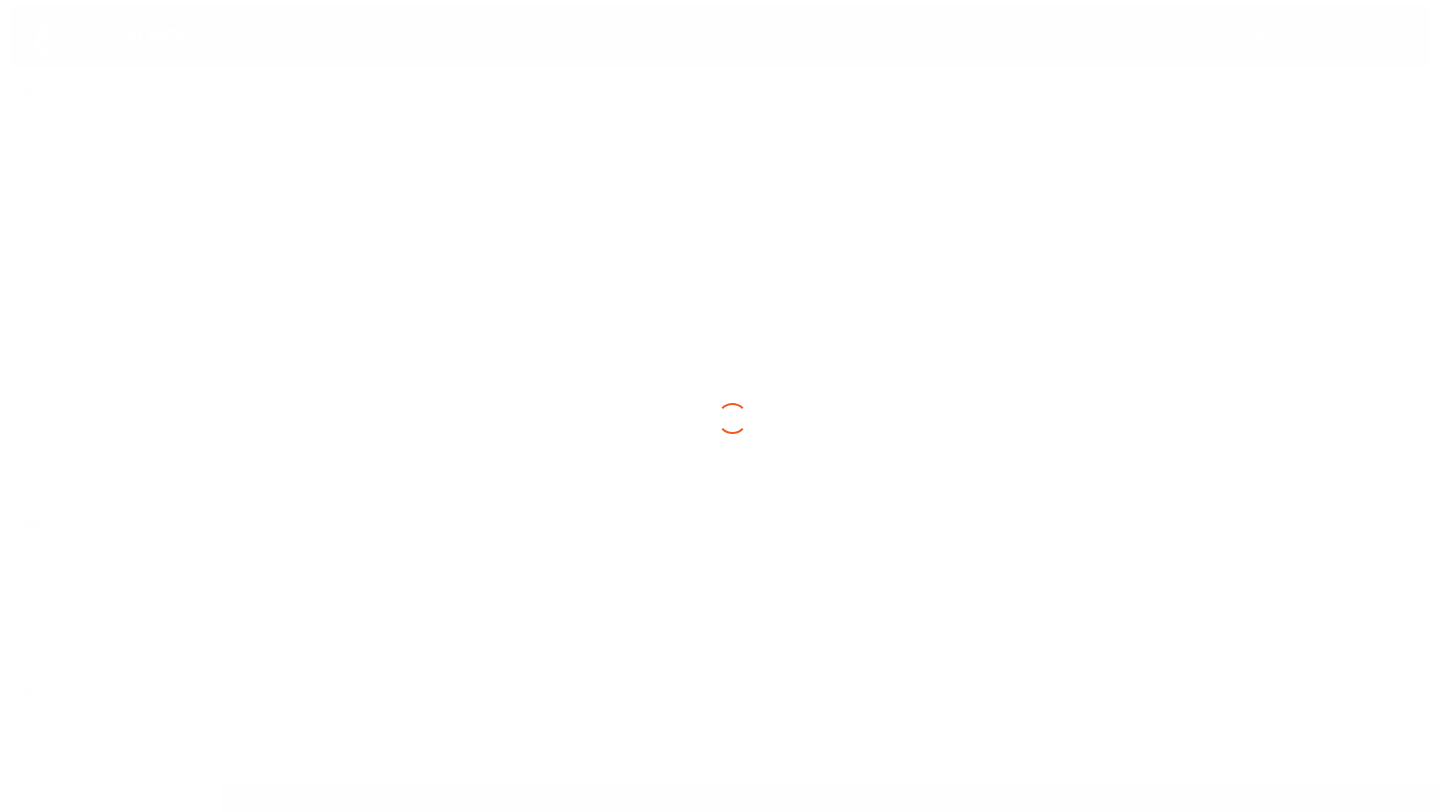 scroll, scrollTop: 0, scrollLeft: 0, axis: both 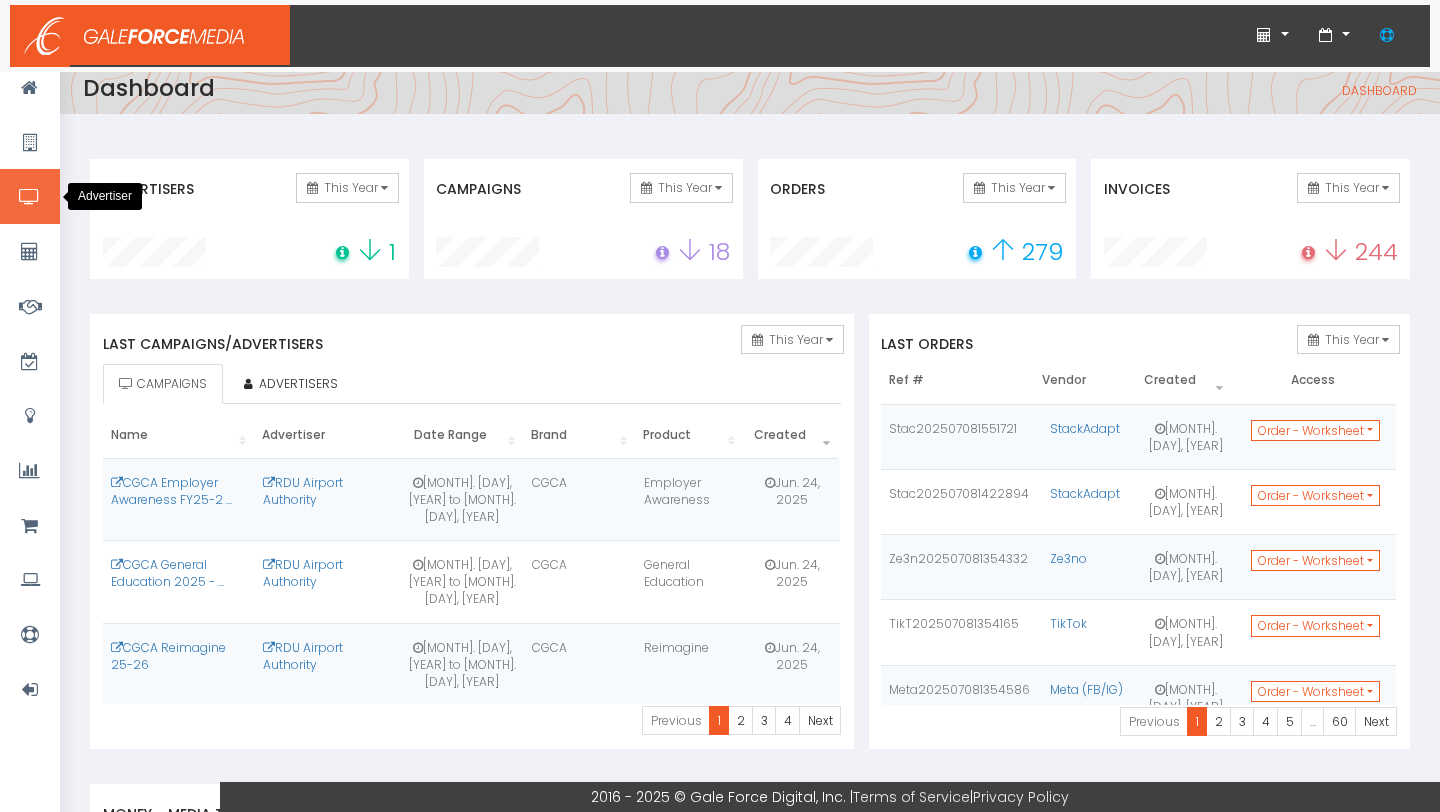 click at bounding box center (30, 196) 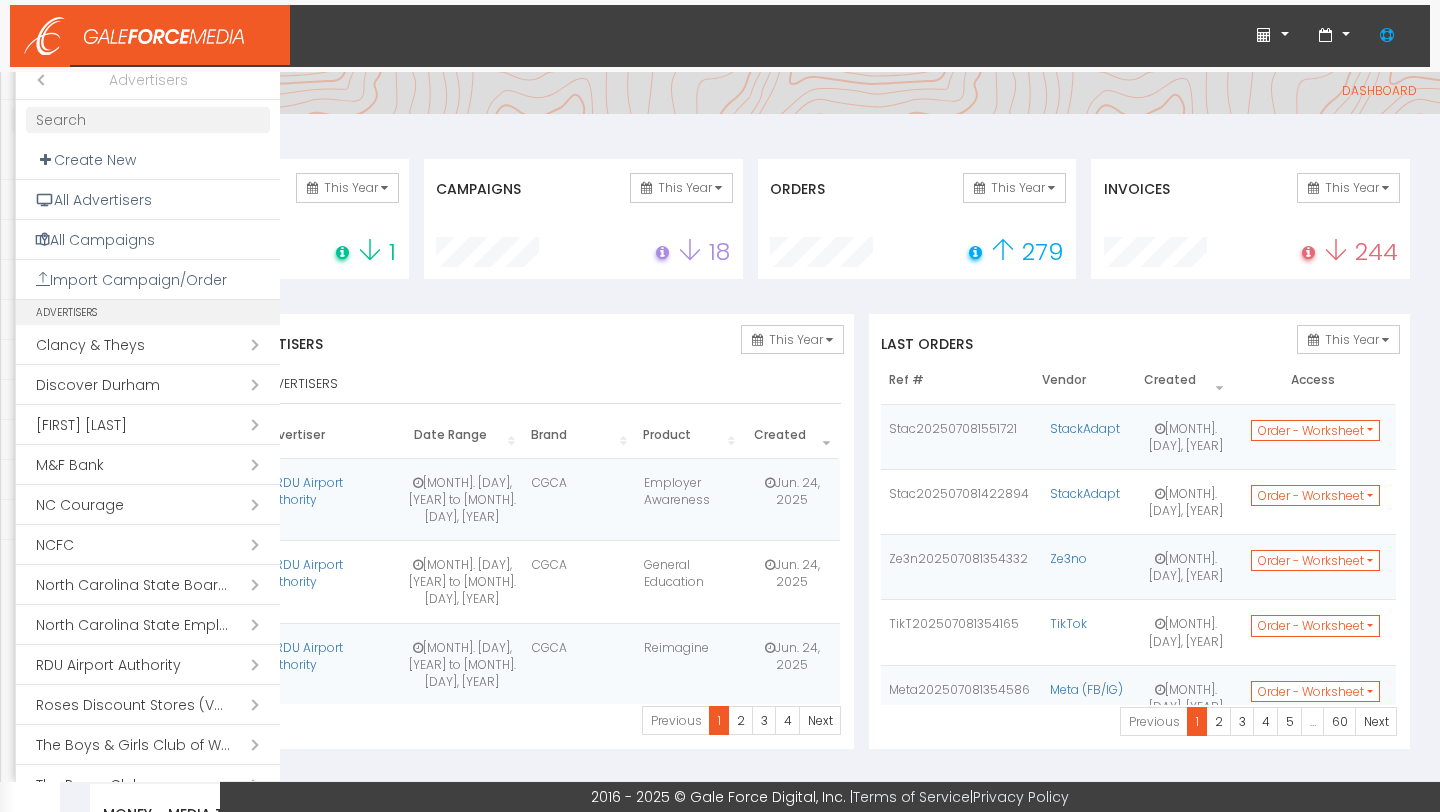 click on "Open submenu (  North Carolina State Employees Credit Union)" at bounding box center [148, 625] 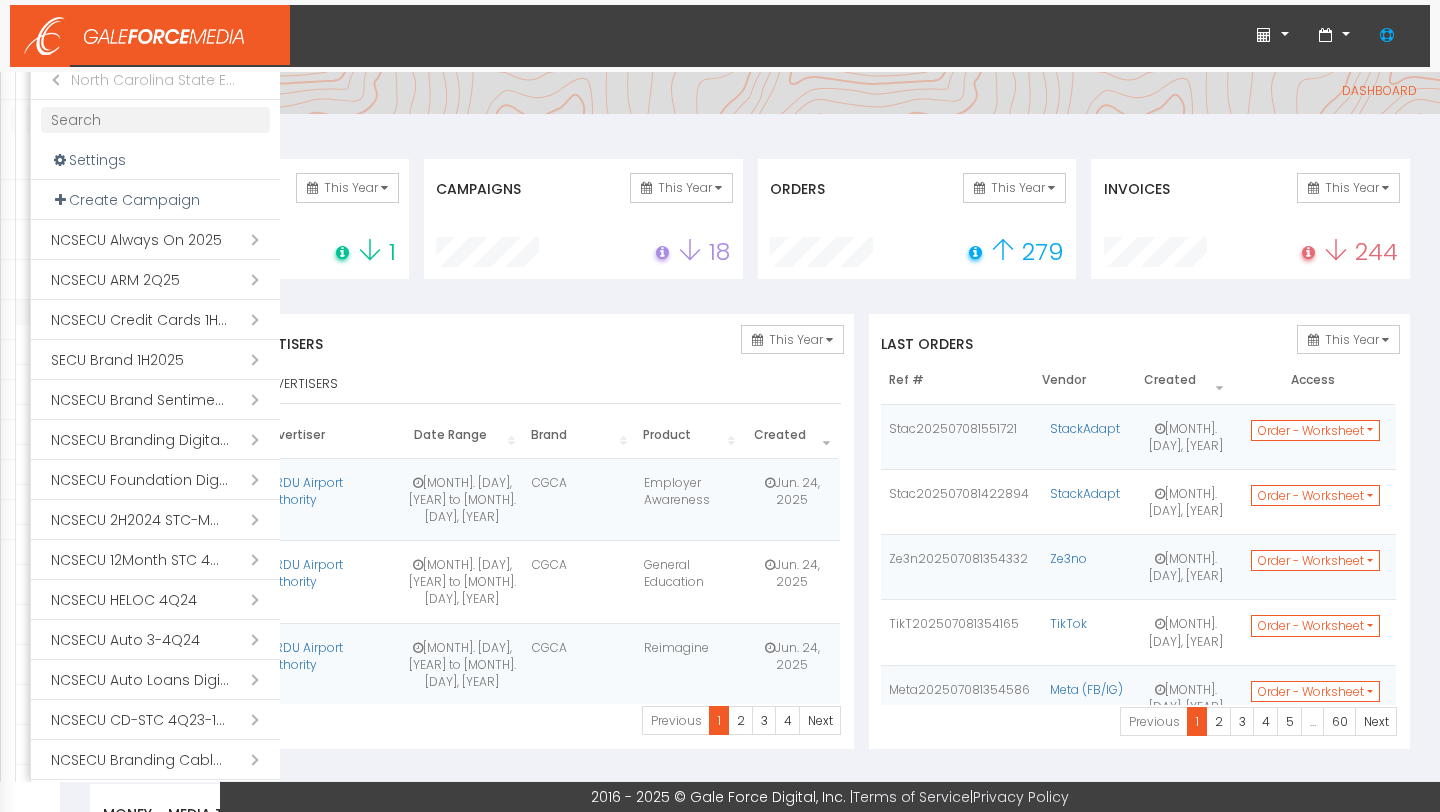click on "Open submenu (   NCSECU Always On 2025)" at bounding box center [155, 240] 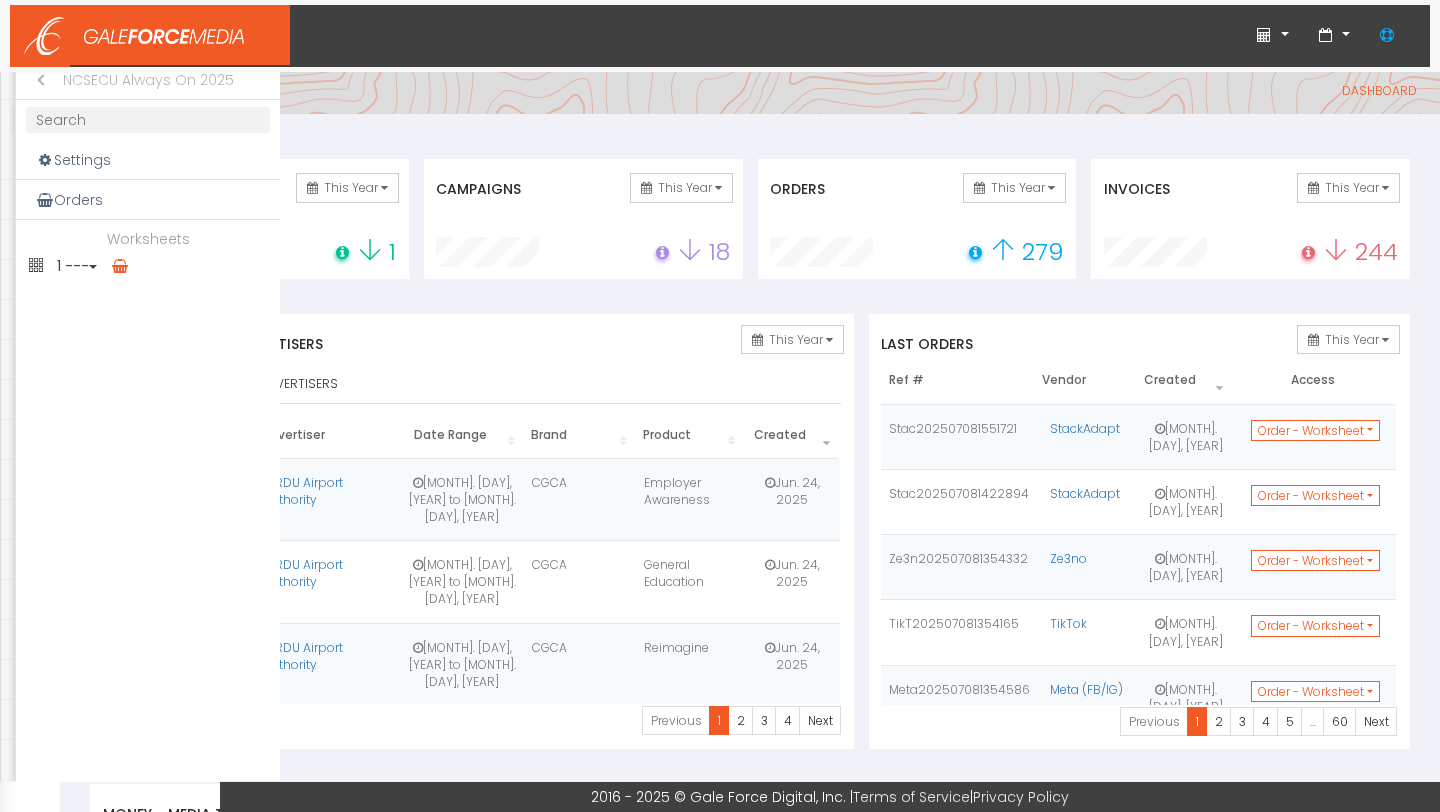 click on "1    ---" at bounding box center (148, 266) 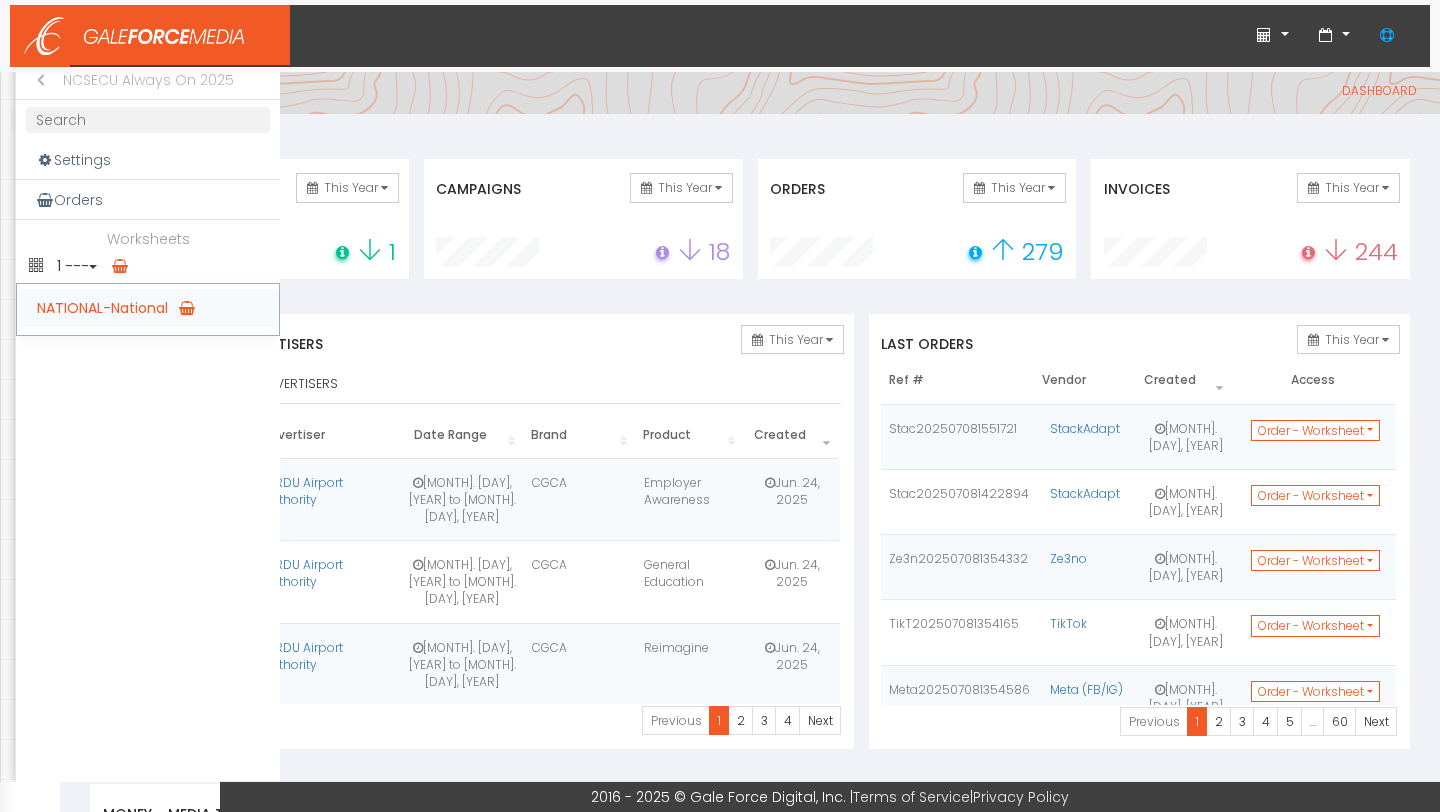 click on "NATIONAL-National" at bounding box center [148, 308] 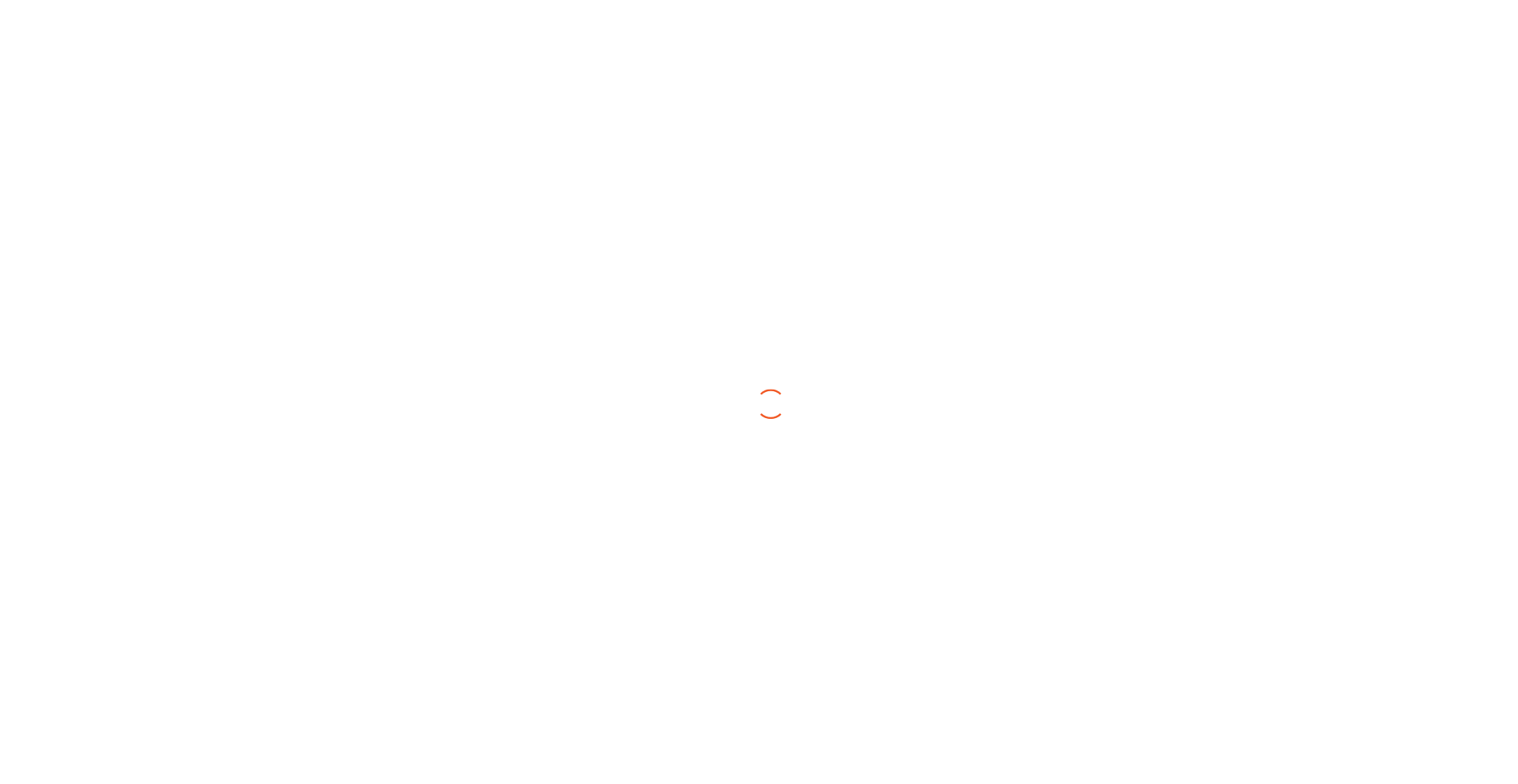 scroll, scrollTop: 0, scrollLeft: 0, axis: both 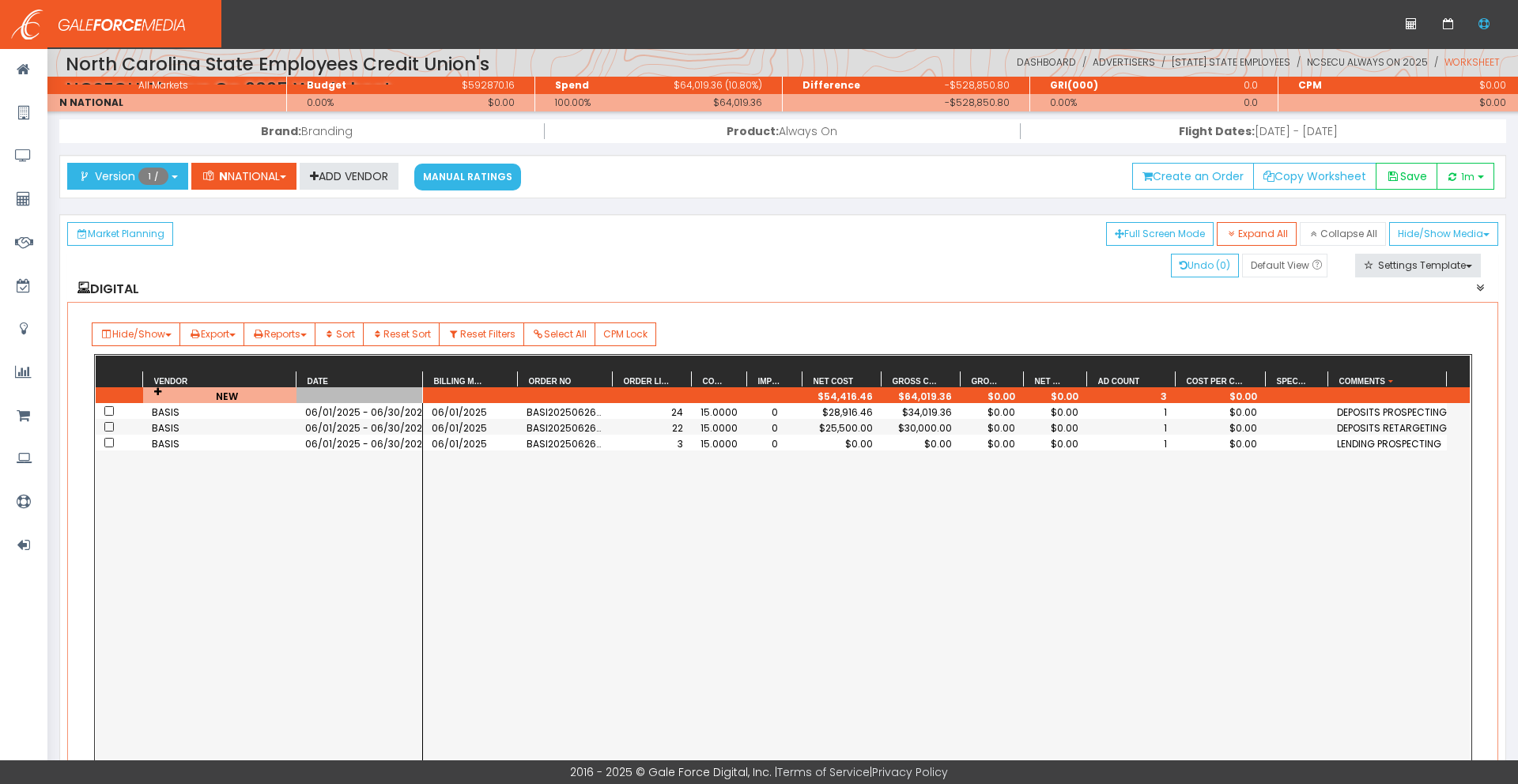 click at bounding box center (360, 395) 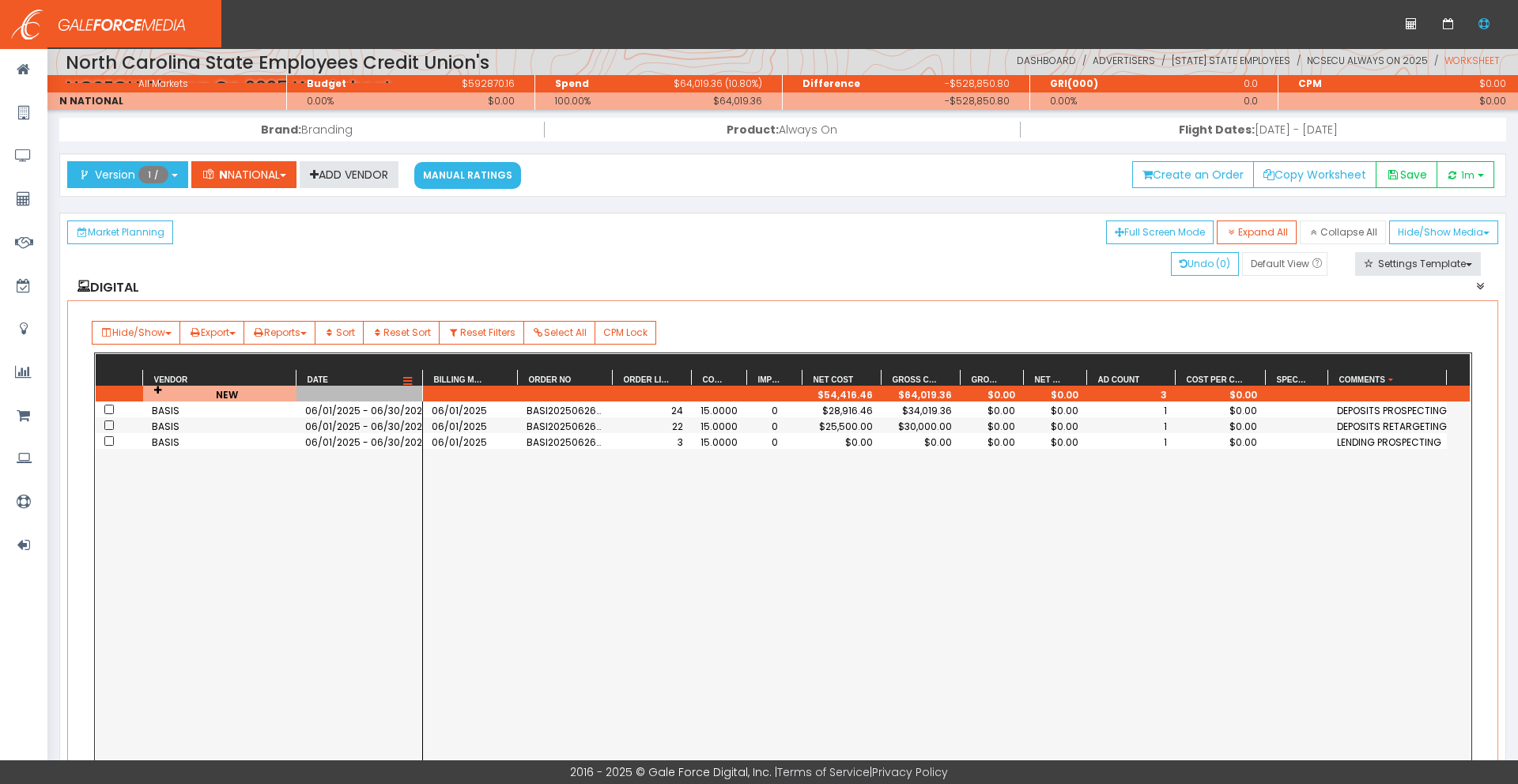 click at bounding box center (407, 380) 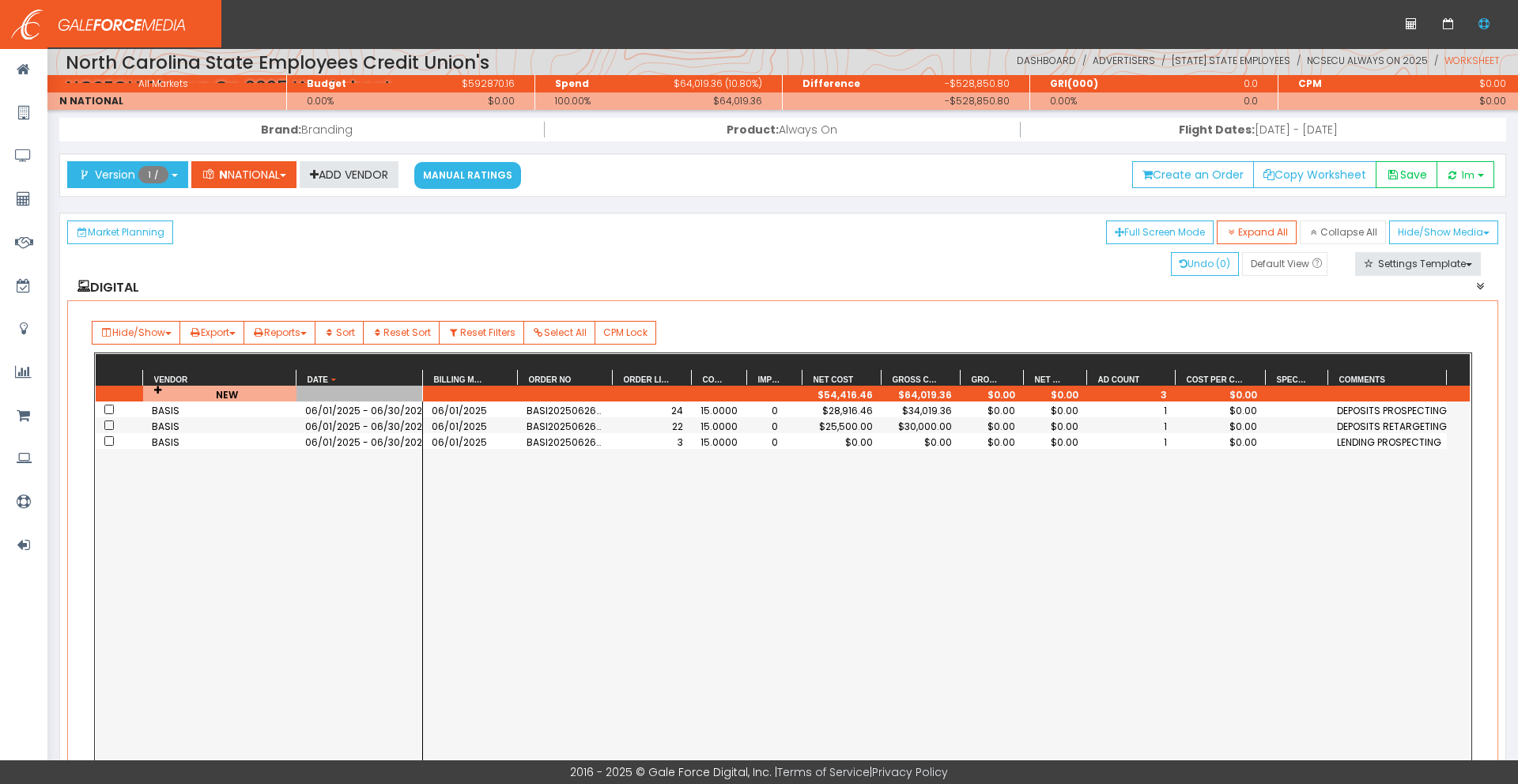 click on "$28,916.46" at bounding box center (1131, 410) 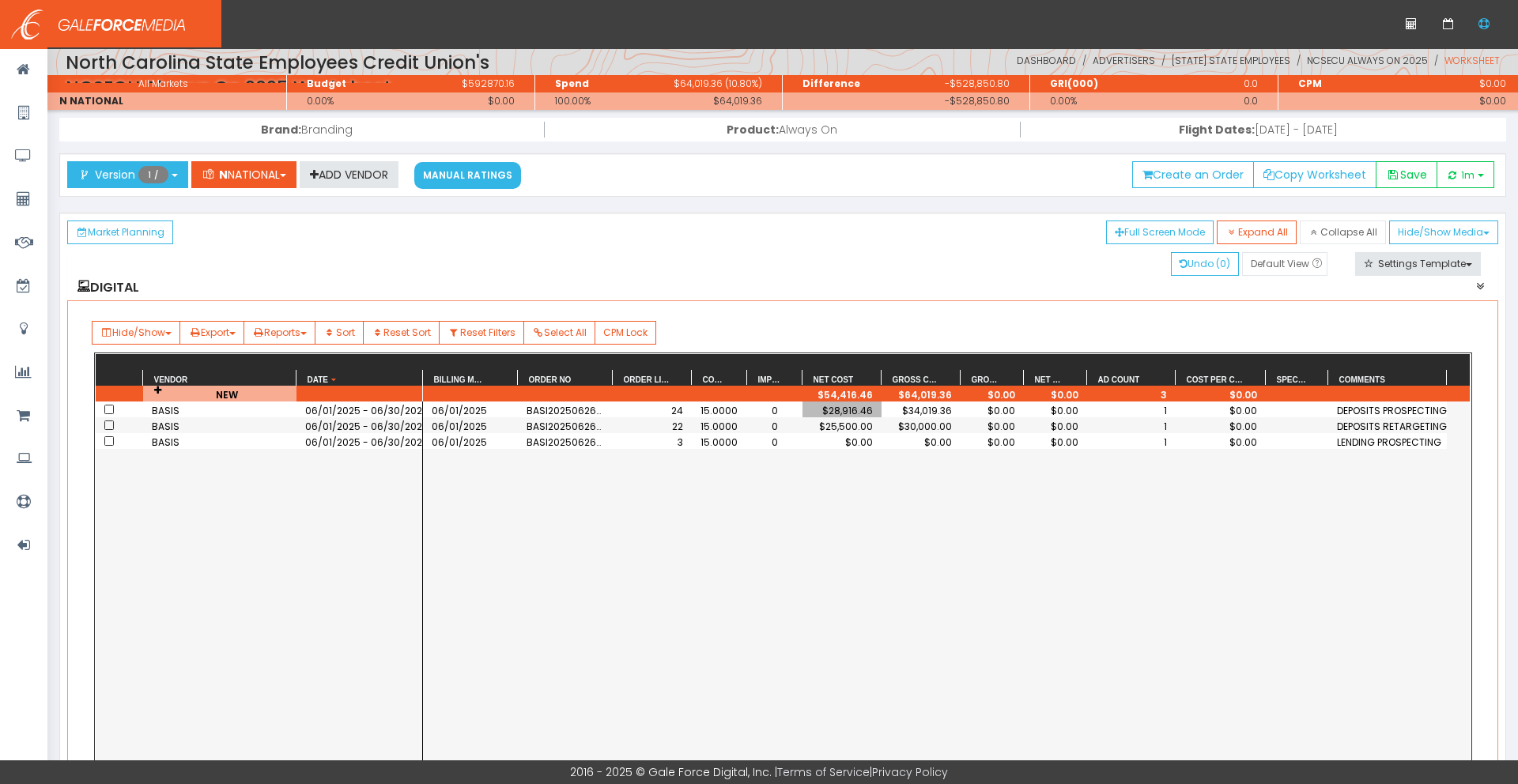 click on "$28,916.46" at bounding box center [842, 410] 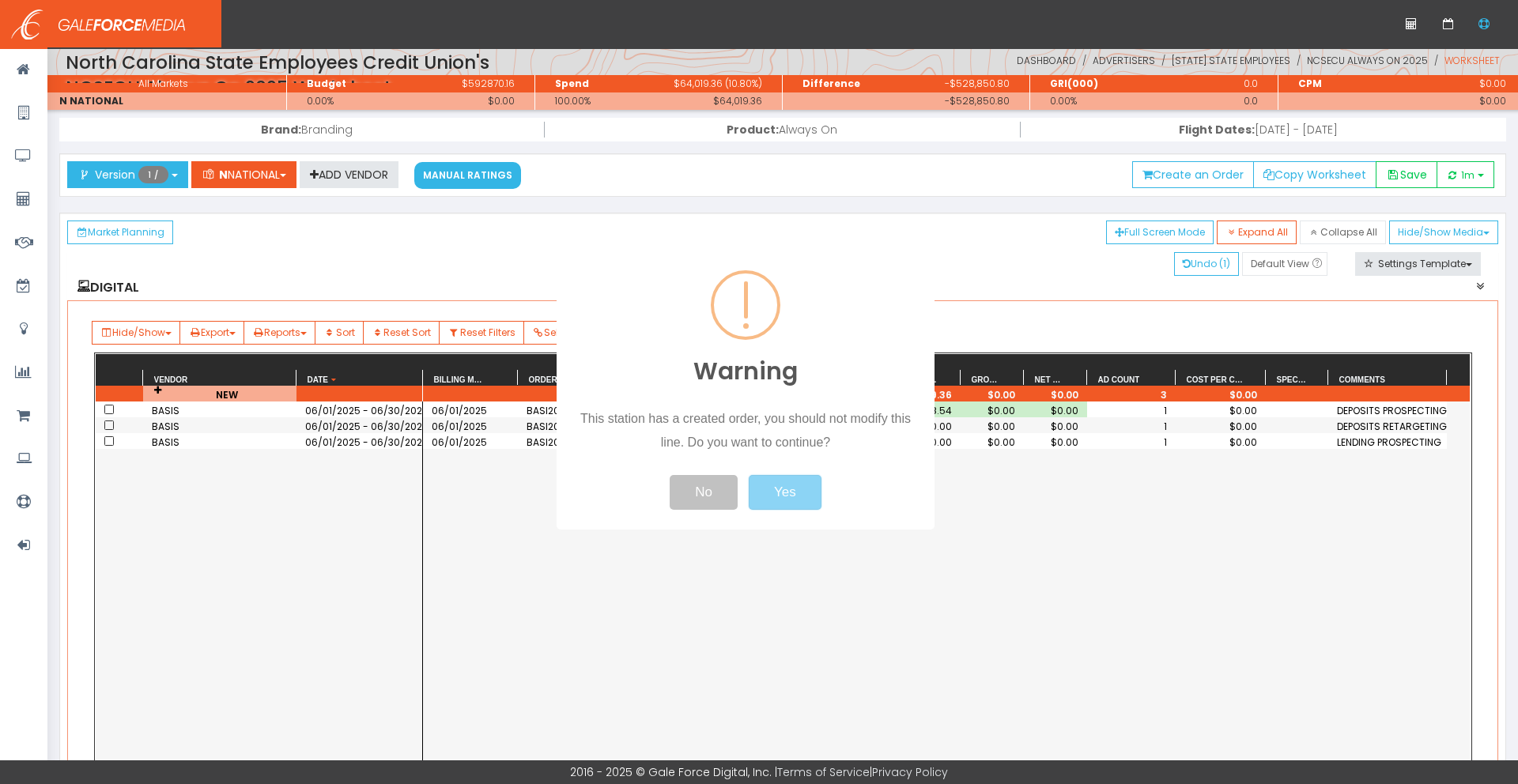 scroll, scrollTop: 0, scrollLeft: 0, axis: both 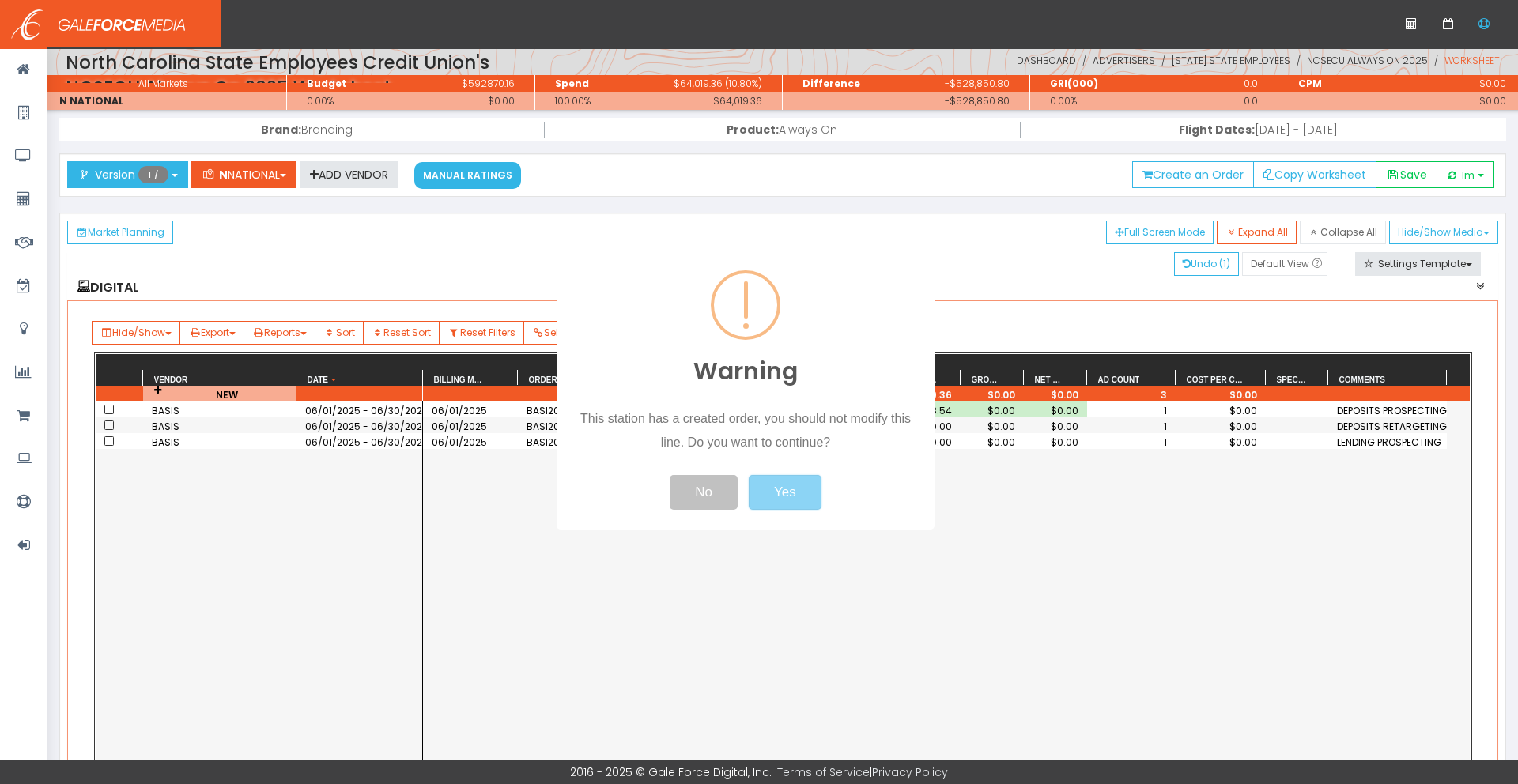 click on "0
C
CE
+/-
/
7 8 9 X 4 5 6 - 1 2 3" at bounding box center (759, 537) 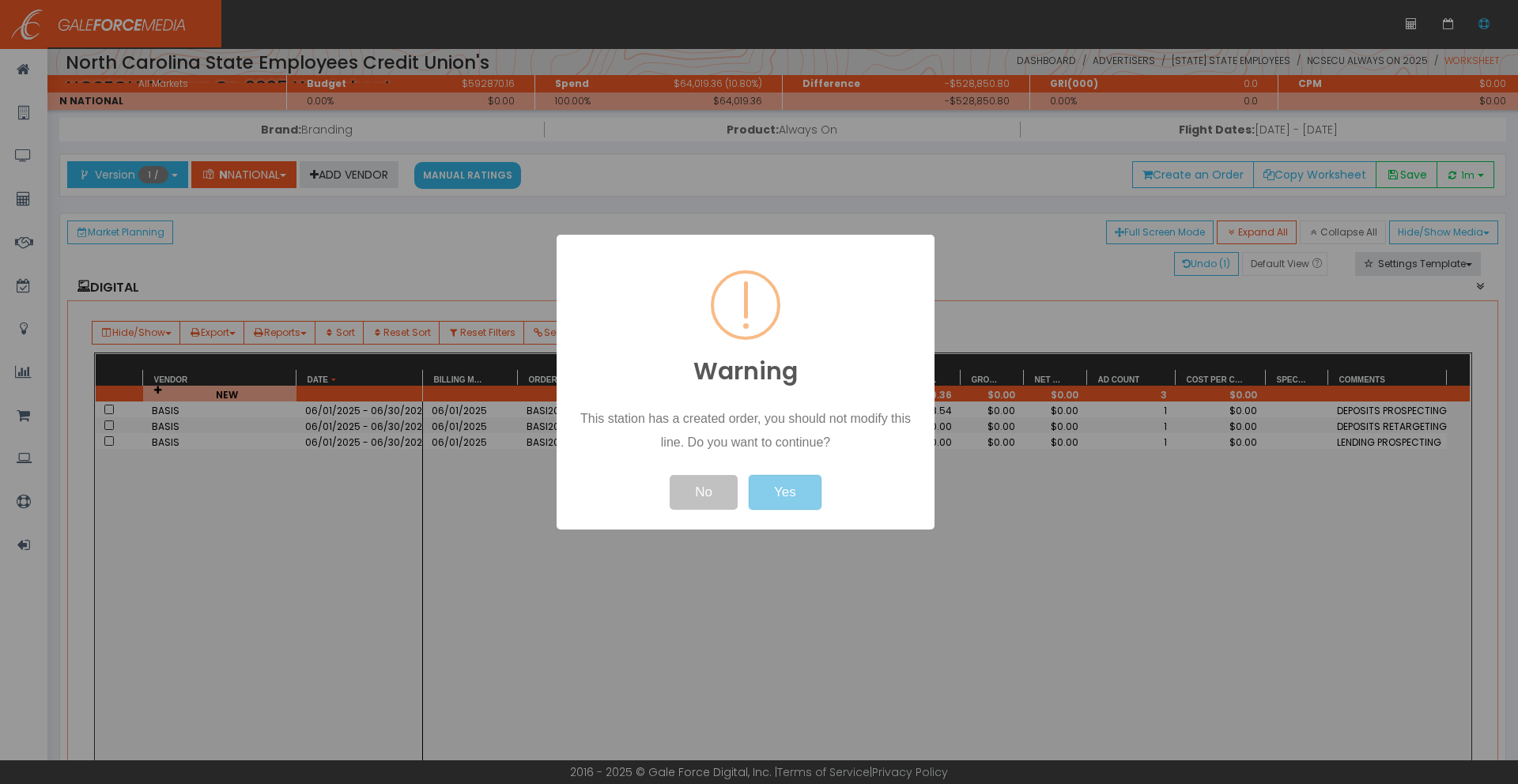 click on "Yes" at bounding box center [785, 492] 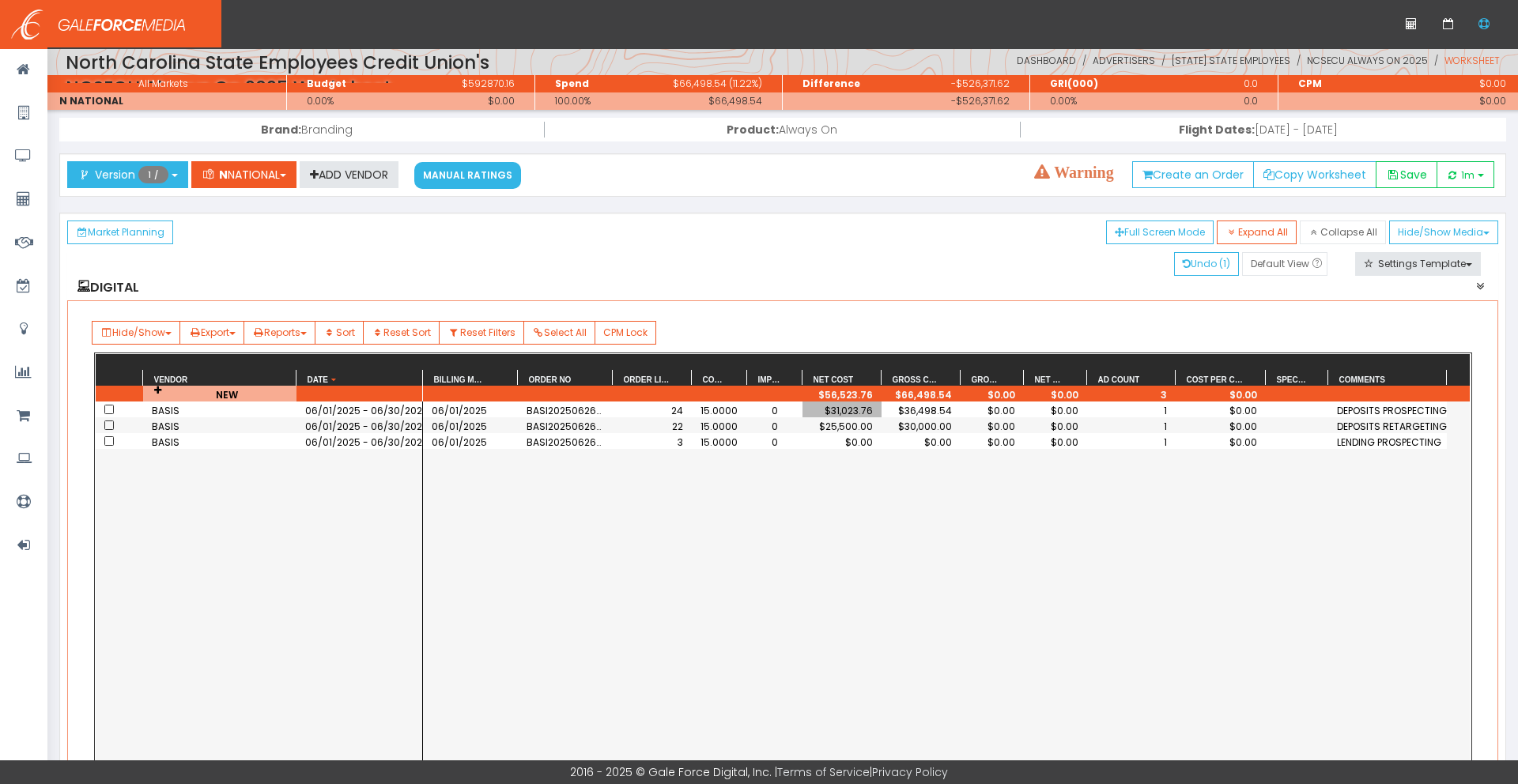 click on "$25,500.00" at bounding box center (1131, 426) 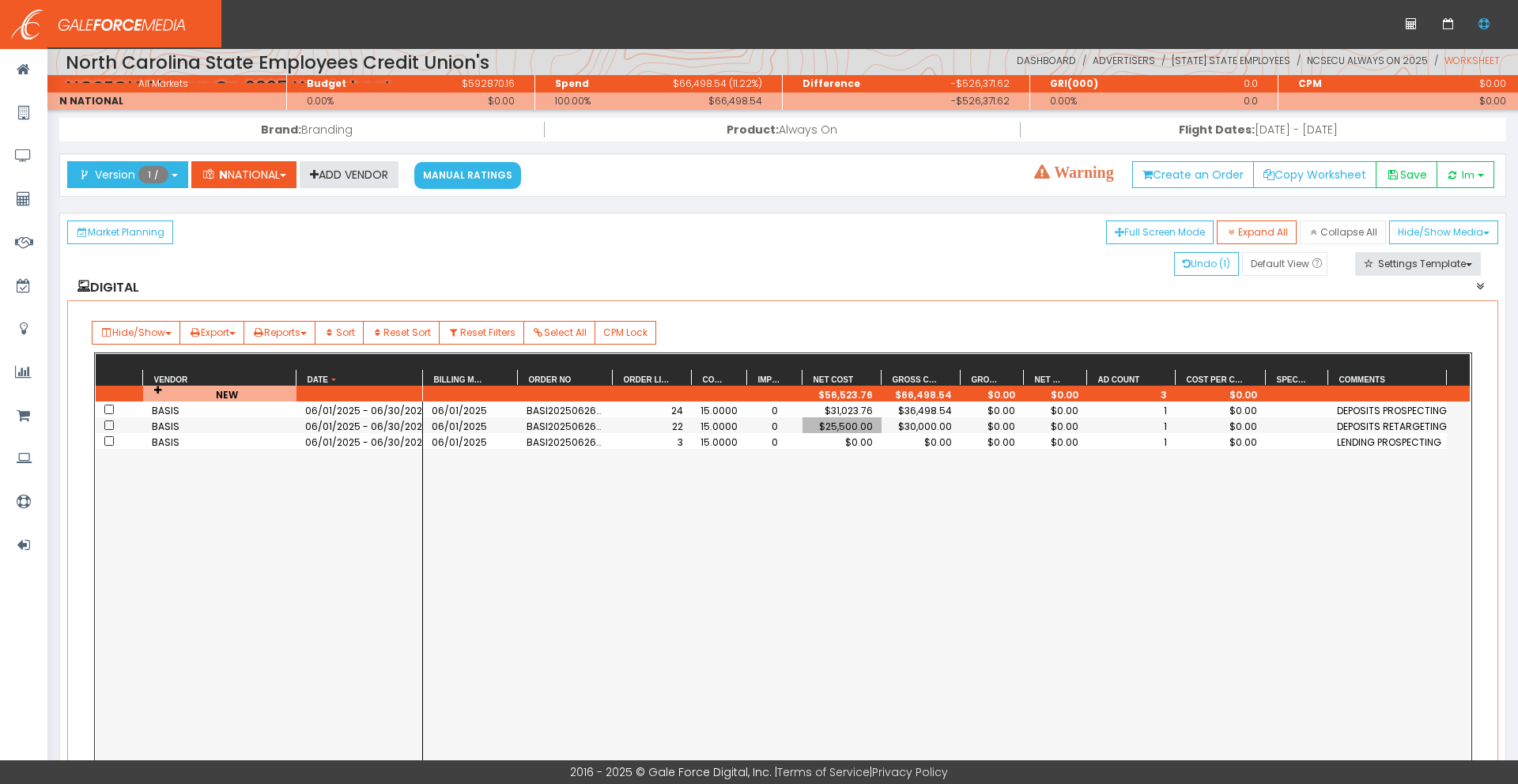 click on "$25,500.00" at bounding box center [842, 426] 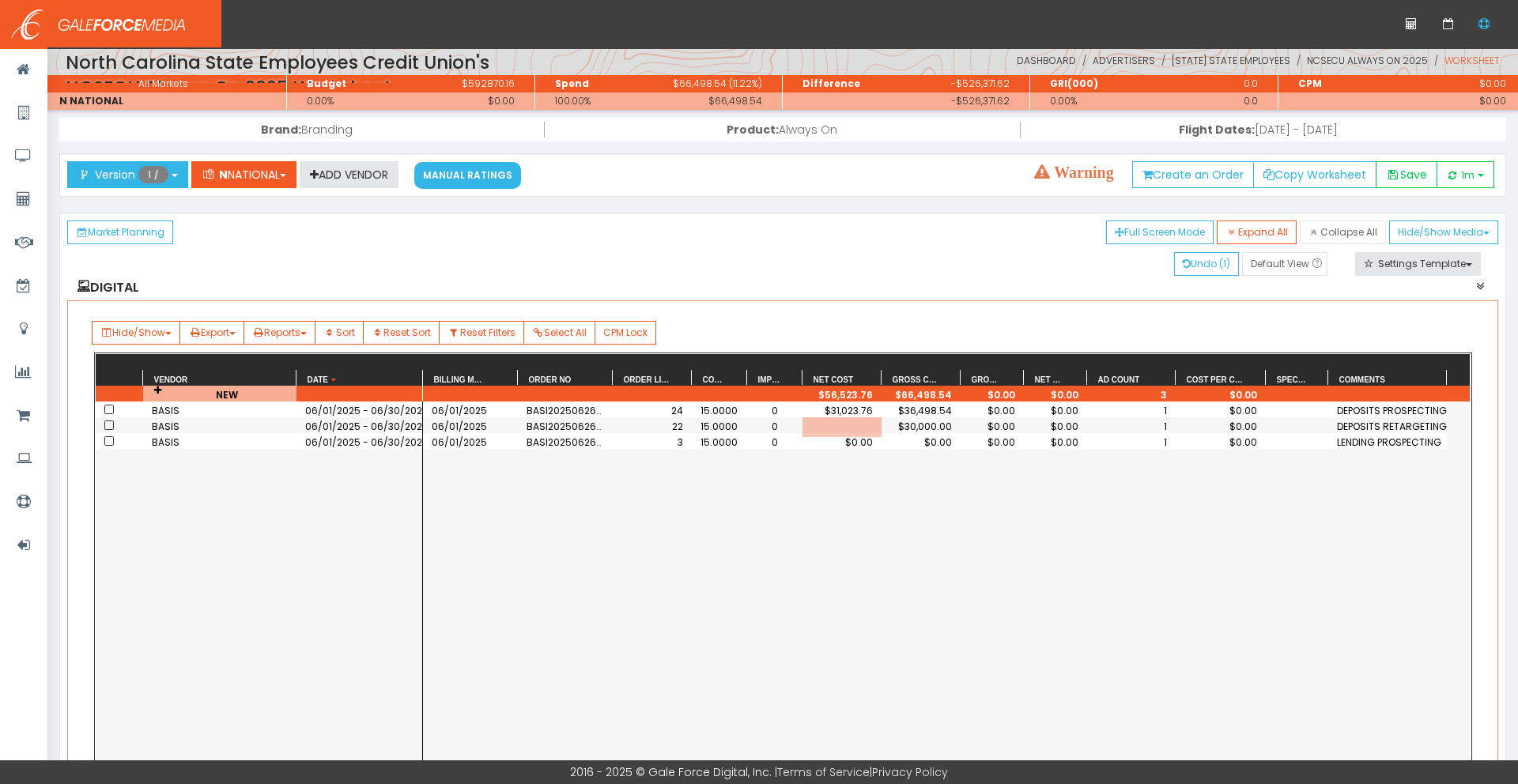 click on "1 $0.00 DEPOSITS PROSPECTING 06/01/2025 BASI202506262124179 24 15.0000 0 $31,023.76 $36,498.54 $0.00 $0.00 1 $0.00 DEPOSITS RETARGETING 06/01/2025 BASI202506262124179 22 15.0000 0 11.95 $30,000.00 $0.00 $0.00 1 $0.00 LENDING PROSPECTING 06/01/2025 BASI202506262124179 3 15.0000 0 $0.00 $0.00 $0.00 $0.00" at bounding box center [946, 643] 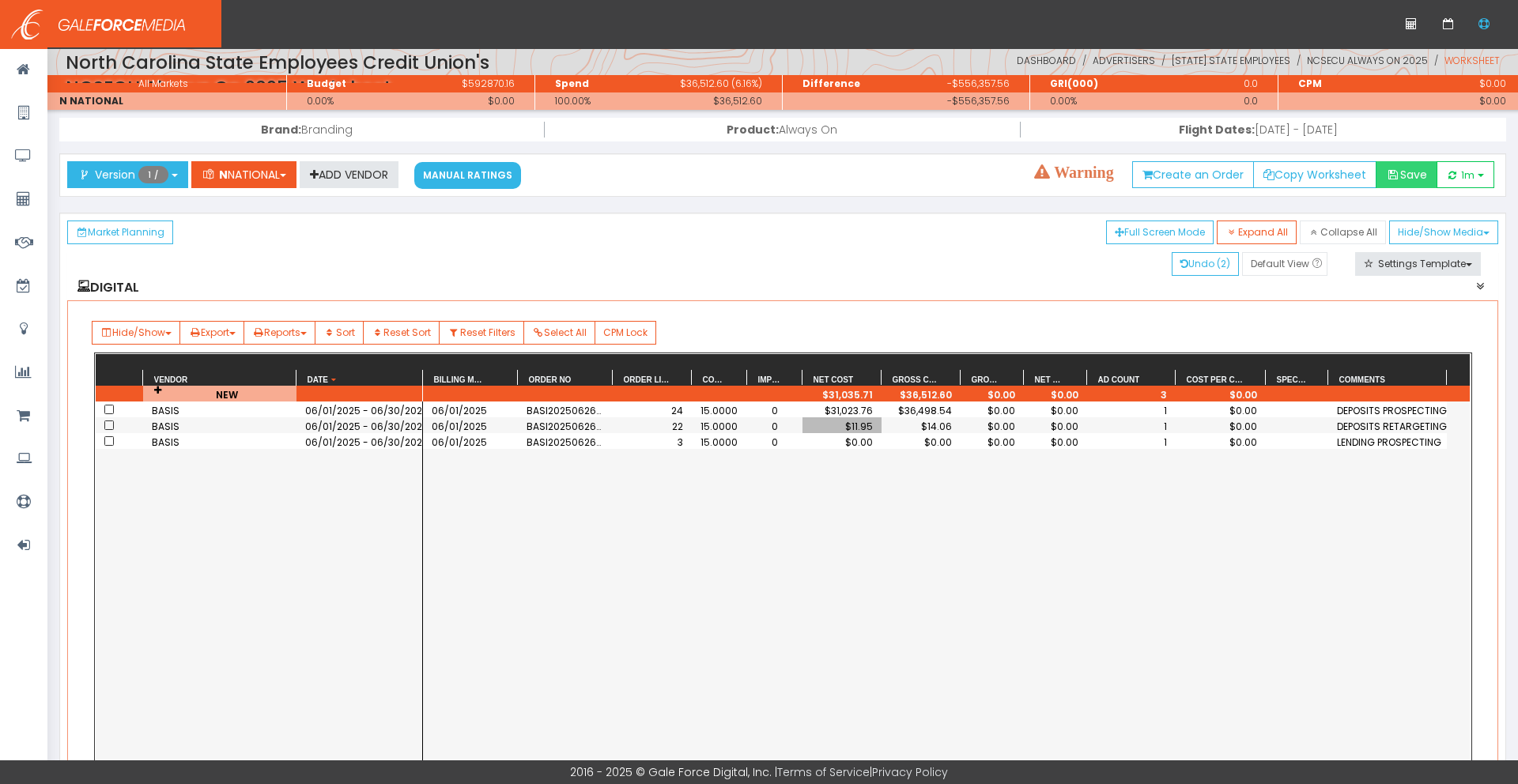 click on "Save" at bounding box center (1407, 175) 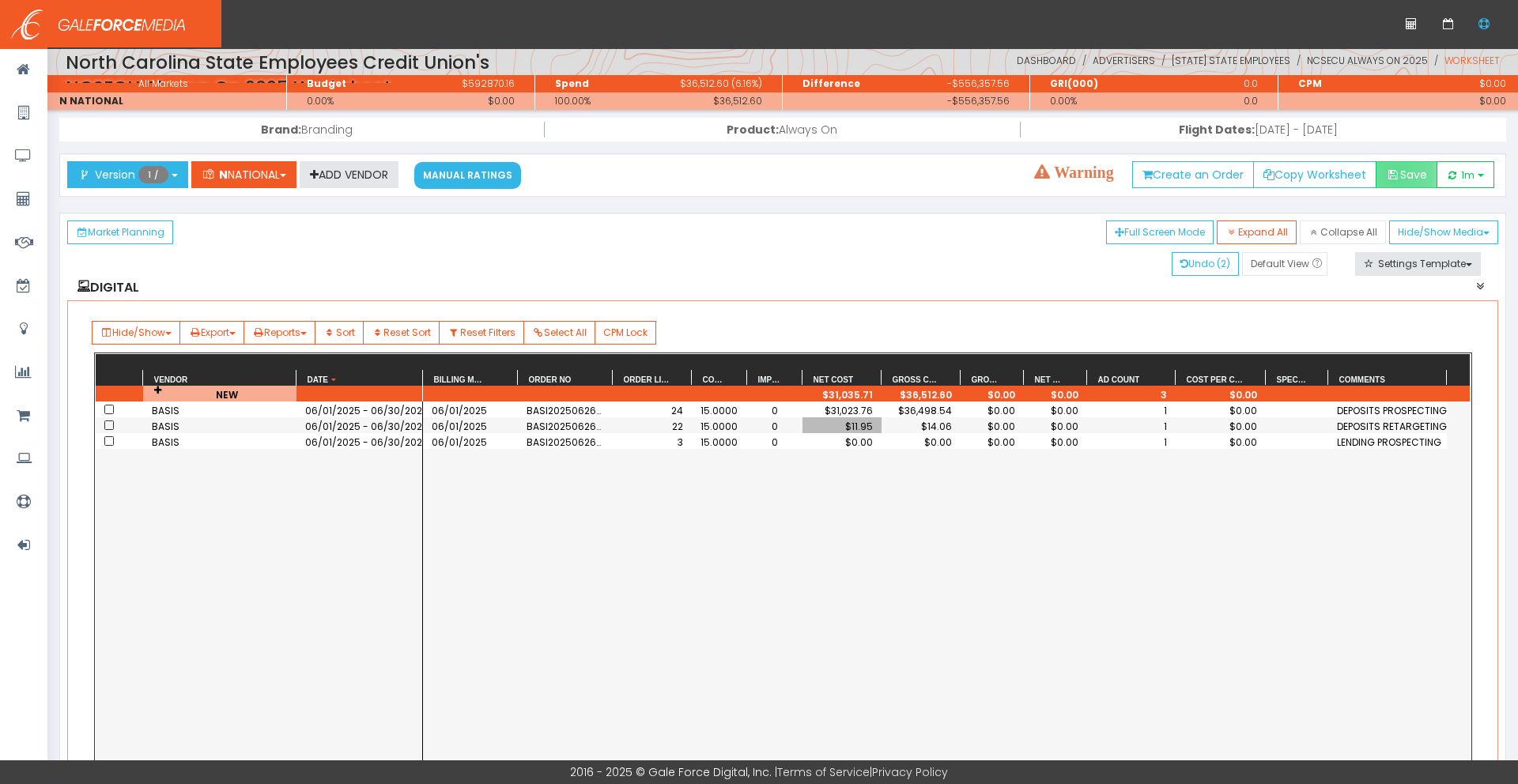 drag, startPoint x: 1393, startPoint y: 173, endPoint x: 1208, endPoint y: 180, distance: 185.13239 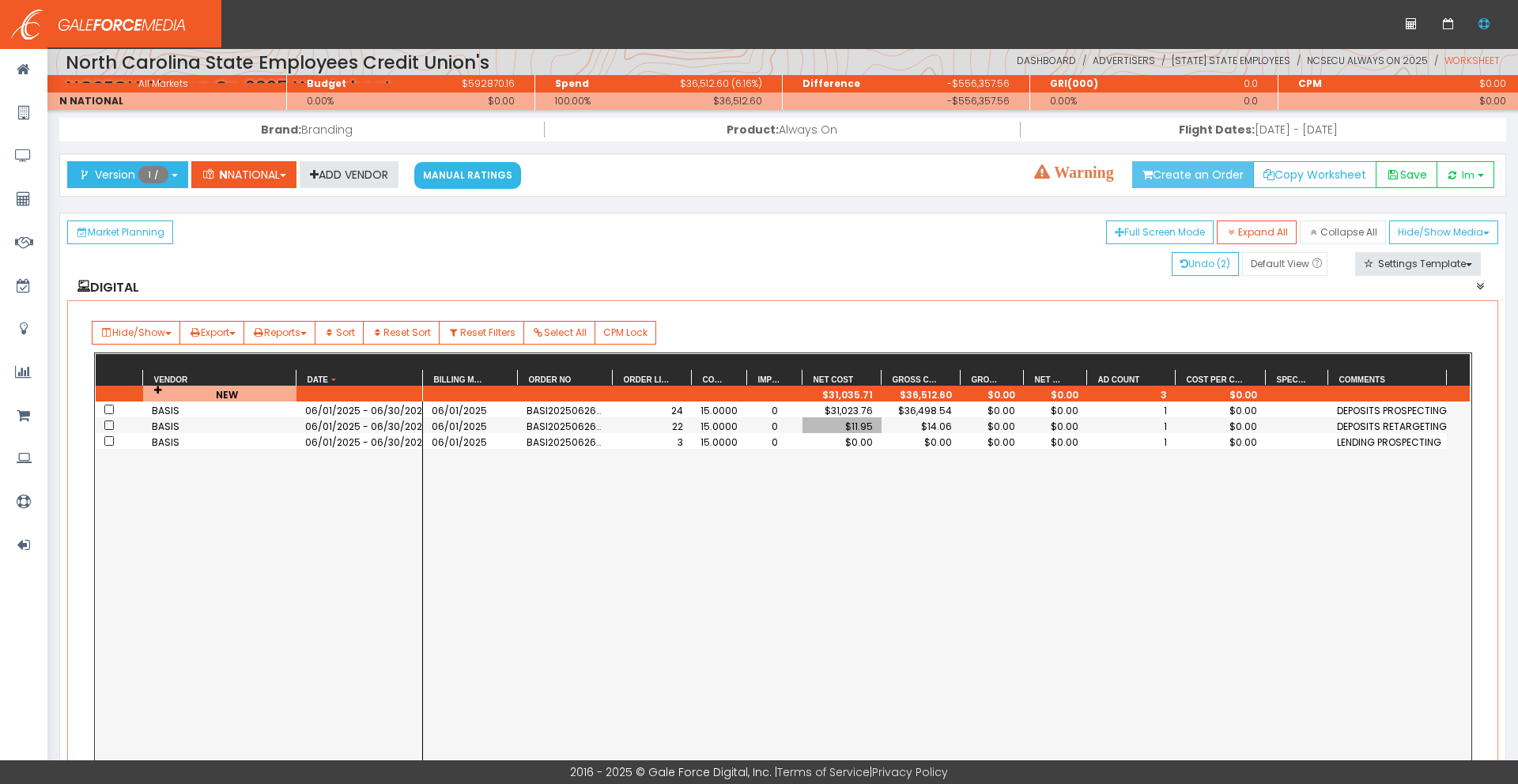 click on "Create an Order" at bounding box center (1193, 175) 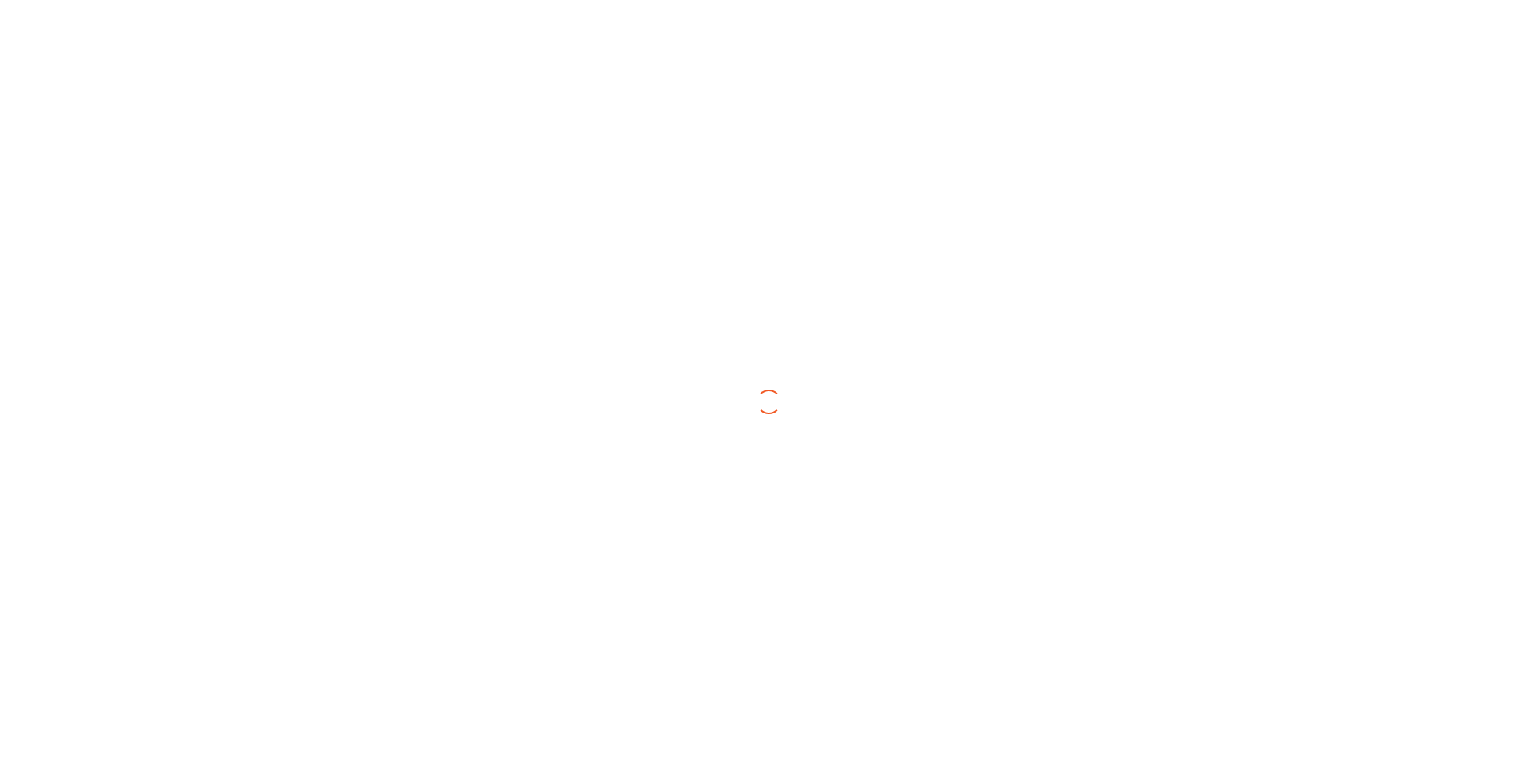scroll, scrollTop: 0, scrollLeft: 0, axis: both 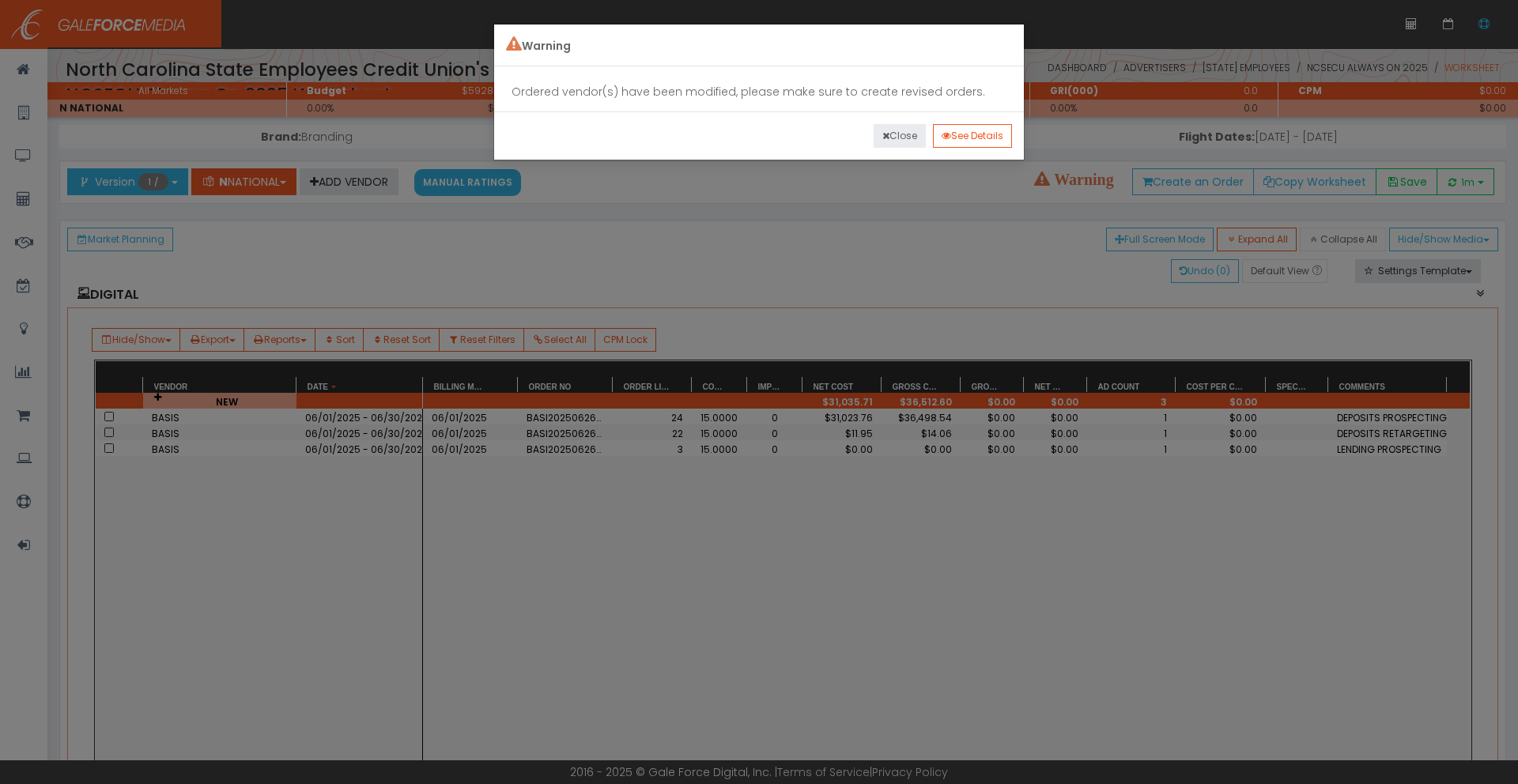click on "Close" at bounding box center [900, 136] 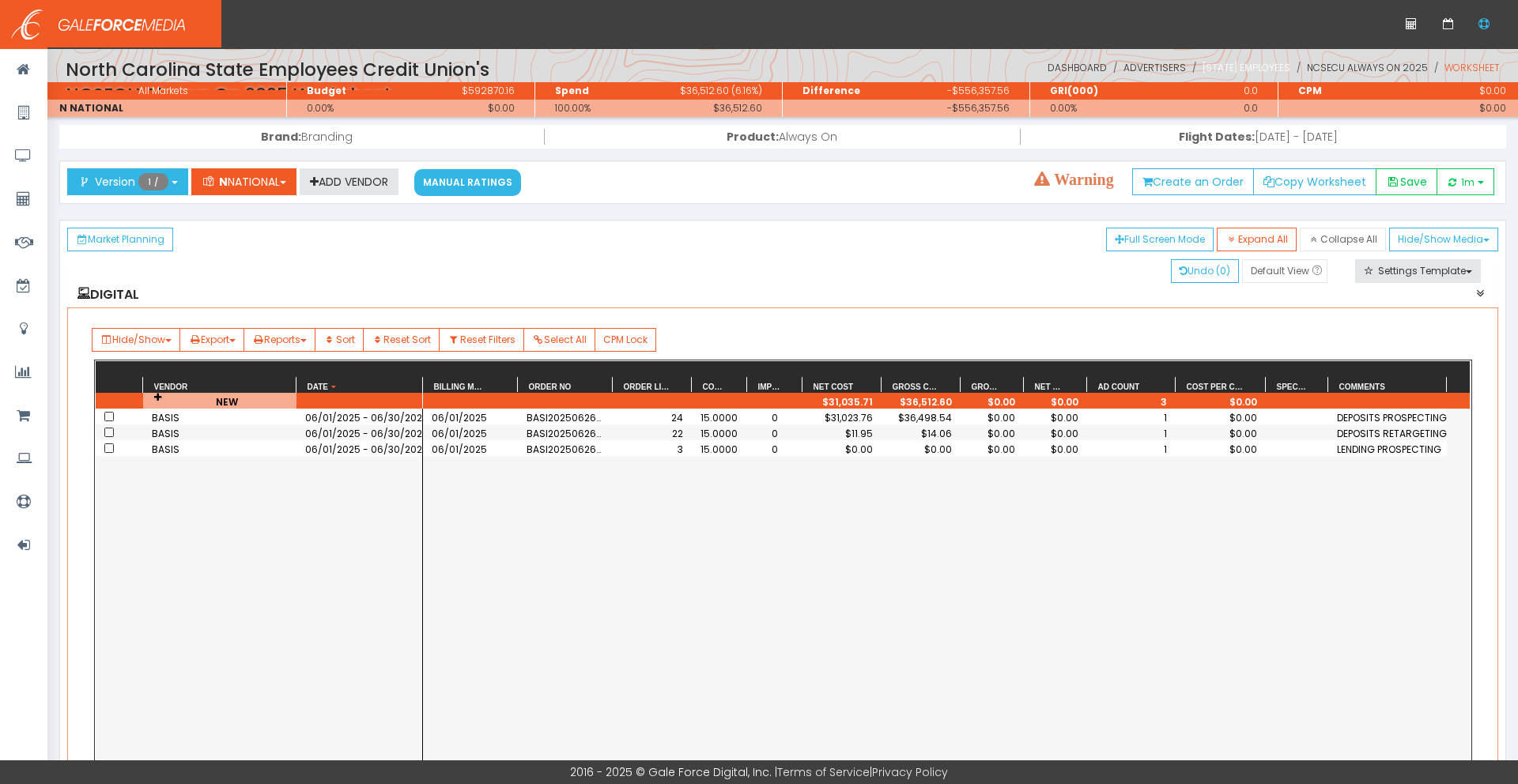click on "[STATE] Employees" at bounding box center [1246, 67] 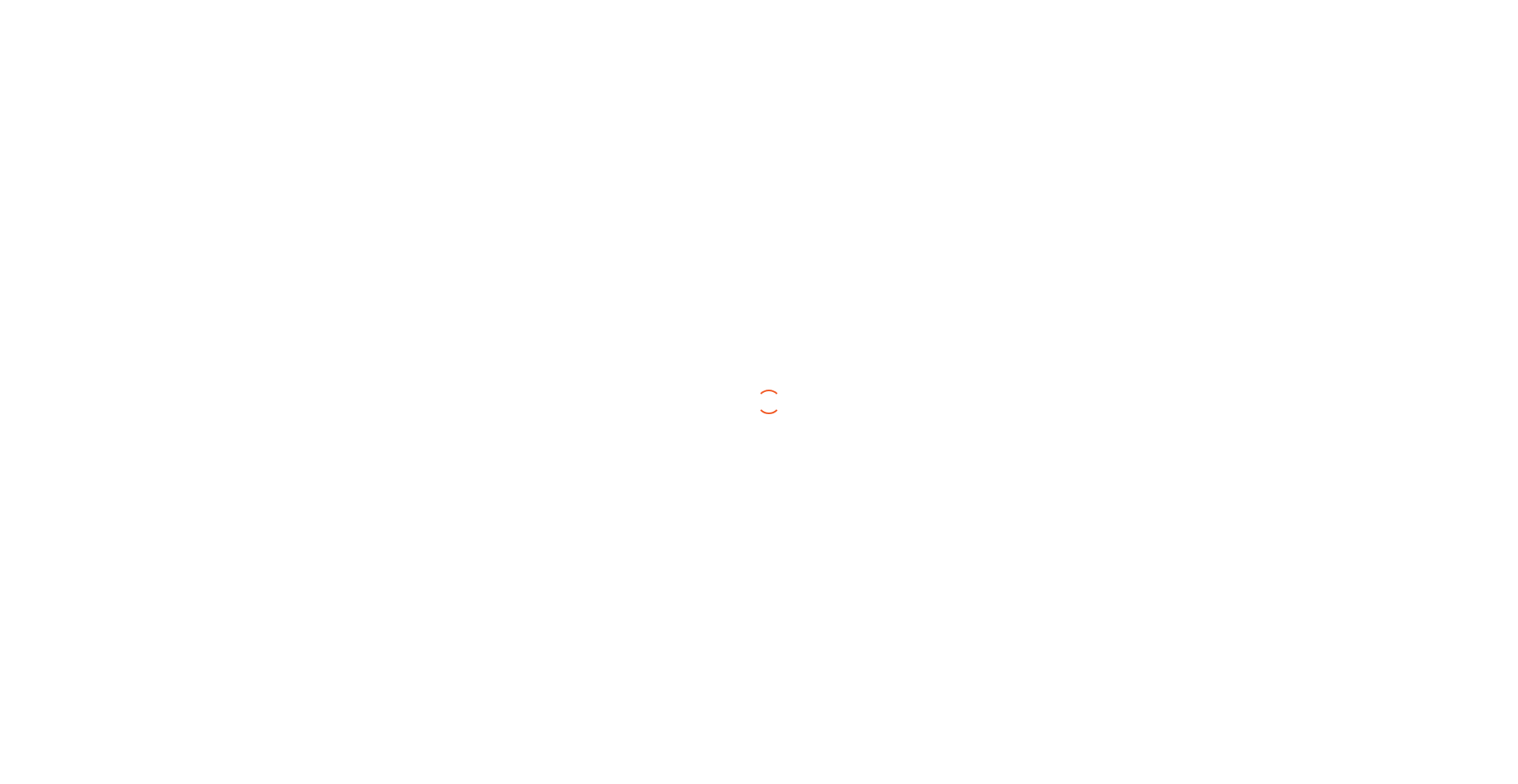 scroll, scrollTop: 0, scrollLeft: 0, axis: both 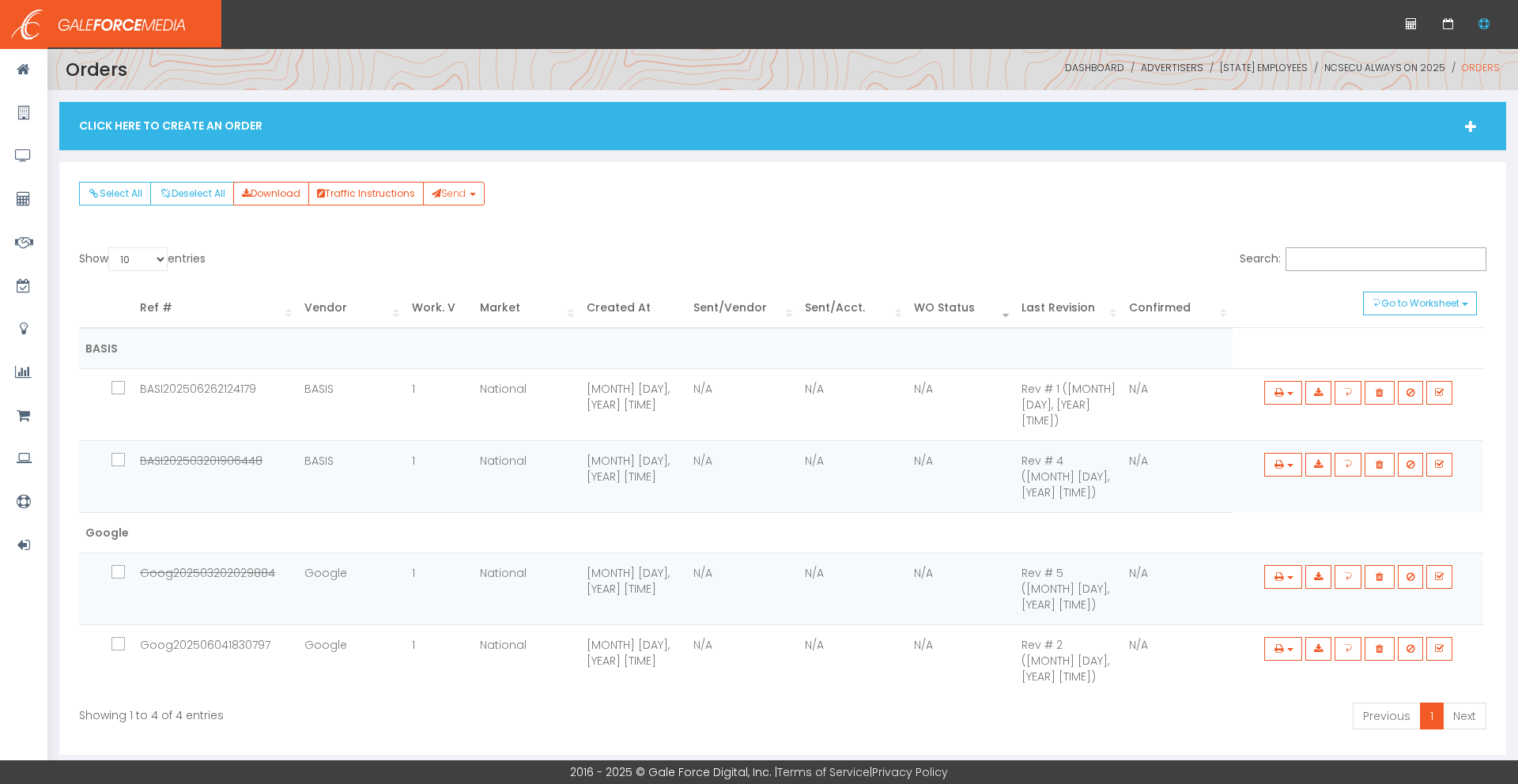 click on "Click Here To Create An Order" at bounding box center (783, 126) 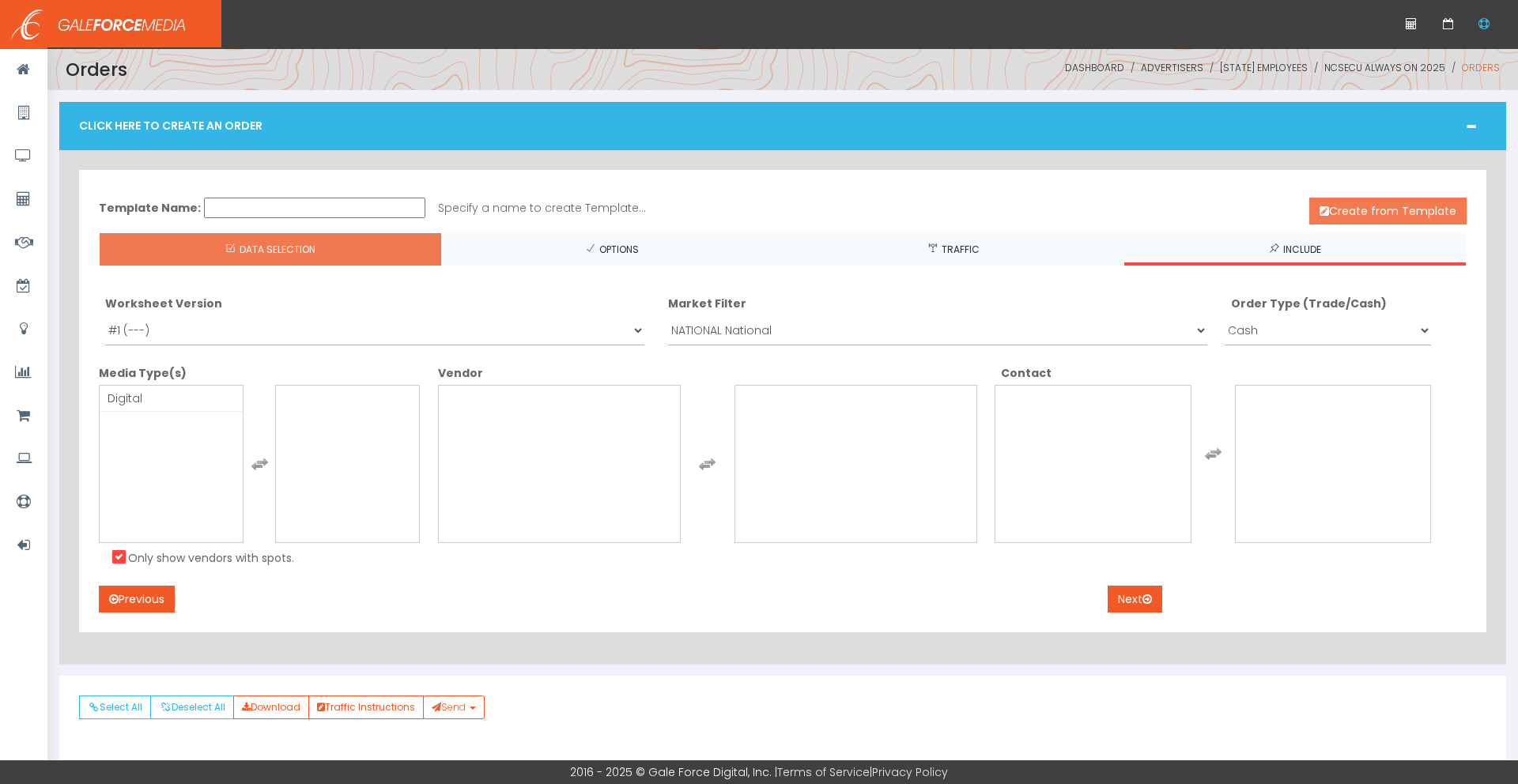 click on "Create from Template" at bounding box center (1388, 211) 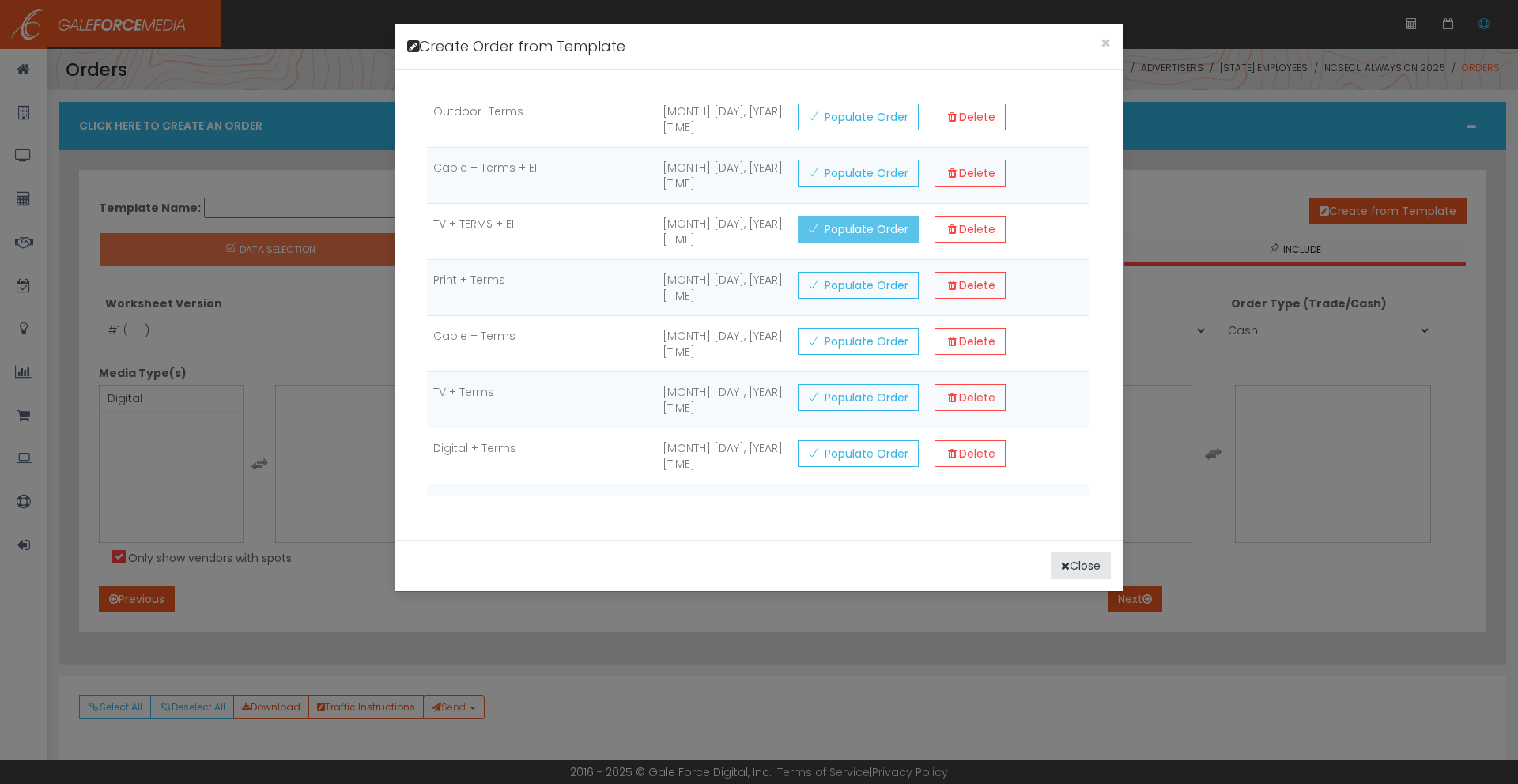 scroll, scrollTop: 179, scrollLeft: 0, axis: vertical 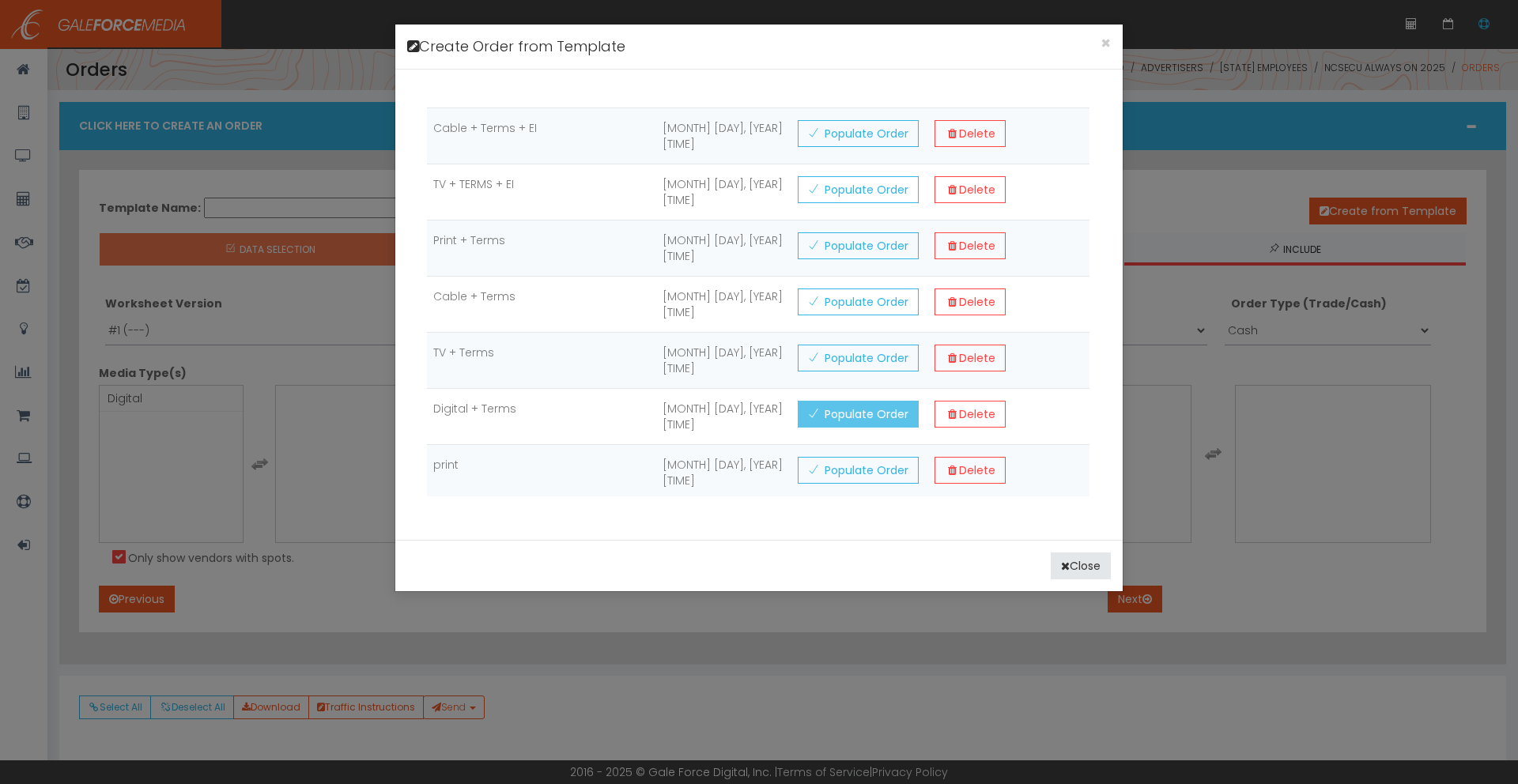click on "Populate Order" at bounding box center [858, 77] 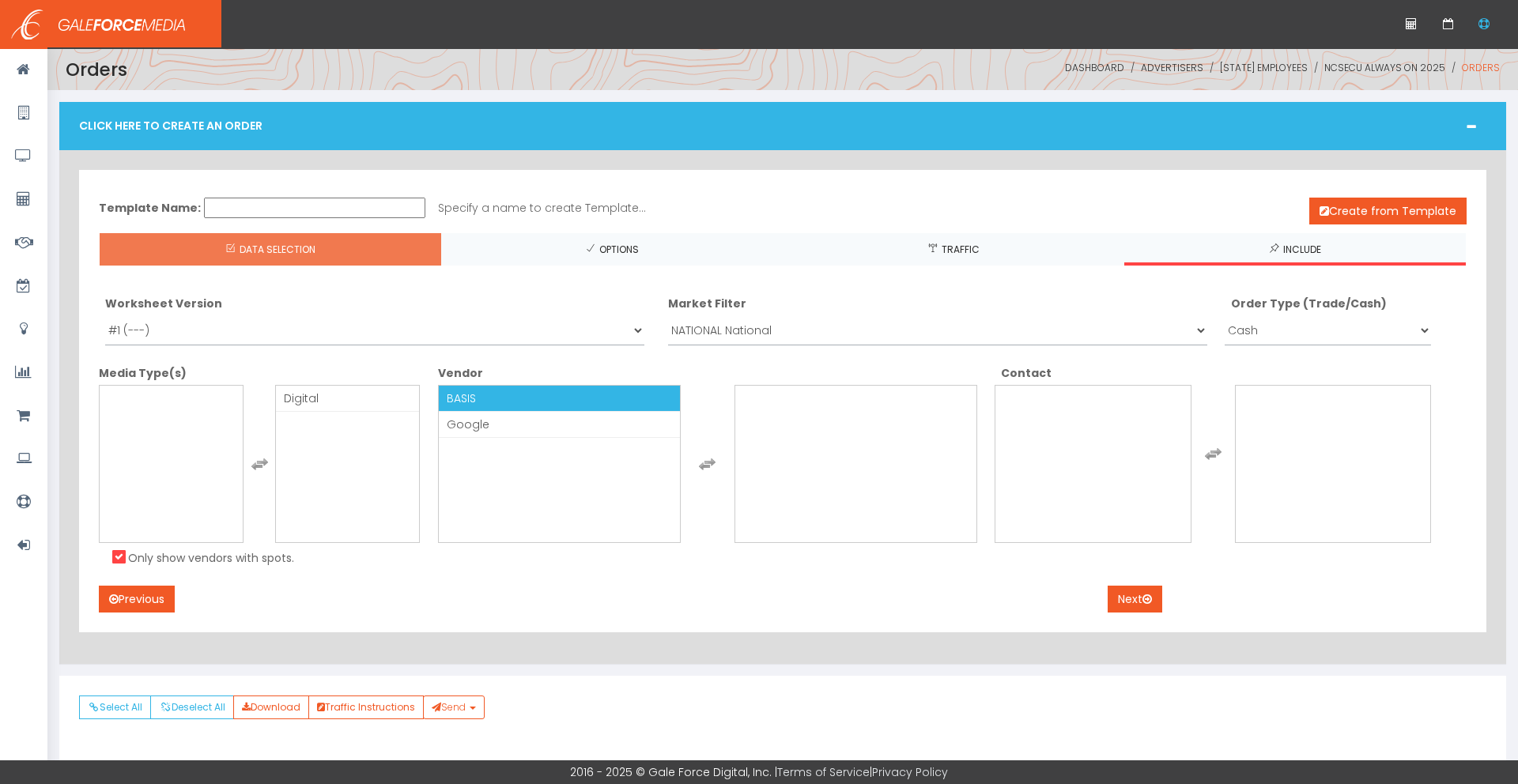 click on "BASIS" at bounding box center [559, 398] 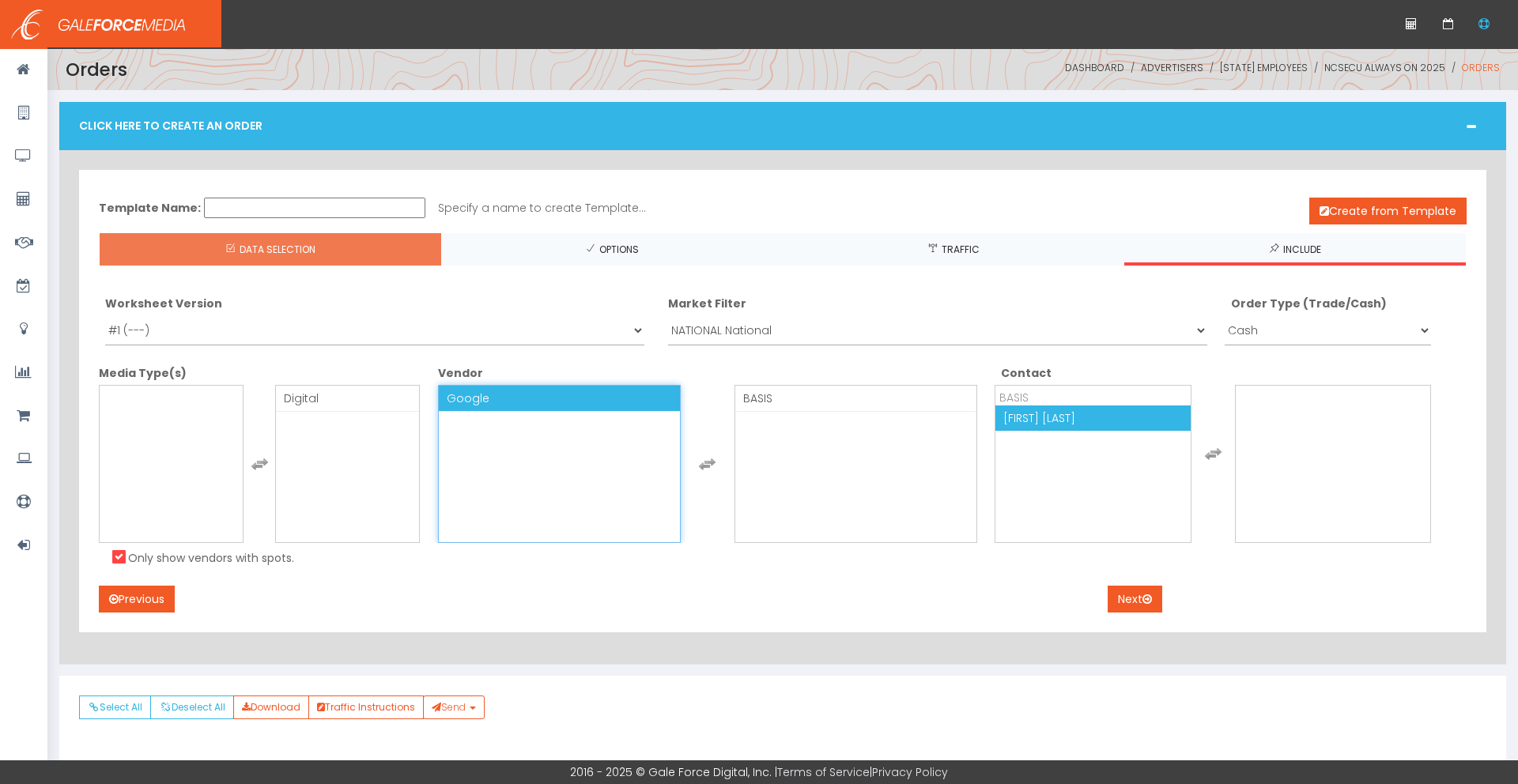 click on "Stephanie Jurney" at bounding box center (1039, 418) 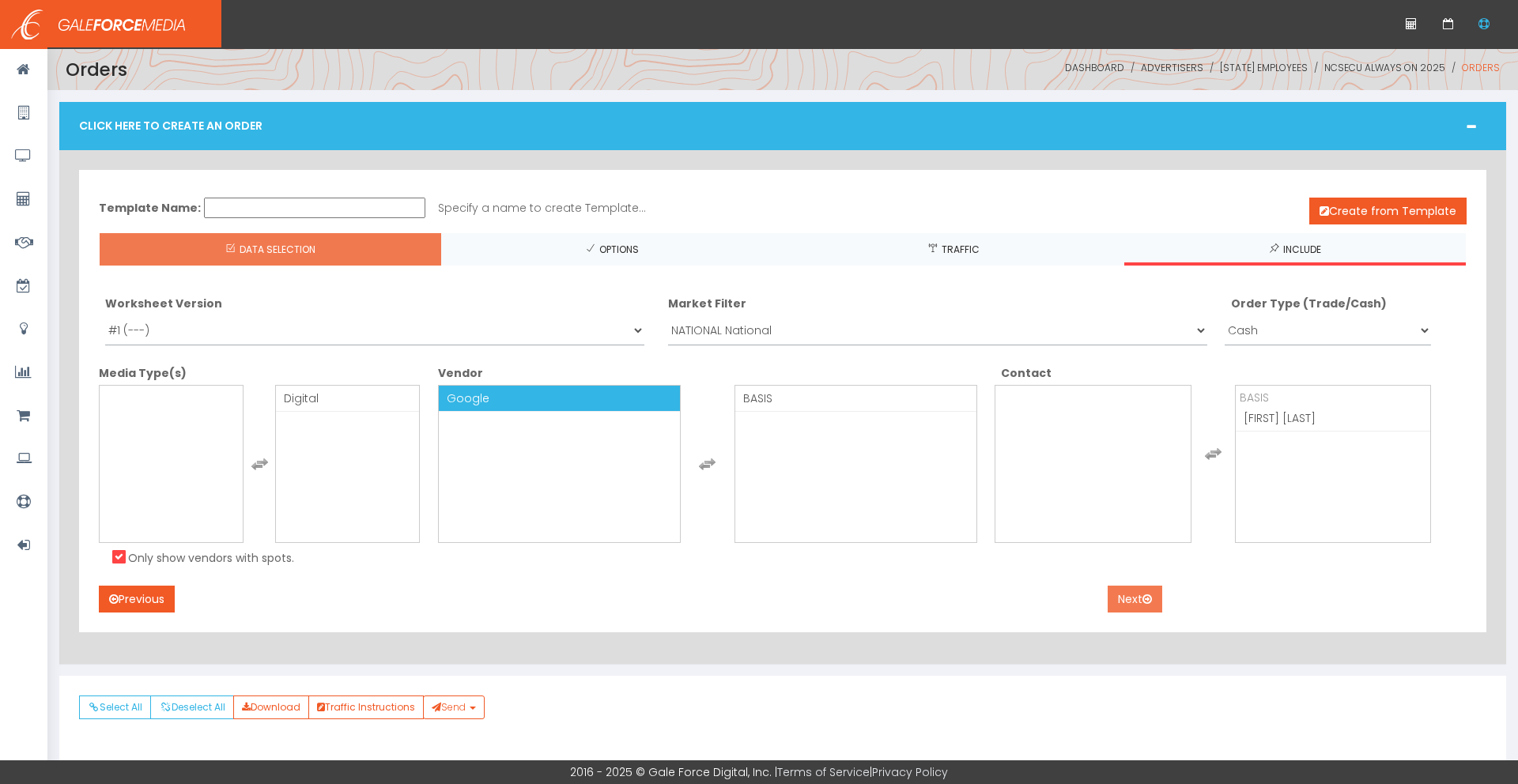 click on "Next" at bounding box center (1135, 599) 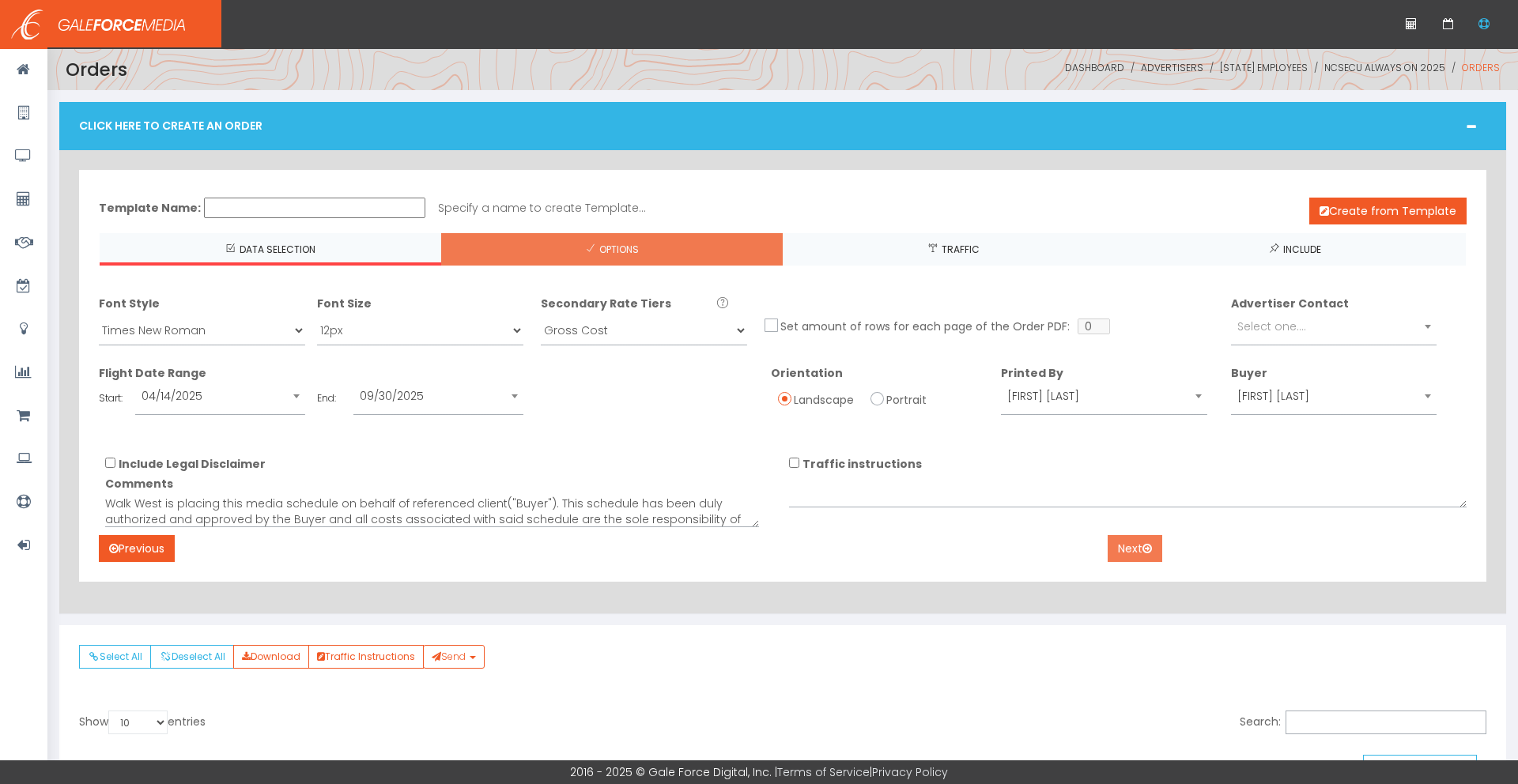 click on "Next" at bounding box center [1135, 548] 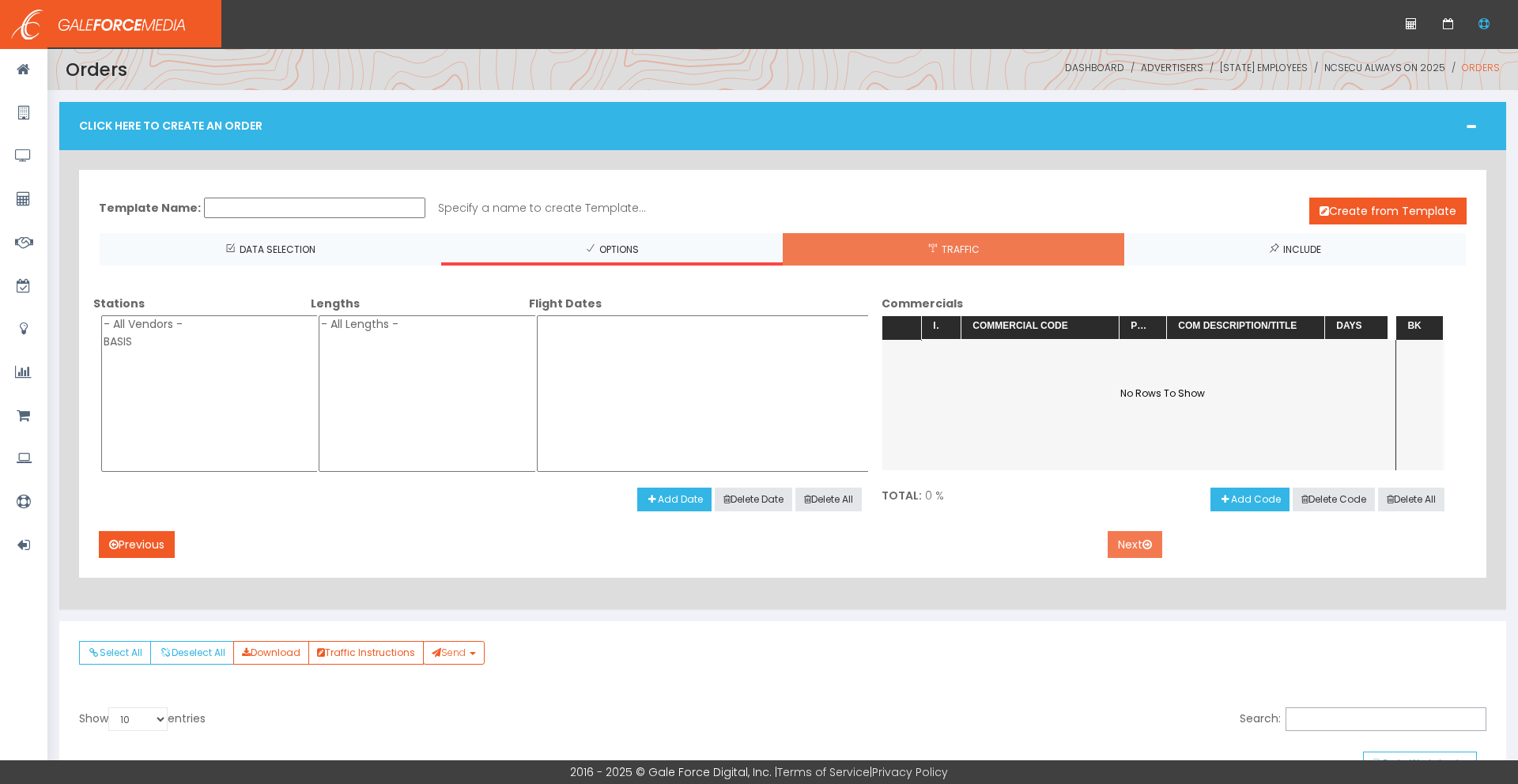 click on "Next" at bounding box center (1135, 545) 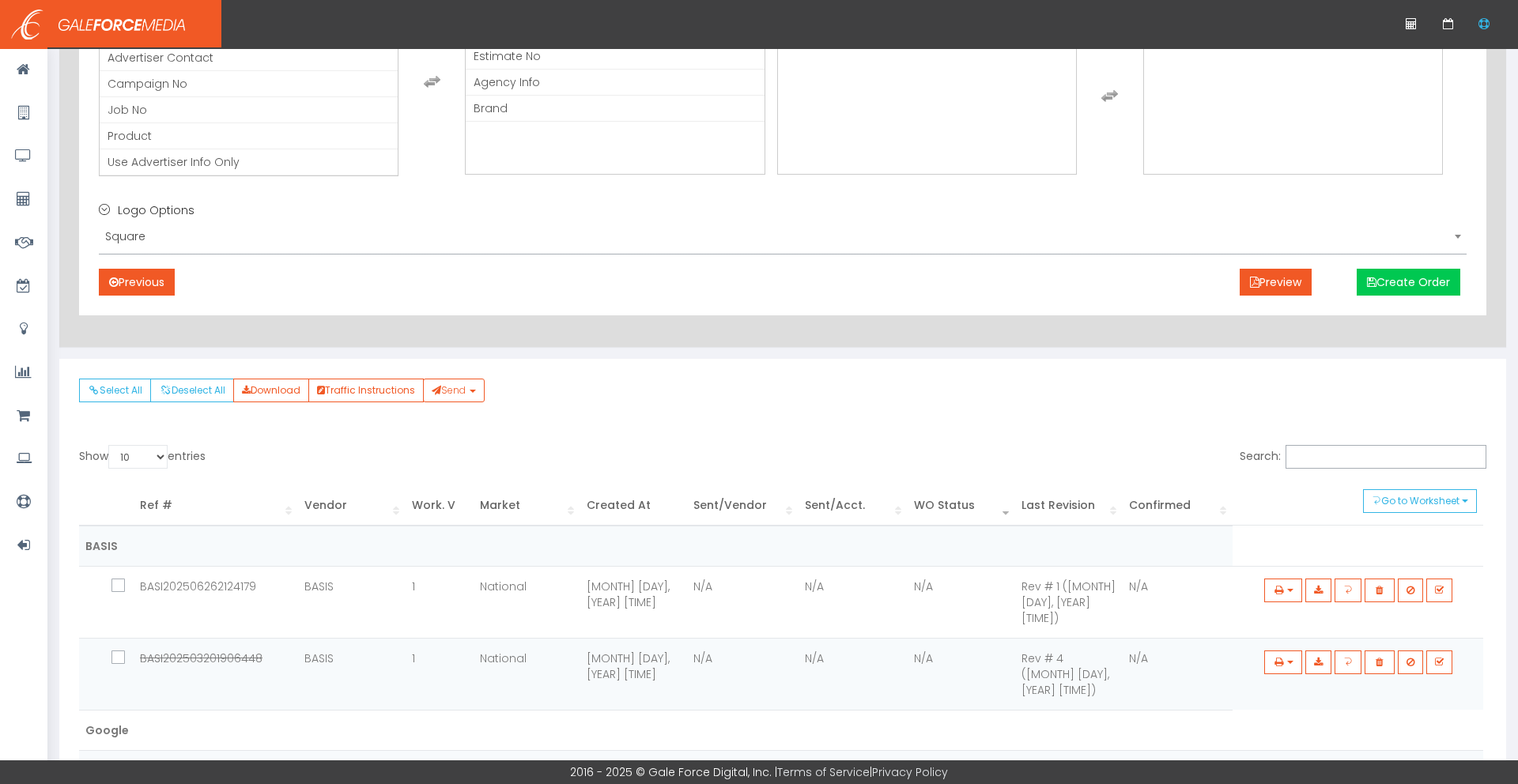 scroll, scrollTop: 740, scrollLeft: 0, axis: vertical 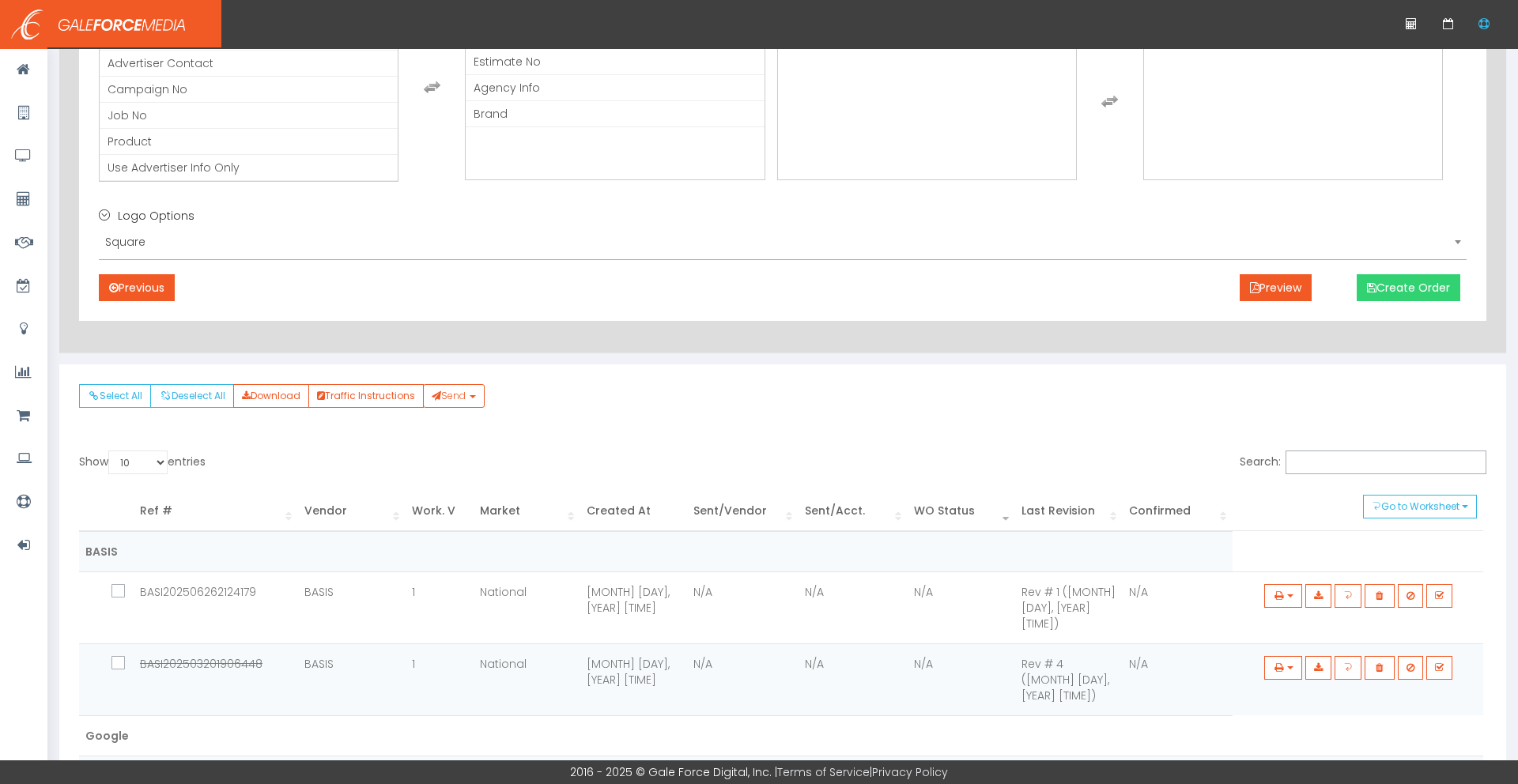 click on "Create Order" at bounding box center [1408, 288] 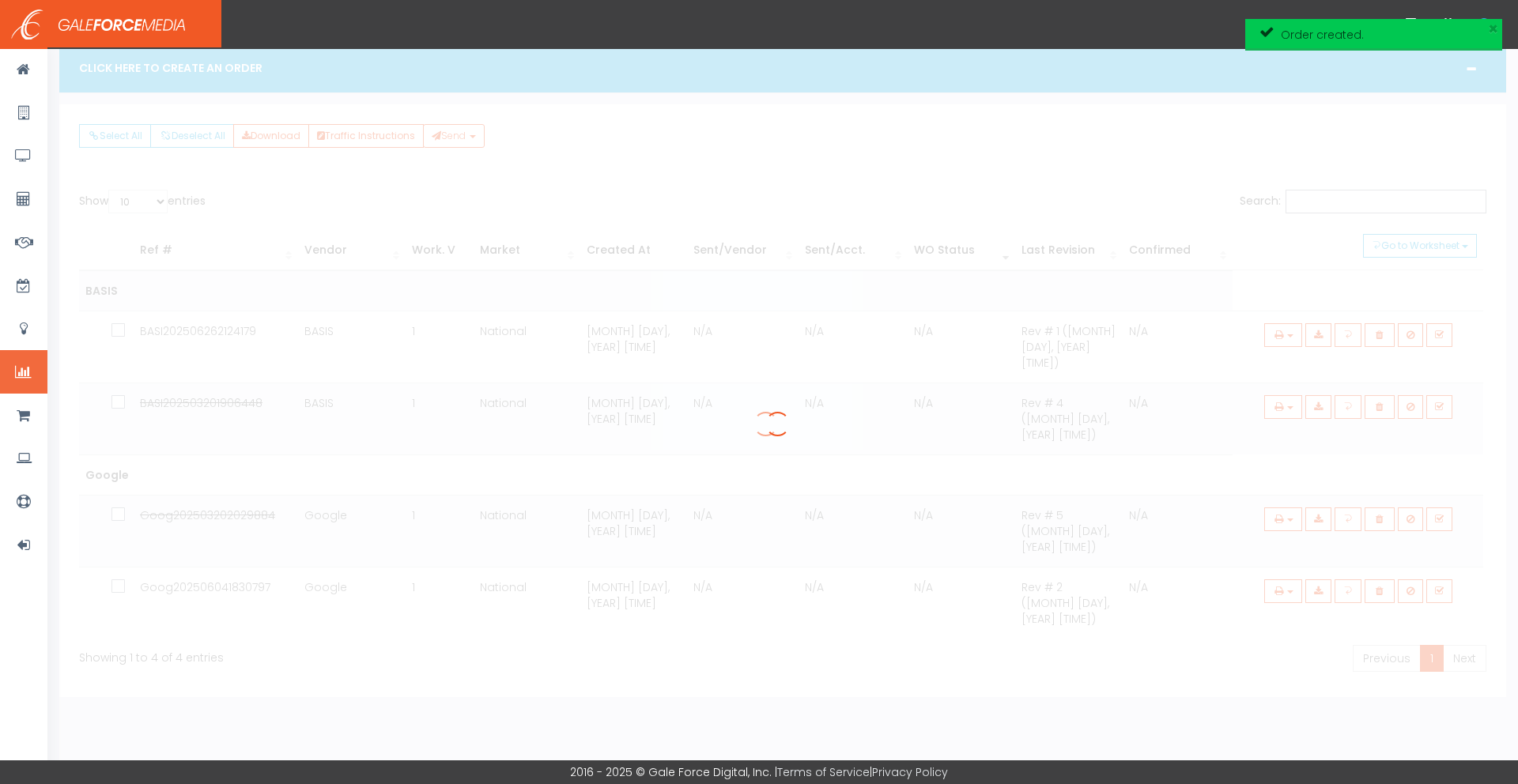 scroll, scrollTop: 0, scrollLeft: 0, axis: both 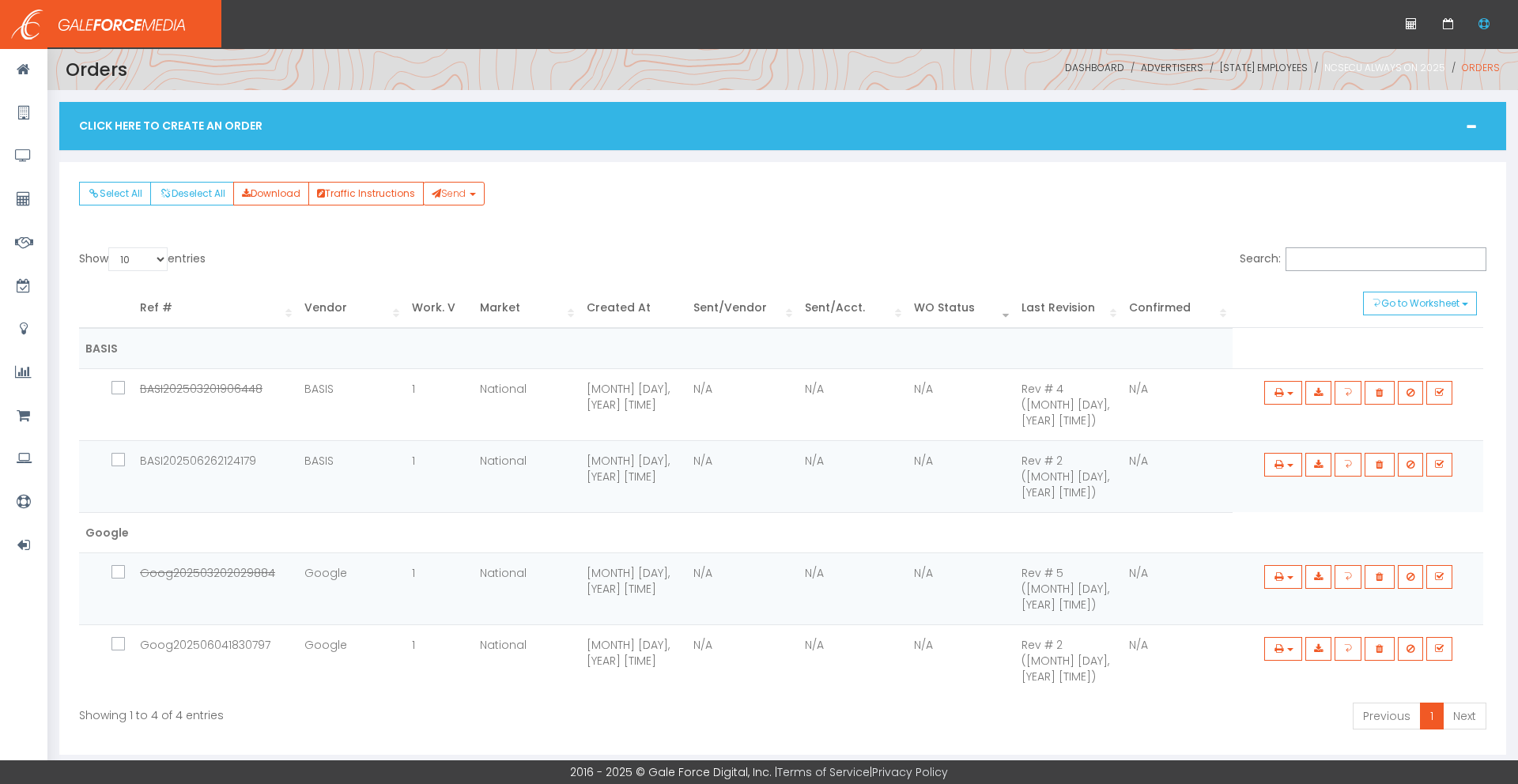 click on "NCSECU Always On 2025" at bounding box center [1384, 67] 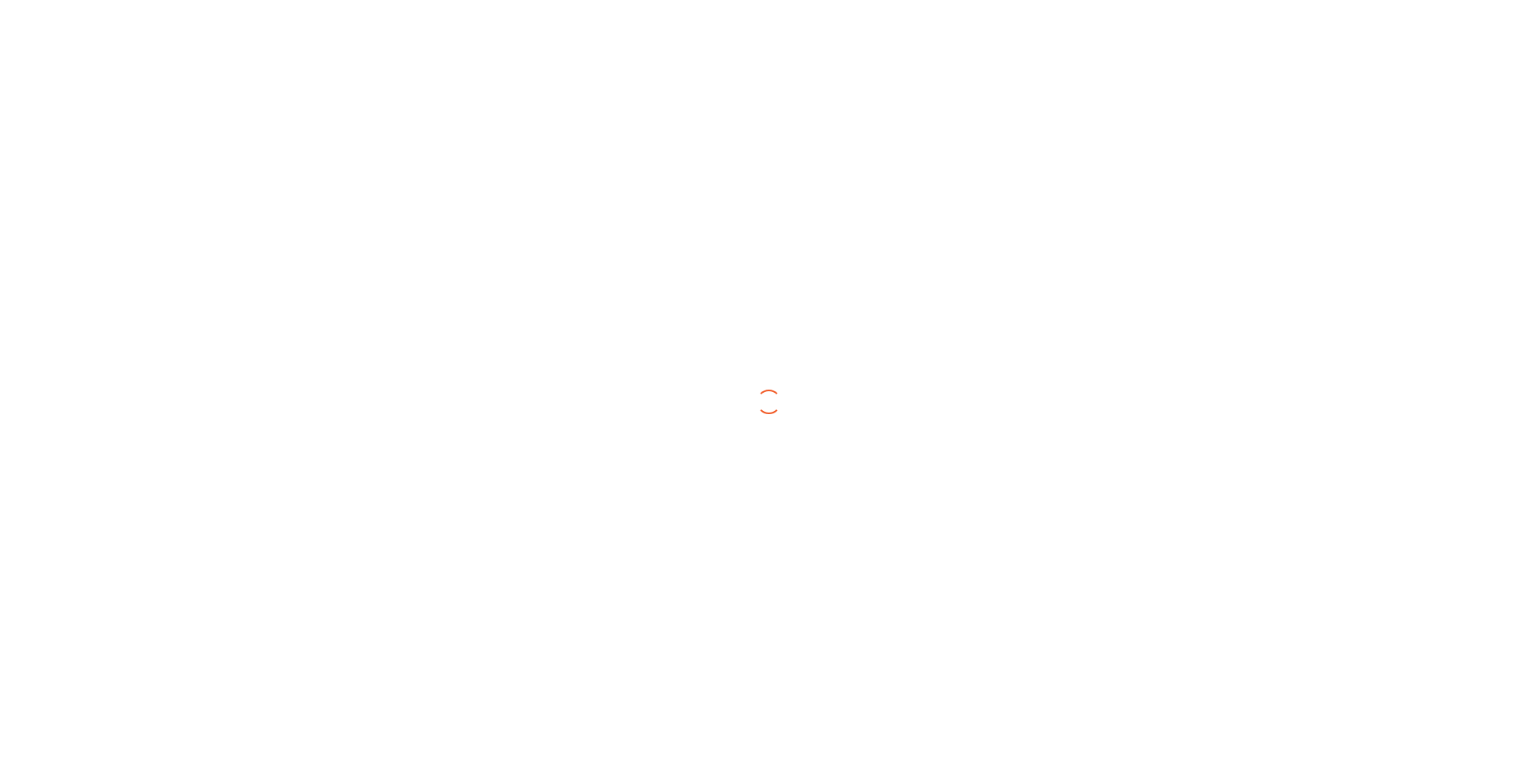 scroll, scrollTop: 0, scrollLeft: 0, axis: both 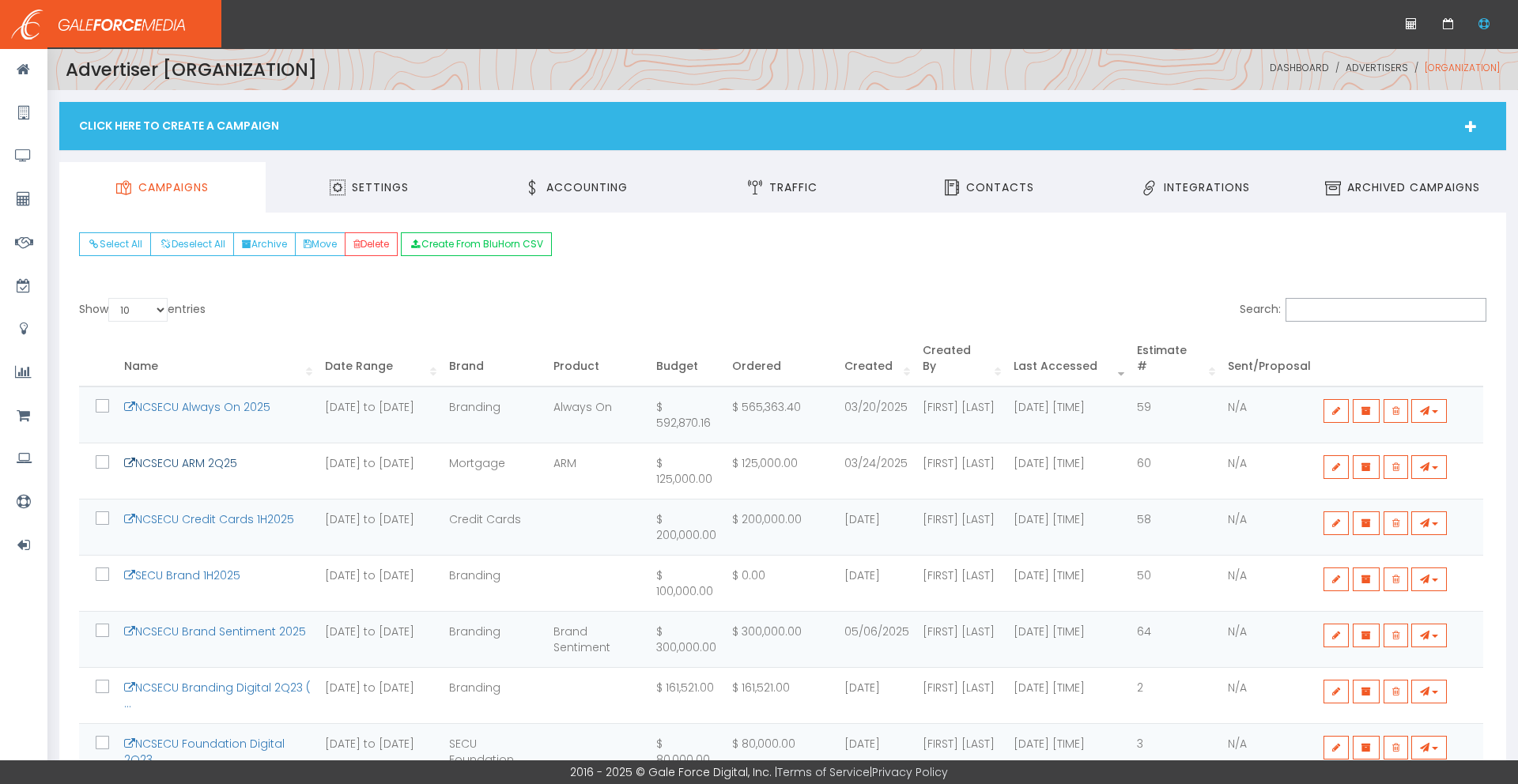 click on "NCSECU ARM 2Q25" at bounding box center [180, 463] 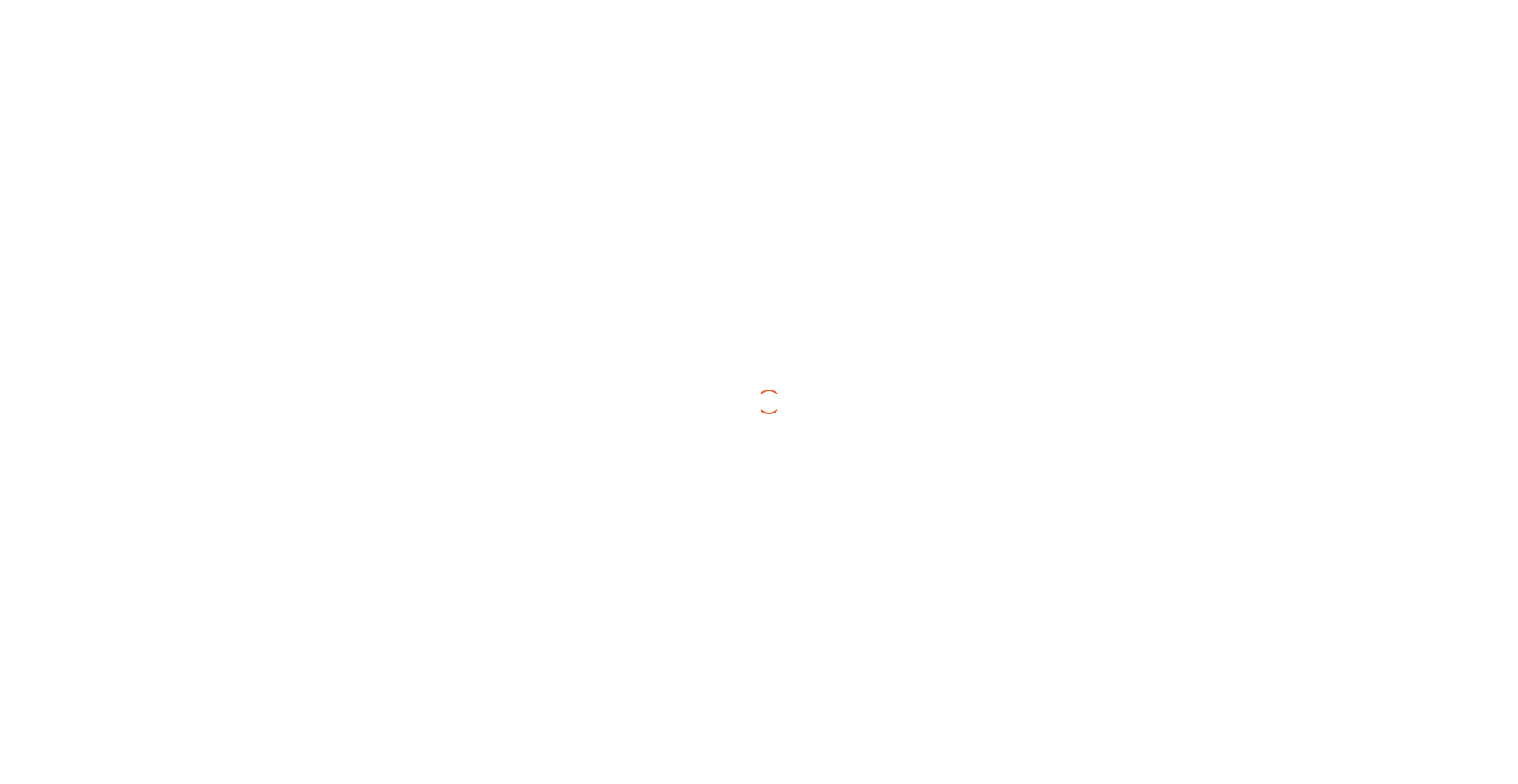 scroll, scrollTop: 0, scrollLeft: 0, axis: both 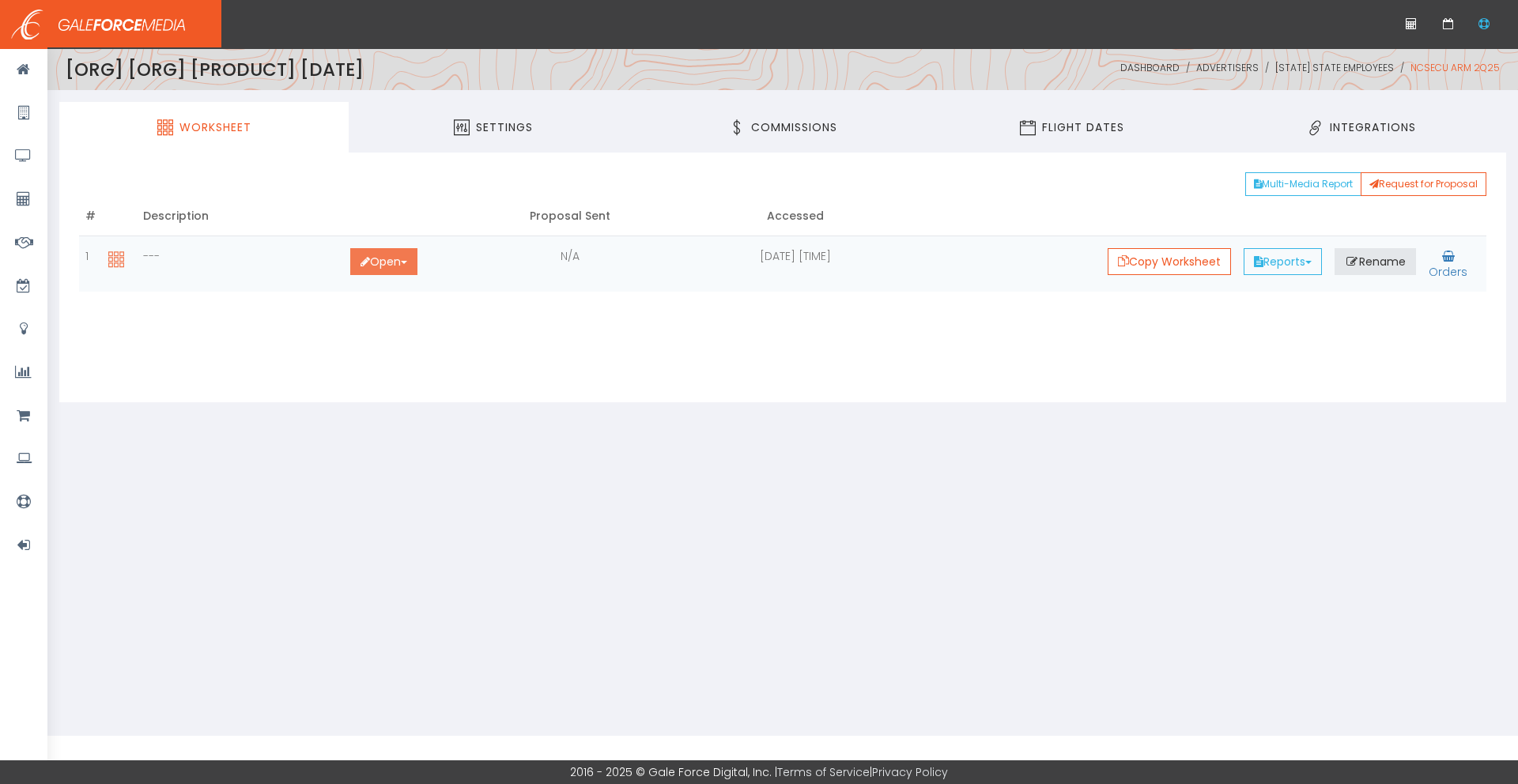 click on "Open
Toggle Dropdown" at bounding box center (383, 262) 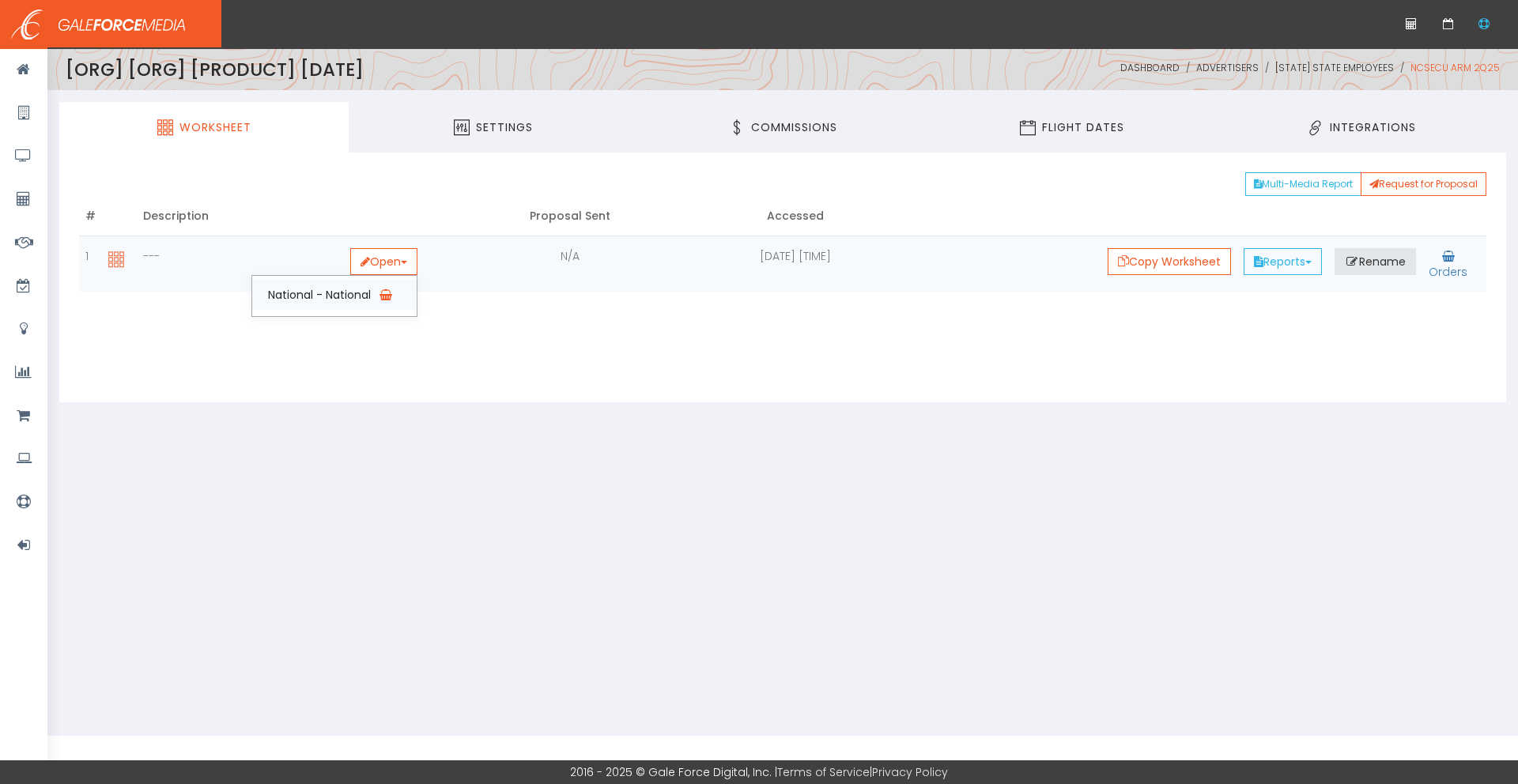 click on "National - National" at bounding box center [334, 295] 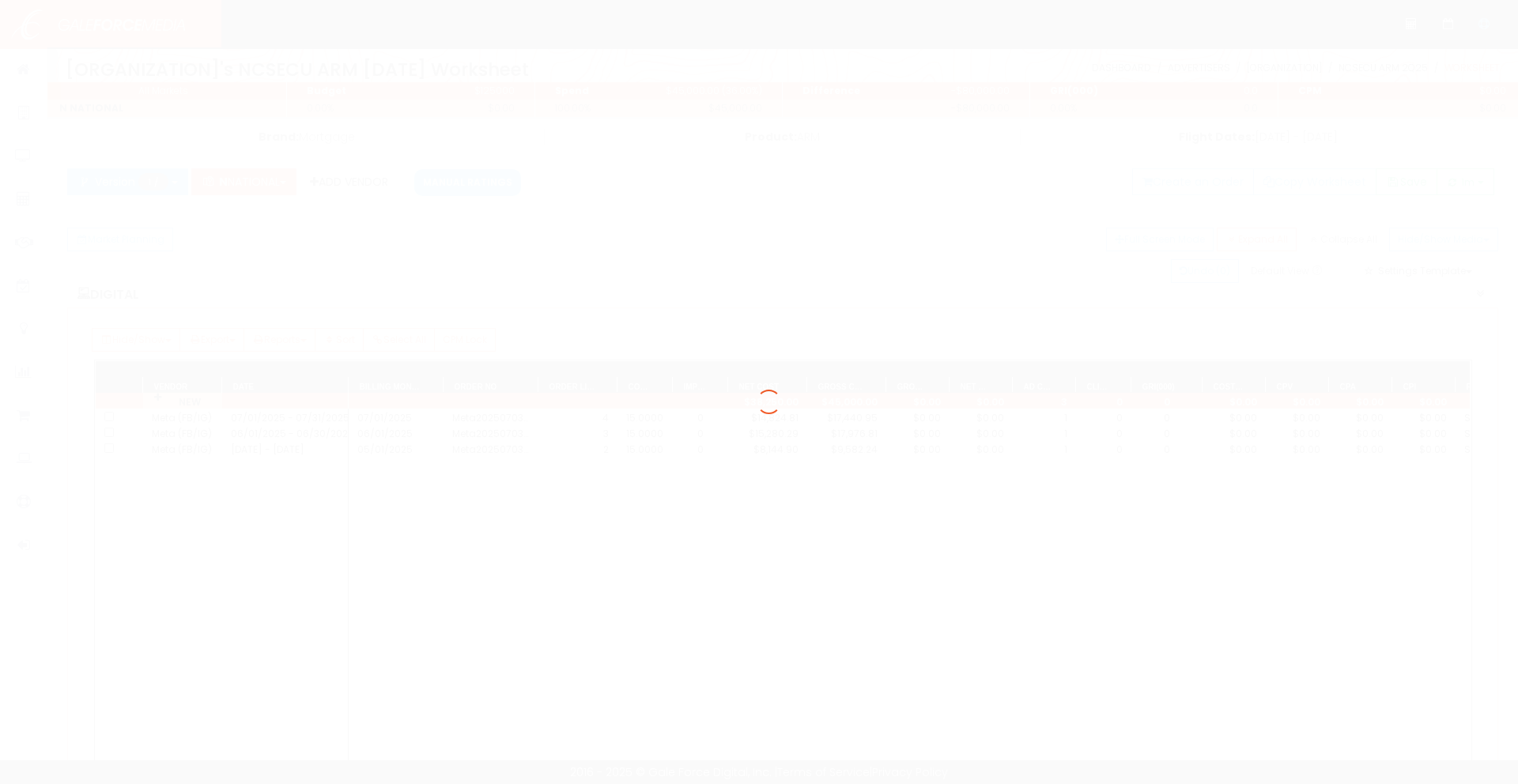 scroll, scrollTop: 0, scrollLeft: 0, axis: both 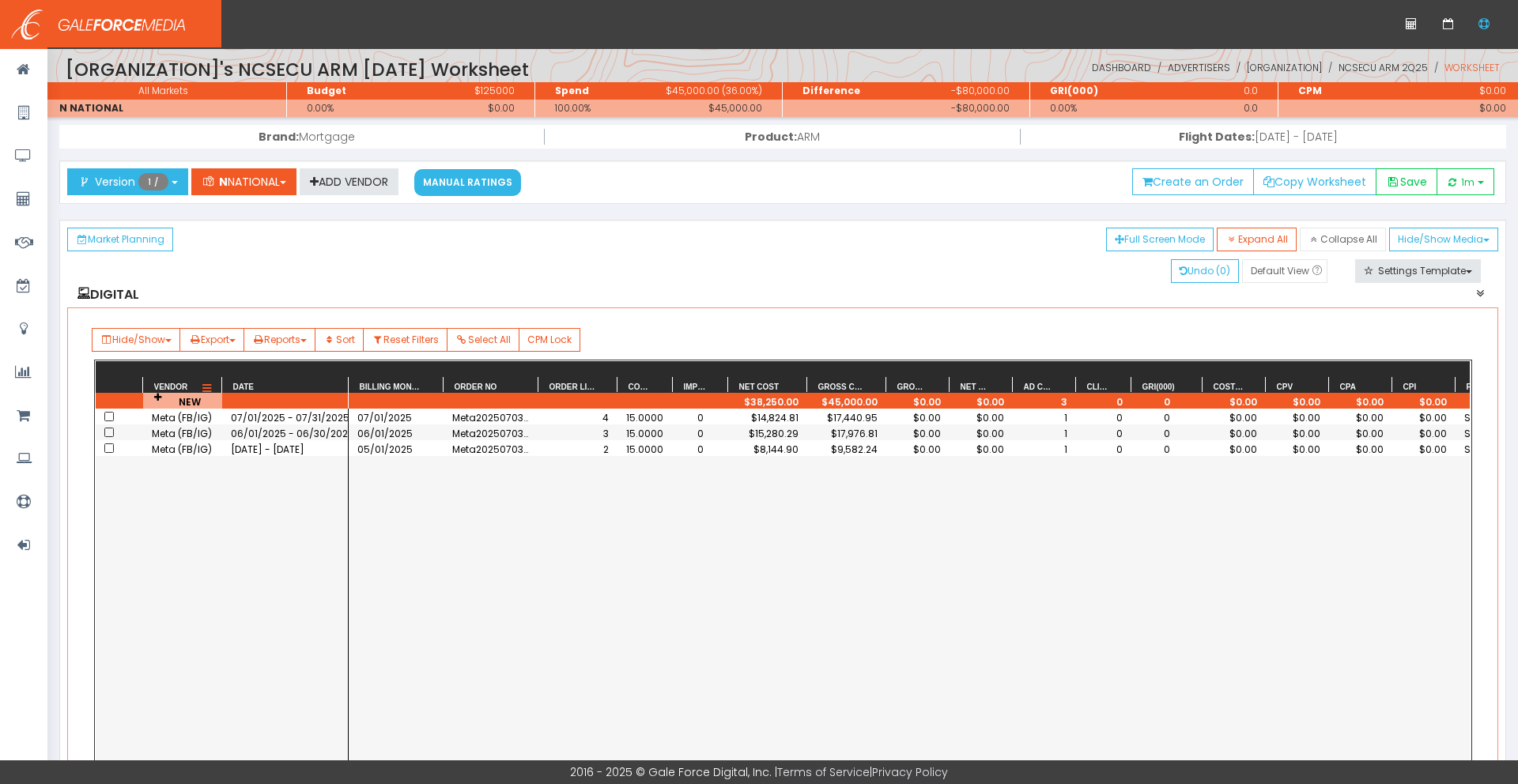 click at bounding box center [206, 389] 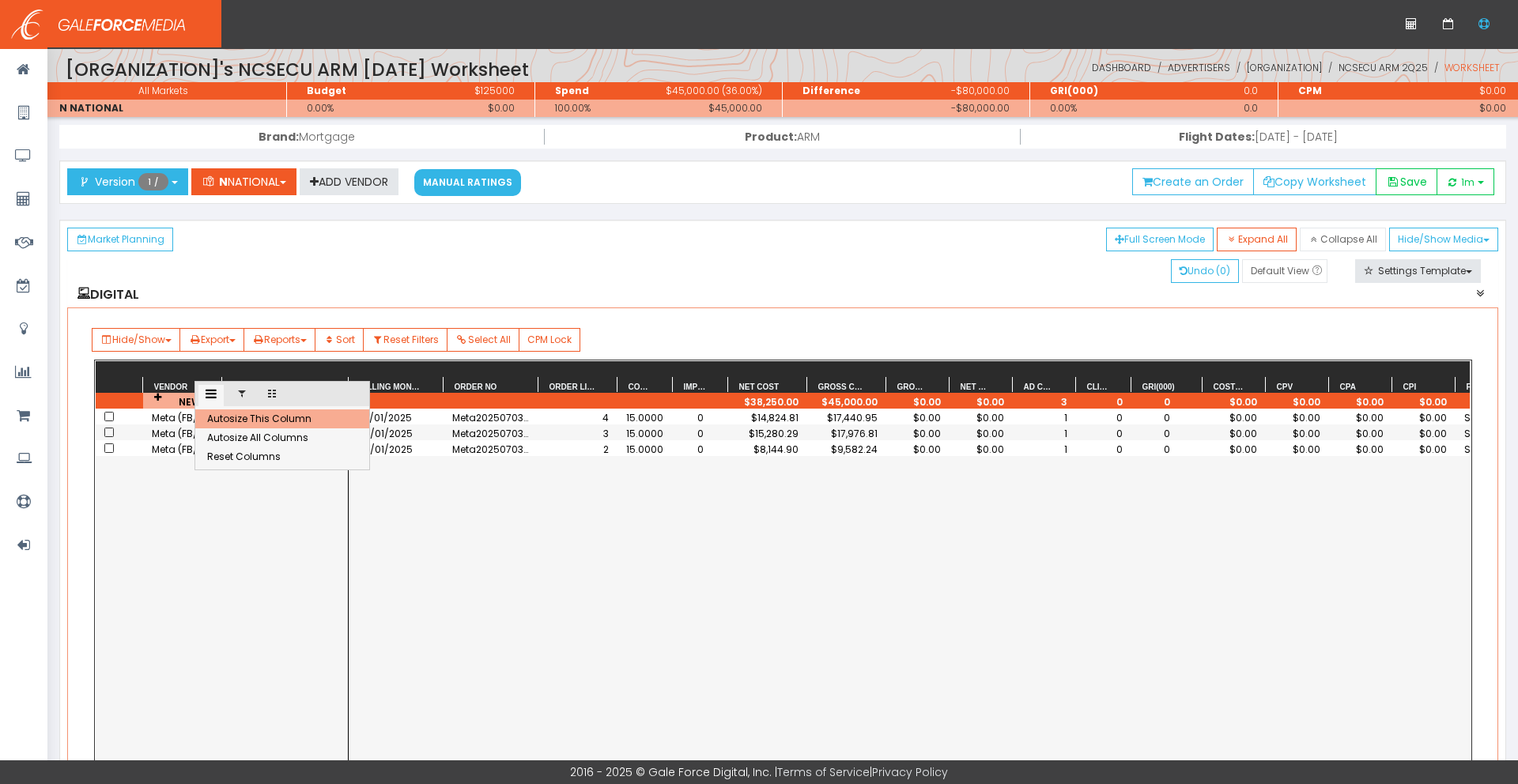 click at bounding box center [242, 394] 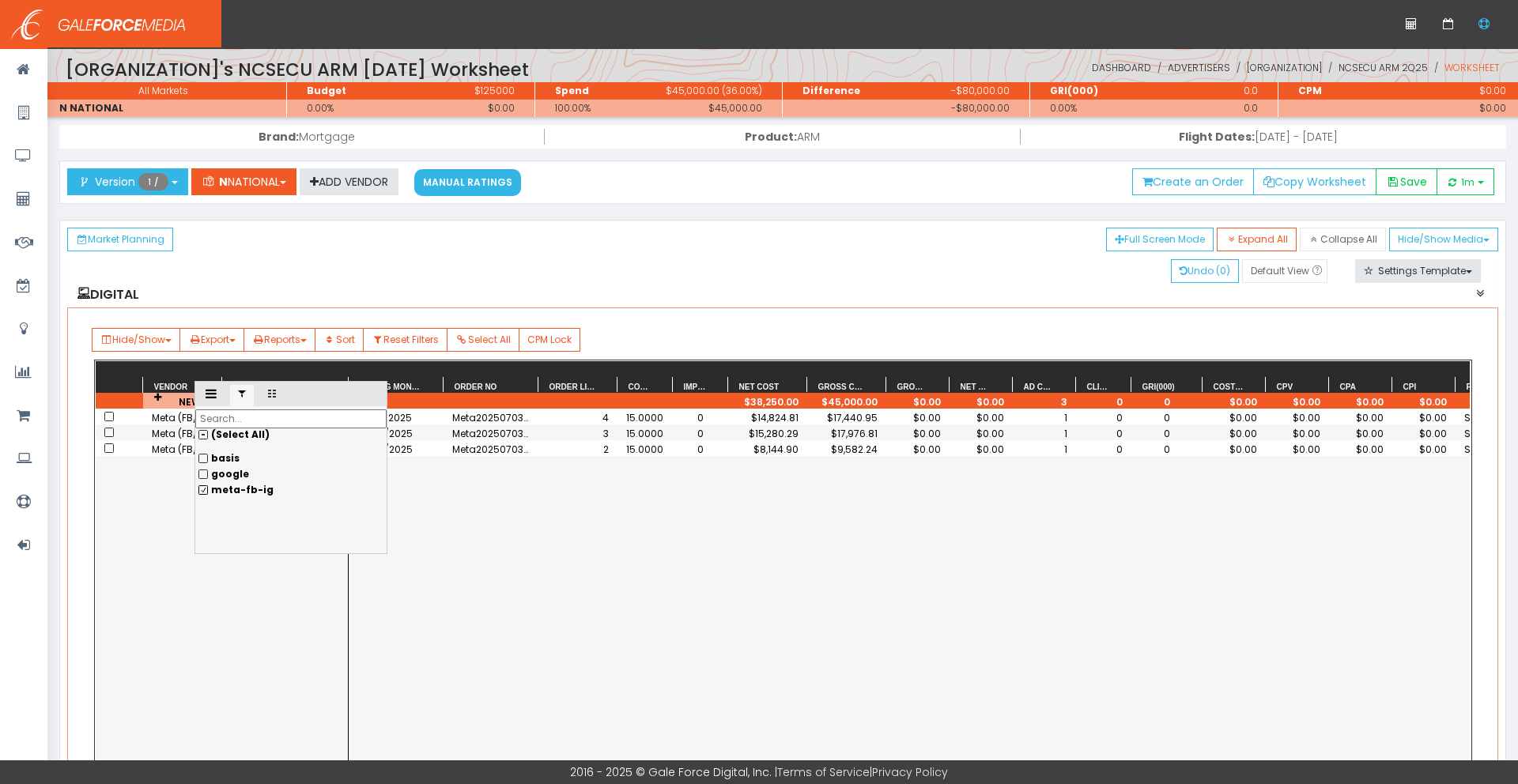 click on "meta-fb-ig" at bounding box center (291, 458) 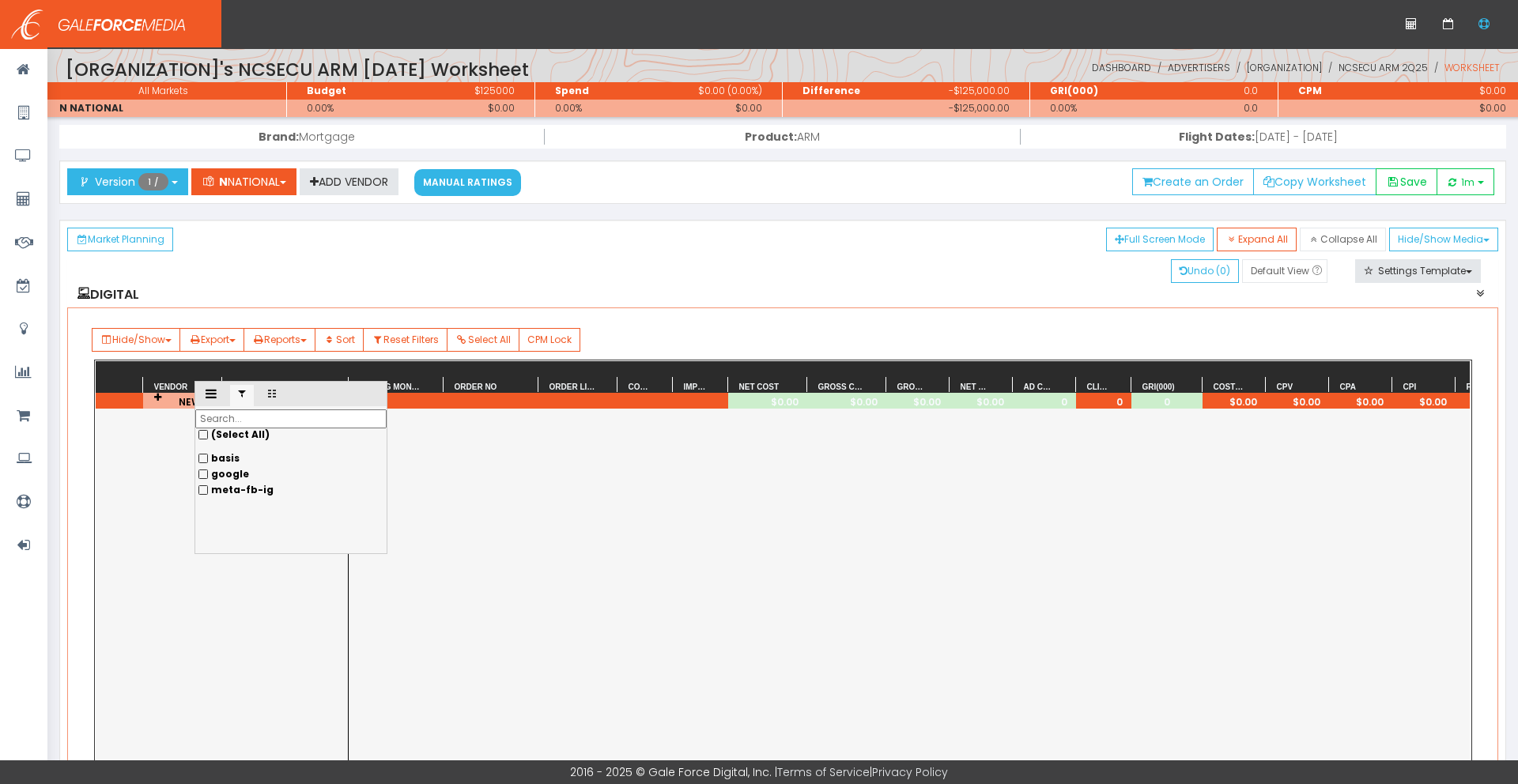 click on "basis" at bounding box center (291, 458) 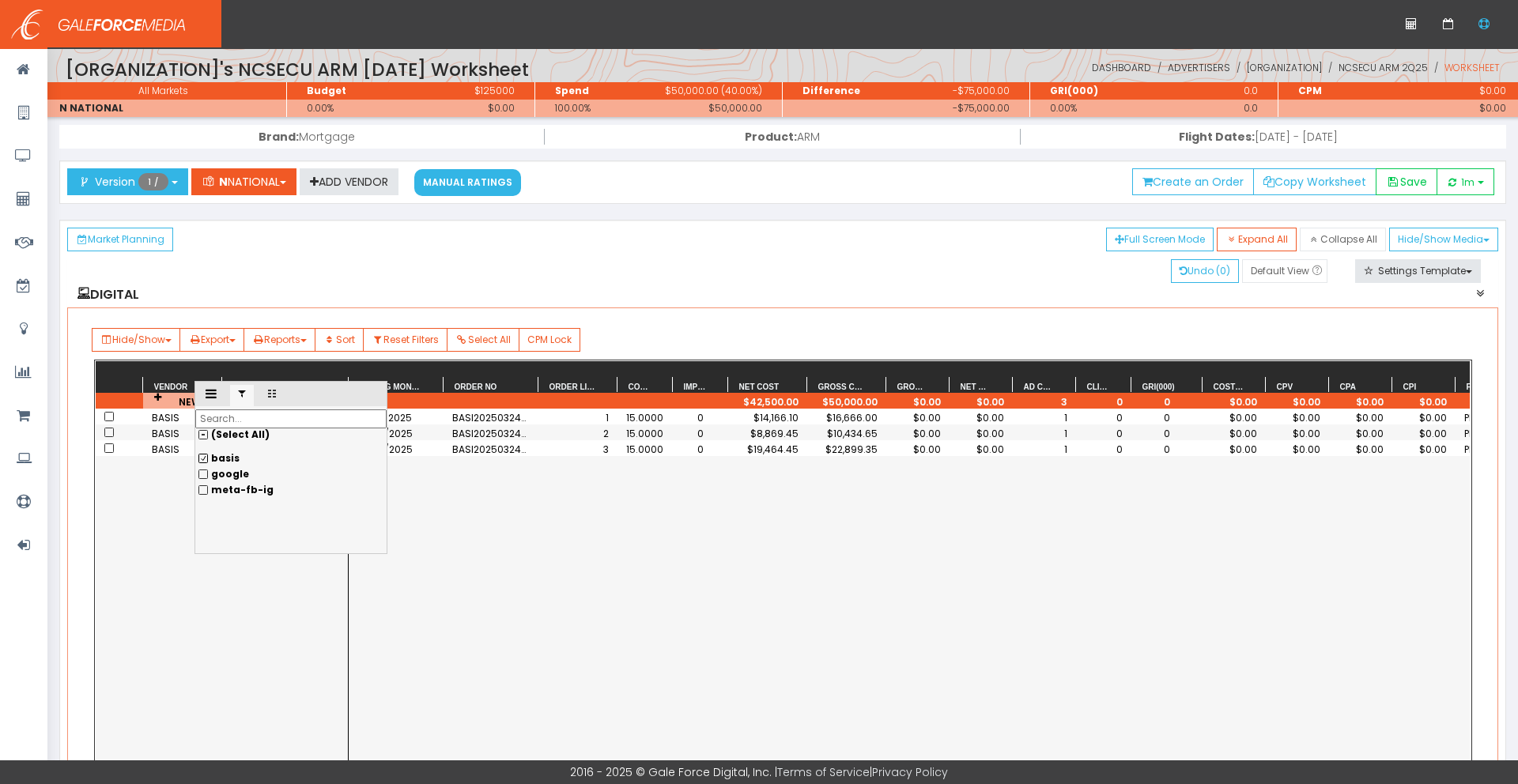 click on "07/01/2025 BASI202503242018268 1 15.0000 0 $14,166.10 $16,666.00 $0.00 $0.00 1 0 0 $0.00 $0.00 $0.00 $0.00 PROSPECTING/RT- DISPLAY/NATIVE 05/01/2025 BASI202503242018268 2 15.0000 0 $8,869.45 $10,434.65 $0.00 $0.00 1 0 0 $0.00 $0.00 $0.00 $0.00 PROSPECTING/RT- DISPLAY/NATIVE 06/01/2025 BASI202503242018268 3 15.0000 0 $19,464.45 $22,899.35 $0.00 $0.00 1 0 0 $0.00 $0.00 $0.00 $0.00 PROSPECTING/RT- DISPLAY/NATIVE" at bounding box center [909, 650] 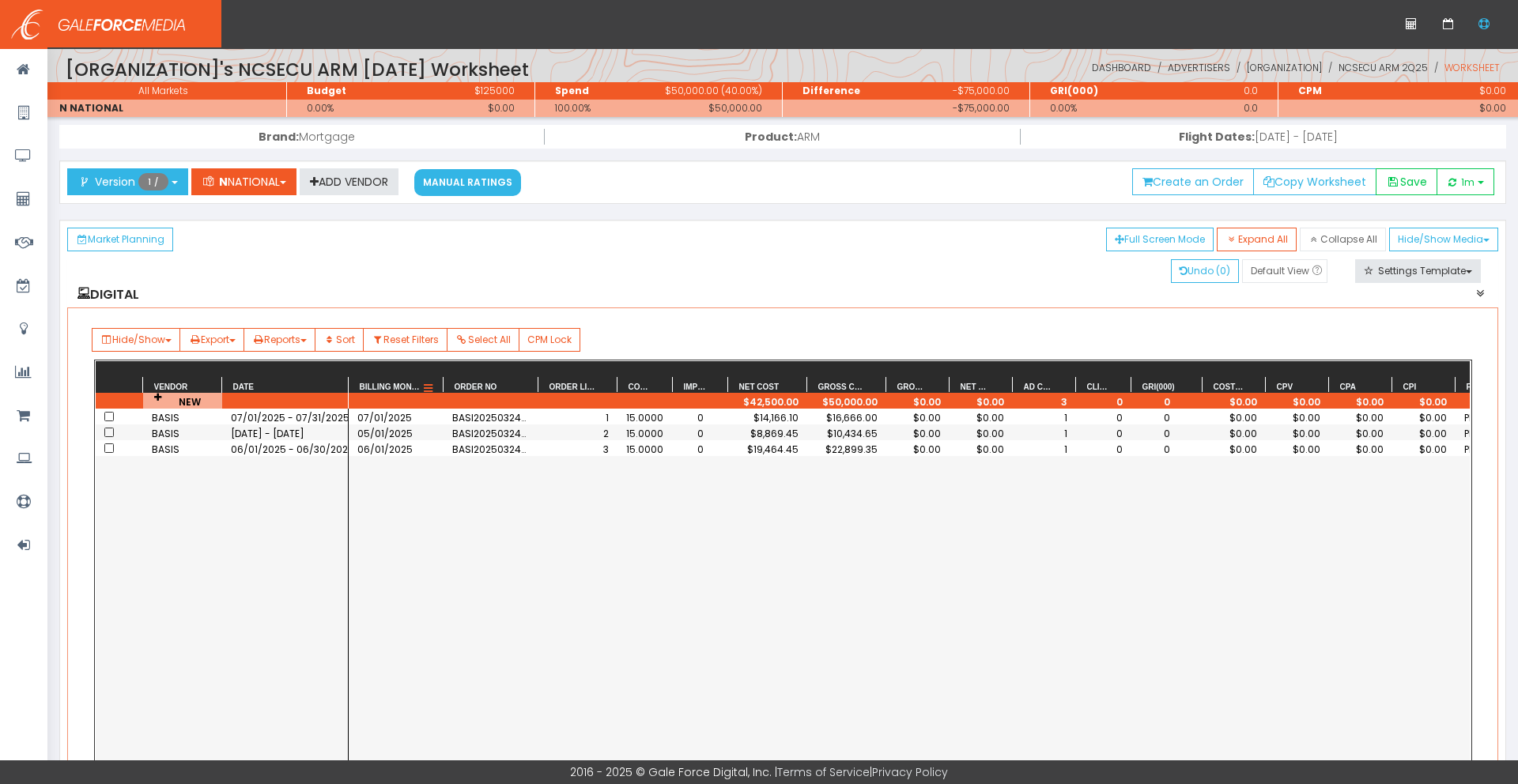 click on "Billing Month" at bounding box center [395, 386] 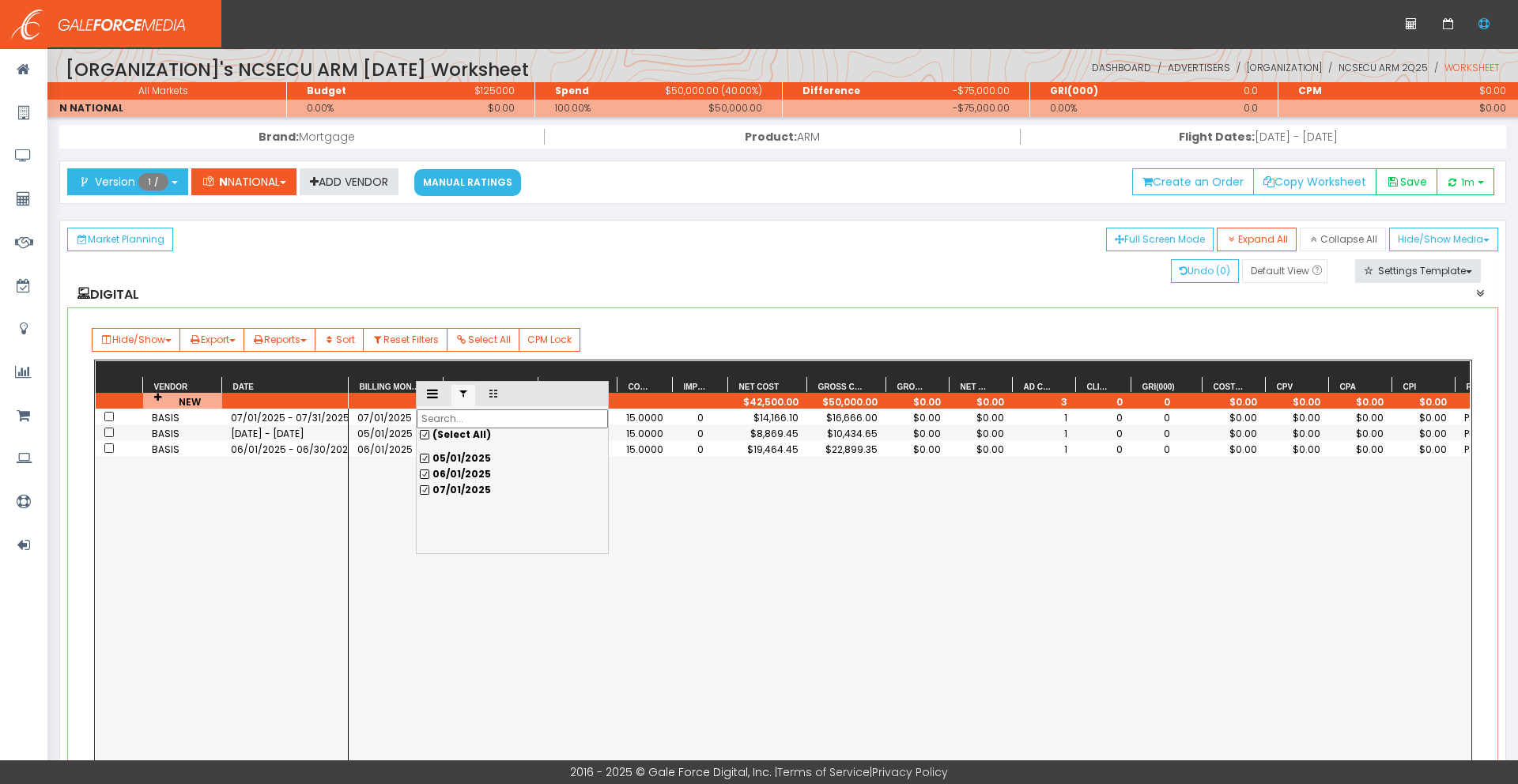 click on "05/01/2025" at bounding box center (512, 458) 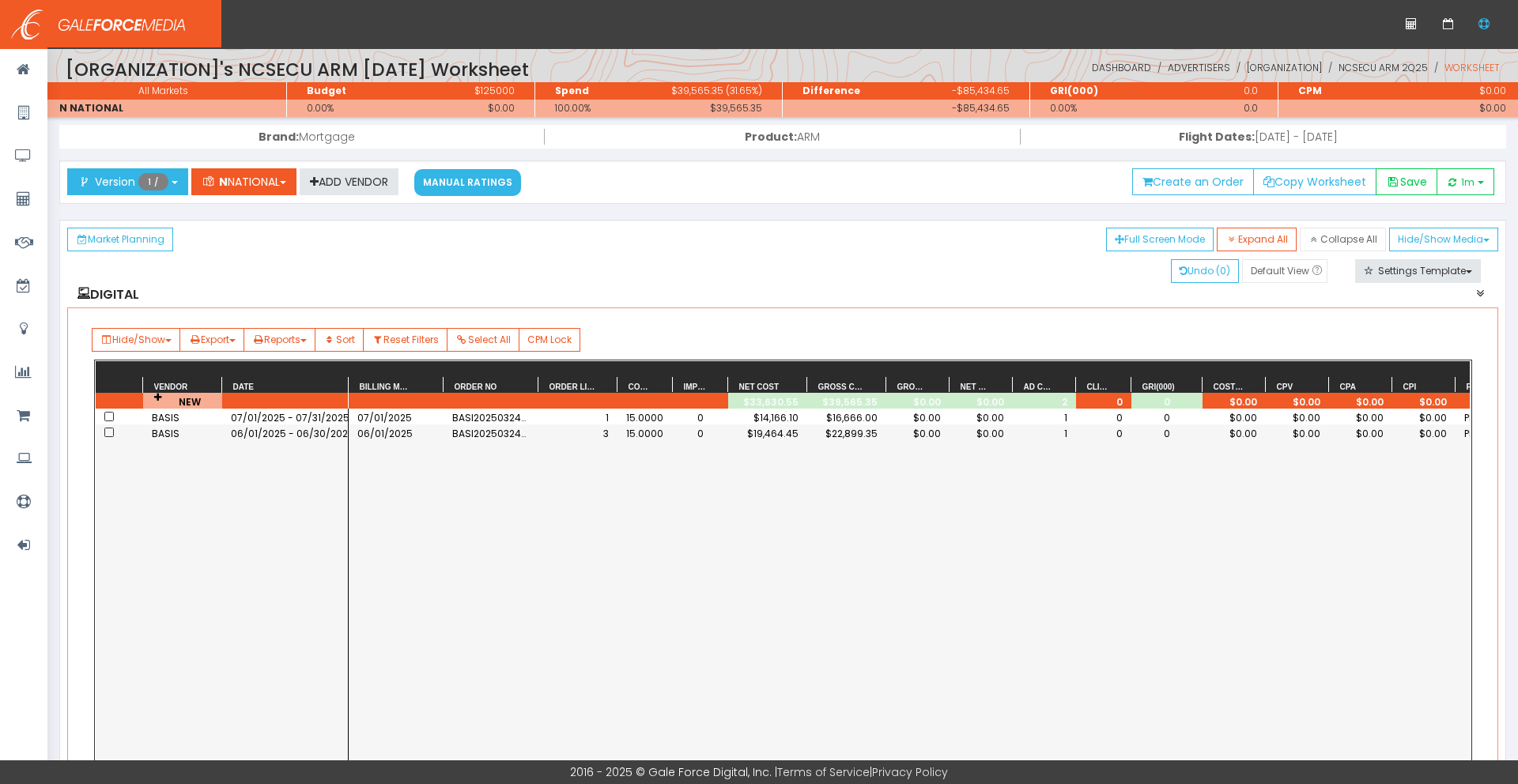 click on "07/01/2025 BASI202503242018268 1 15.0000 0 $14,166.10 $16,666.00 $0.00 $0.00 1 0 0 $0.00 $0.00 $0.00 $0.00 PROSPECTING/RT- DISPLAY/NATIVE 06/01/2025 BASI202503242018268 3 15.0000 0 $19,464.45 $22,899.35 $0.00 $0.00 1 0 0 $0.00 $0.00 $0.00 $0.00 PROSPECTING/RT- DISPLAY/NATIVE" at bounding box center (909, 650) 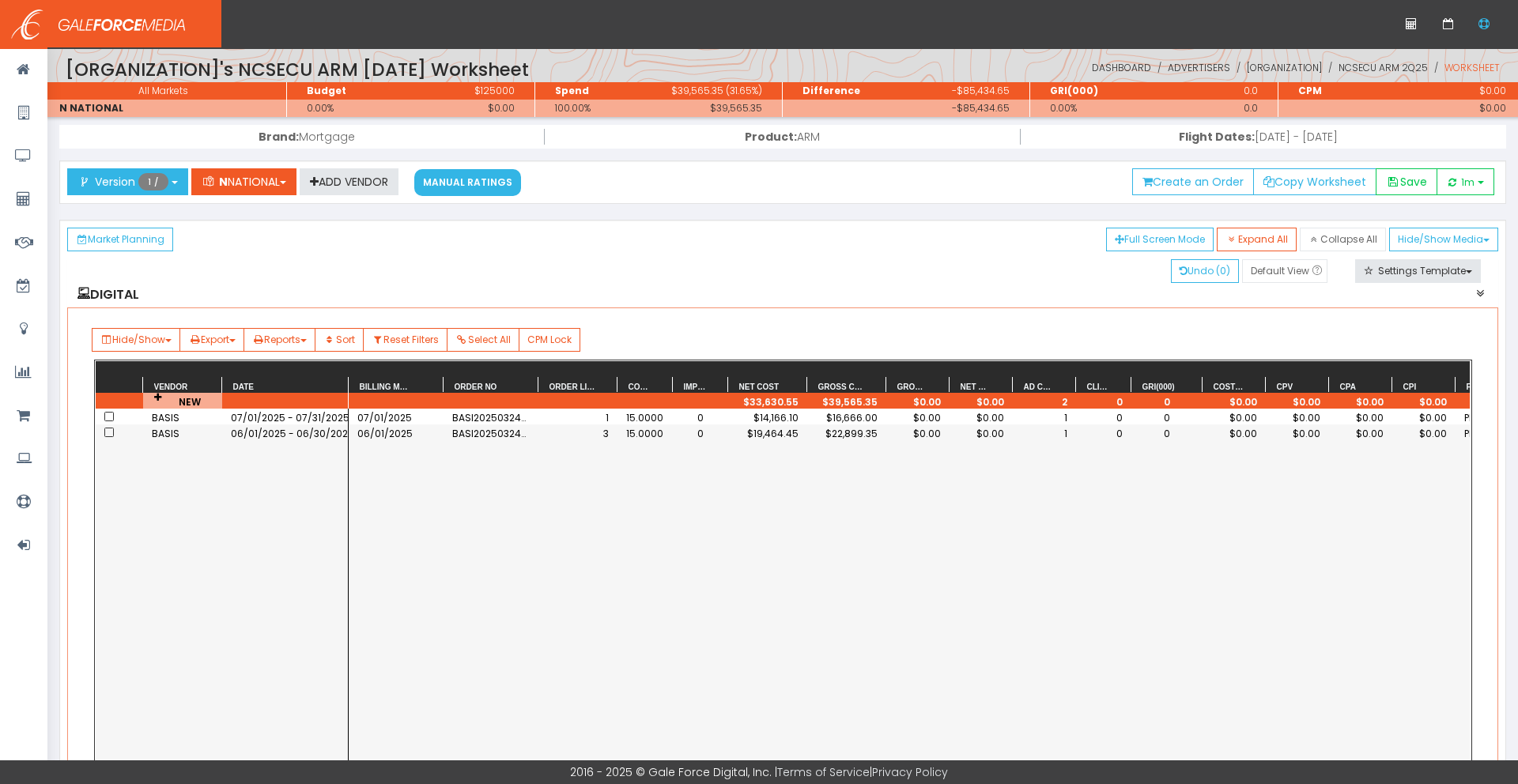 click on "$22,899.35" at bounding box center (645, 433) 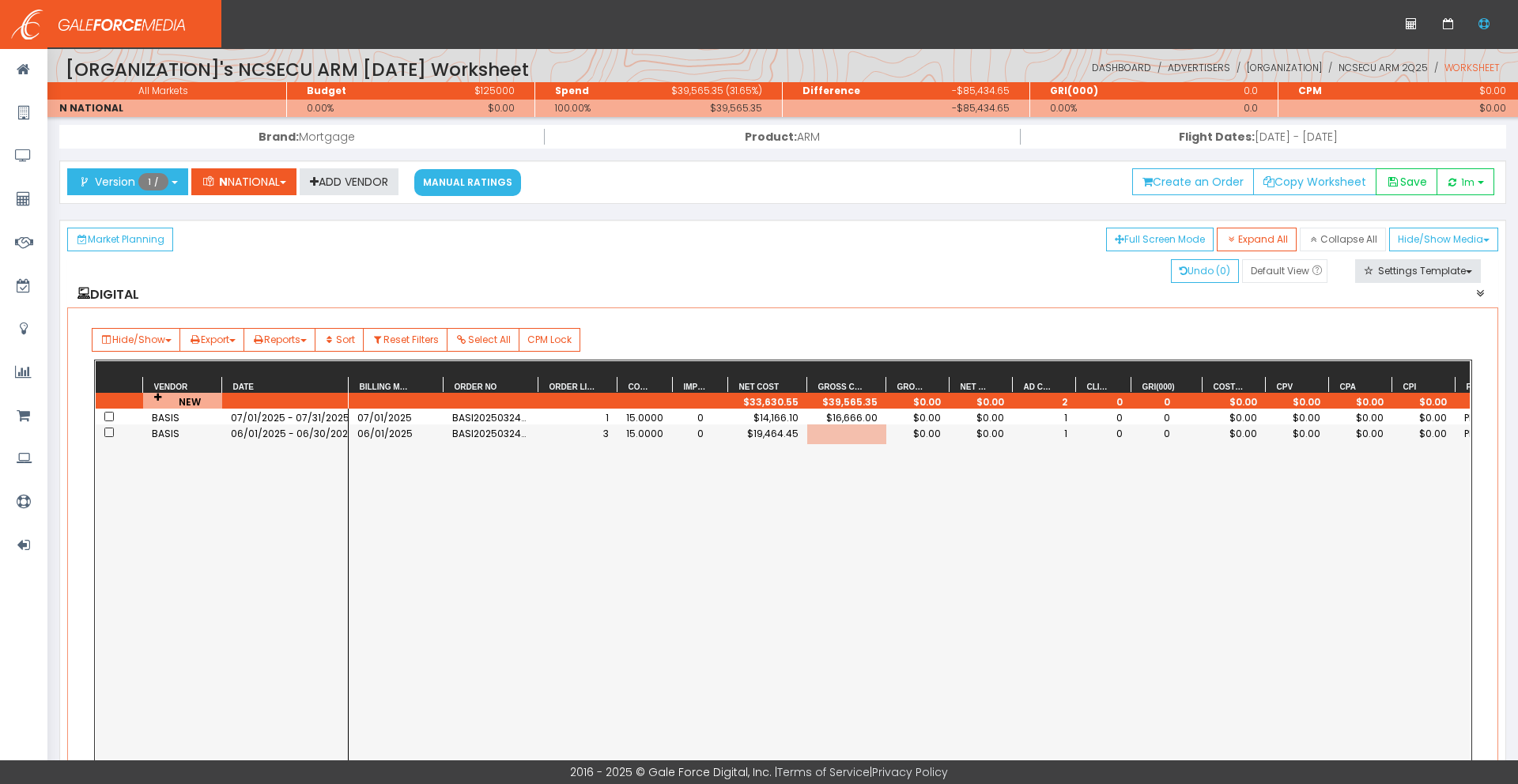scroll, scrollTop: 0, scrollLeft: 30, axis: horizontal 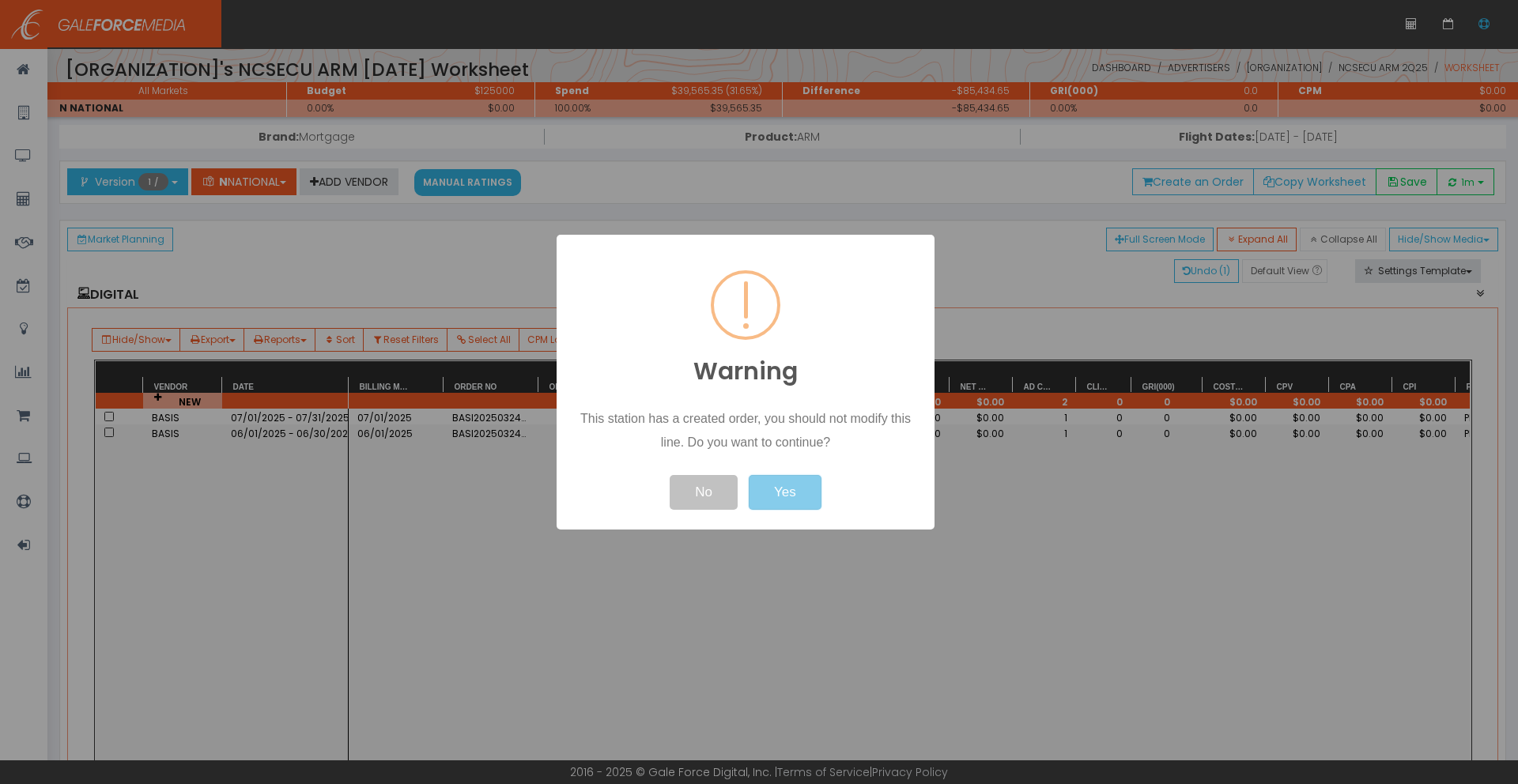 click on "Yes" at bounding box center [785, 492] 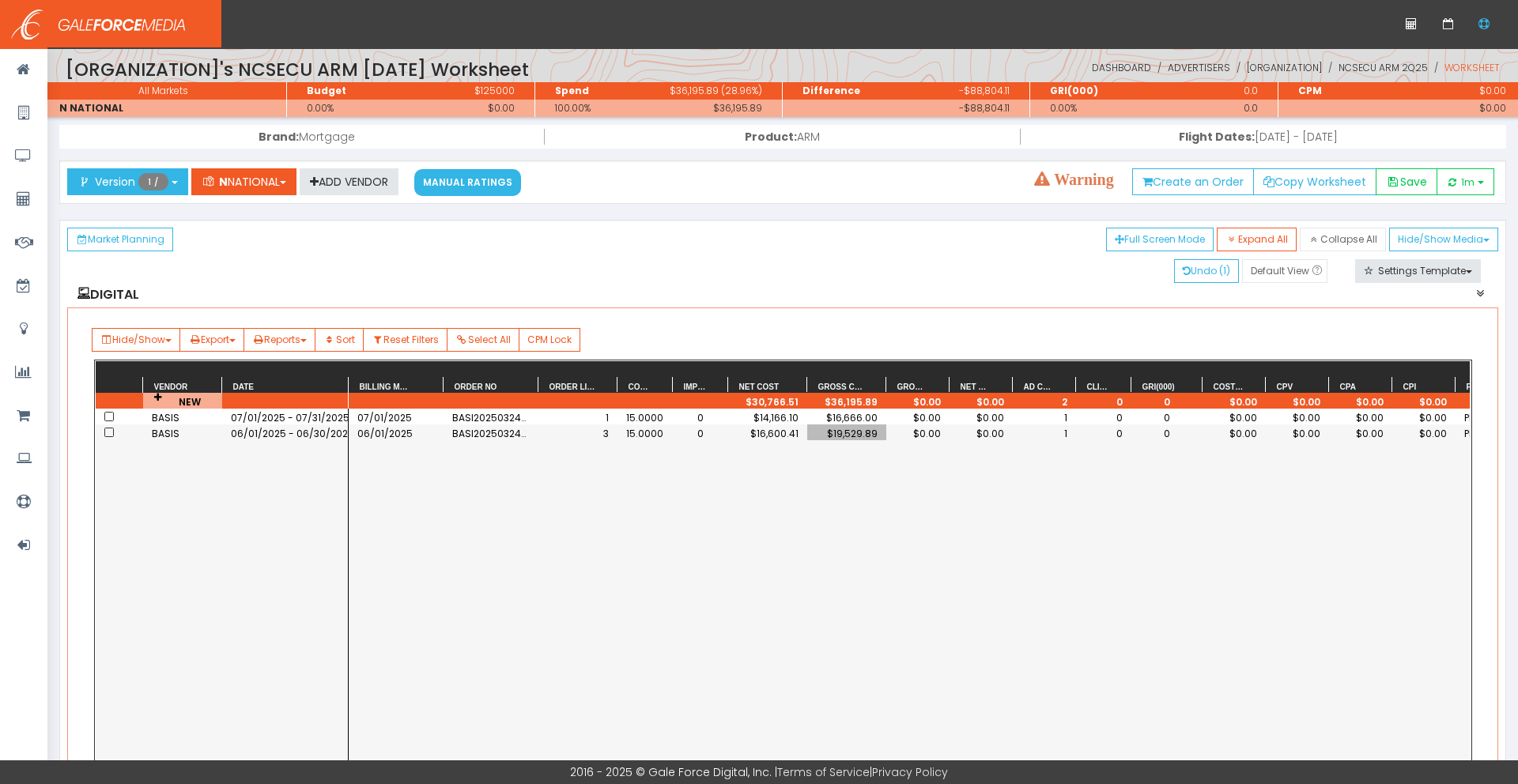 click on "$16,666.00" at bounding box center [645, 417] 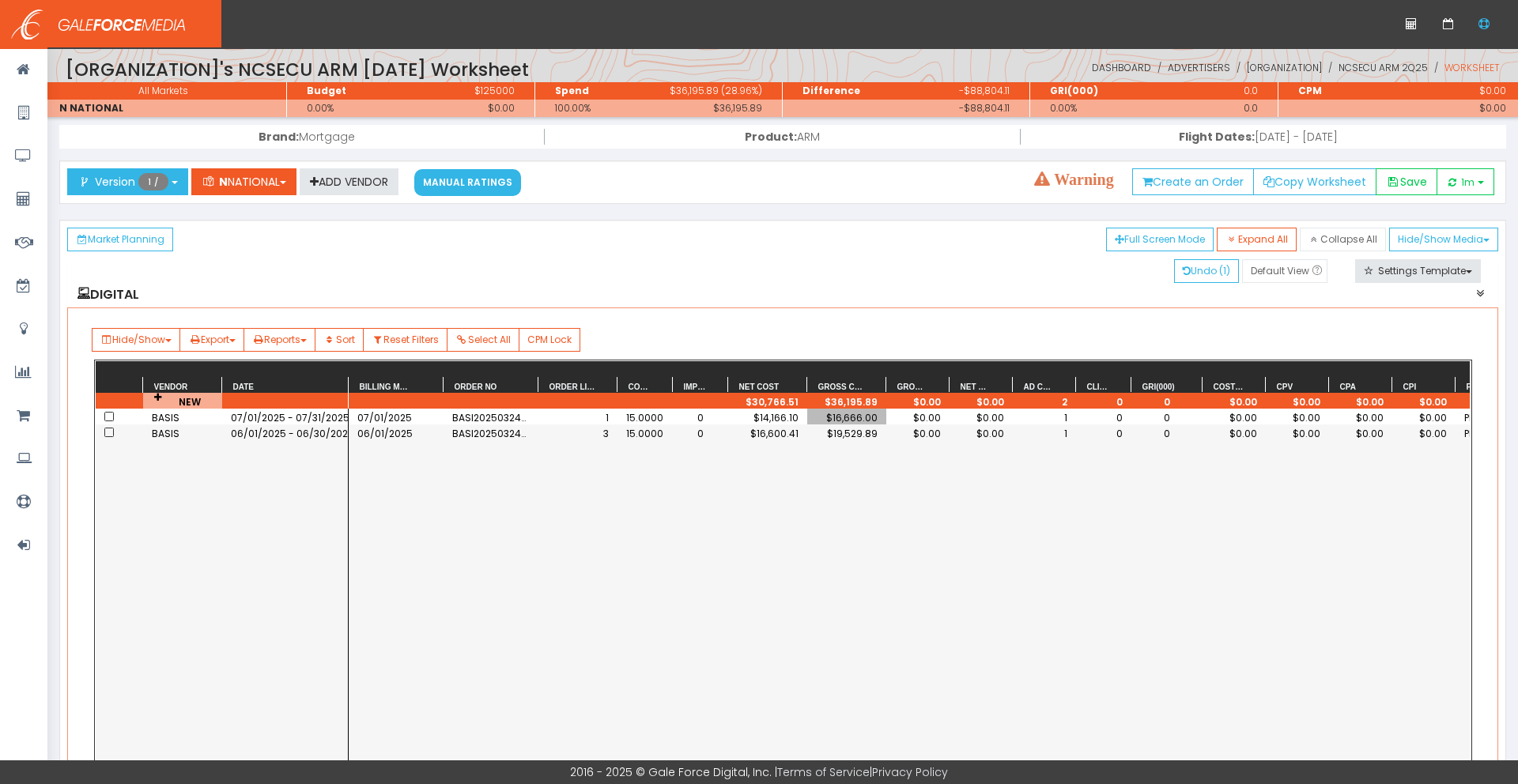 click on "$16,666.00" at bounding box center (847, 417) 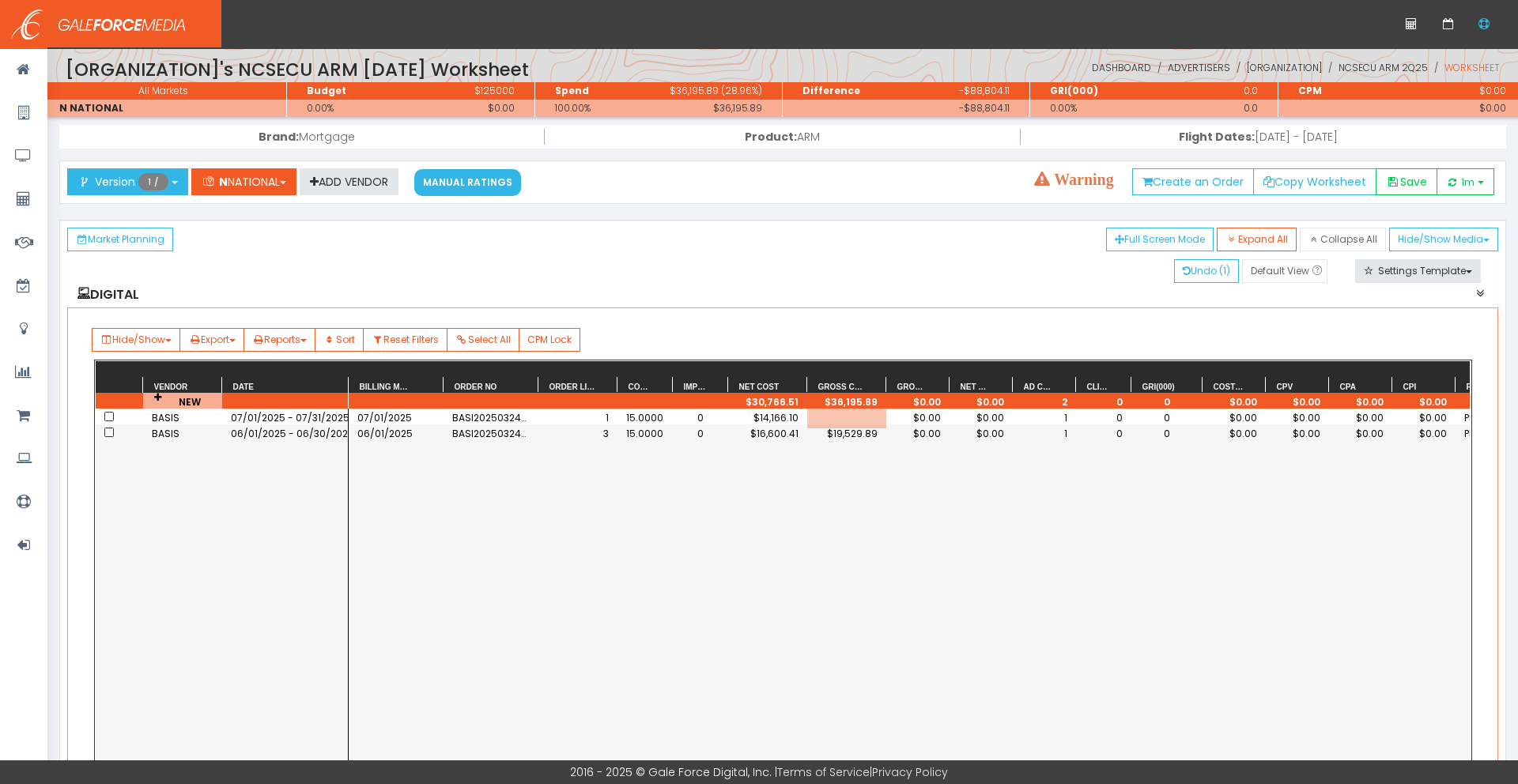 click on "16666.00" at bounding box center (870, 416) 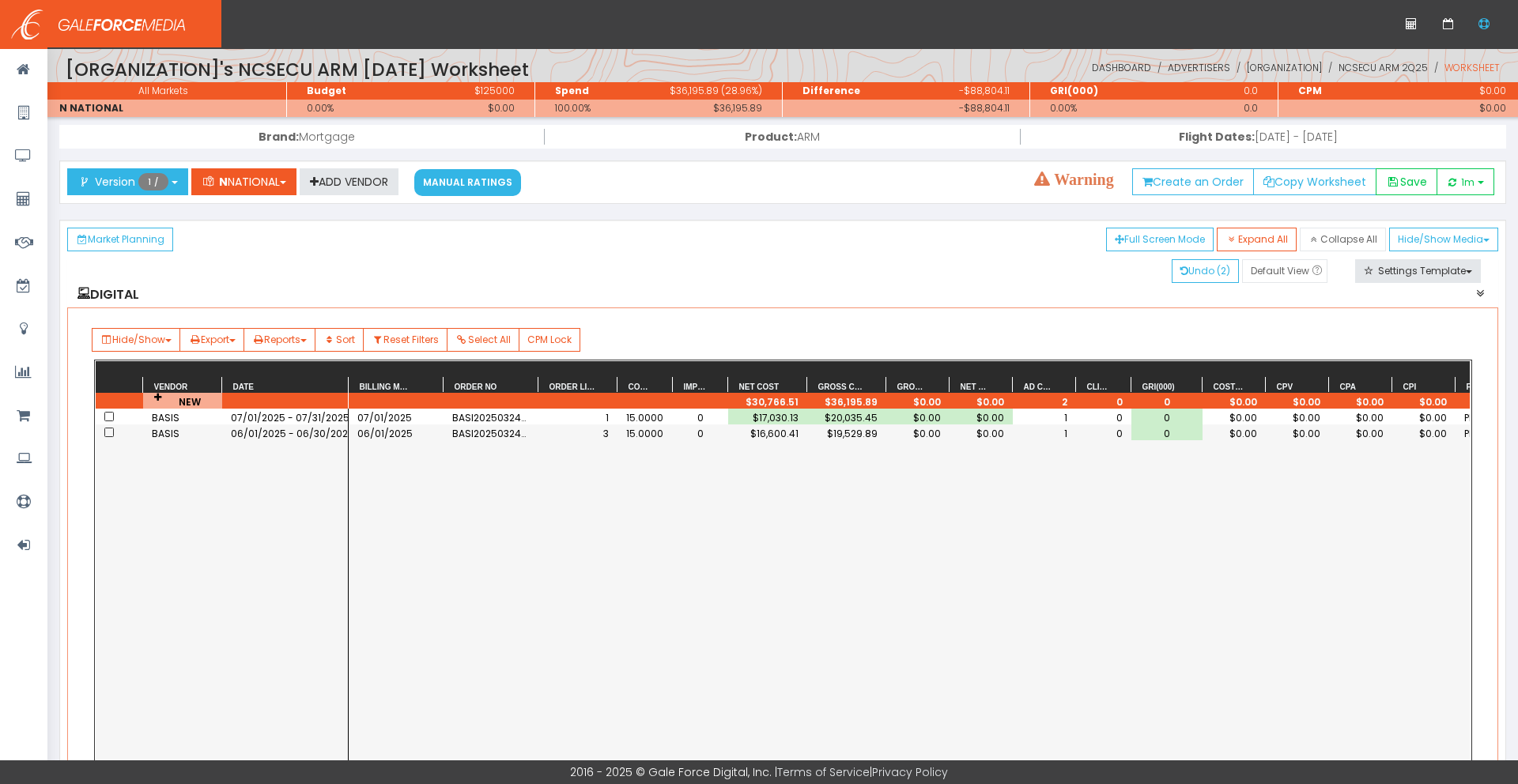 scroll, scrollTop: 0, scrollLeft: 0, axis: both 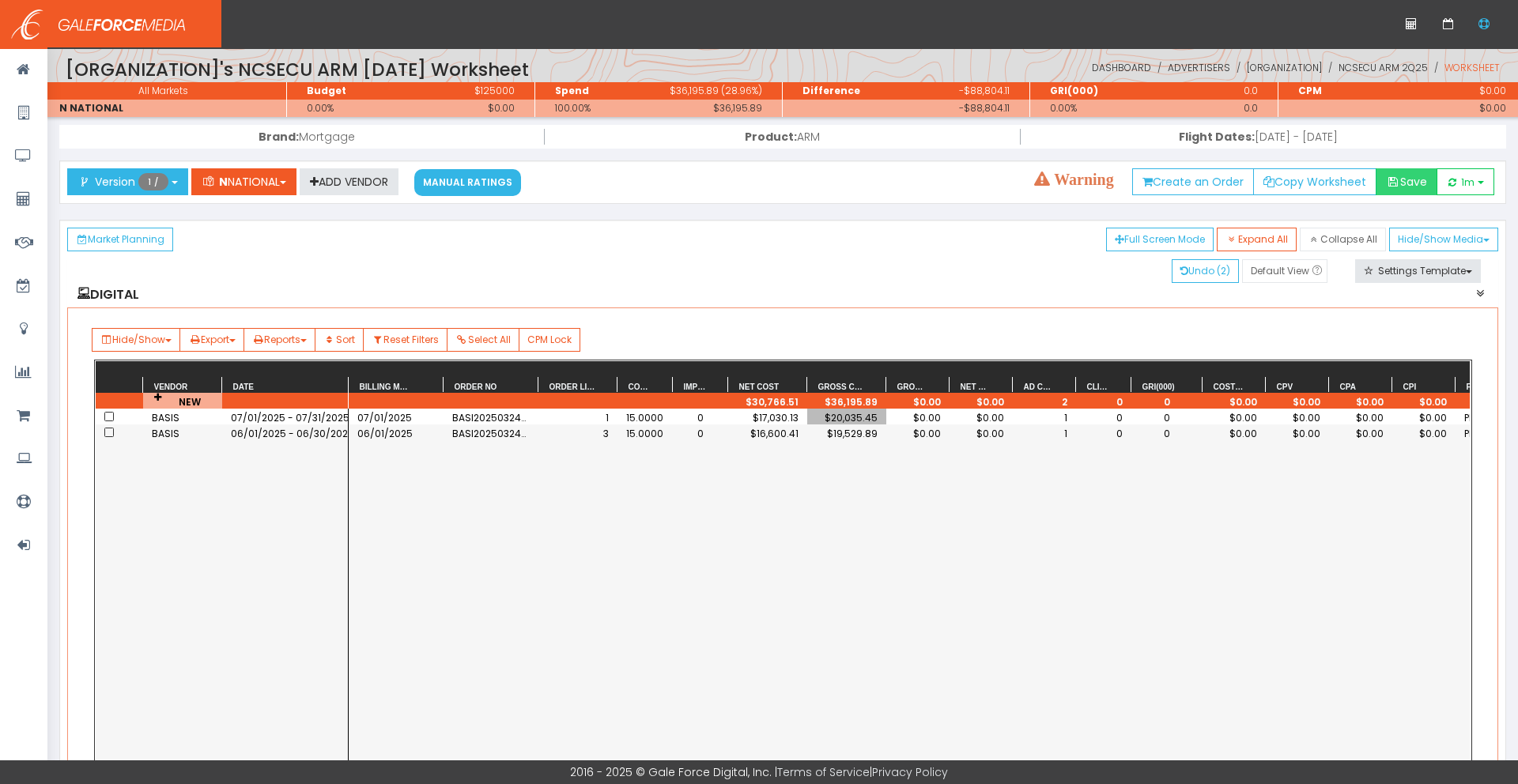click on "Save" at bounding box center [1407, 182] 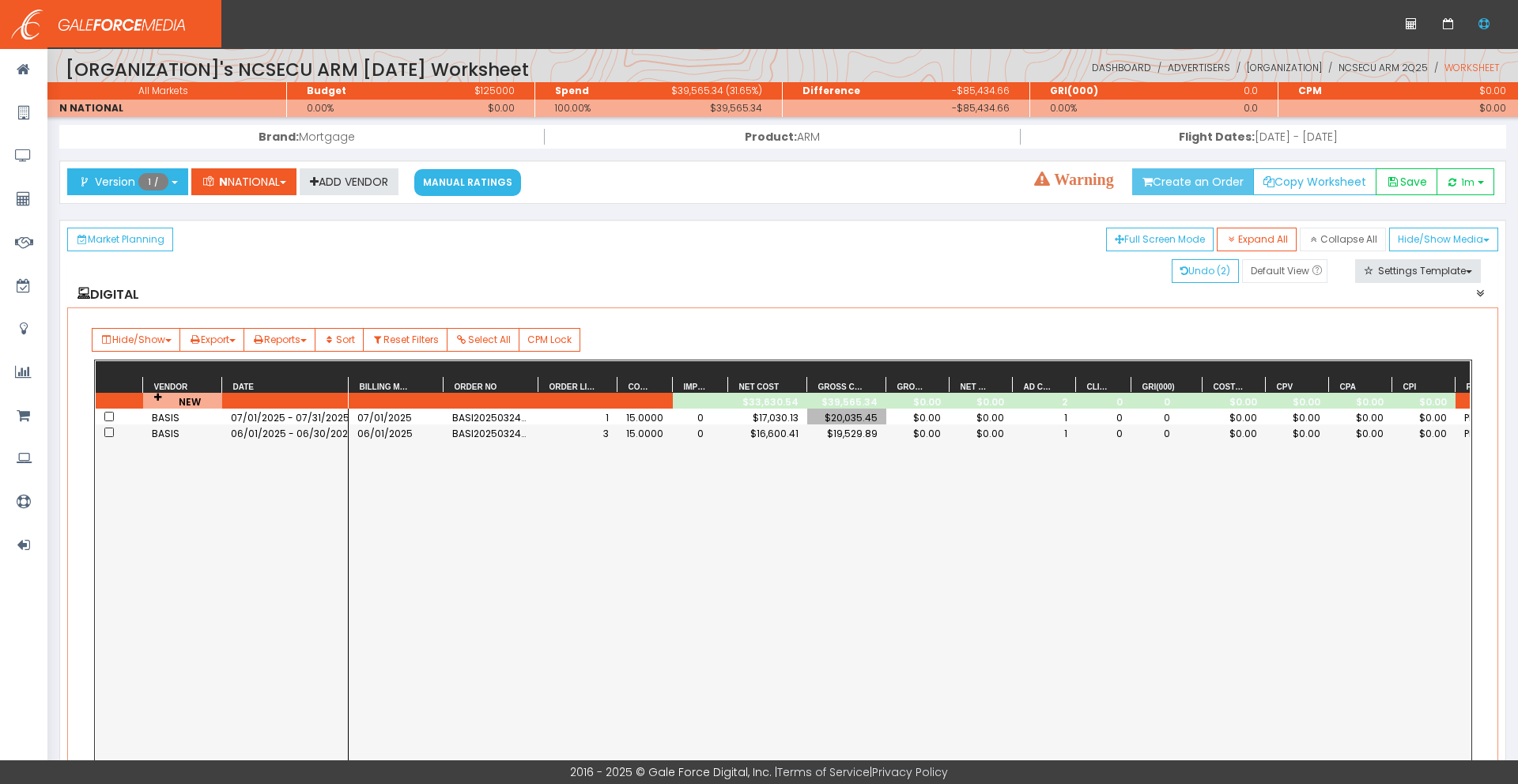 click on "Create an Order" at bounding box center [1193, 182] 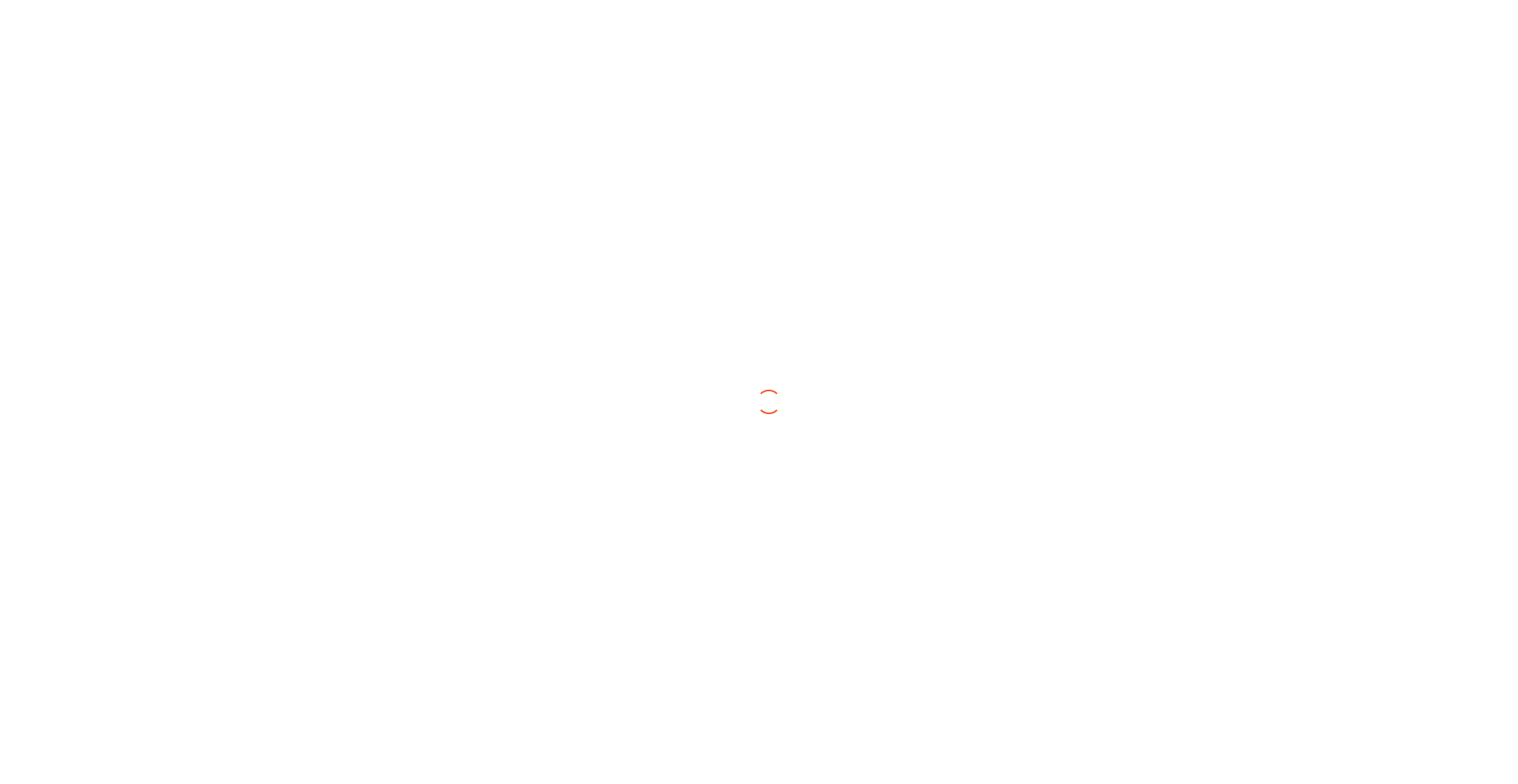 scroll, scrollTop: 0, scrollLeft: 0, axis: both 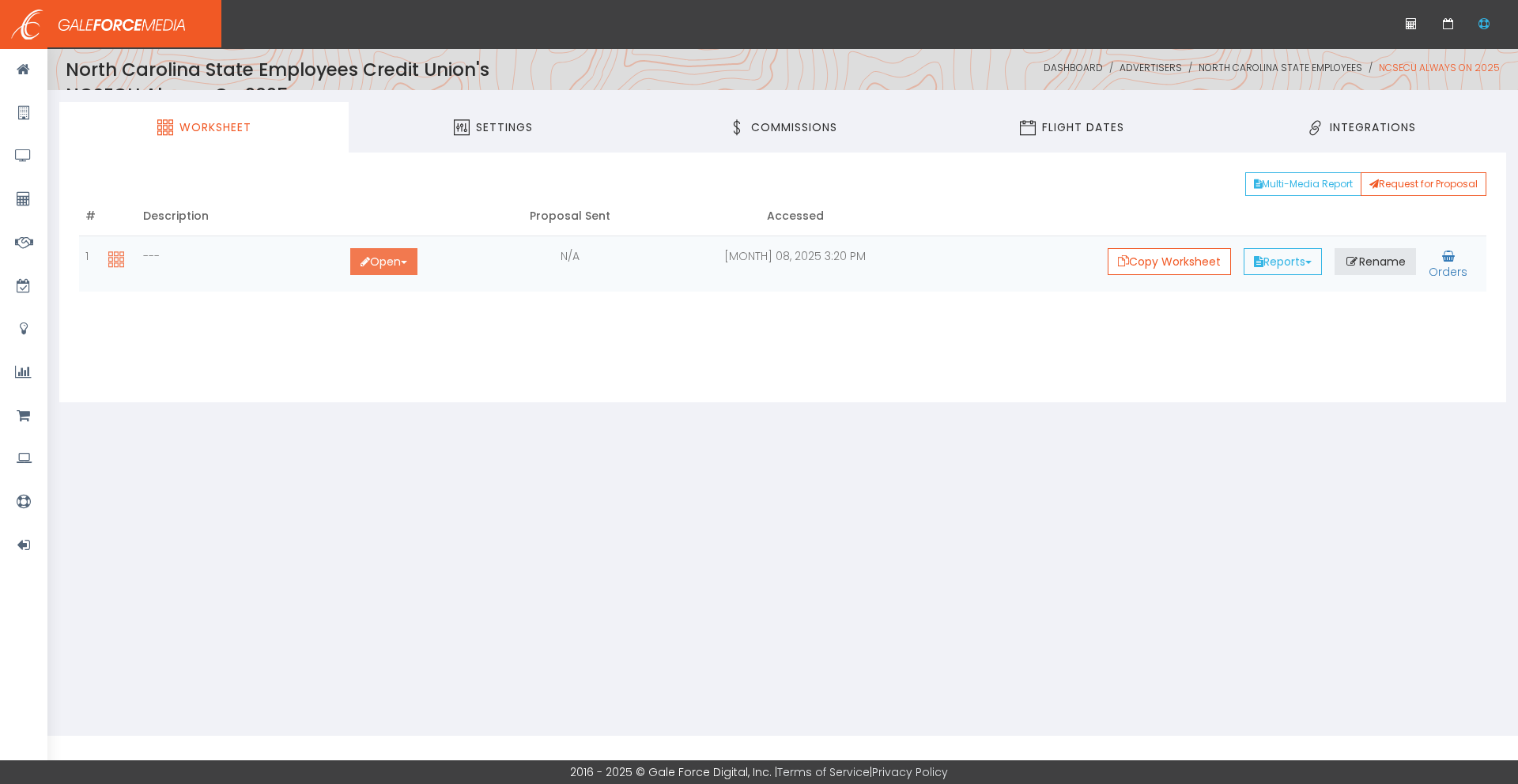 click on "Open
Toggle Dropdown" at bounding box center (383, 262) 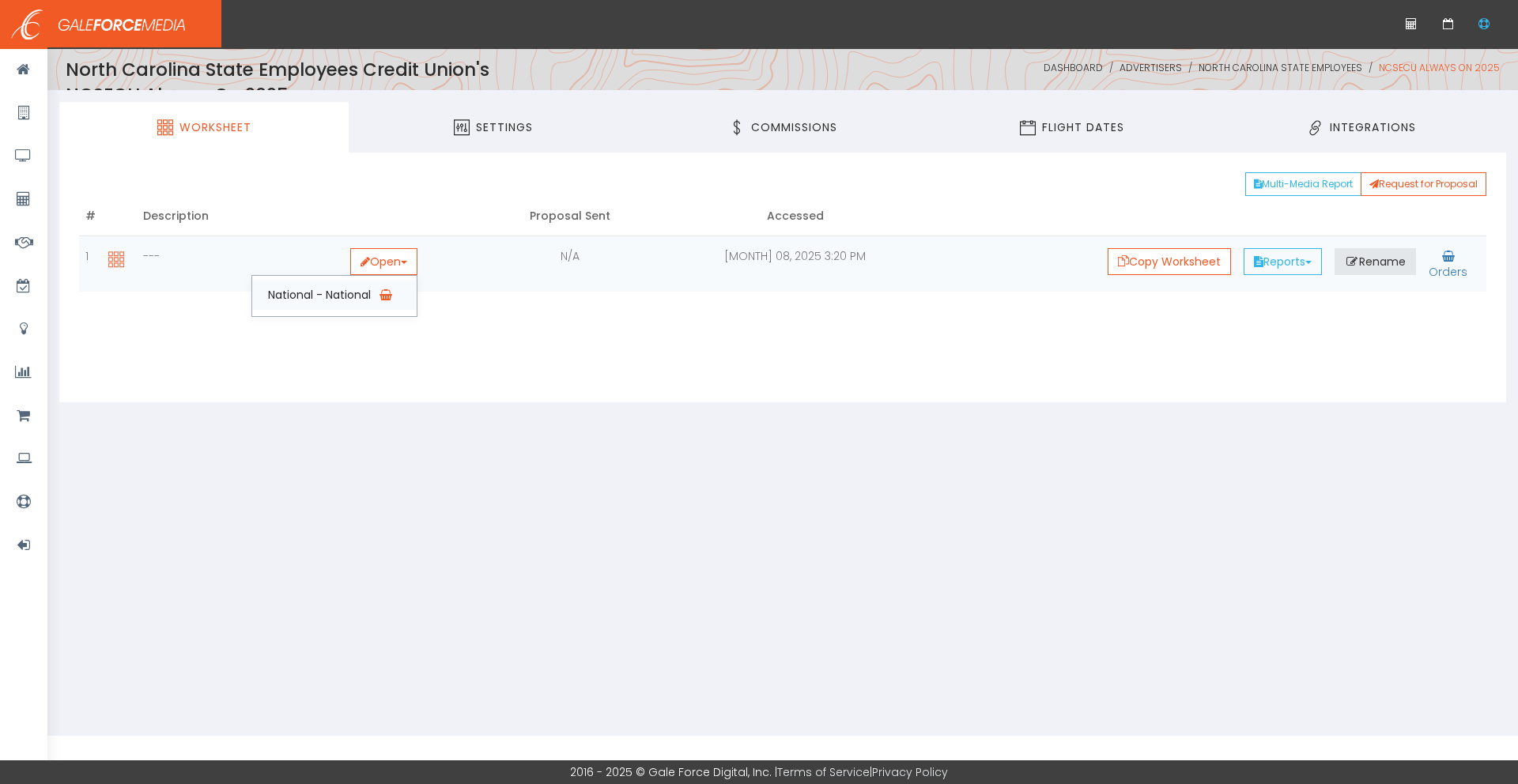 click on "National - National" at bounding box center (334, 295) 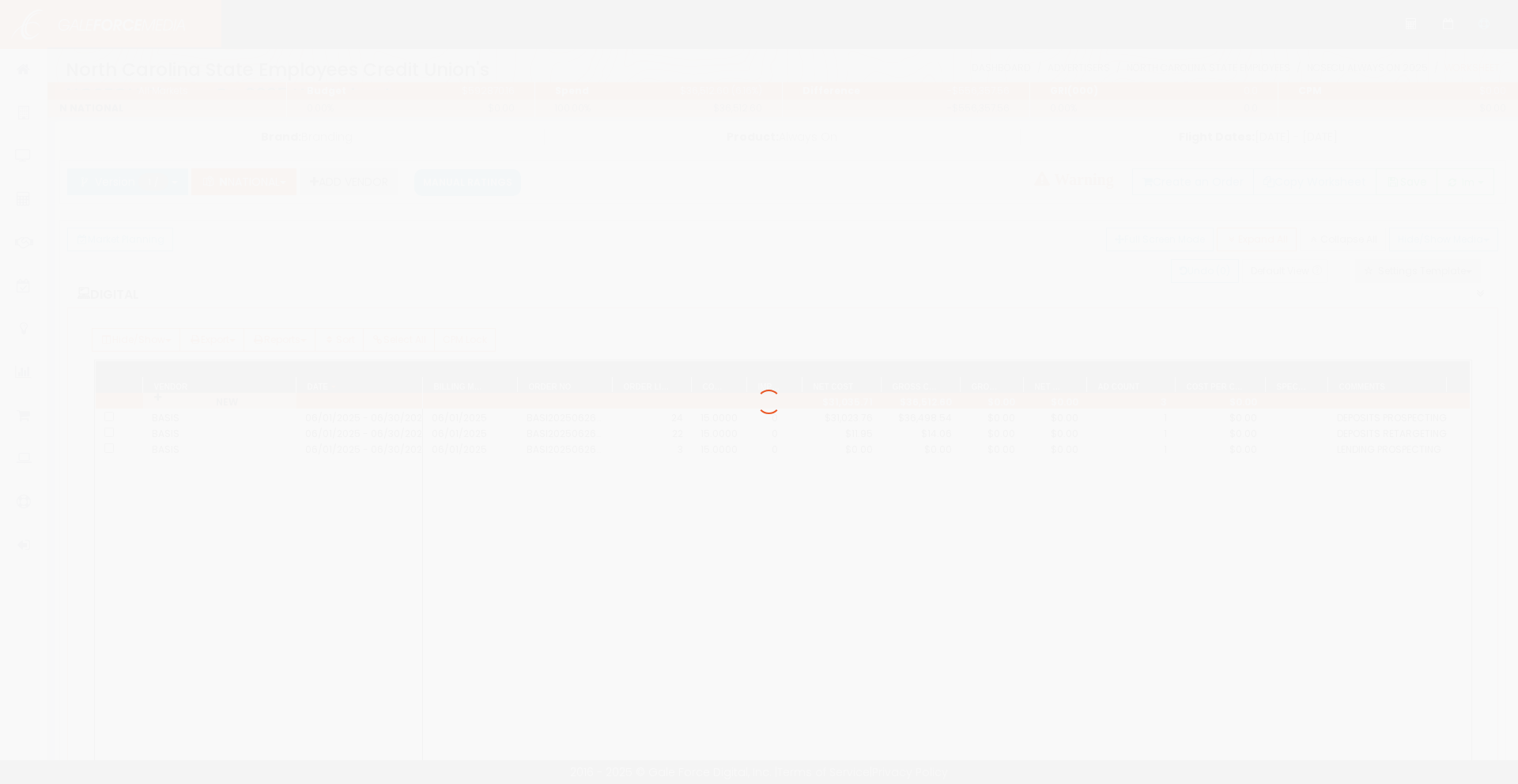 scroll, scrollTop: 0, scrollLeft: 0, axis: both 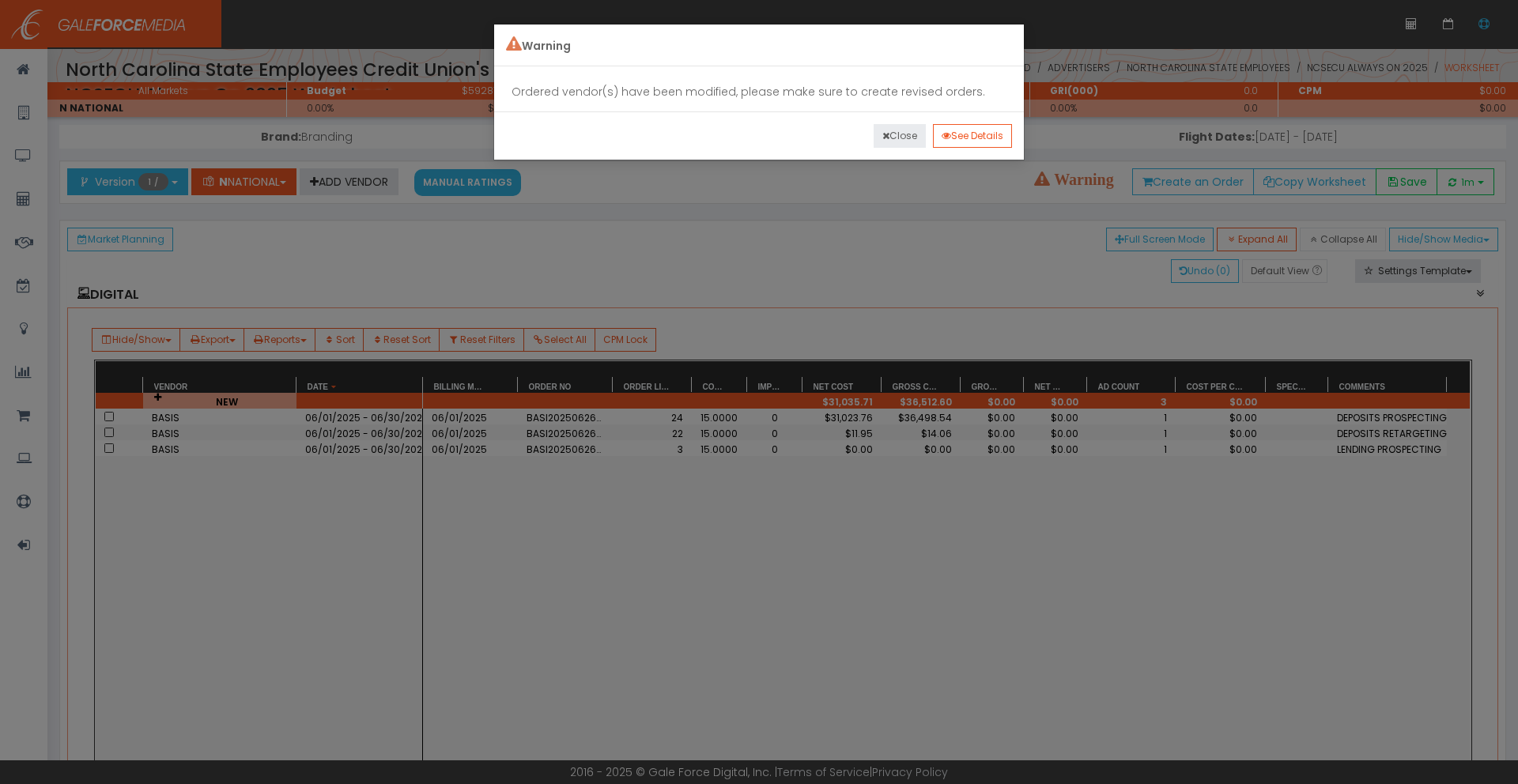 click at bounding box center [886, 136] 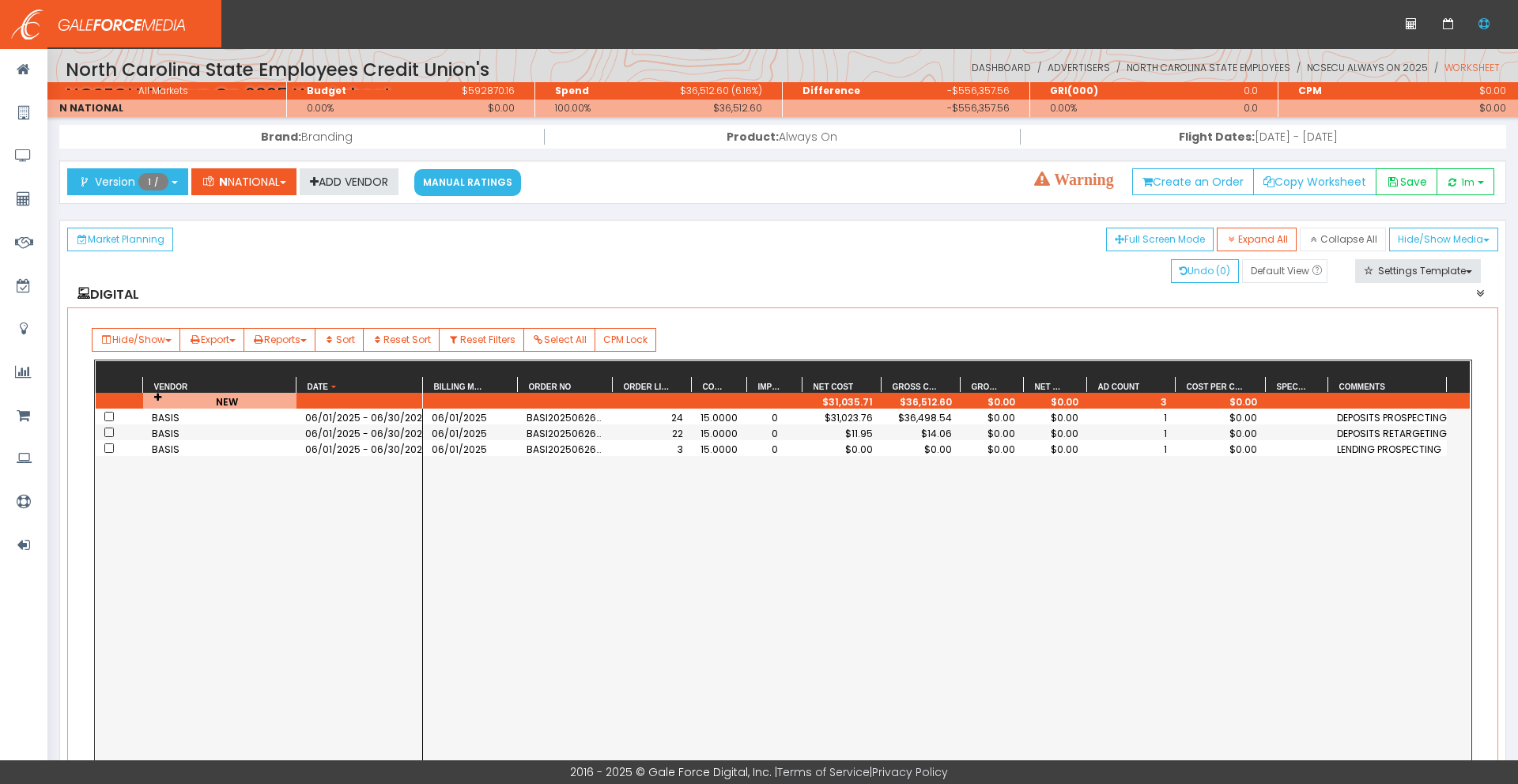 click on "Billing Month" at bounding box center (470, 385) 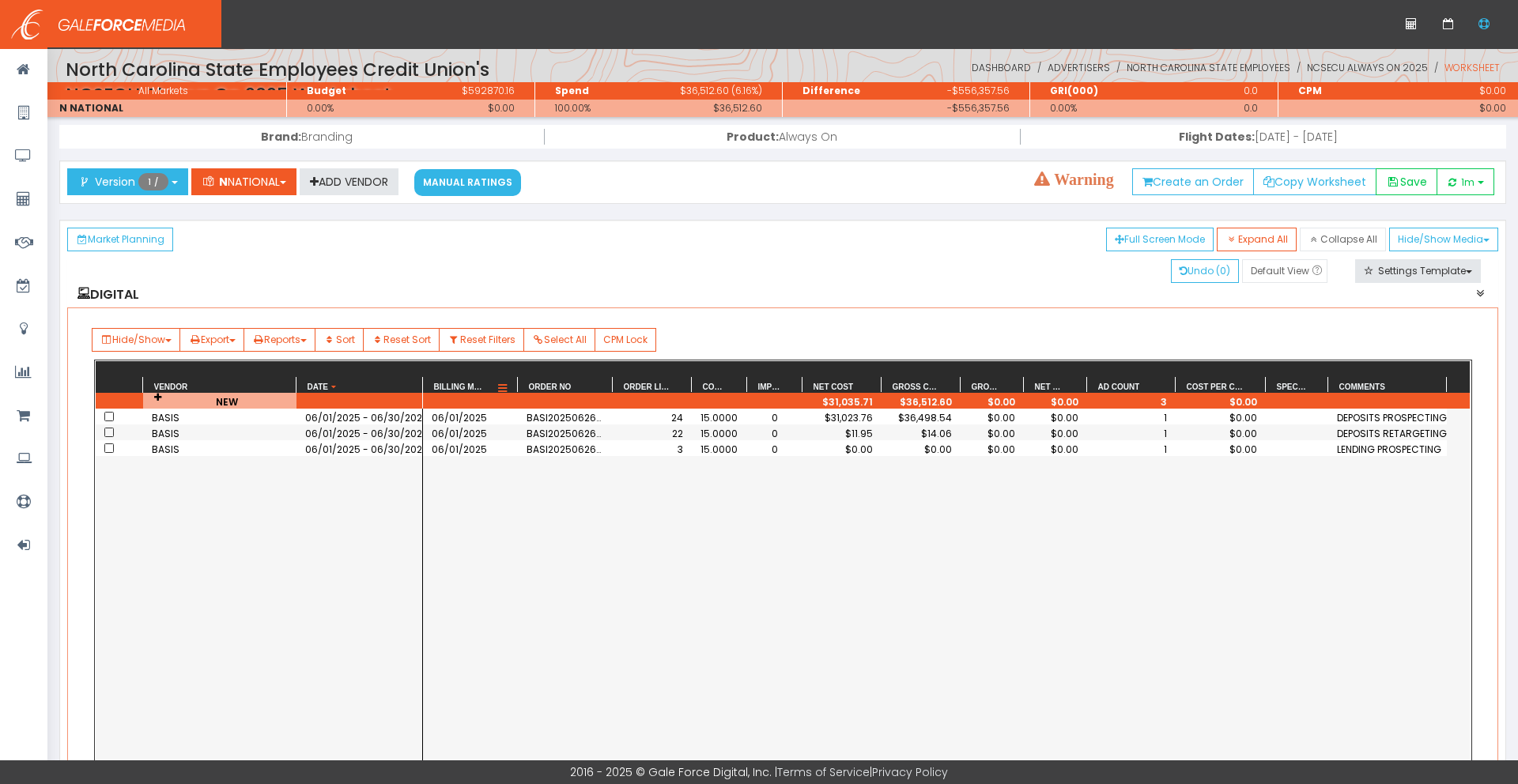 click at bounding box center [502, 389] 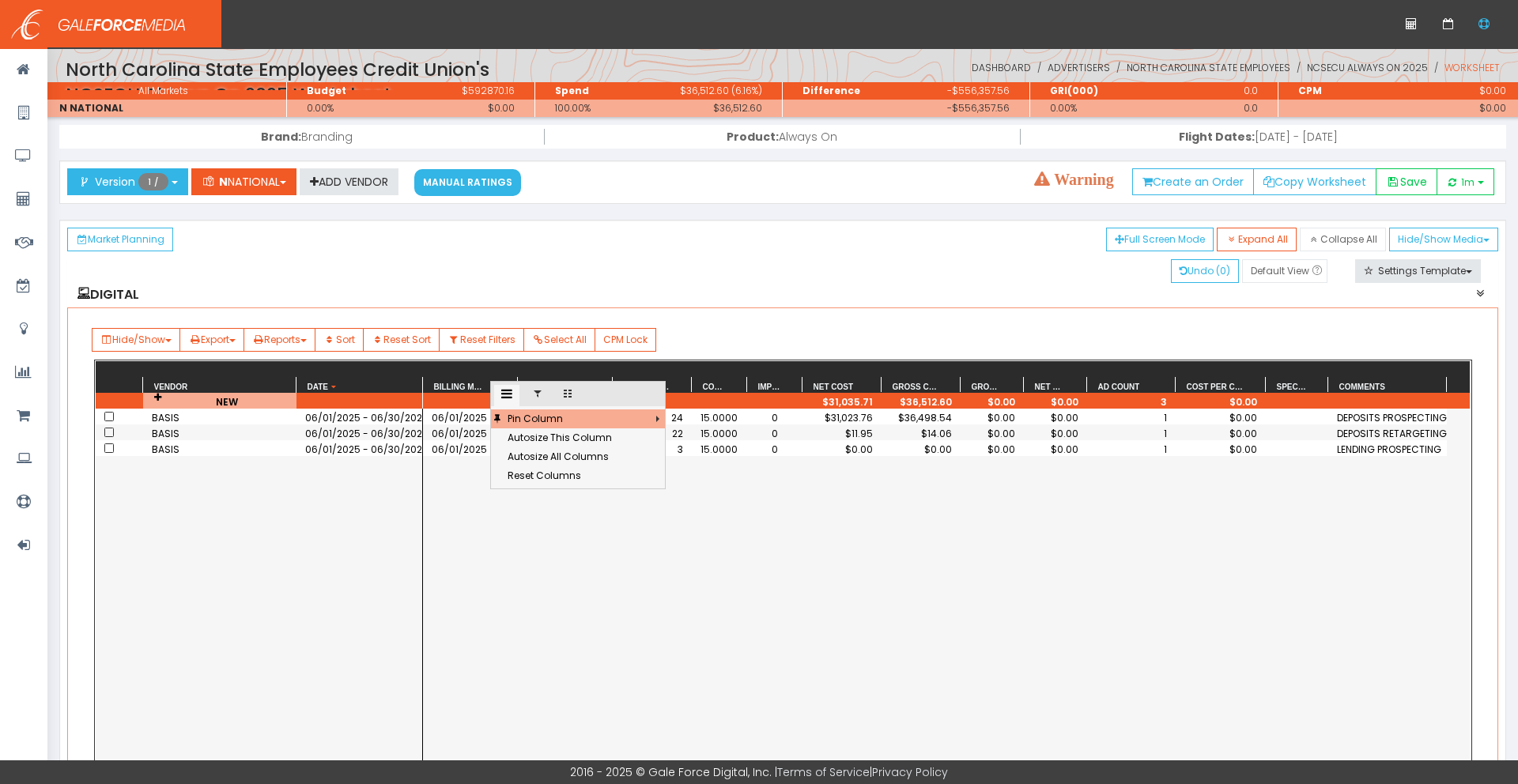click at bounding box center [538, 394] 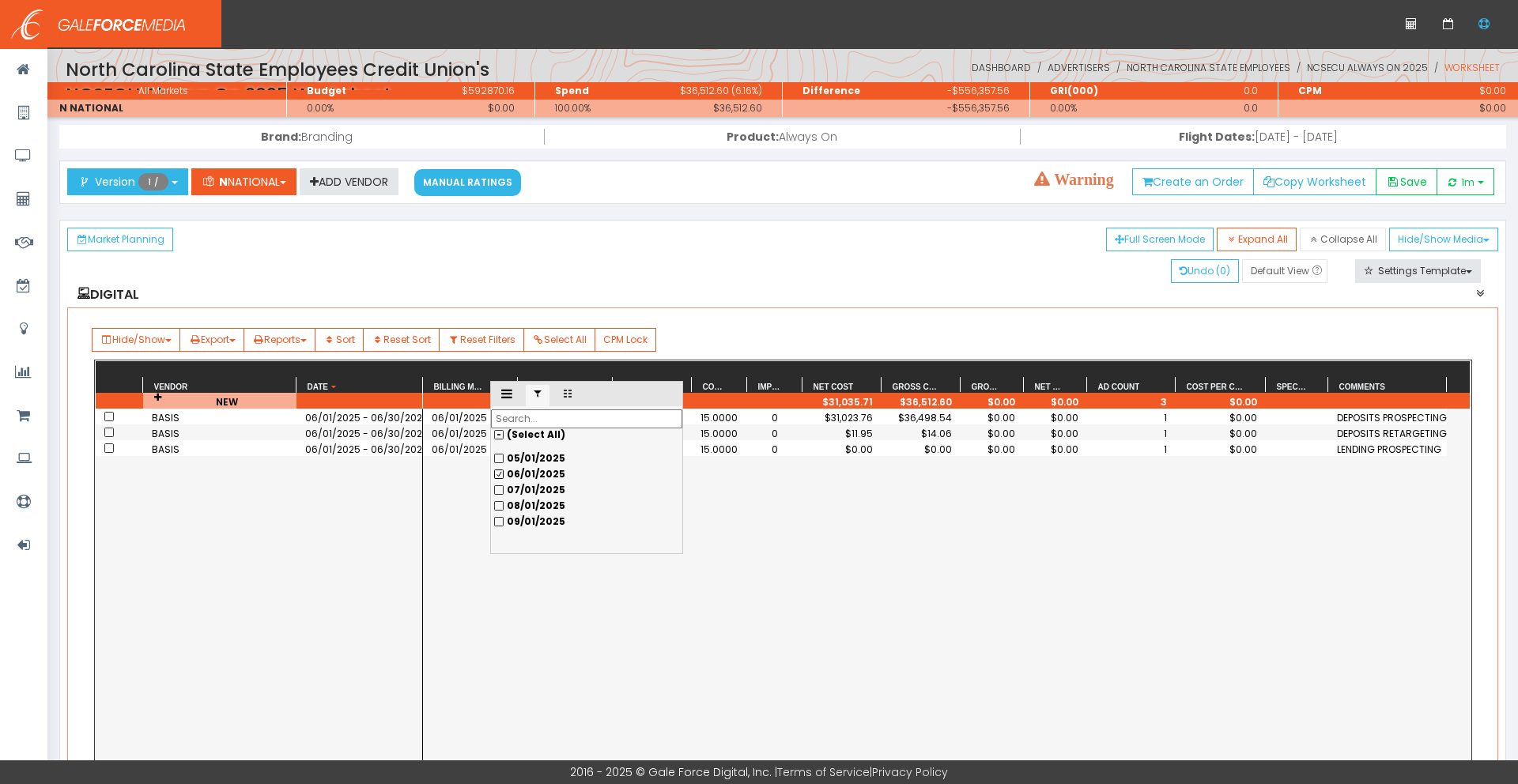 click on "07/01/2025" at bounding box center (587, 458) 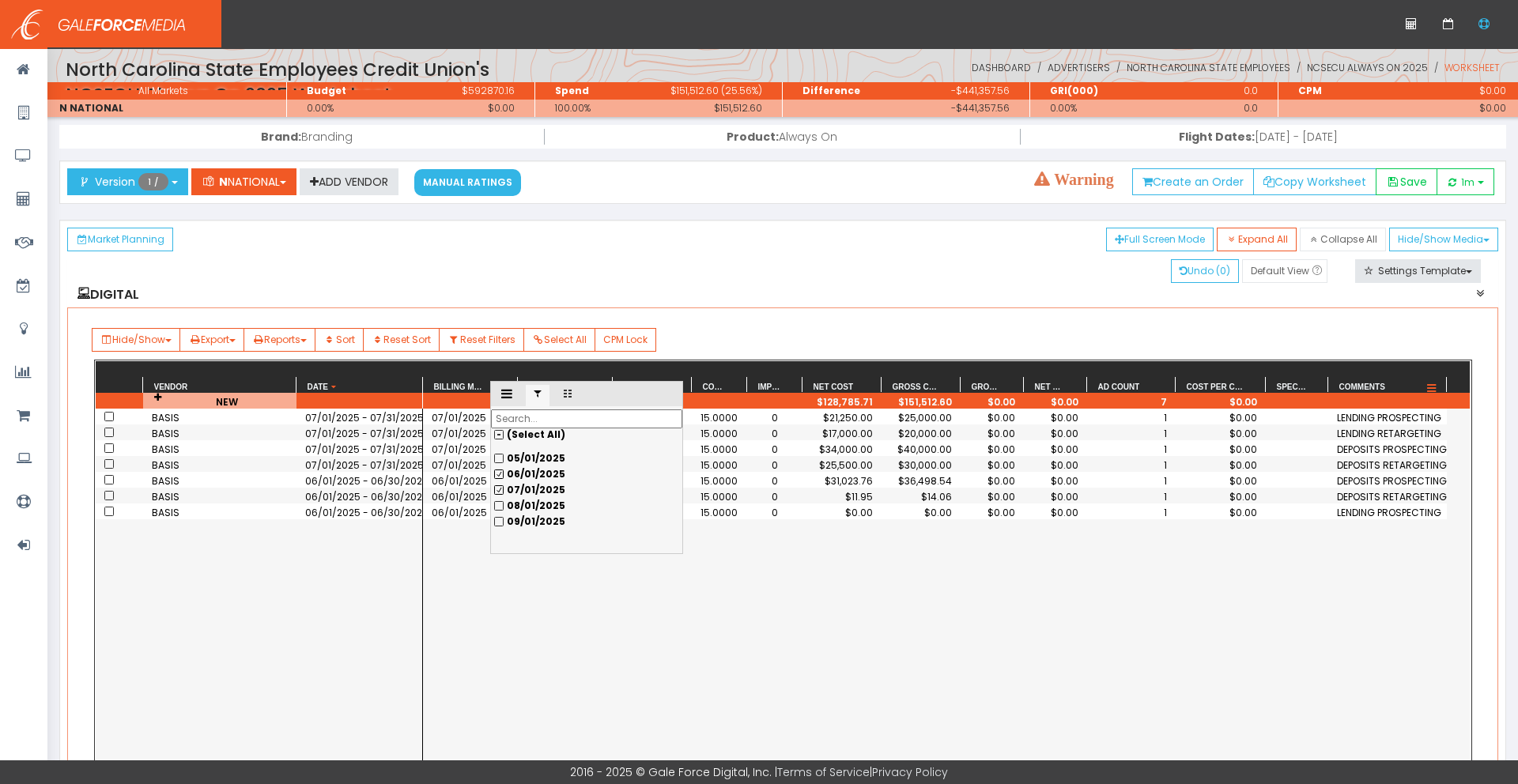 click on "Comments" at bounding box center (1362, 386) 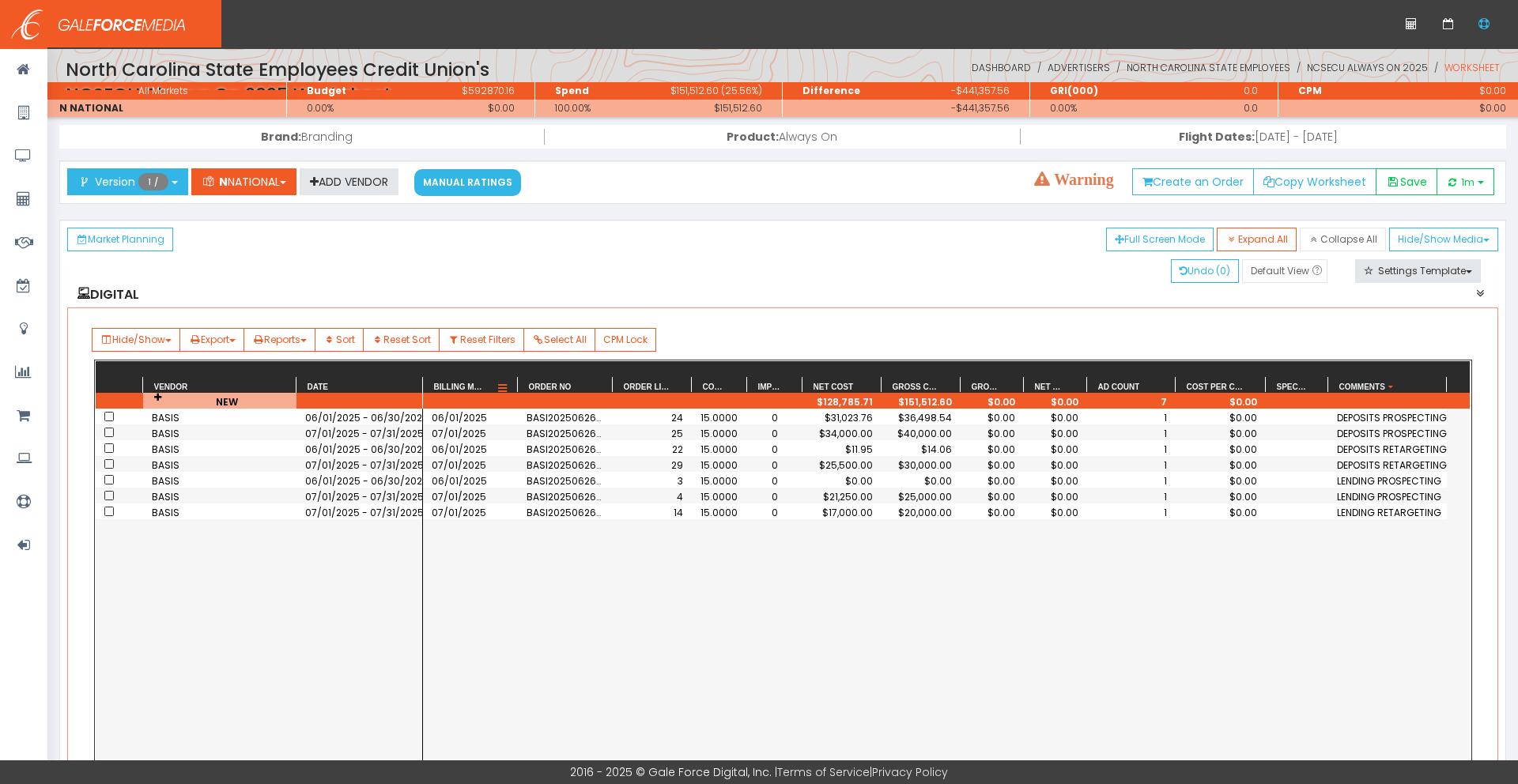 click on "Billing Month" at bounding box center (459, 386) 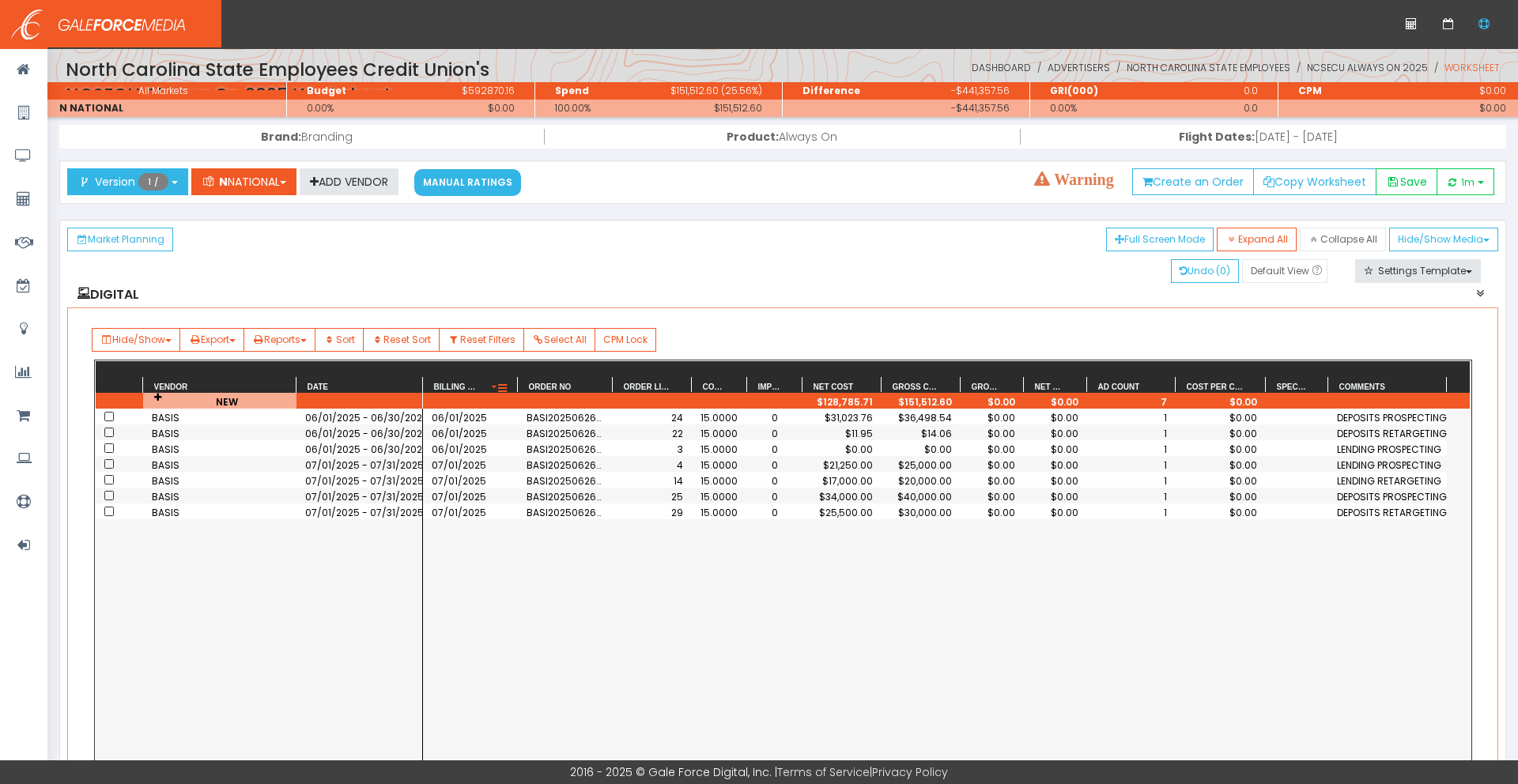 click on "Billing Month" at bounding box center (455, 386) 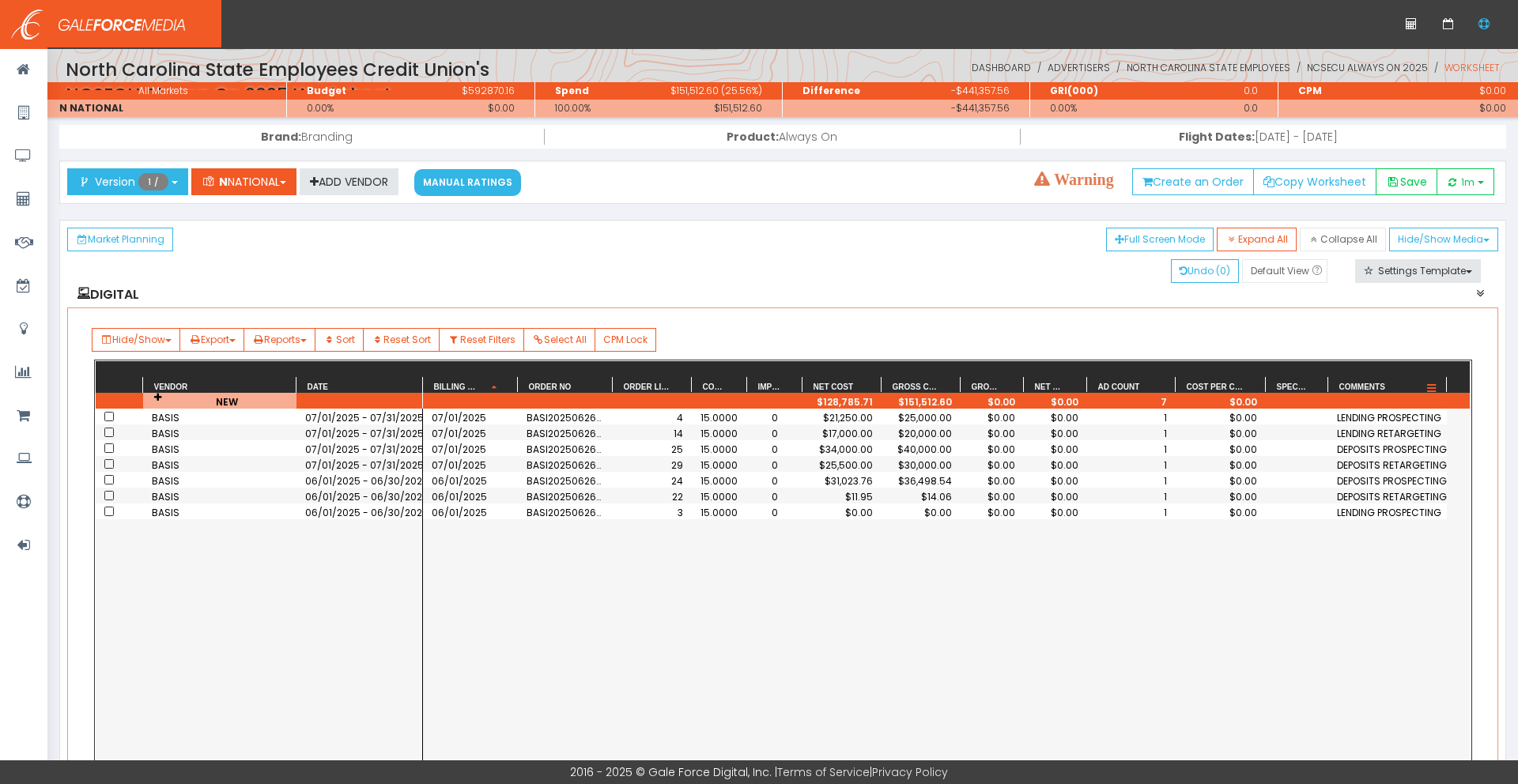 click at bounding box center (1431, 389) 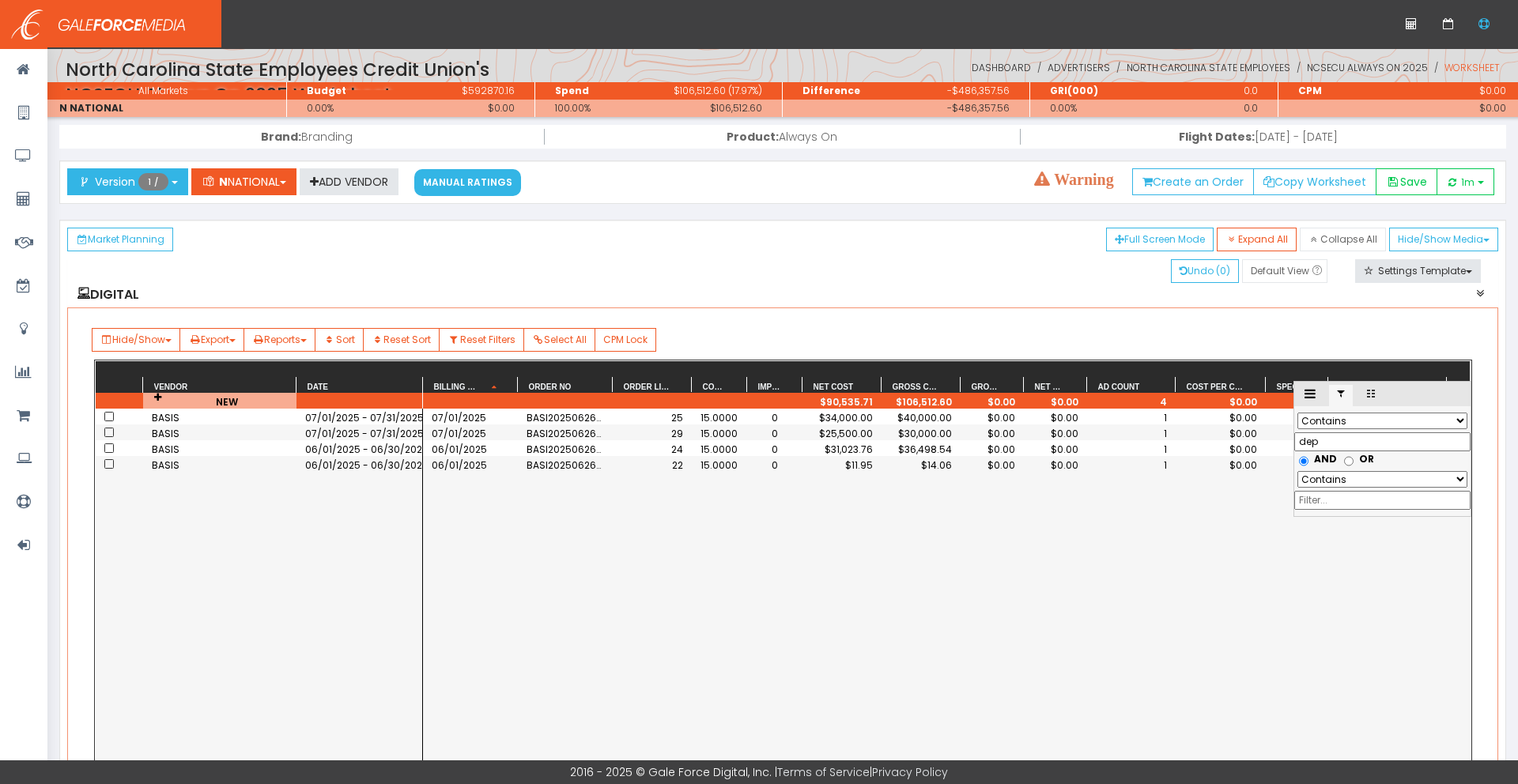 click on "07/01/2025 BASI202506262124179 25 15.0000 0 $34,000.00 $40,000.00 $0.00 $0.00 1 $0.00 DEPOSITS PROSPECTING 07/01/2025 BASI202506262124179 29 15.0000 0 $25,500.00 $30,000.00 $0.00 $0.00 1 $0.00 DEPOSITS RETARGETING 06/01/2025 BASI202506262124179 24 15.0000 0 $31,023.76 $36,498.54 $0.00 $0.00 1 $0.00 DEPOSITS PROSPECTING 06/01/2025 BASI202506262124179 22 15.0000 0 $11.95 $14.06 $0.00 $0.00 1 $0.00 DEPOSITS RETARGETING" at bounding box center (946, 650) 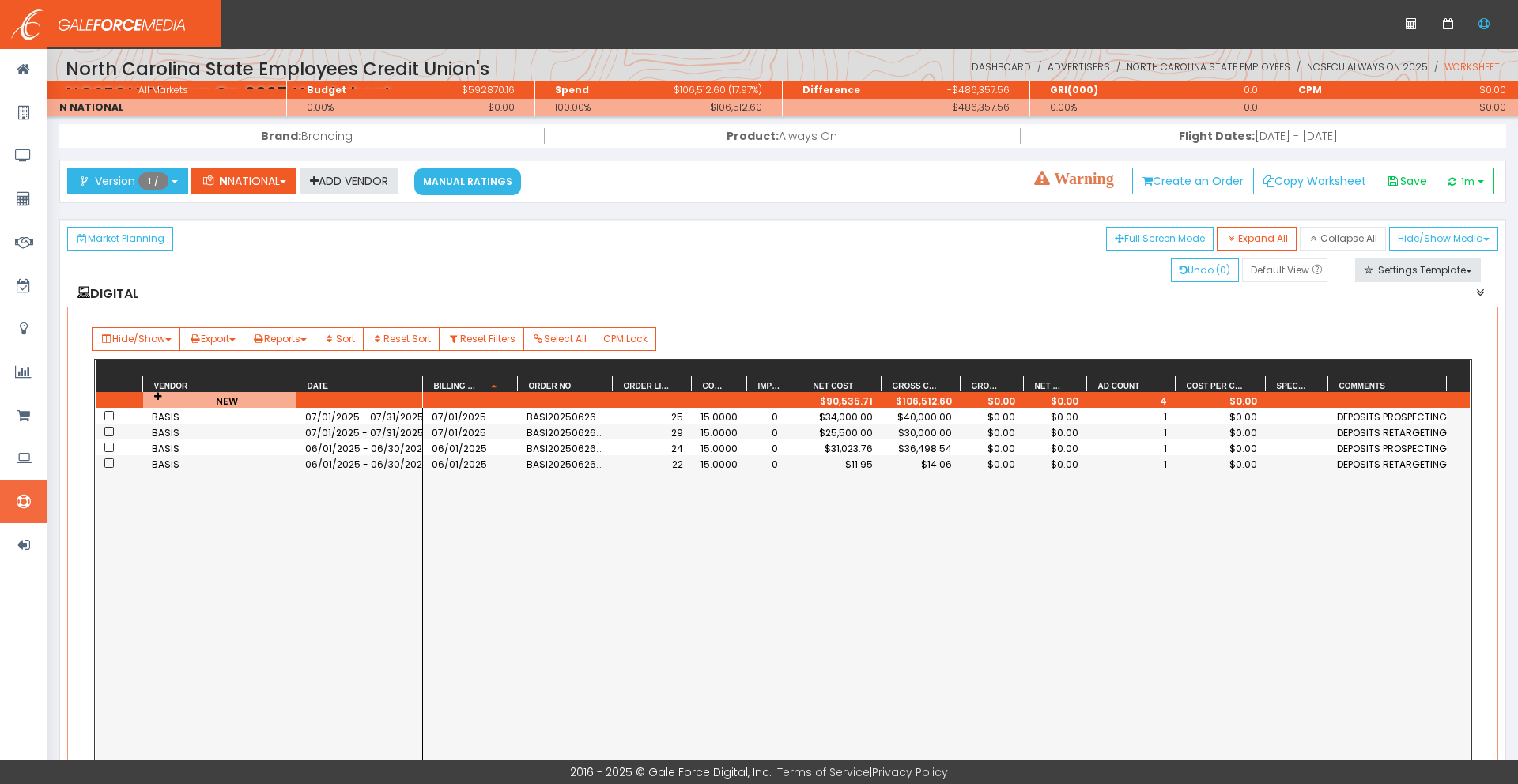 scroll, scrollTop: 2, scrollLeft: 0, axis: vertical 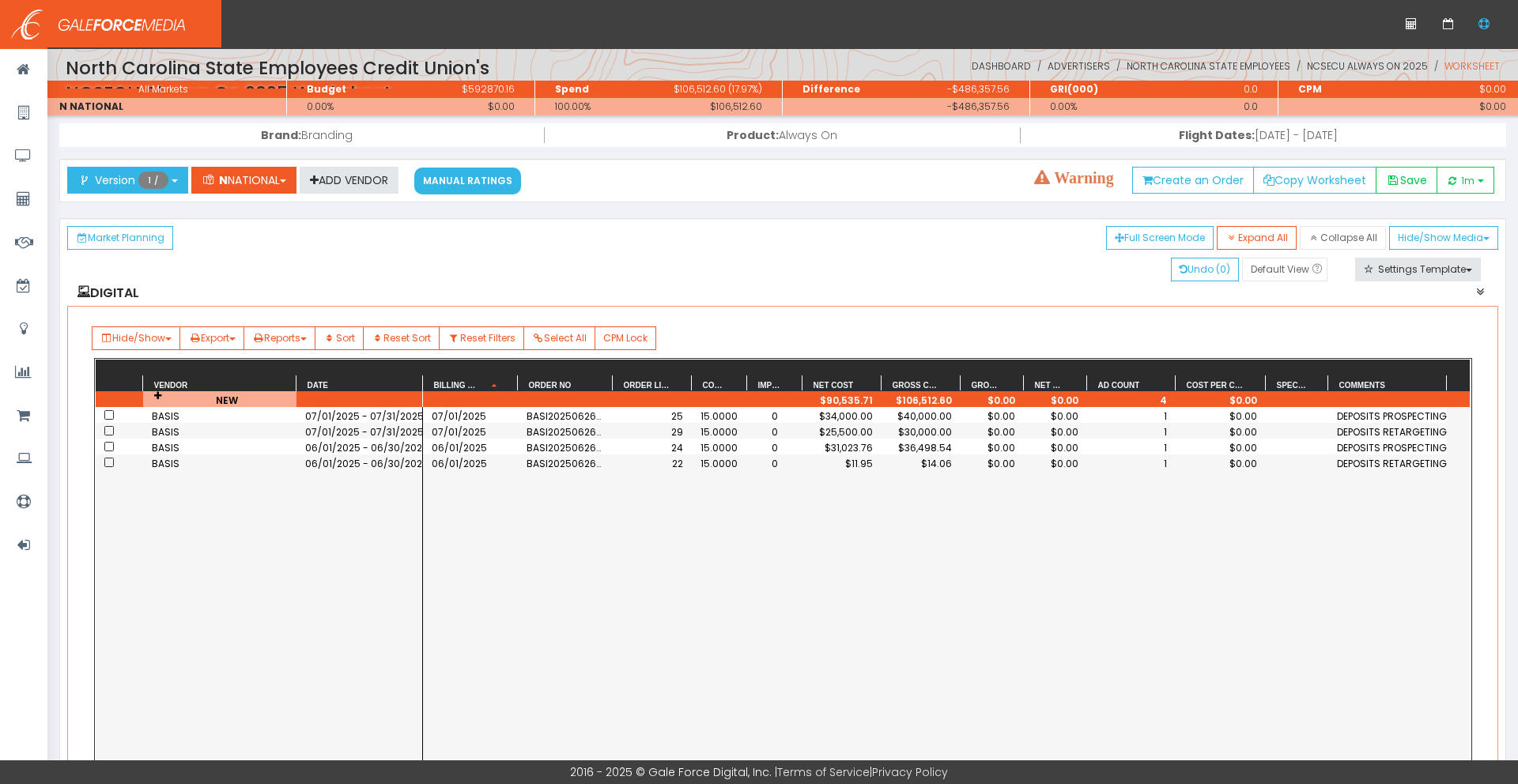 click on "$30,000.00" at bounding box center (719, 432) 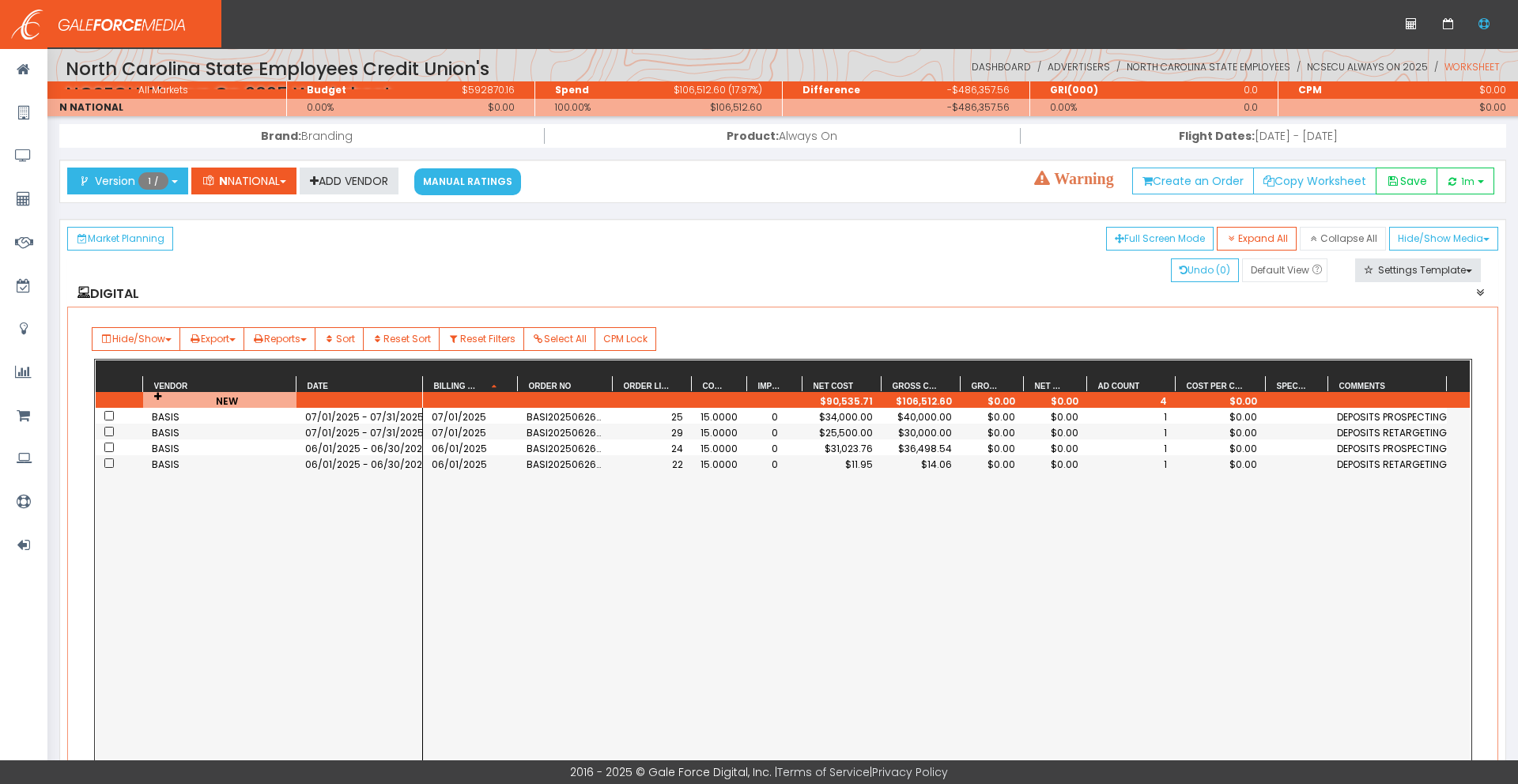 click on "$30,000.00" at bounding box center (719, 432) 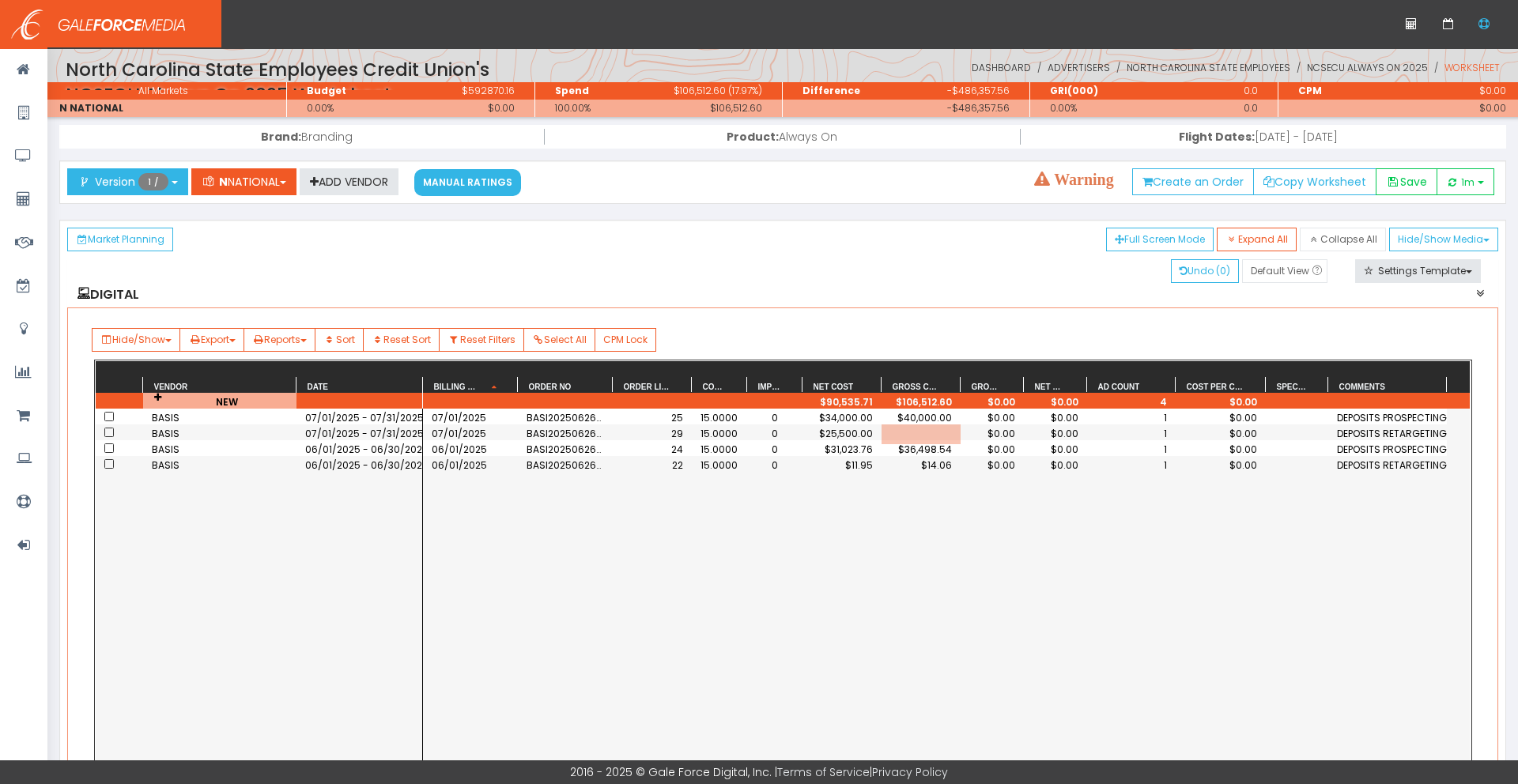 scroll, scrollTop: 0, scrollLeft: 30, axis: horizontal 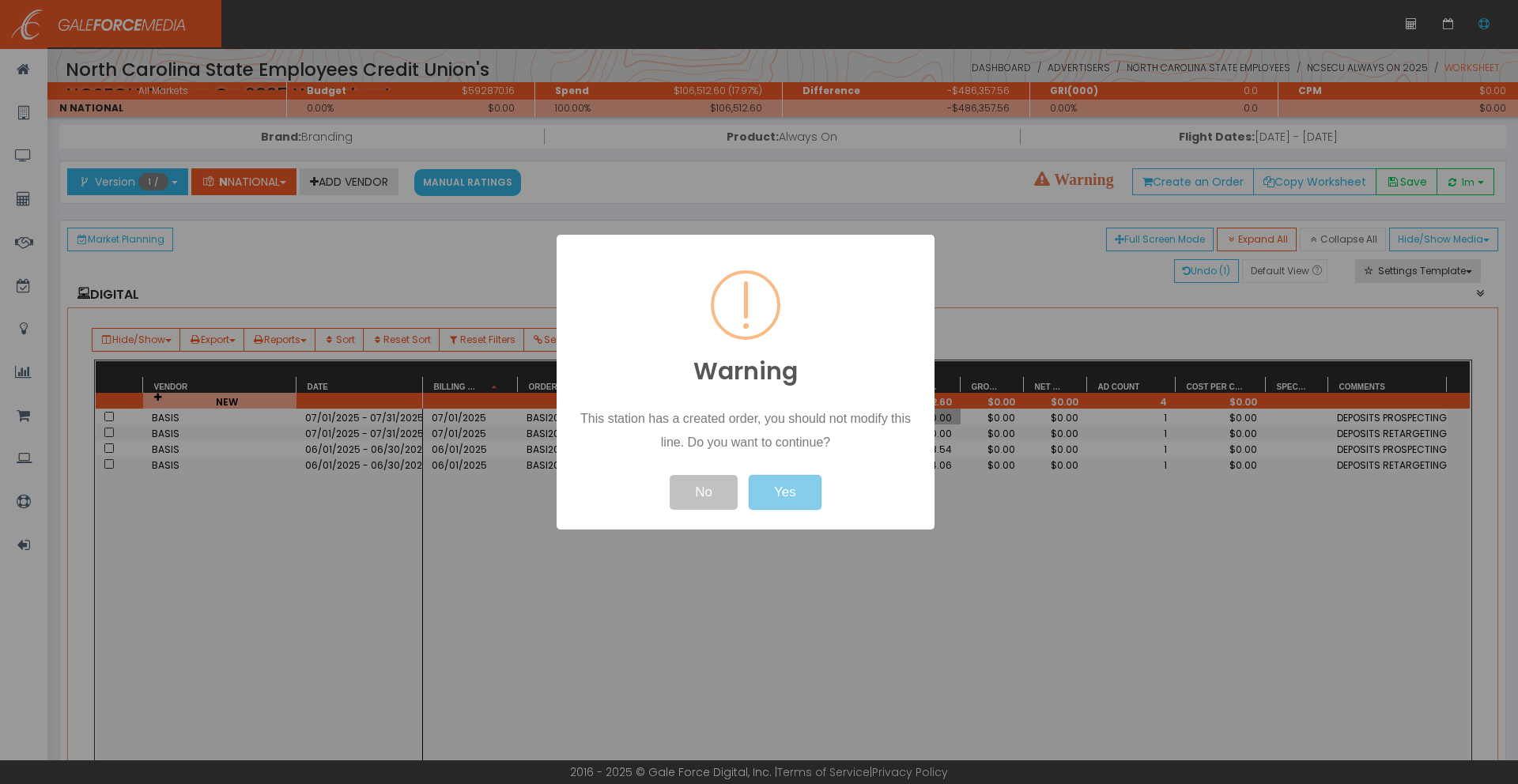 click on "Yes" at bounding box center [785, 492] 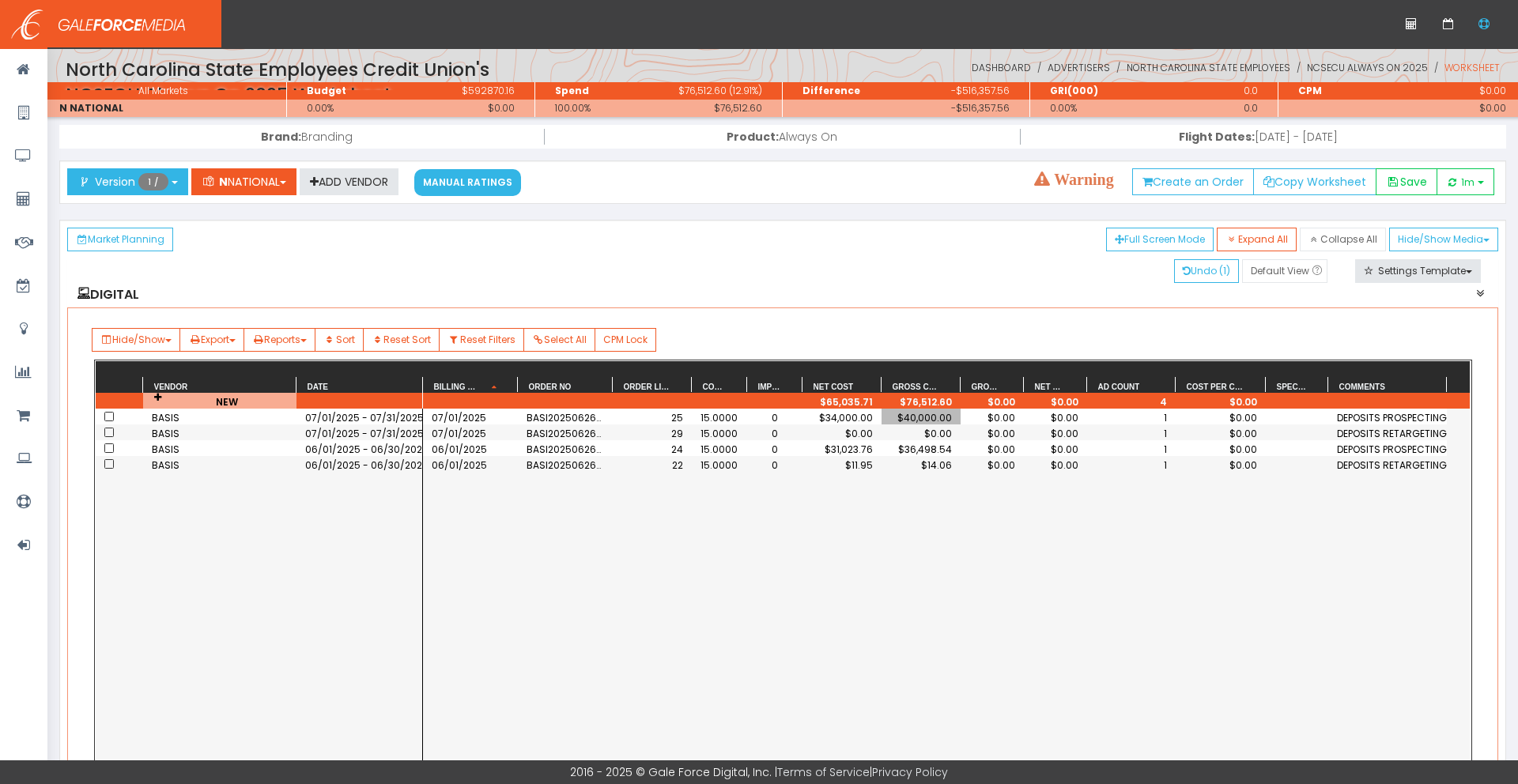 click on "$40,000.00" at bounding box center [921, 417] 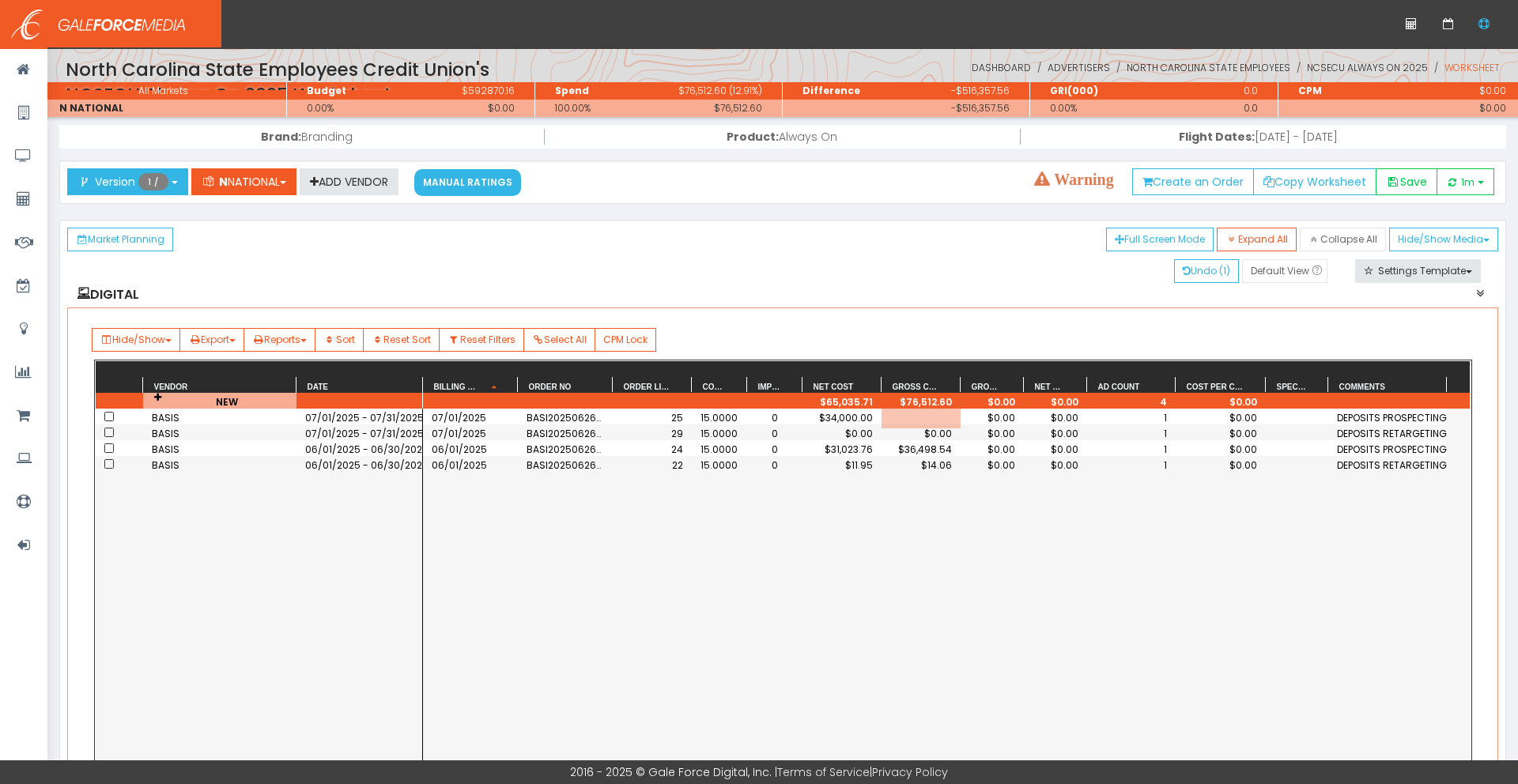 scroll, scrollTop: 0, scrollLeft: 30, axis: horizontal 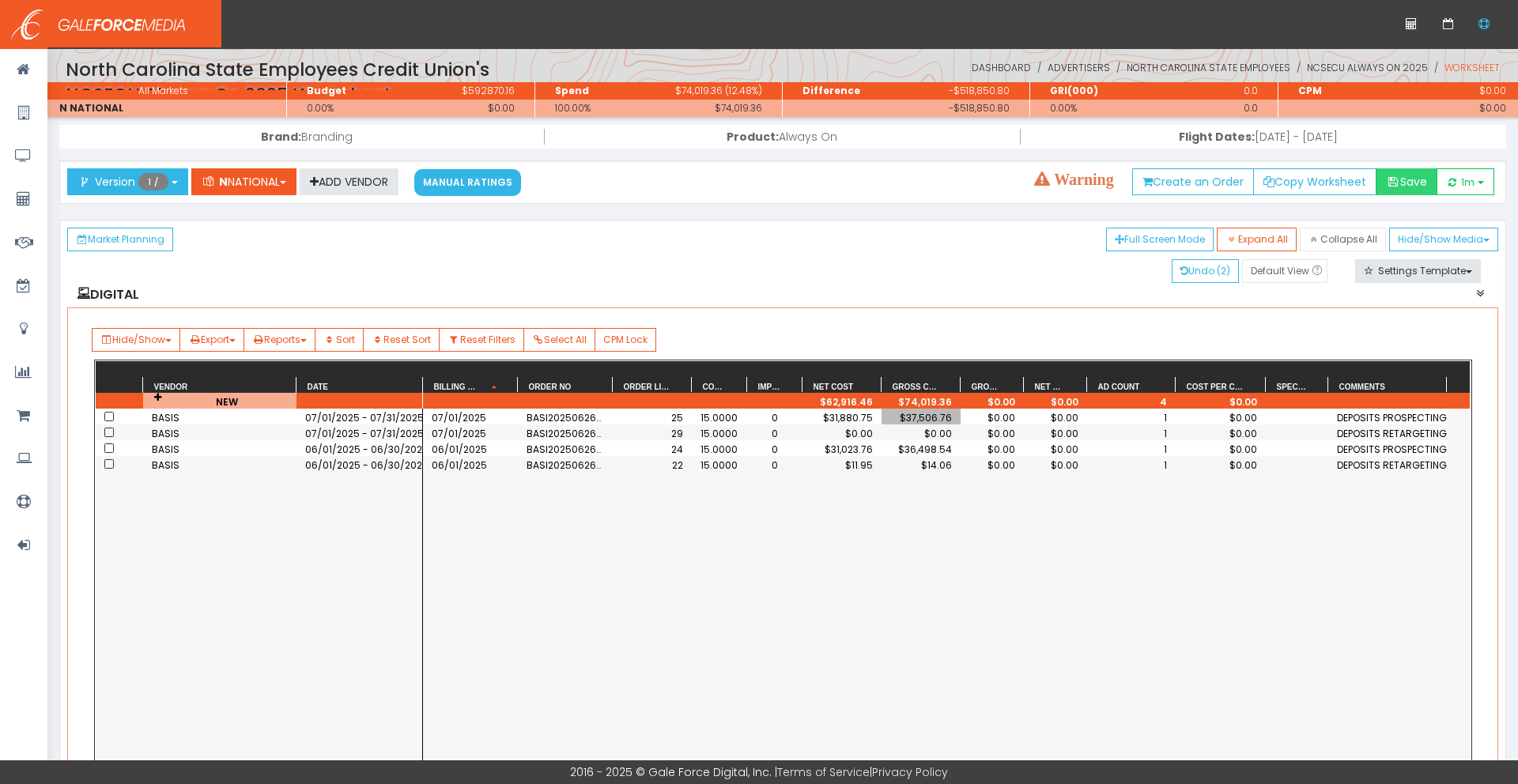 click on "Save" at bounding box center [1407, 182] 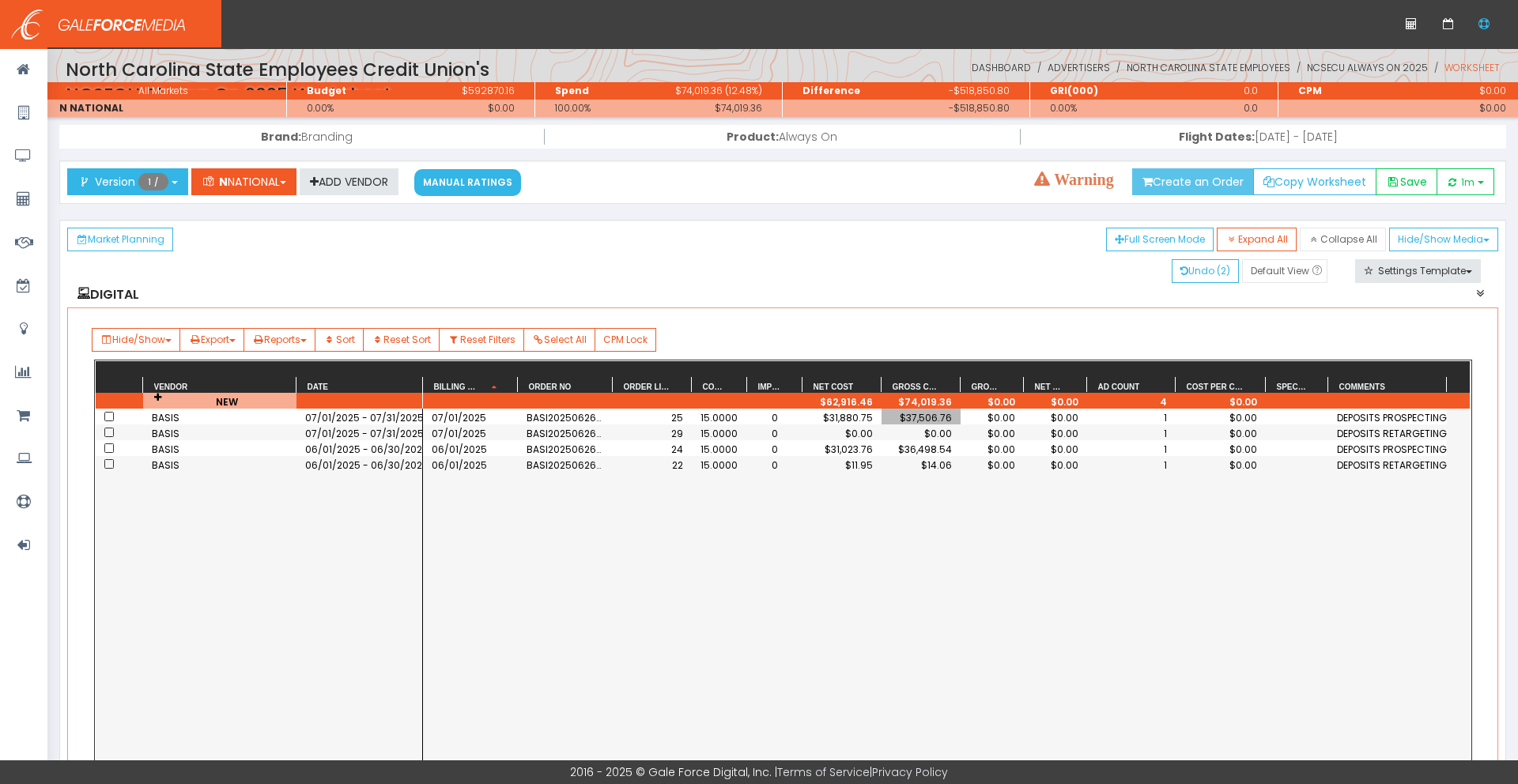 click on "Create an Order" at bounding box center [1193, 182] 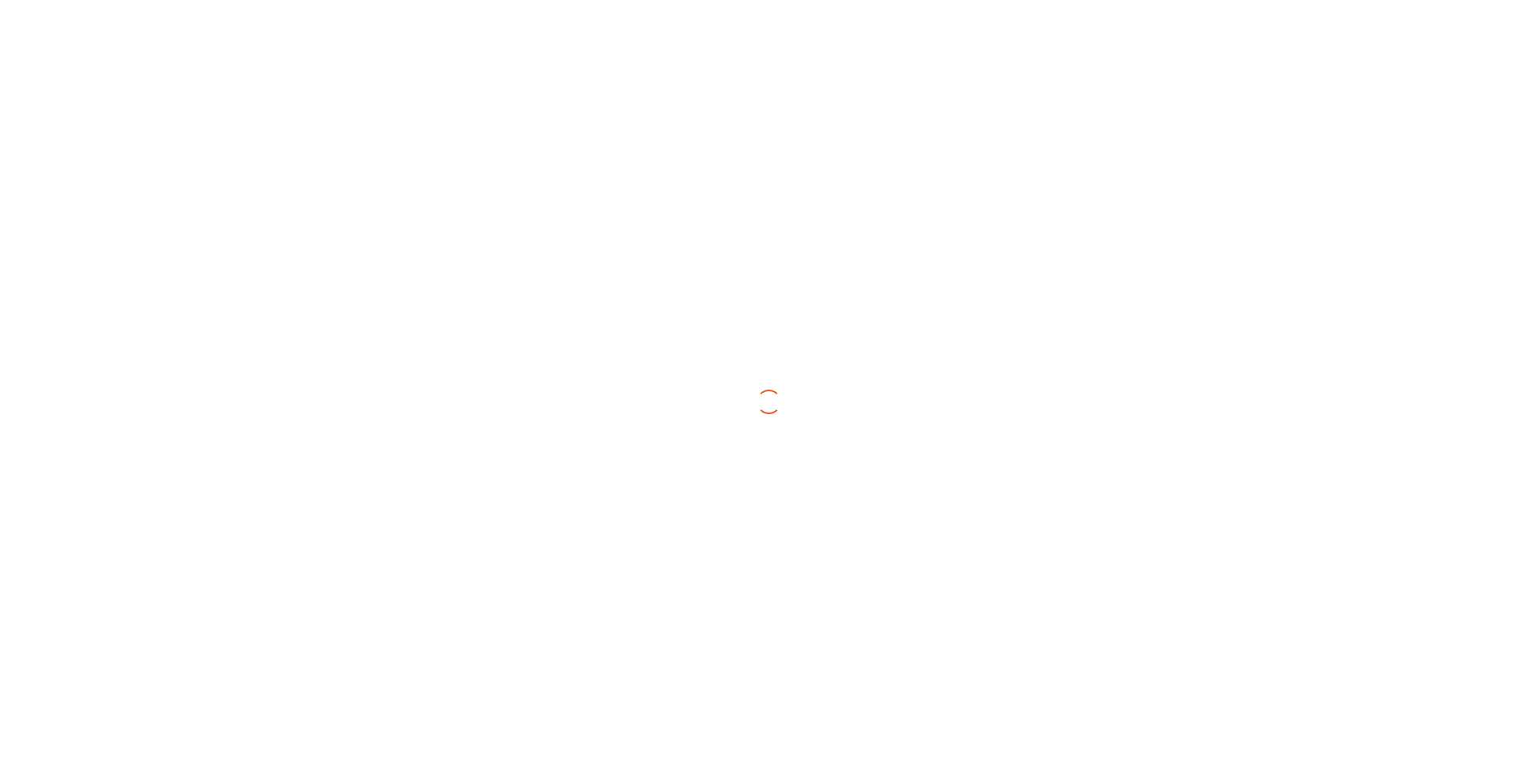 scroll, scrollTop: 0, scrollLeft: 0, axis: both 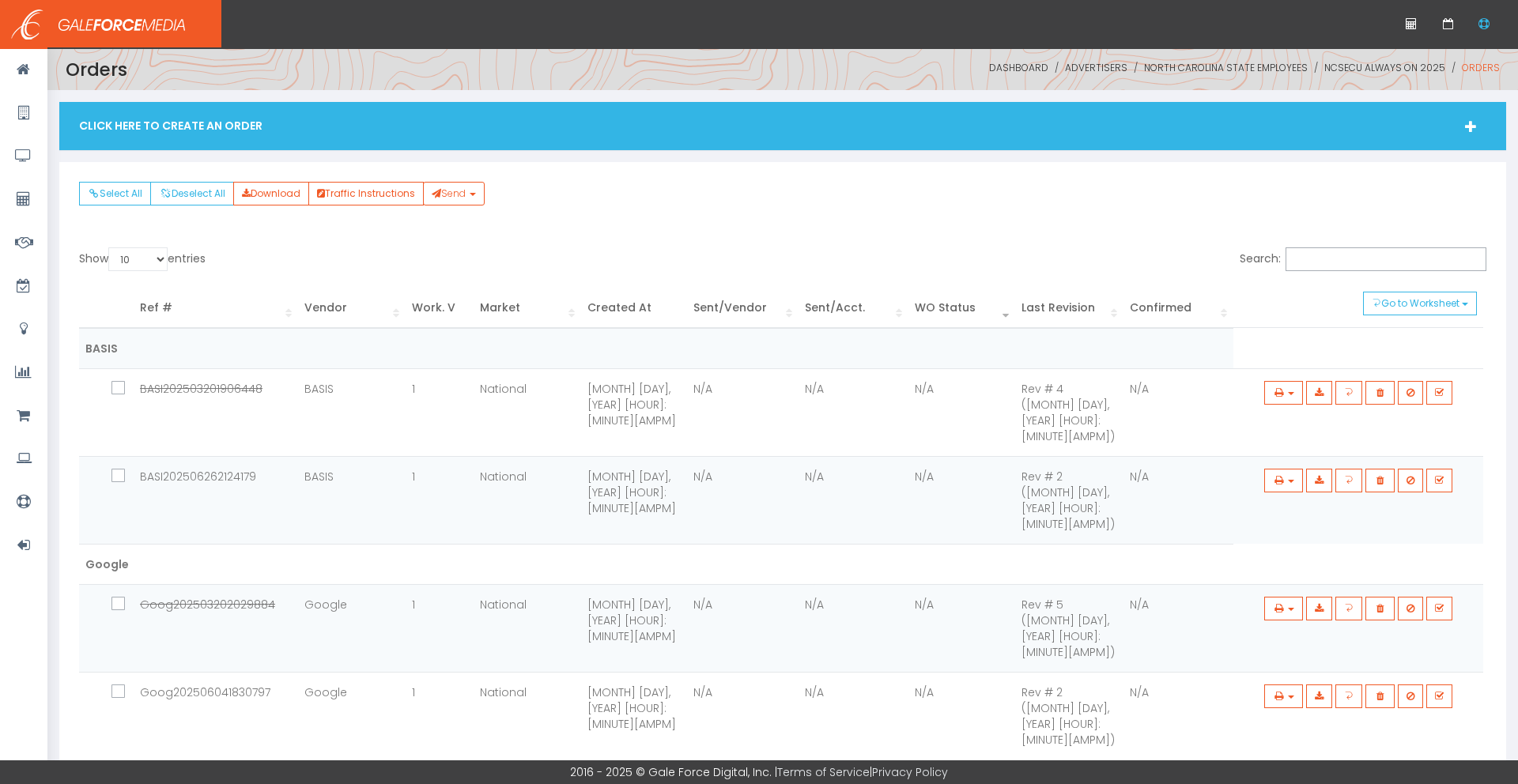 click on "Click Here To Create An Order" at bounding box center (783, 126) 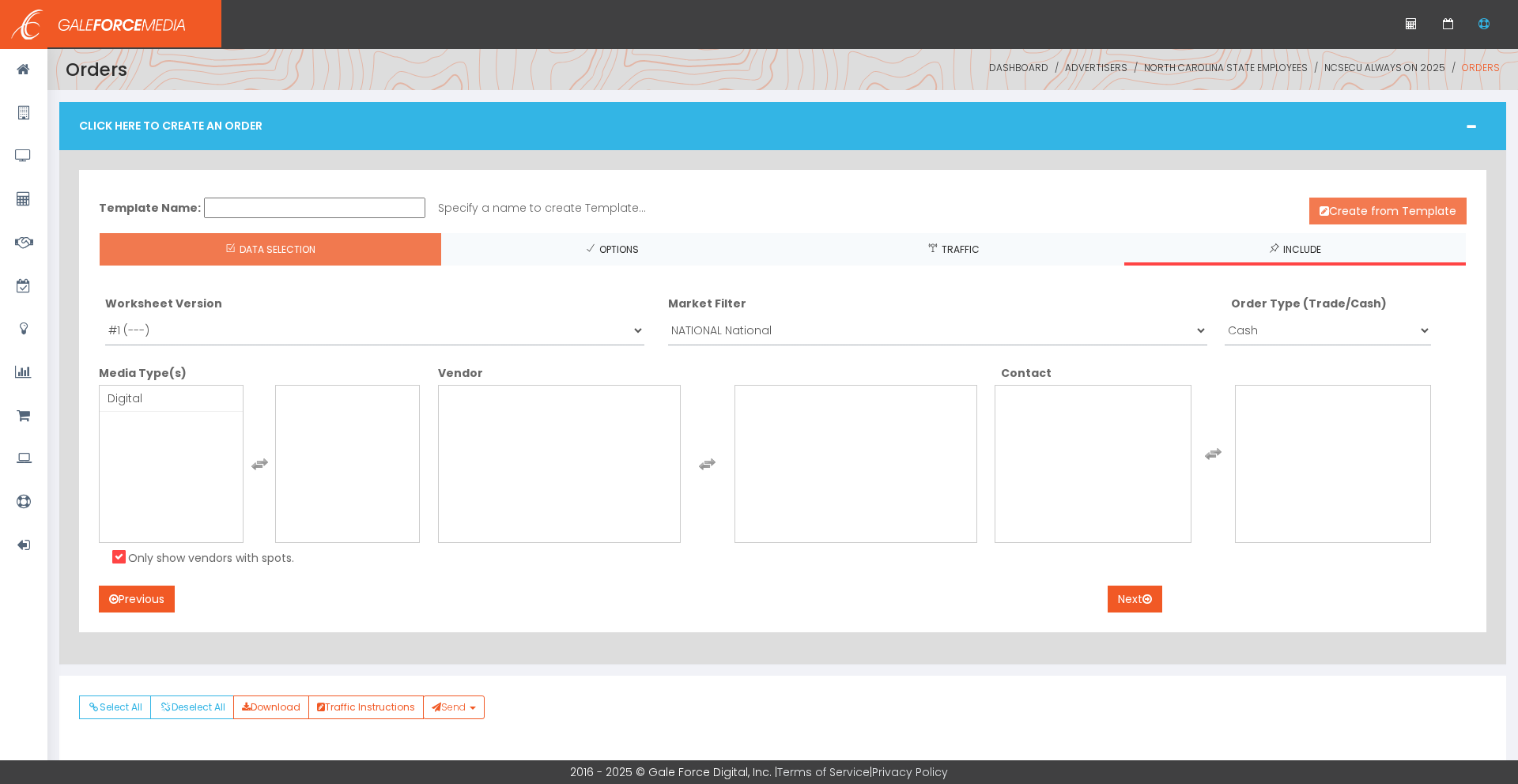 click on "Create from Template" at bounding box center (1388, 211) 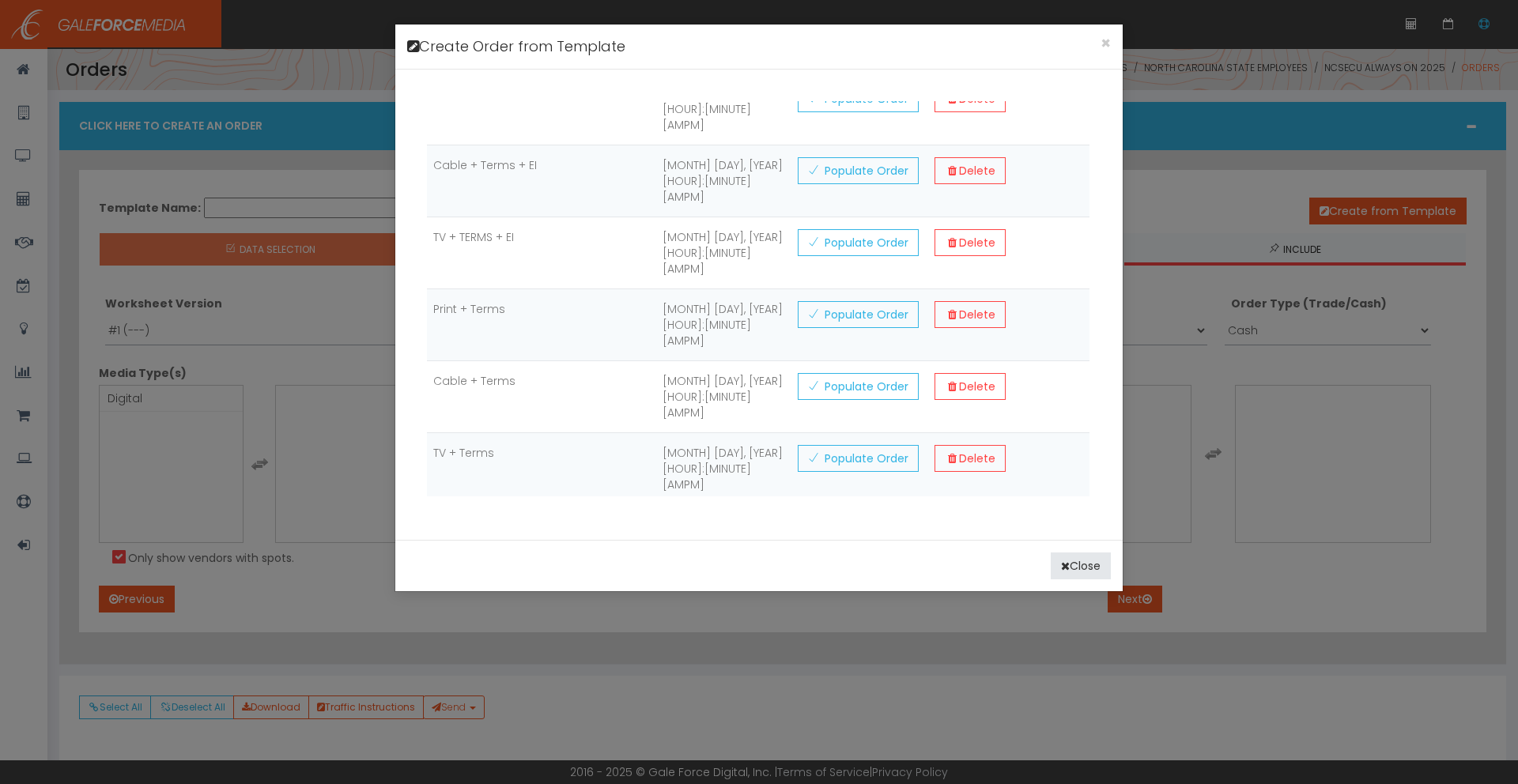 scroll, scrollTop: 179, scrollLeft: 0, axis: vertical 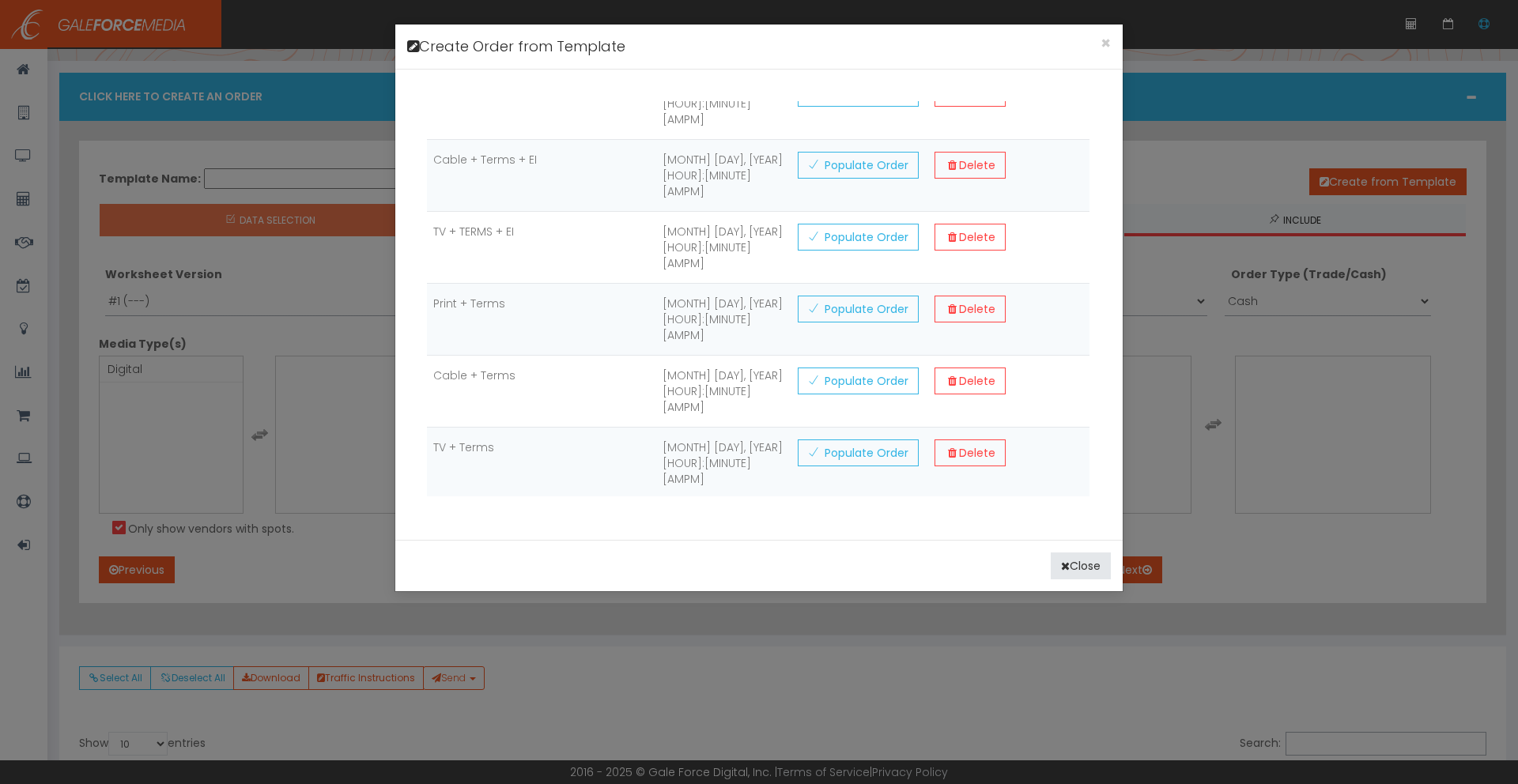 click on "Populate Order" at bounding box center [858, 93] 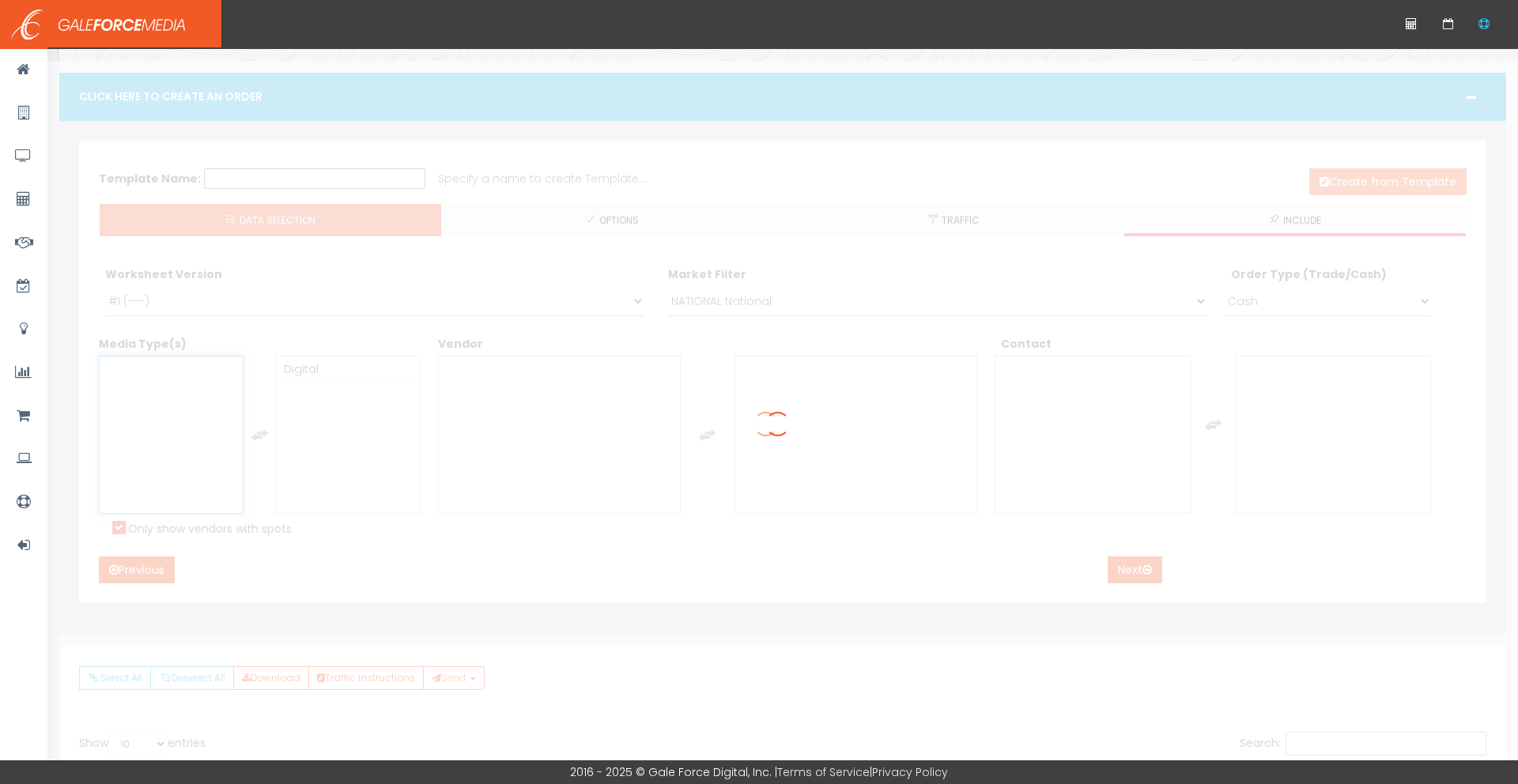 scroll, scrollTop: 30, scrollLeft: 0, axis: vertical 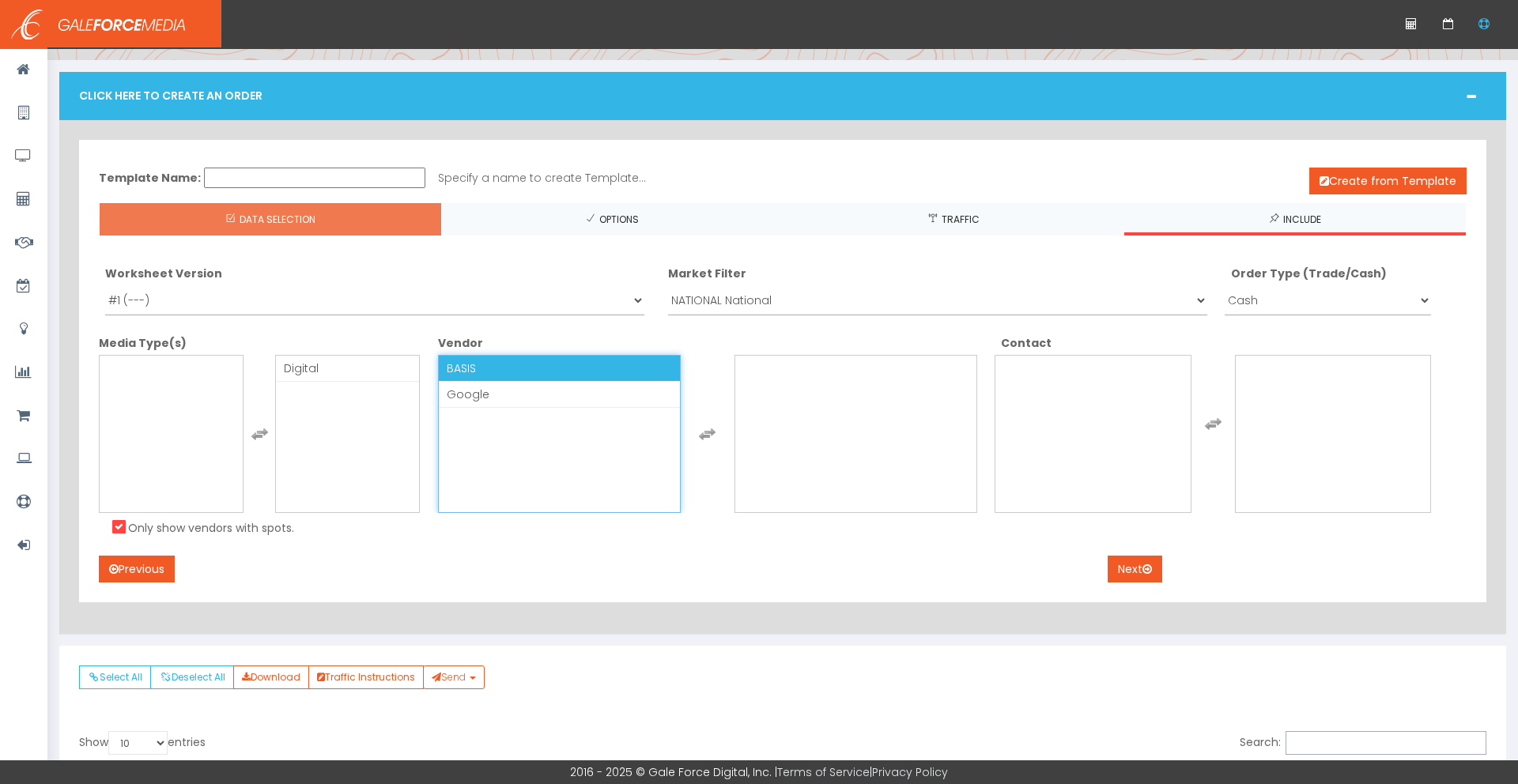click on "BASIS" at bounding box center [559, 368] 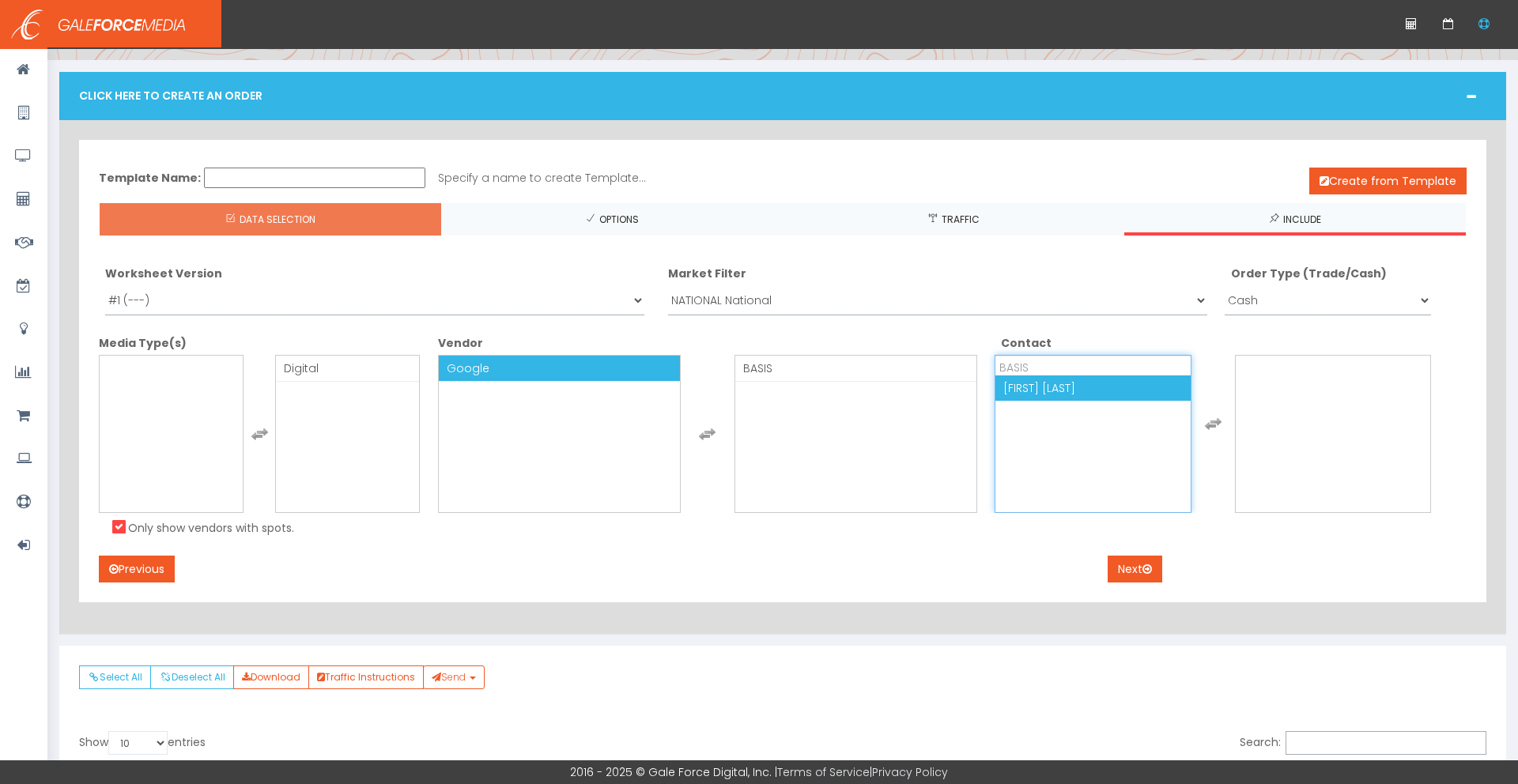click on "[FIRST] [LAST]" at bounding box center (1093, 388) 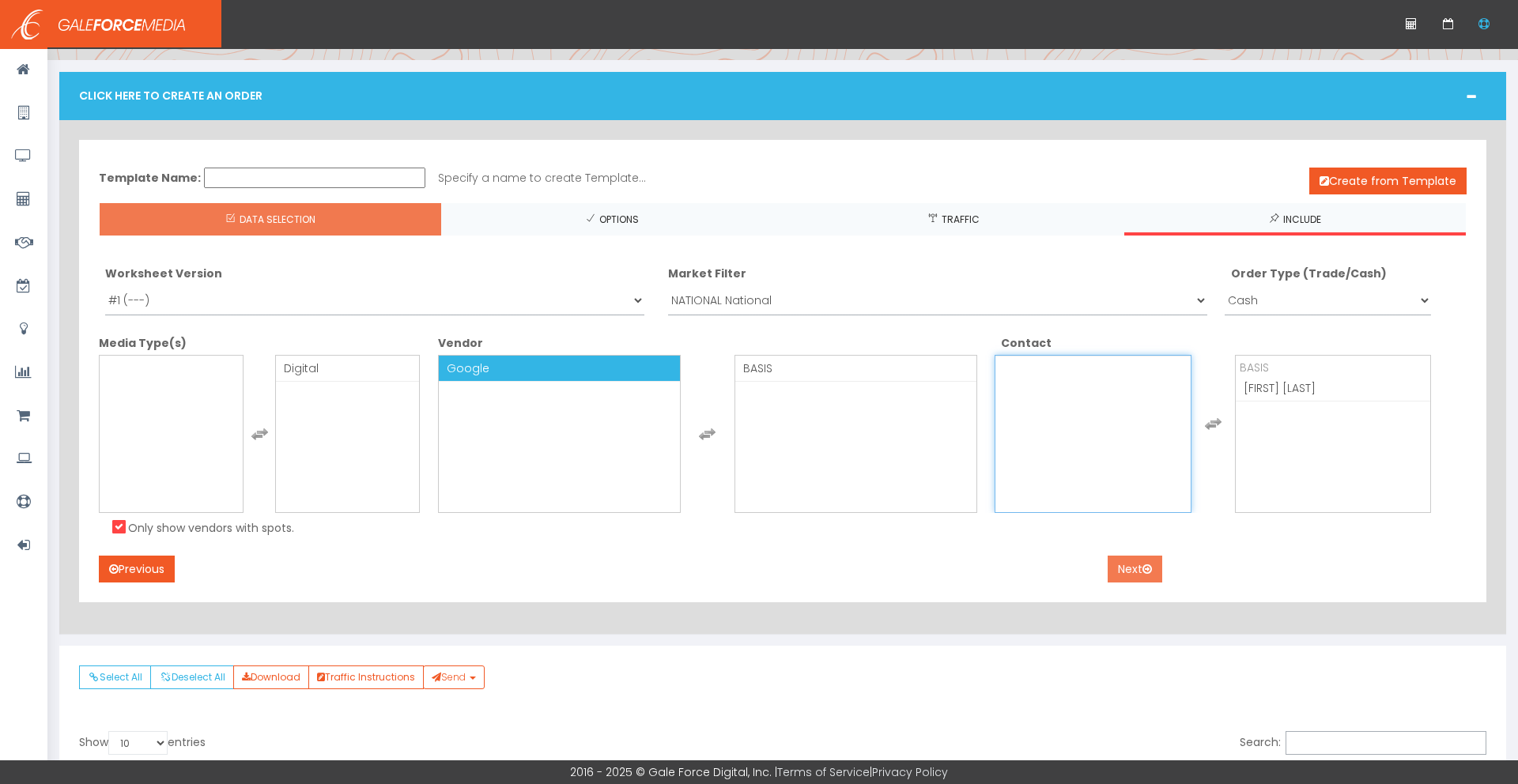 click on "Next" at bounding box center [1135, 569] 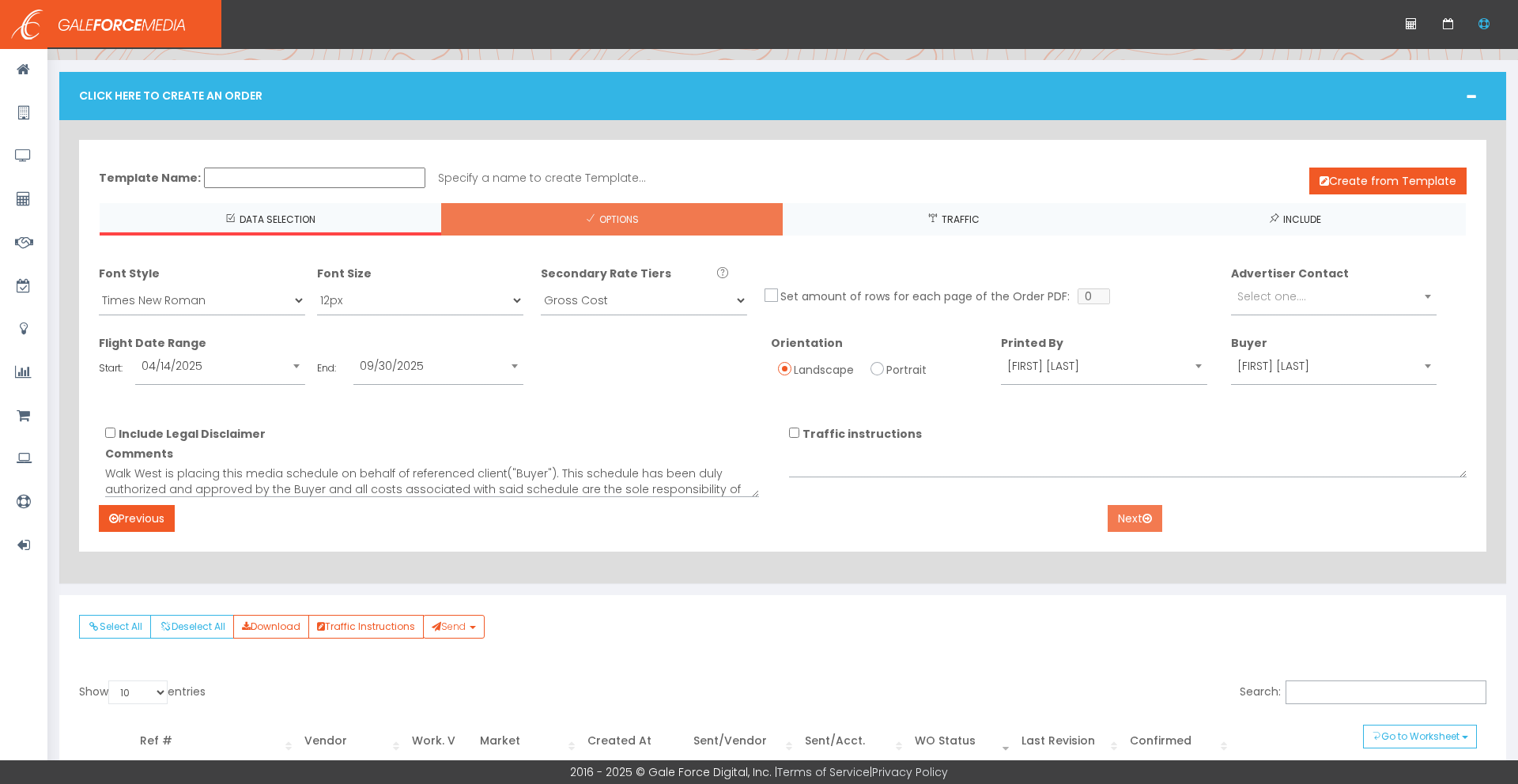 click on "Next" at bounding box center [1135, 518] 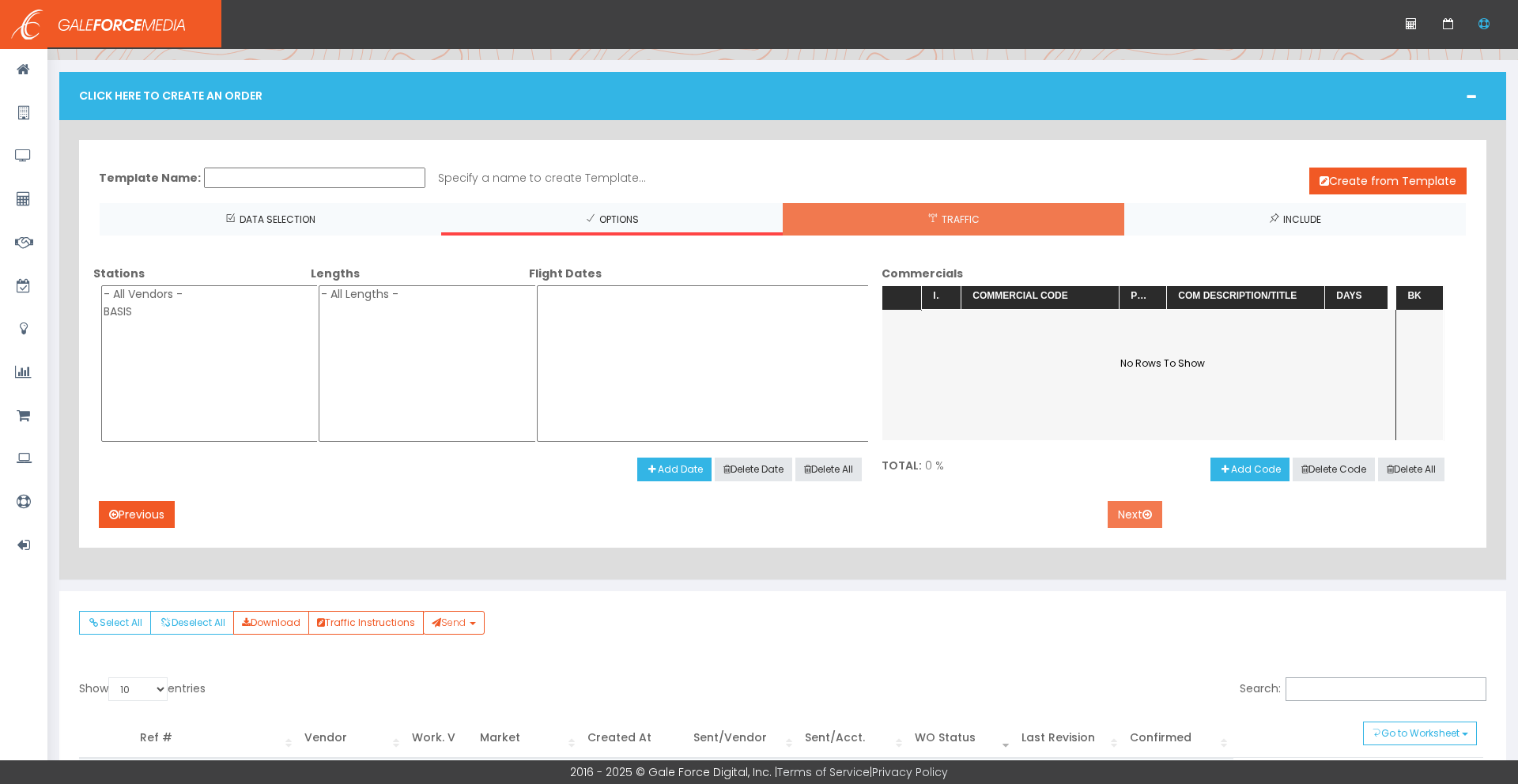 click on "Next" at bounding box center (1135, 514) 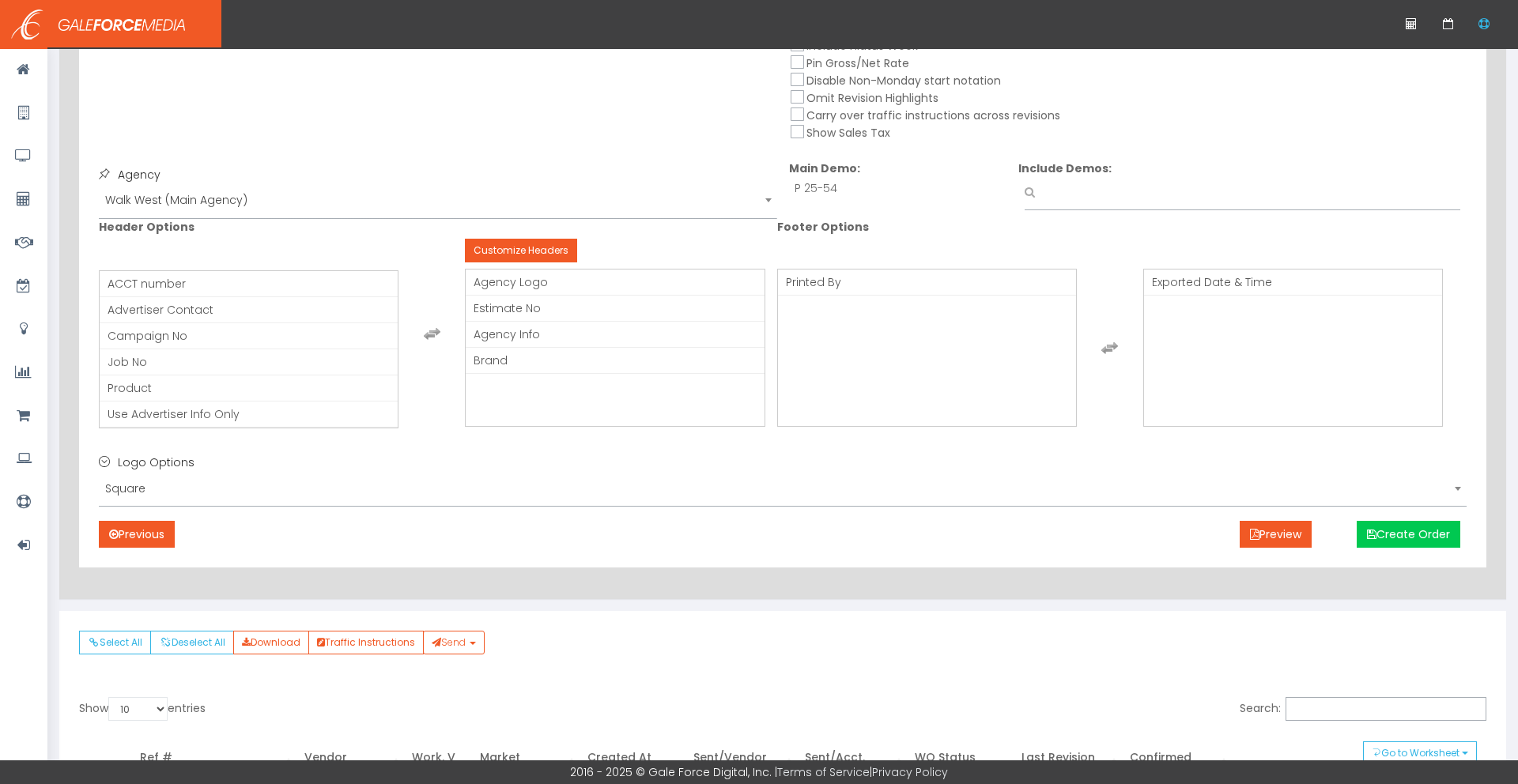 scroll, scrollTop: 525, scrollLeft: 0, axis: vertical 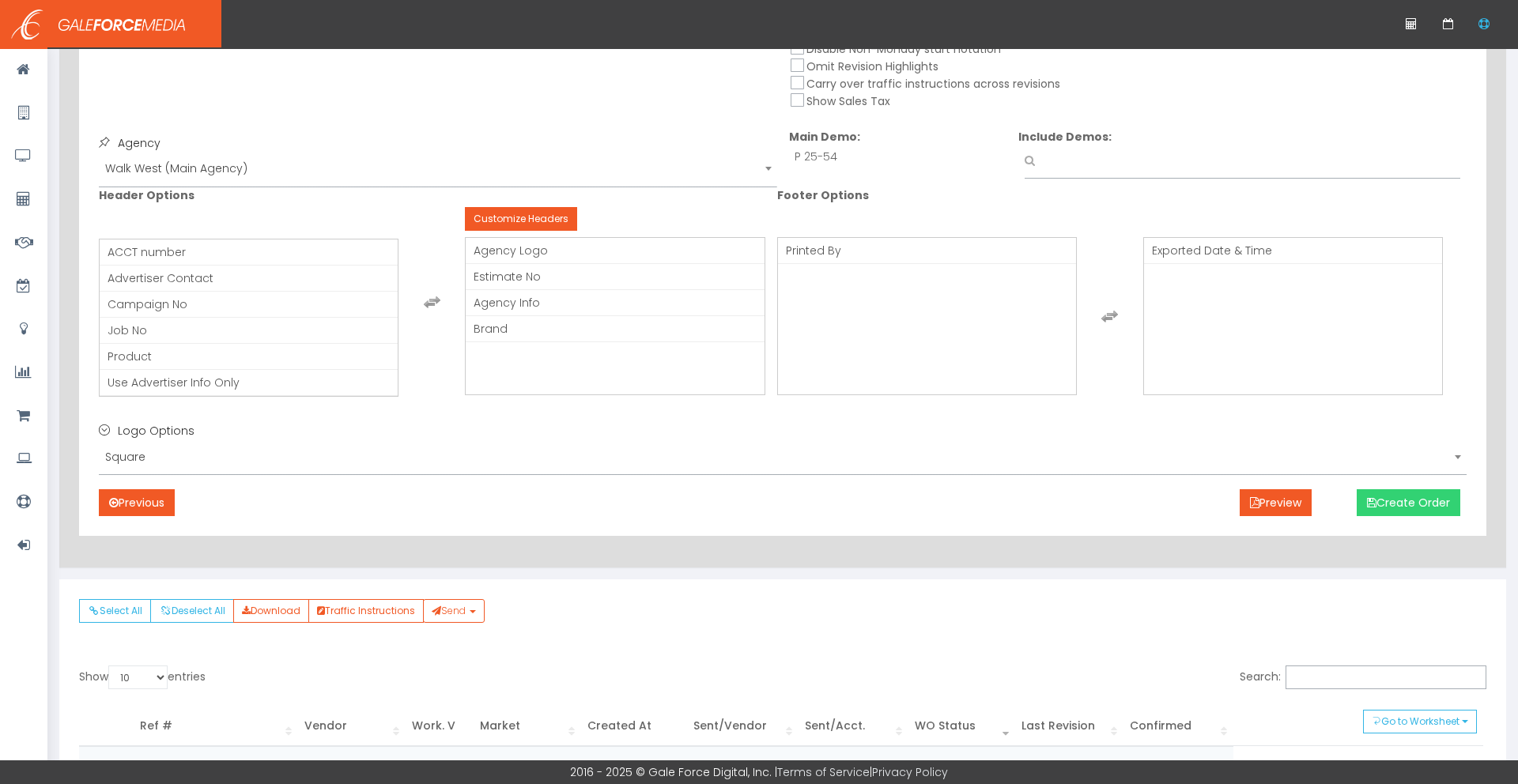 click on "Create Order" at bounding box center (1408, 503) 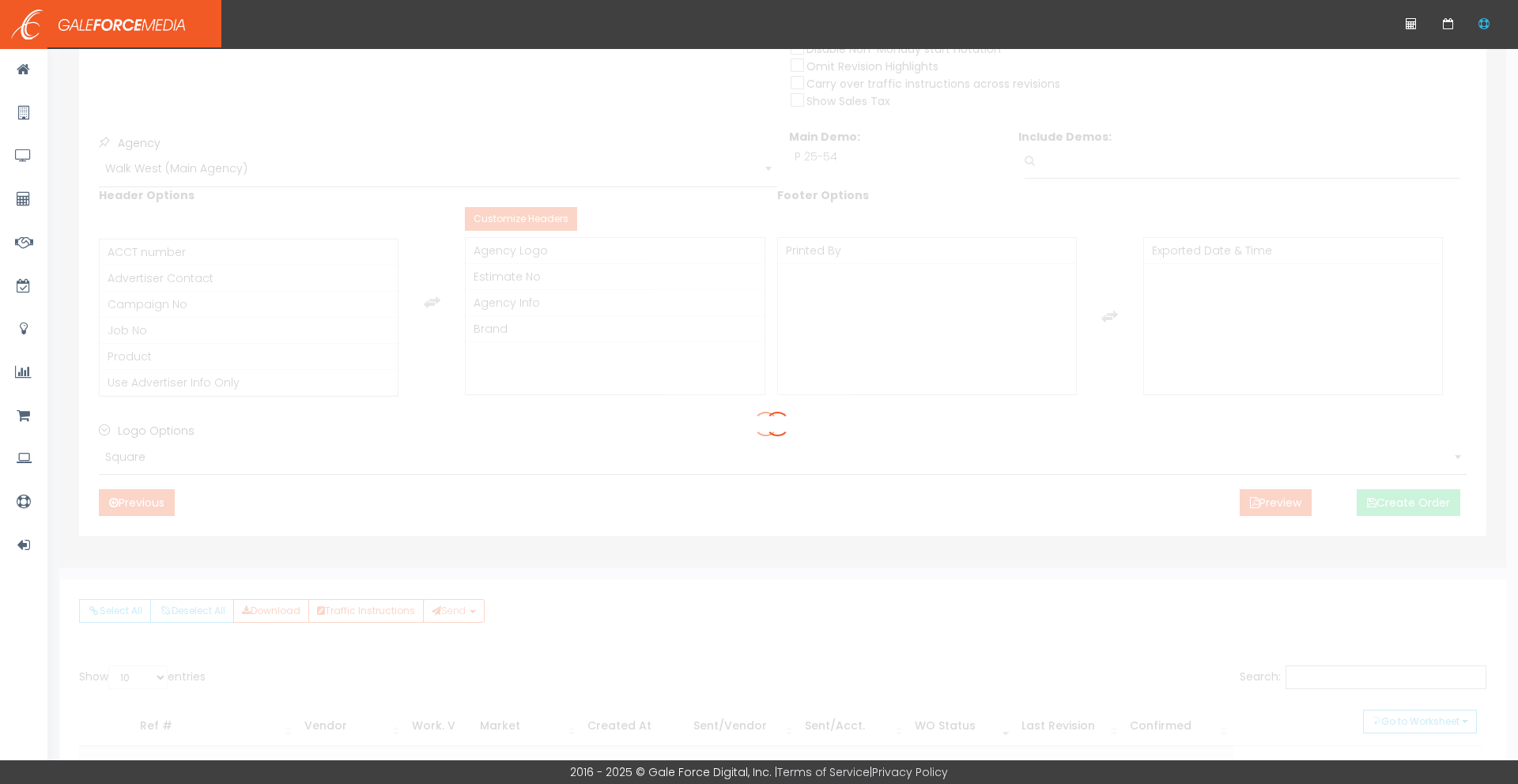 scroll, scrollTop: 0, scrollLeft: 0, axis: both 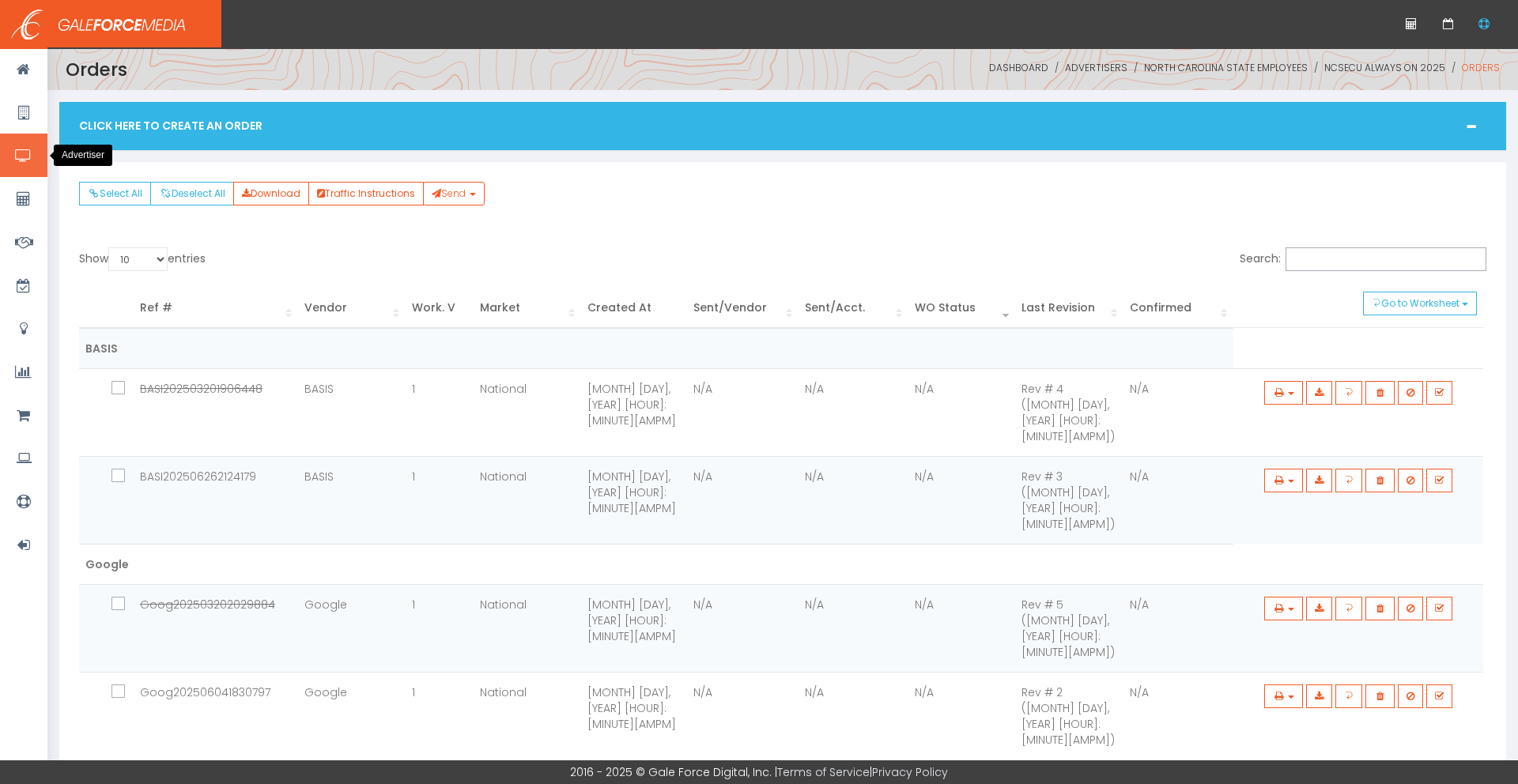 click at bounding box center (24, 155) 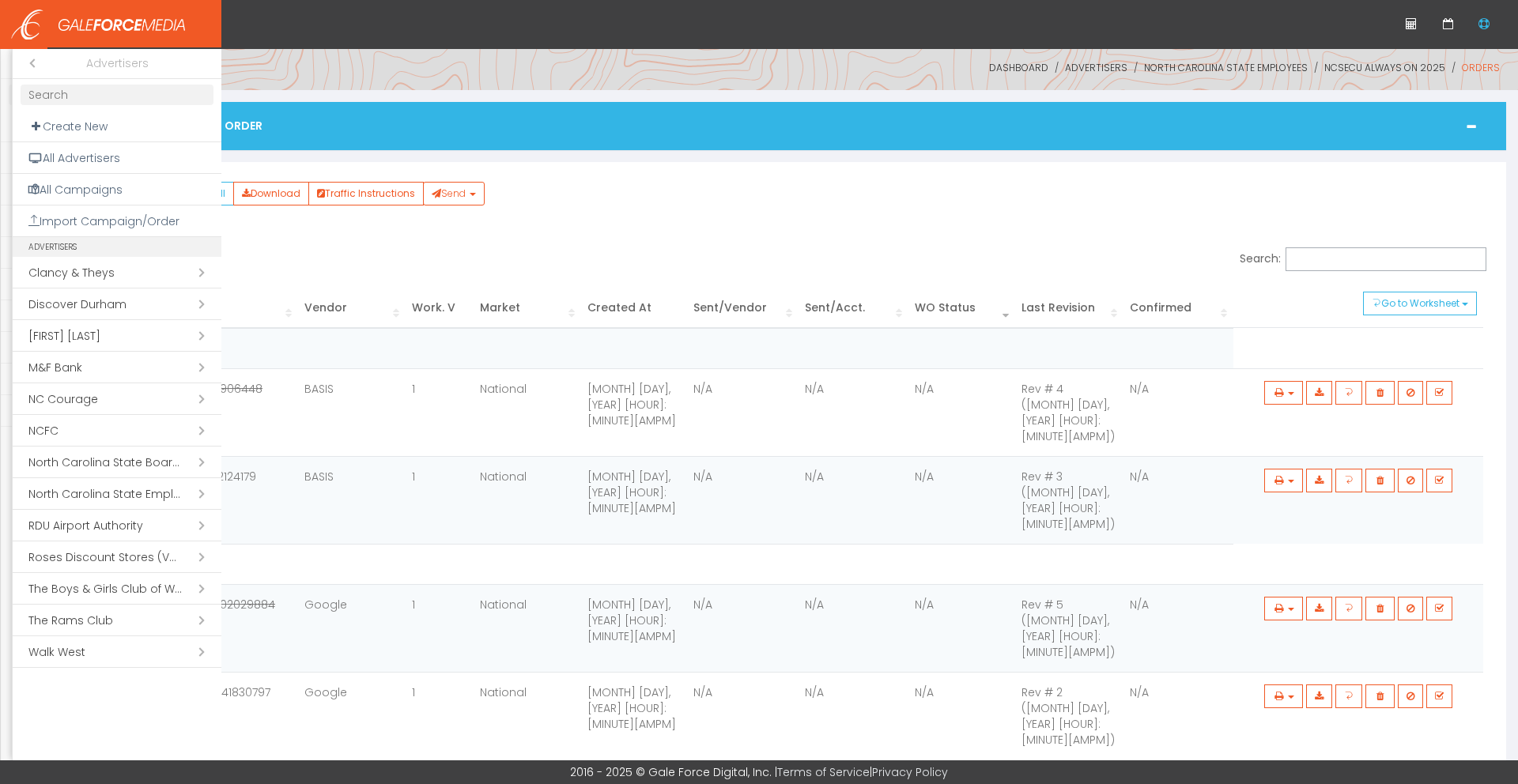 click on "Close submenu ( Advertisers)" at bounding box center [28, 63] 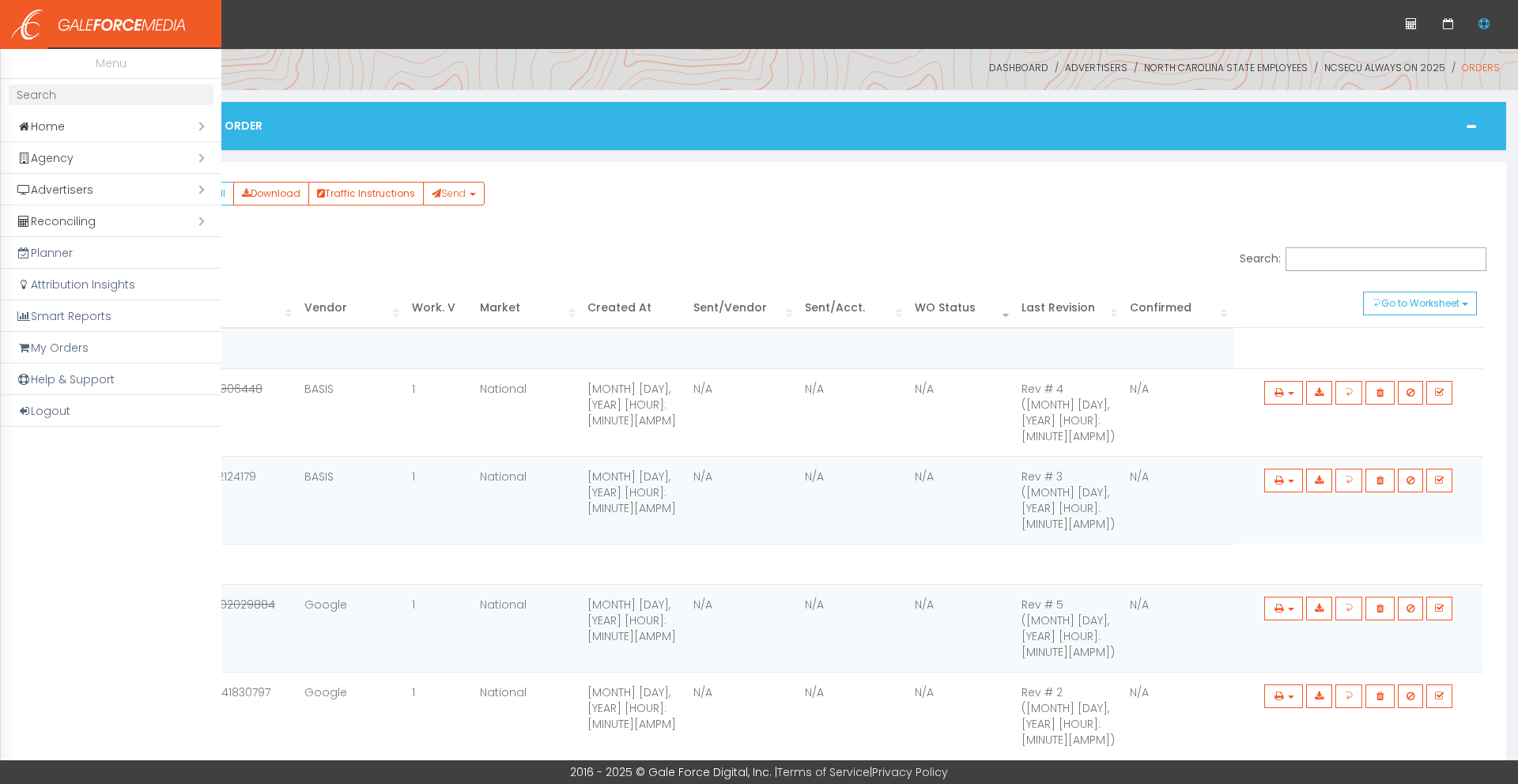 click on "Open submenu (
Reconciling
)" at bounding box center (111, 221) 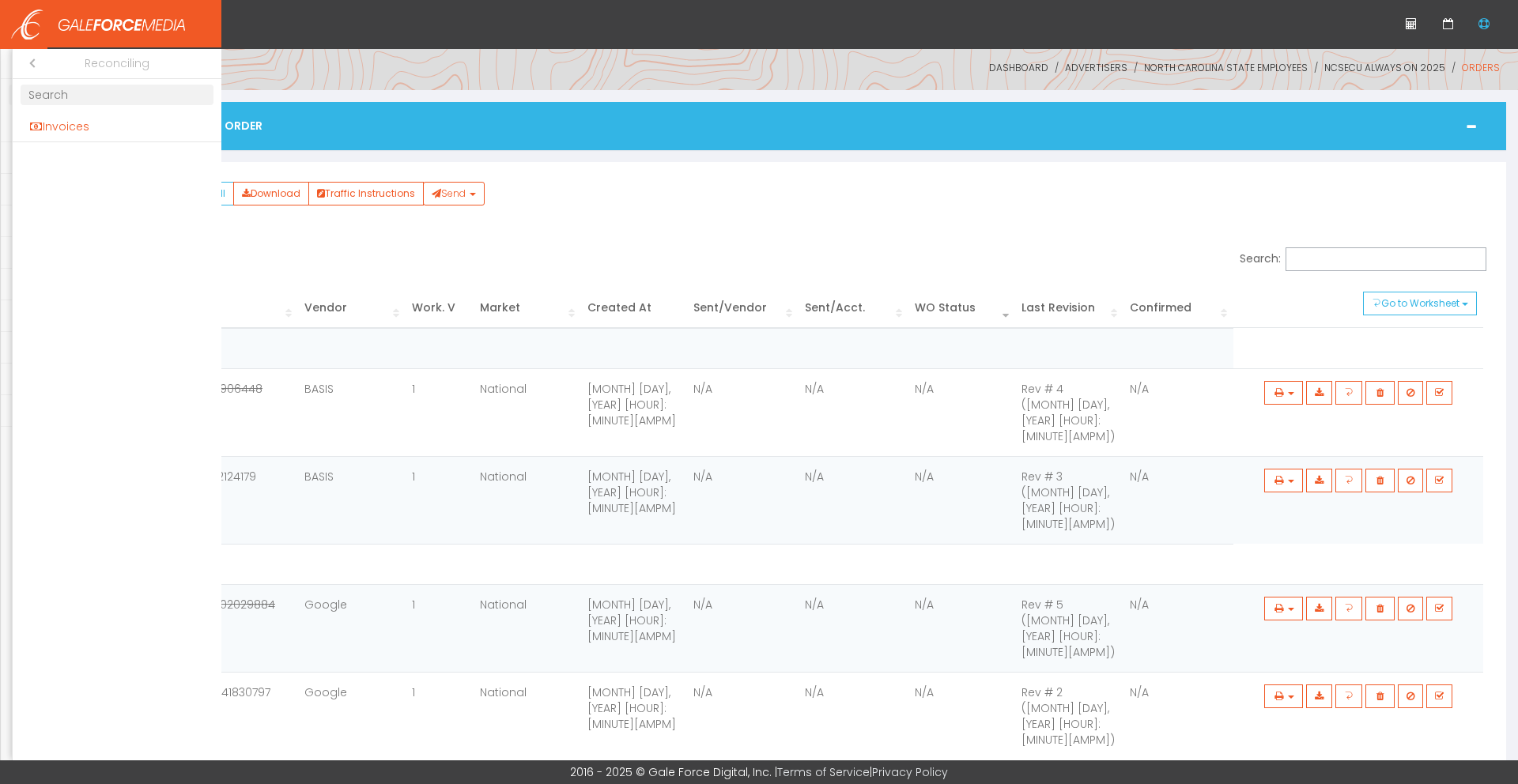 click on "Invoices" at bounding box center (117, 126) 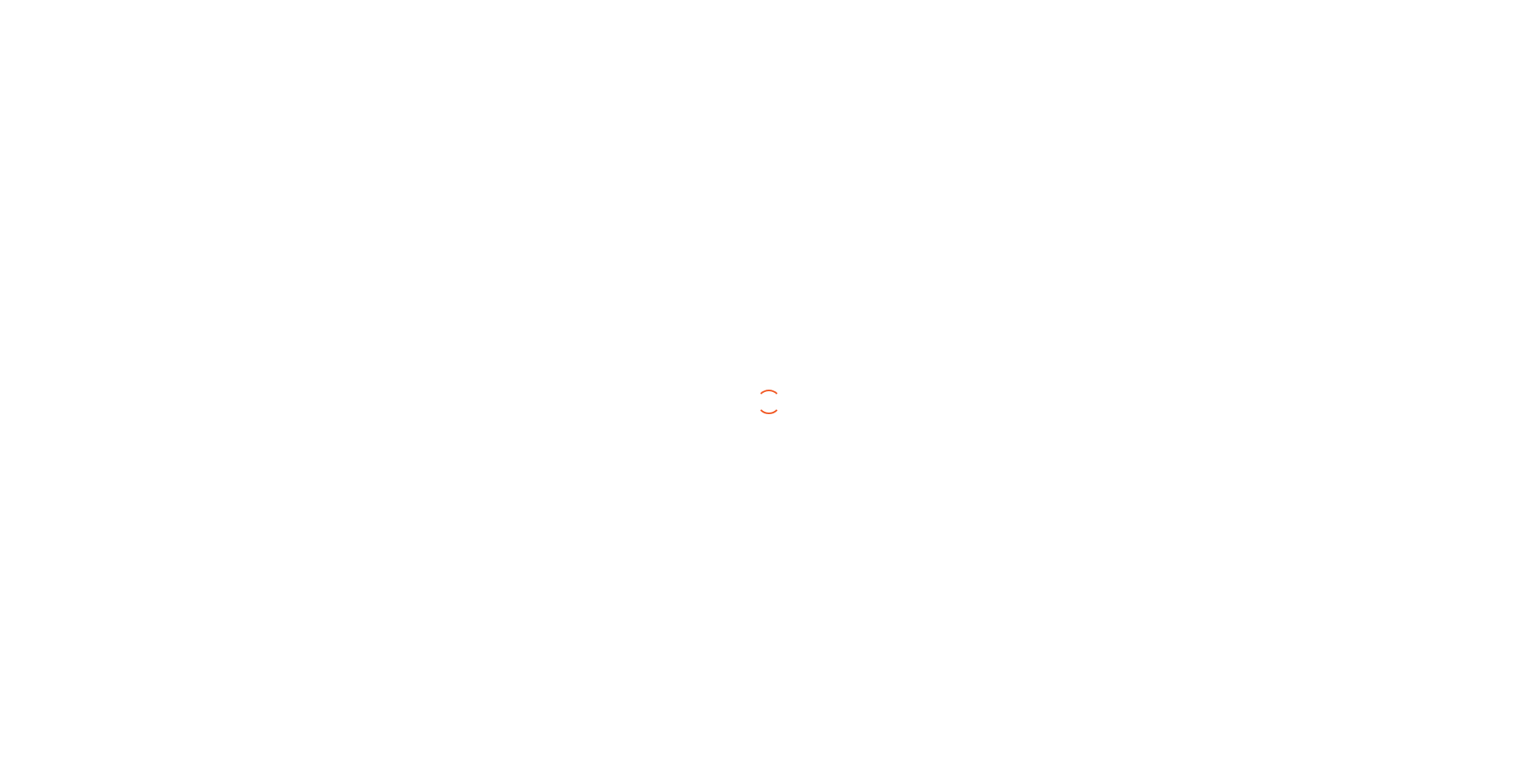 scroll, scrollTop: 0, scrollLeft: 0, axis: both 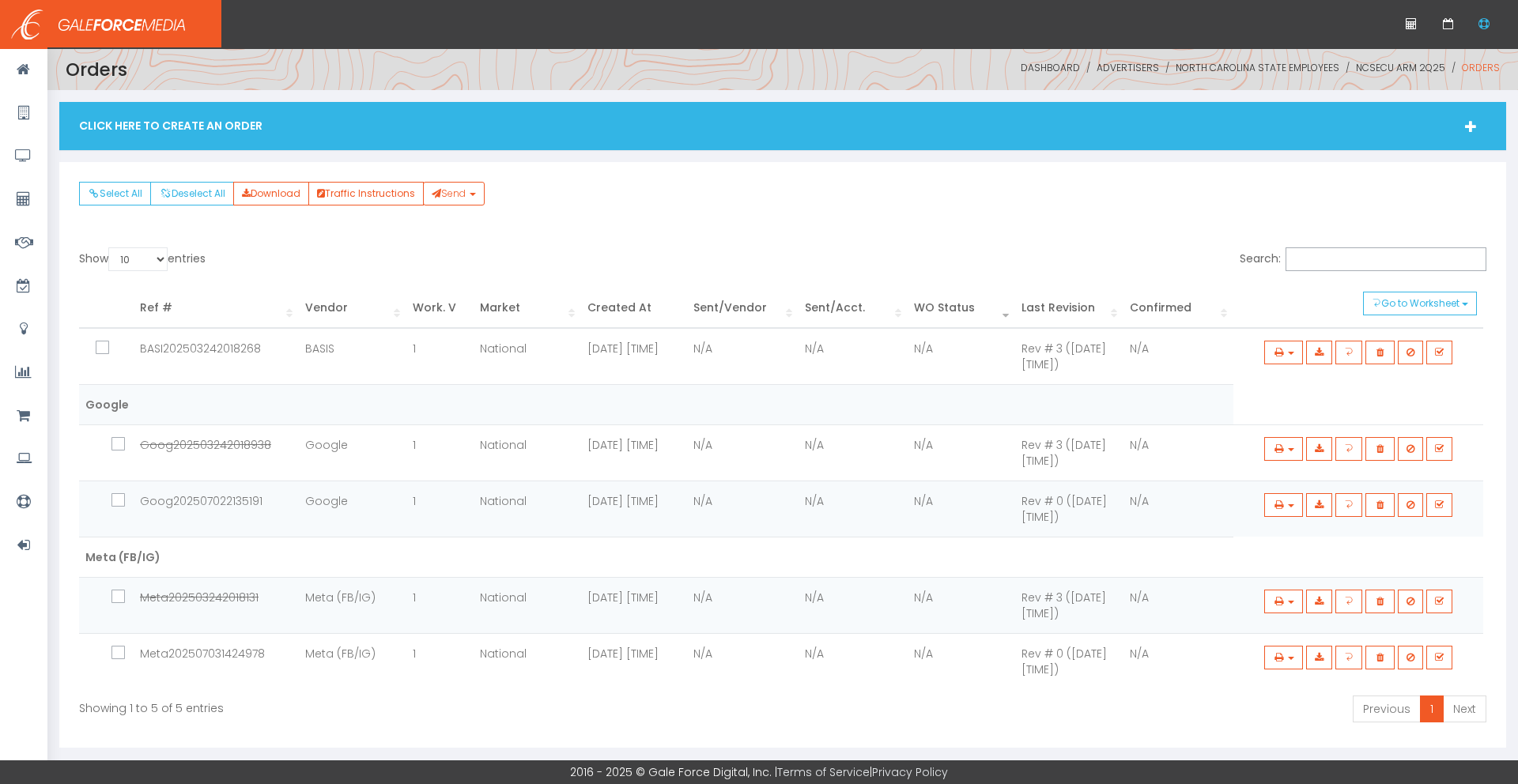 click on "Click Here To Create An Order" at bounding box center [783, 126] 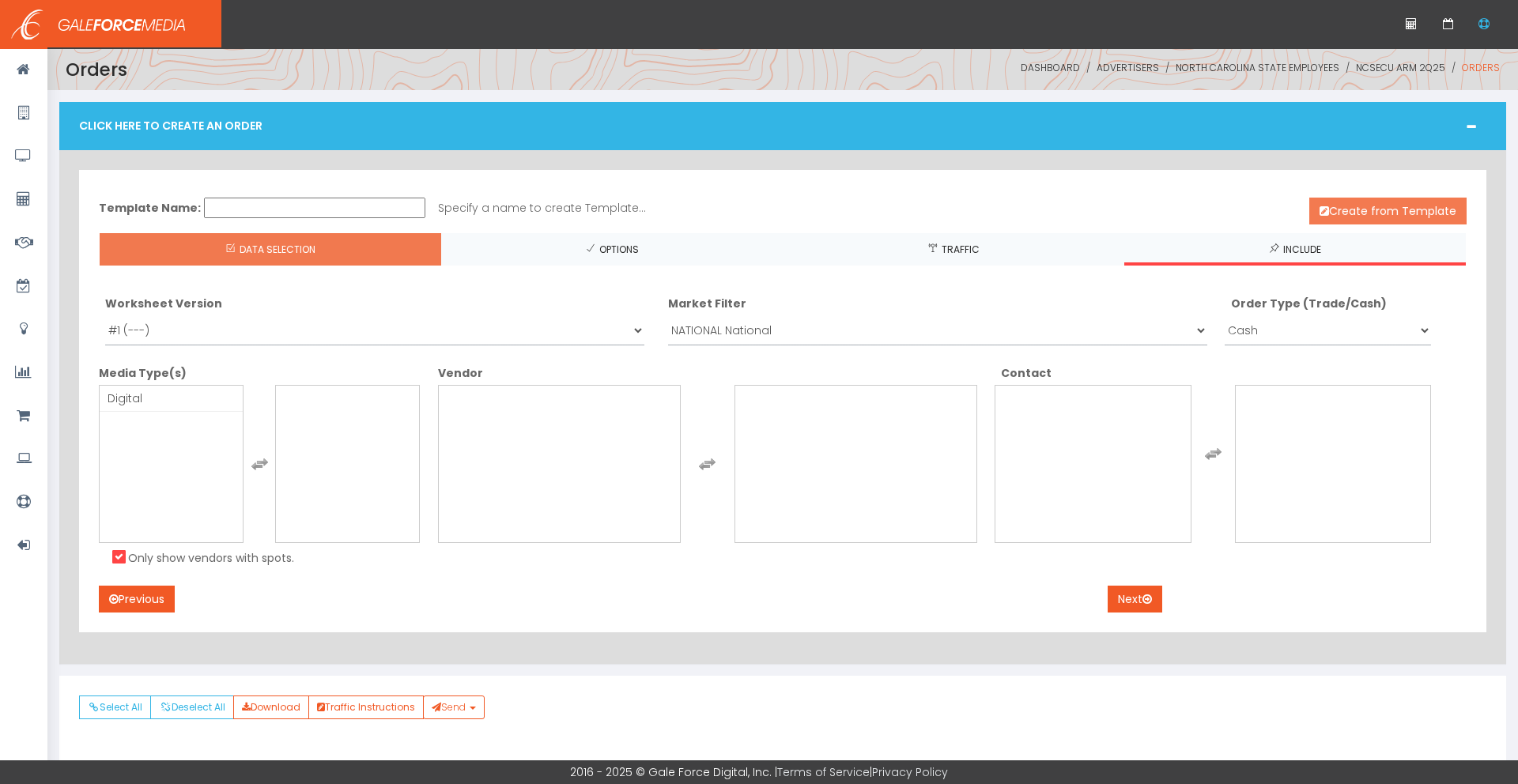 click on "Create from Template" at bounding box center (1388, 211) 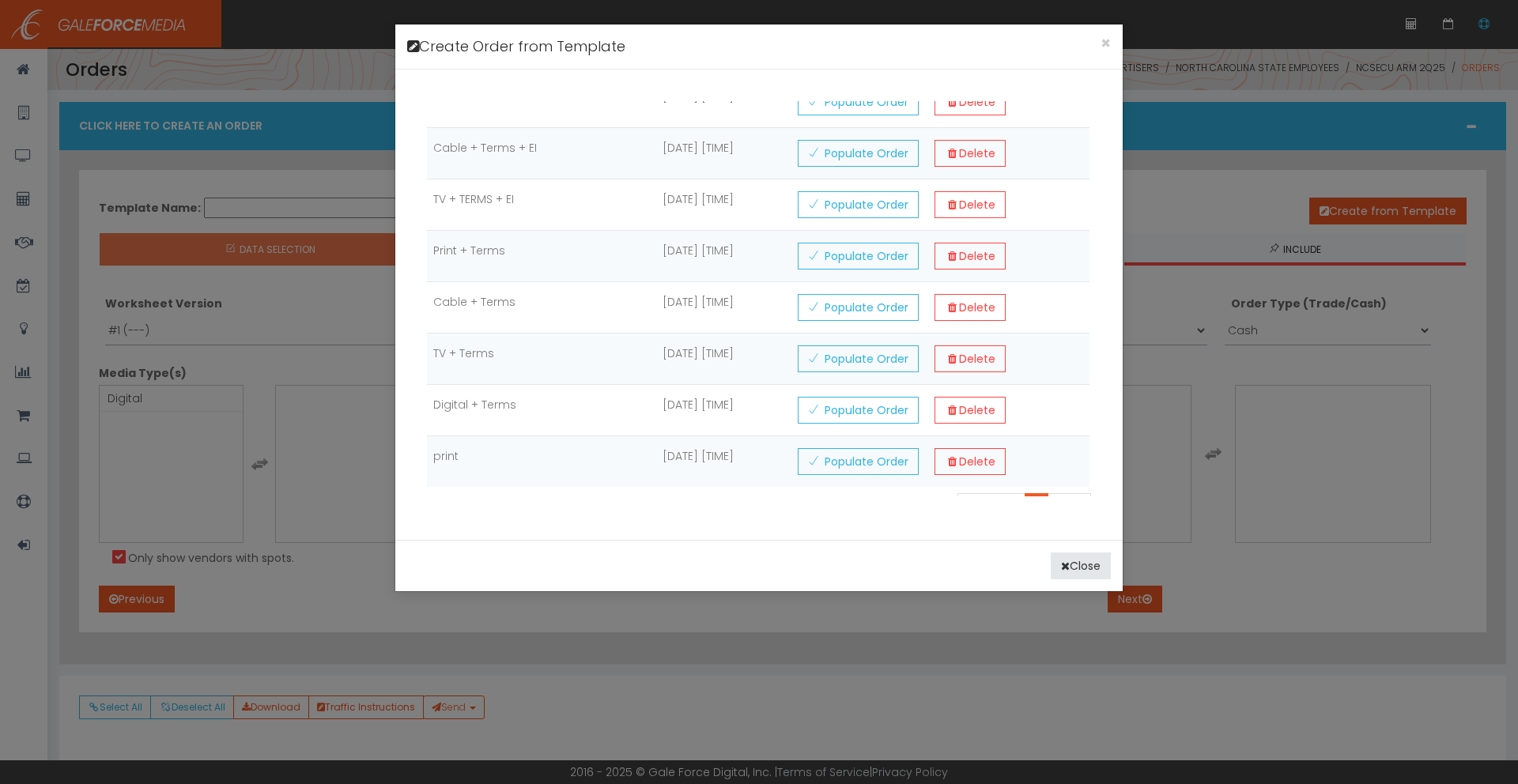 scroll, scrollTop: 151, scrollLeft: 0, axis: vertical 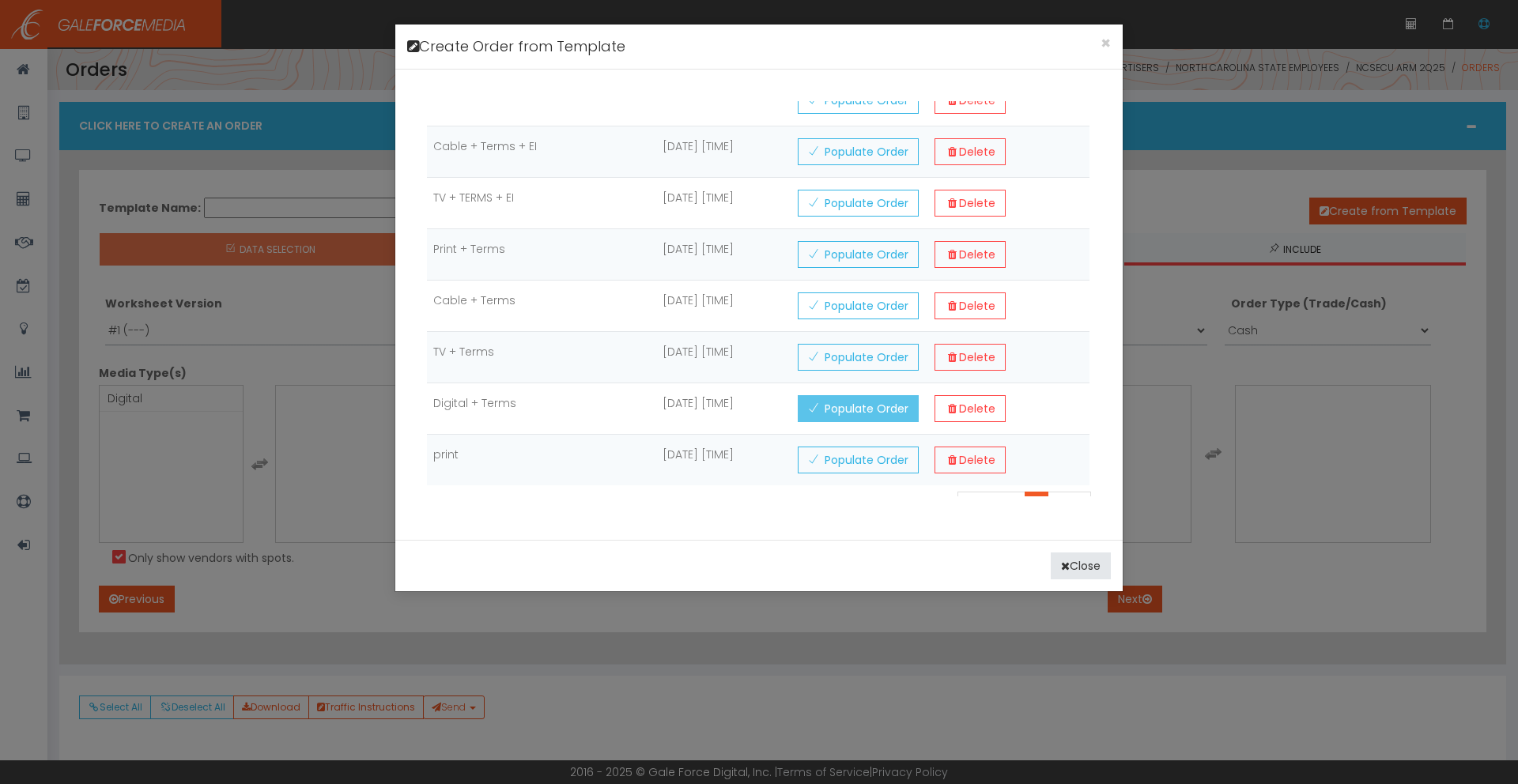 click on "Populate Order" at bounding box center (858, 100) 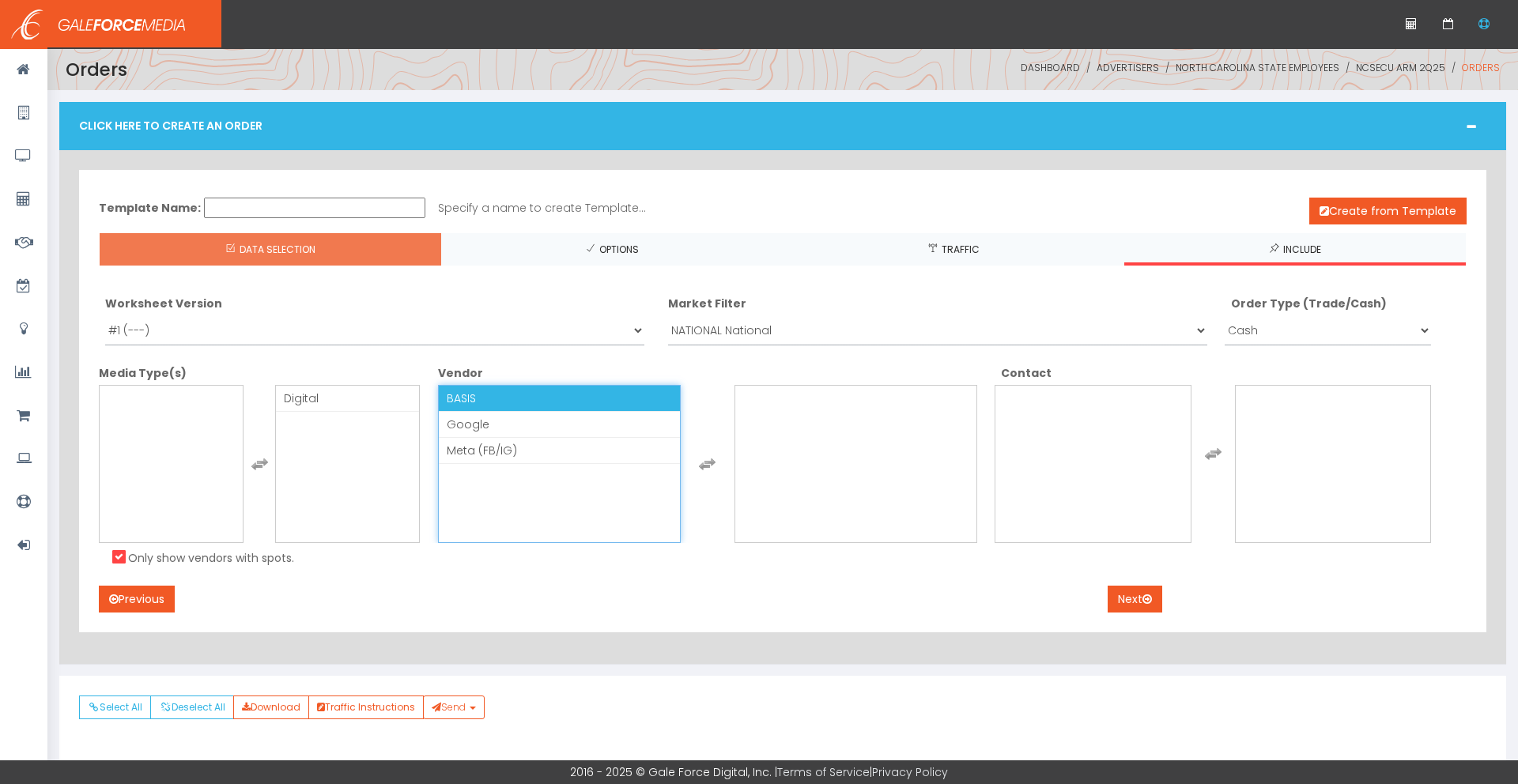 click on "BASIS" at bounding box center (559, 398) 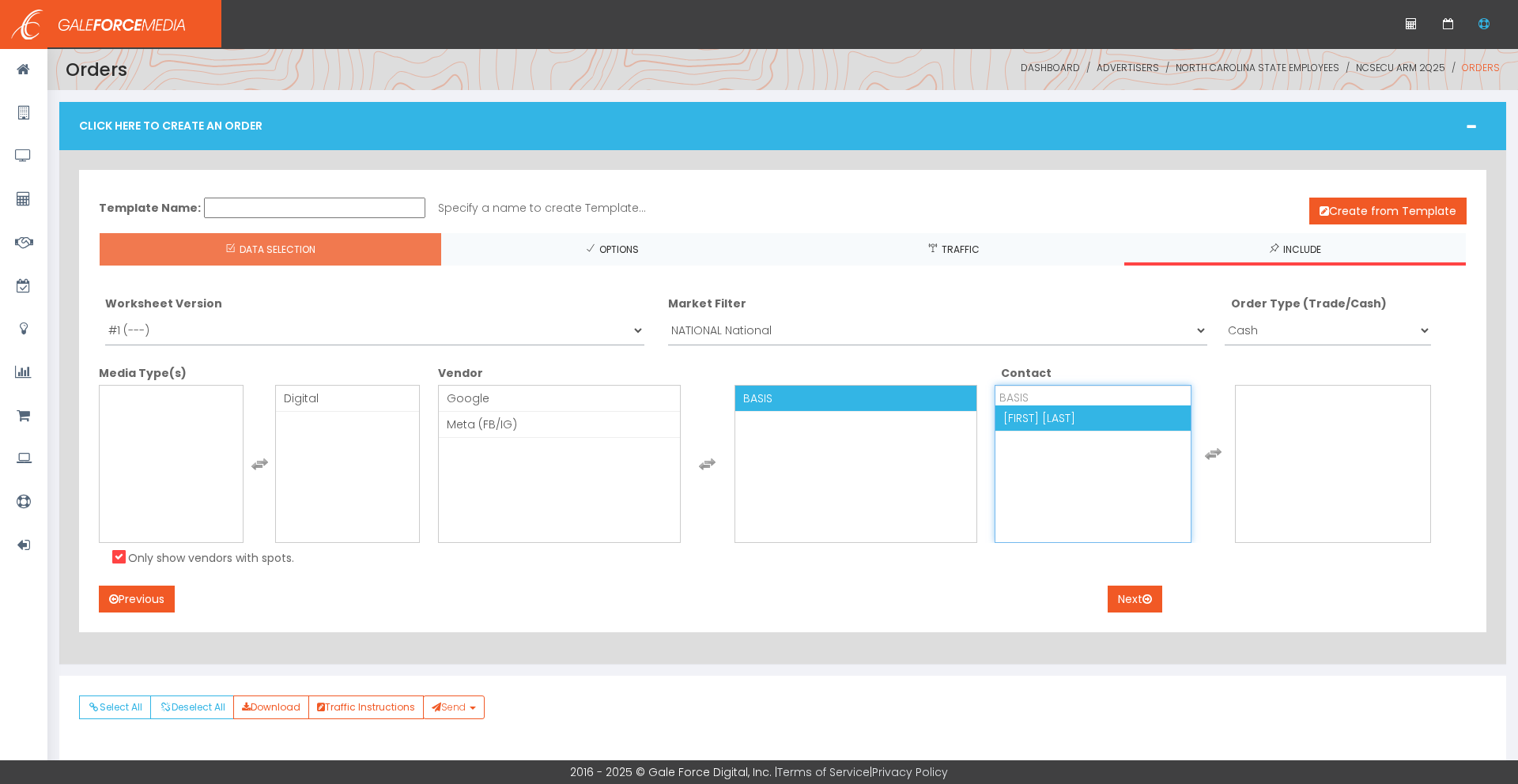 click on "[FIRST] [LAST]" at bounding box center [1039, 418] 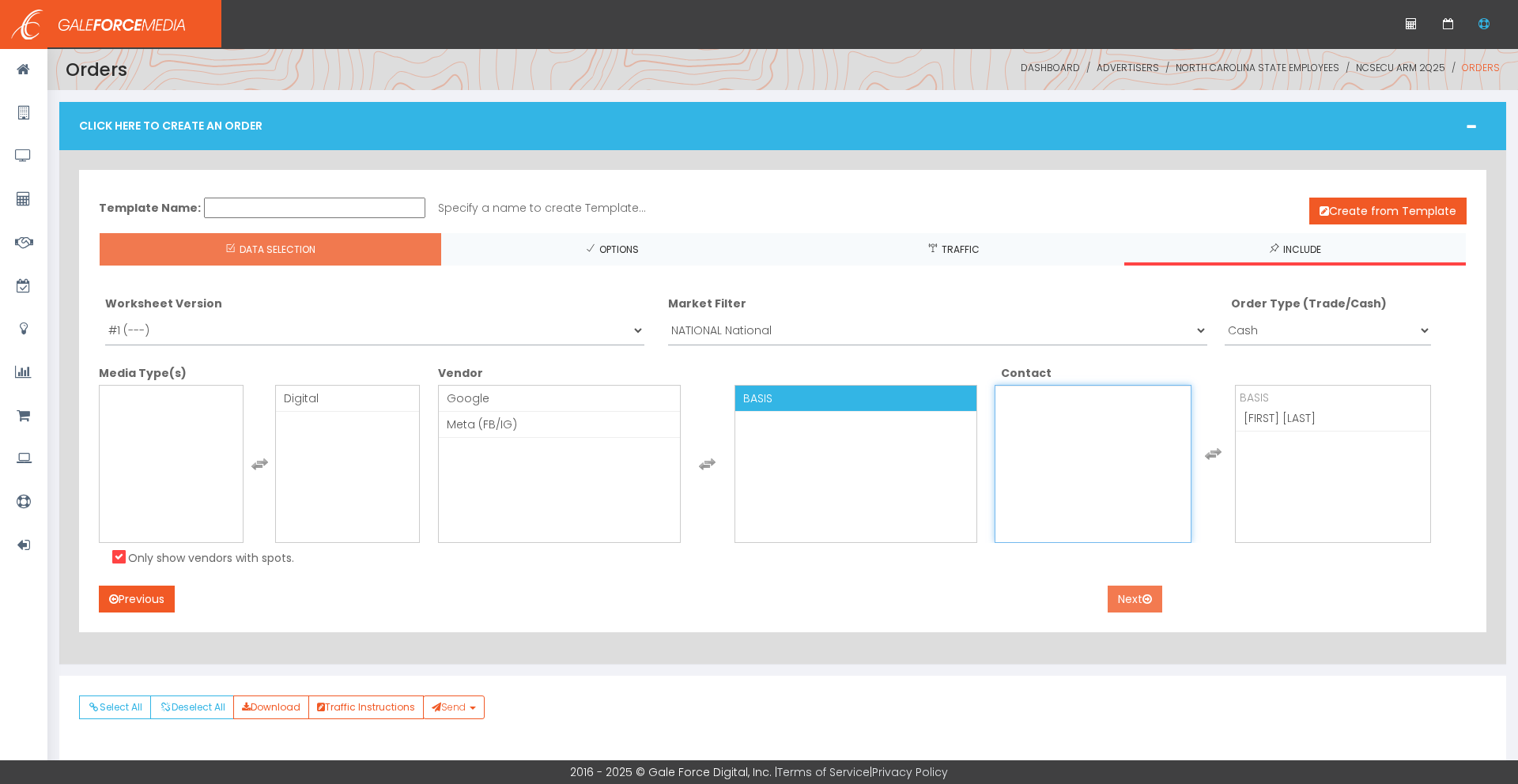 click on "Next" at bounding box center (1135, 599) 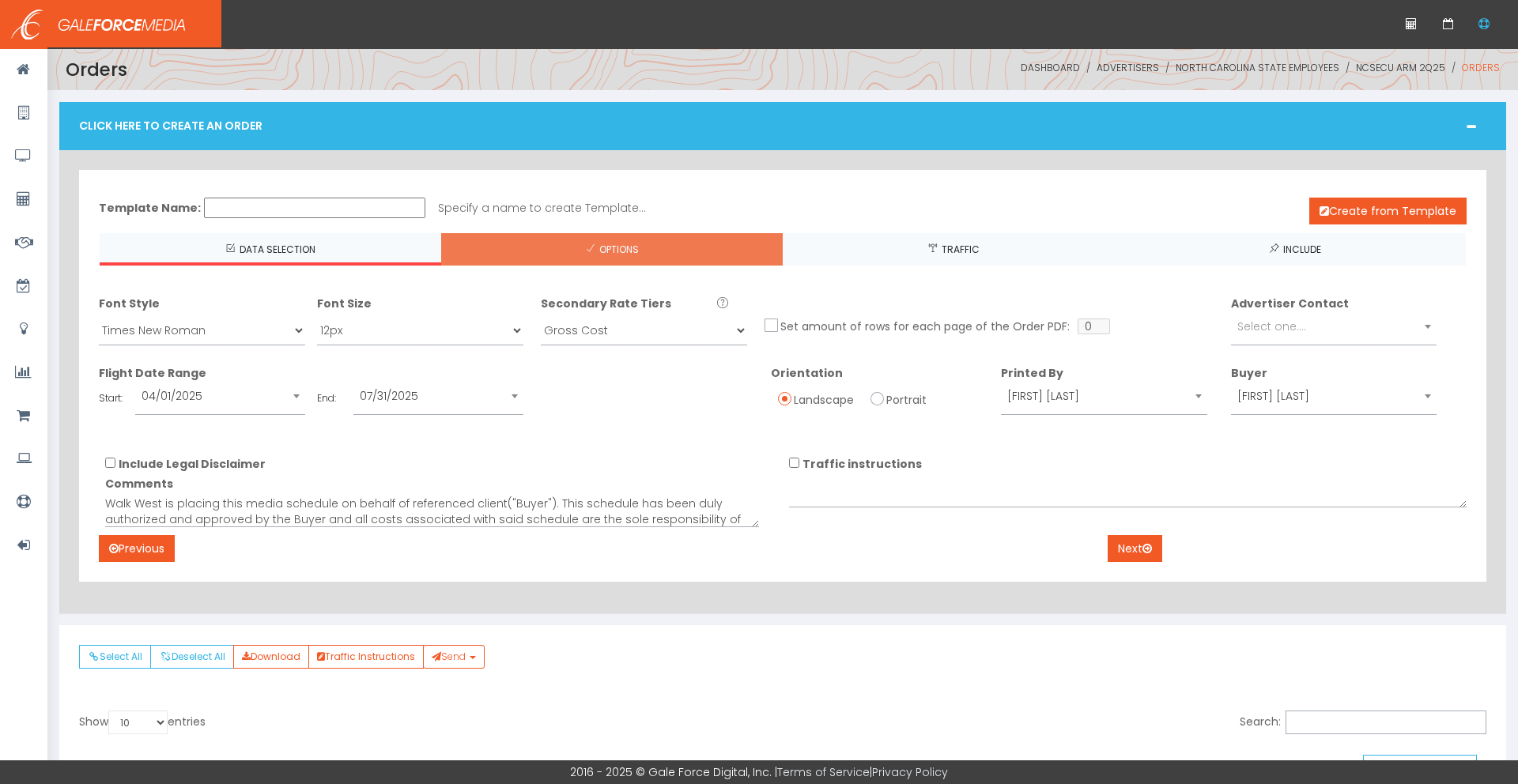 click on "Include Legal Disclaimer     Comments   Walk West is placing this media schedule on behalf of referenced client("Buyer"). This schedule has been duly authorized and approved by the Buyer and all costs associated with said schedule are the sole responsibility of the Buyer.  Walk West shall not be responsible for Buyer's failure to meet its financial obligations to the referenced publication("Seller").  The sole financial responsibility of Walk West  to Seller shall be with regard to distribution of funds received from Buyer for the explicit purpose of payment of media obligations to Seller.  Walk West shall not be liable in any way for Buyer's failure to make such funds available.
Walk West adheres to standard IAB terms and conditions (http://www.iab.net/media/file/IAB_4As-tsandcs-FINAL.pdf).     Traffic instructions" at bounding box center (783, 495) 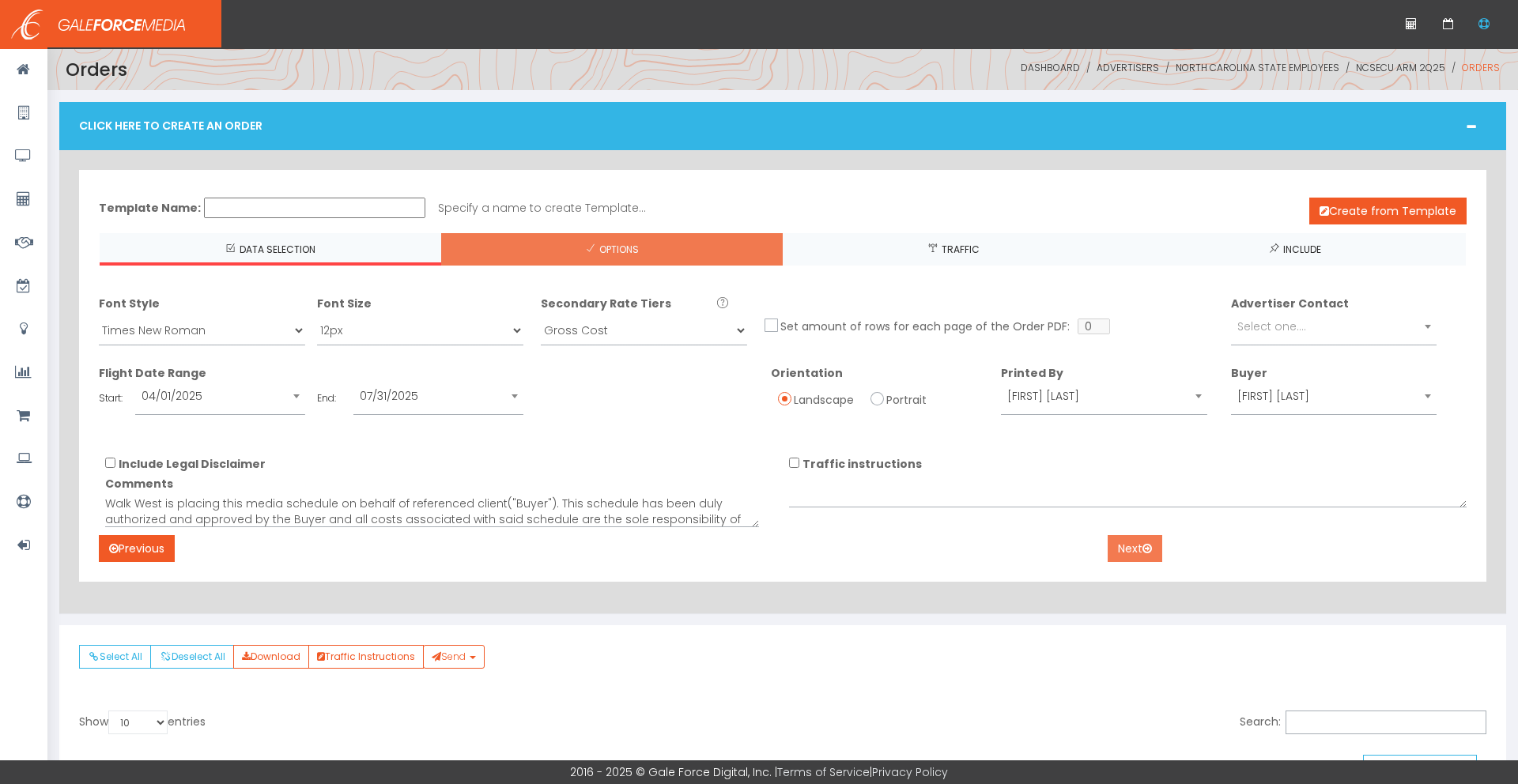 click on "Next" at bounding box center [1135, 548] 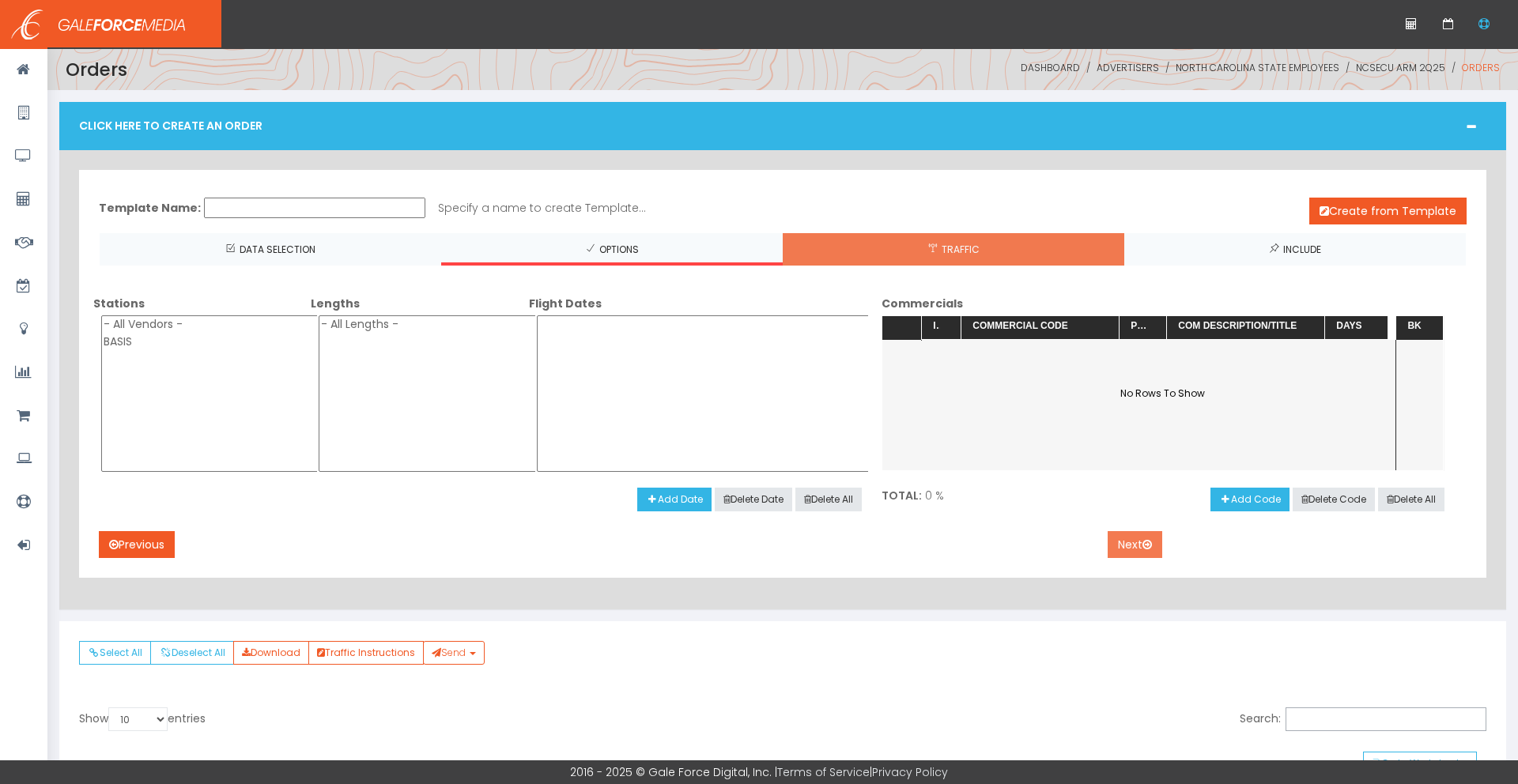 click on "Next" at bounding box center (1135, 545) 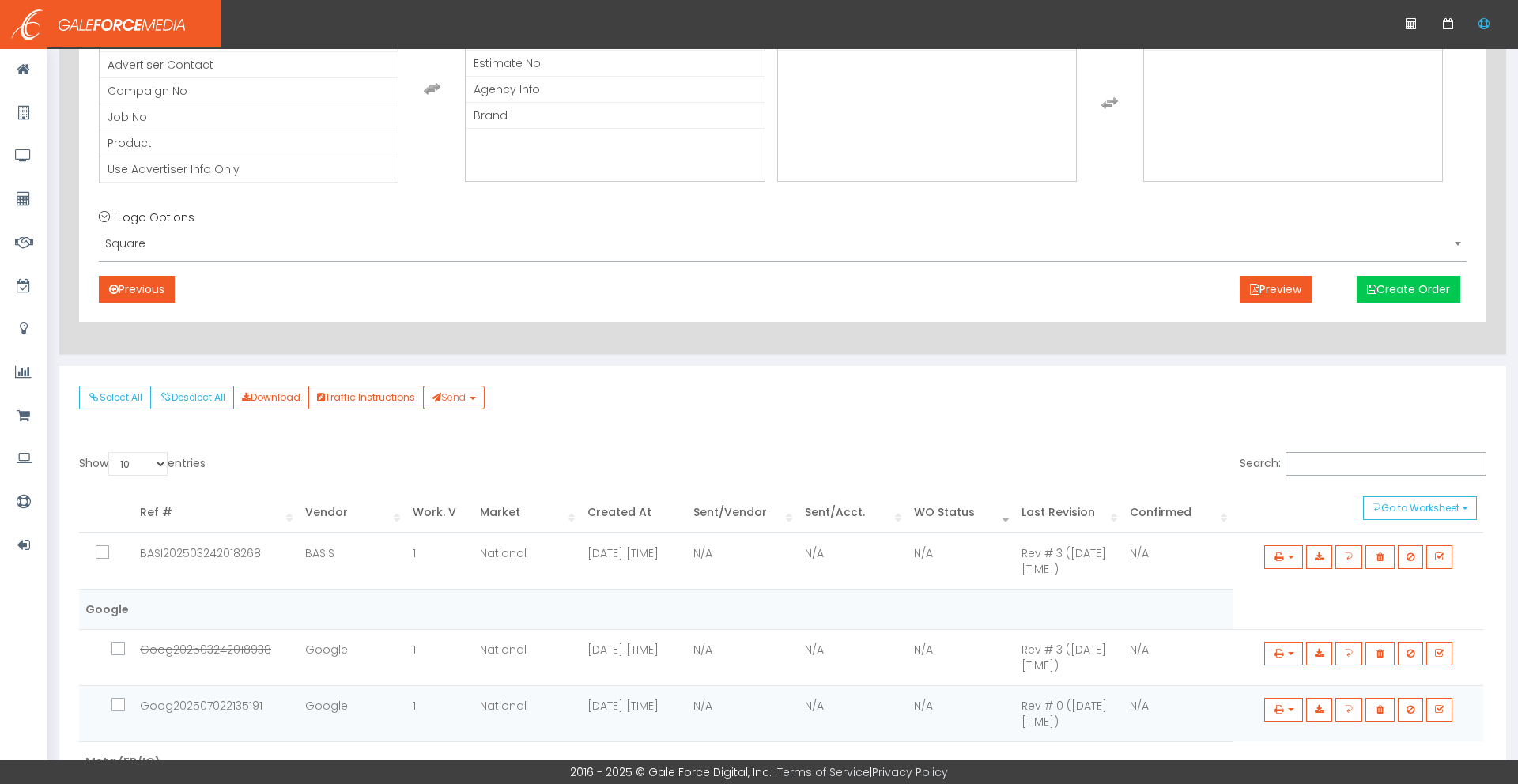scroll, scrollTop: 741, scrollLeft: 0, axis: vertical 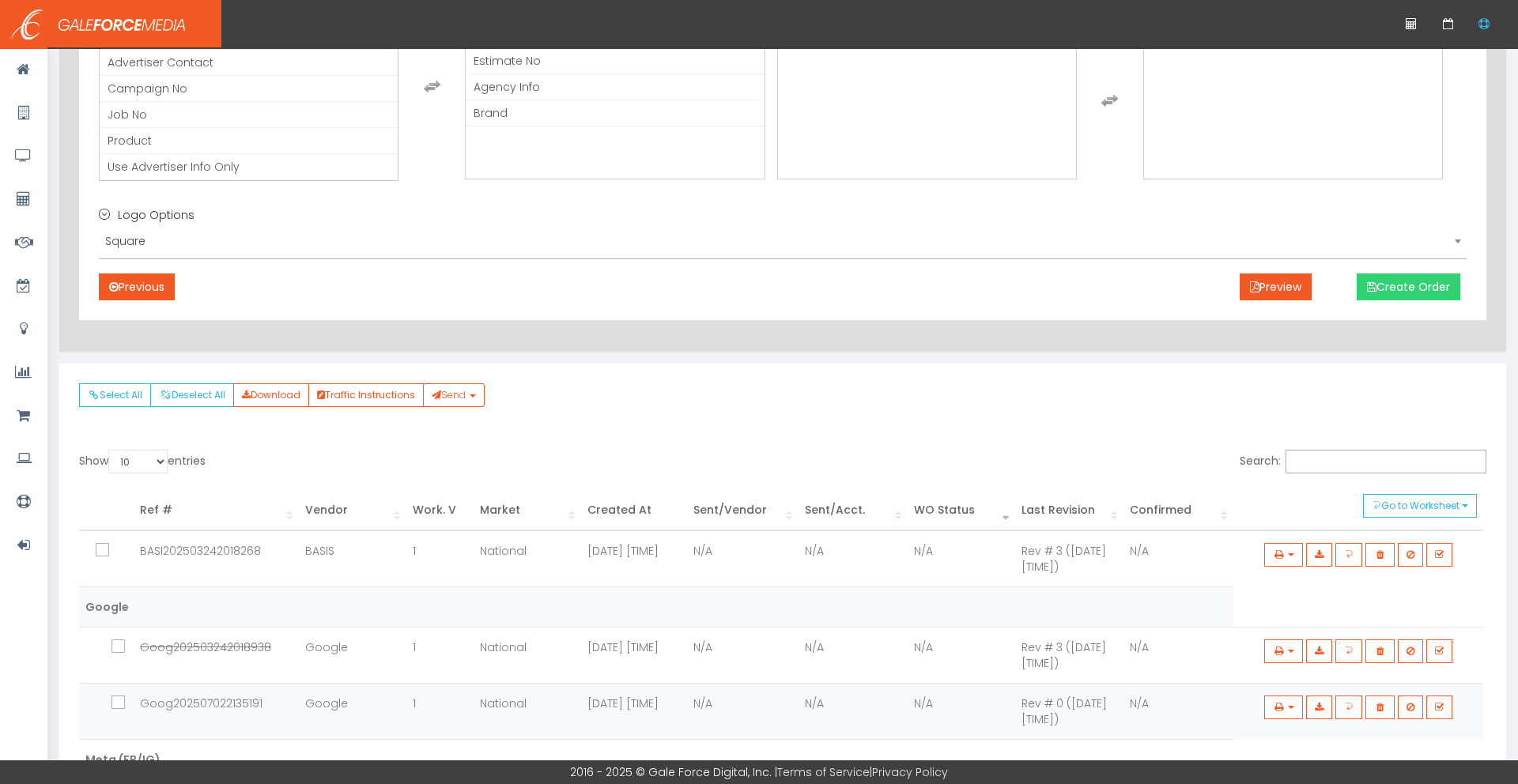 click on "Create Order" at bounding box center [1408, 287] 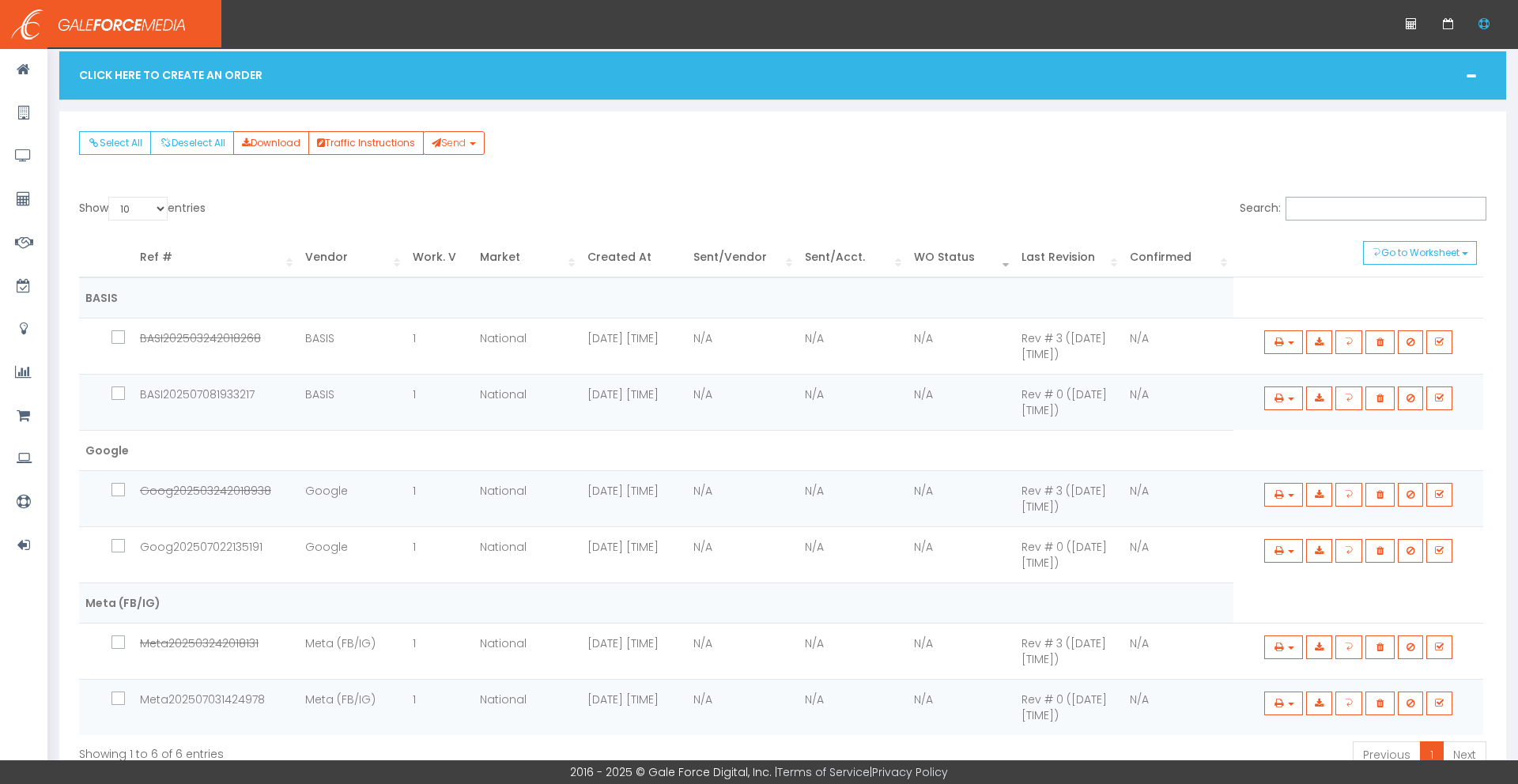 scroll, scrollTop: 44, scrollLeft: 0, axis: vertical 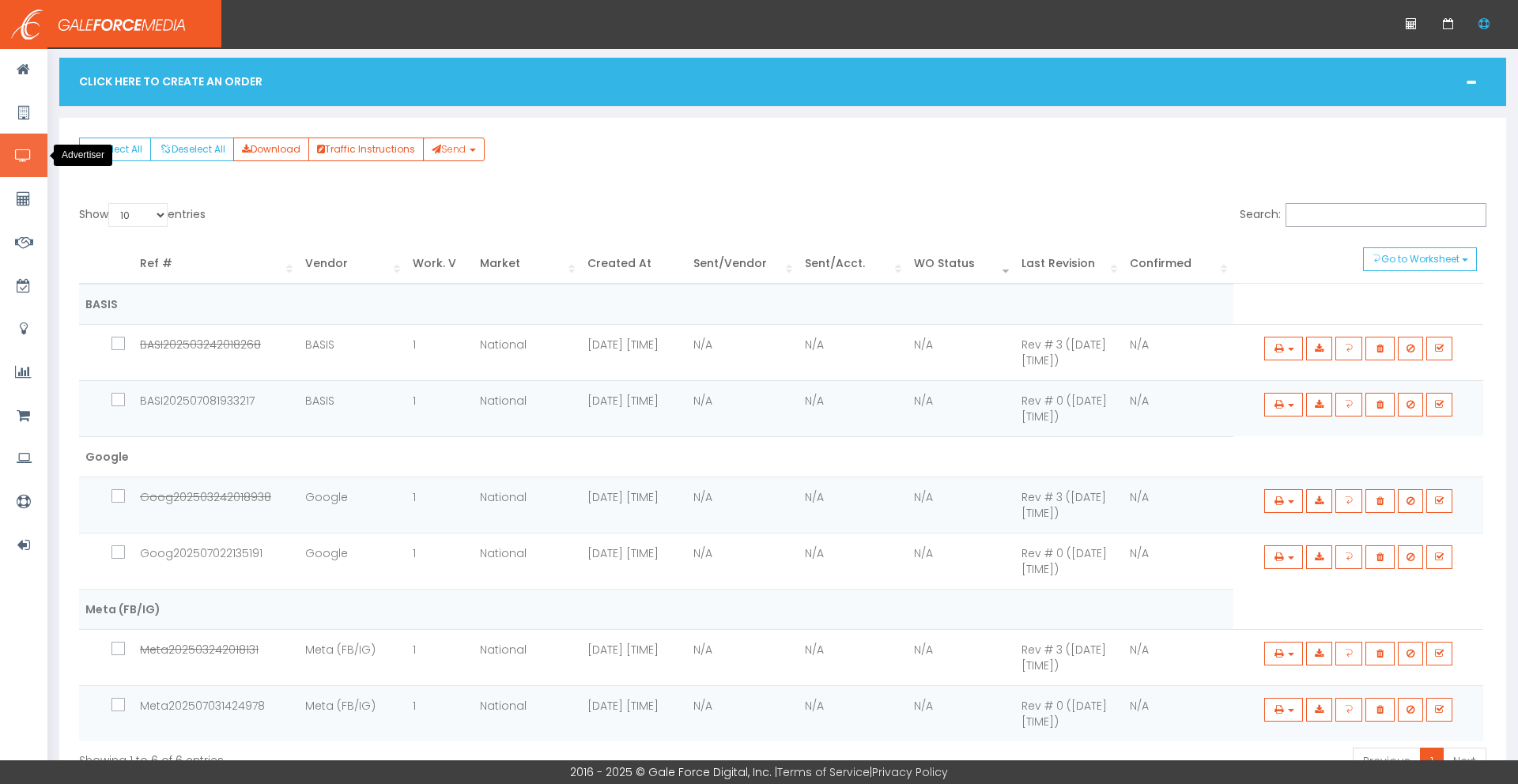 click at bounding box center [24, 155] 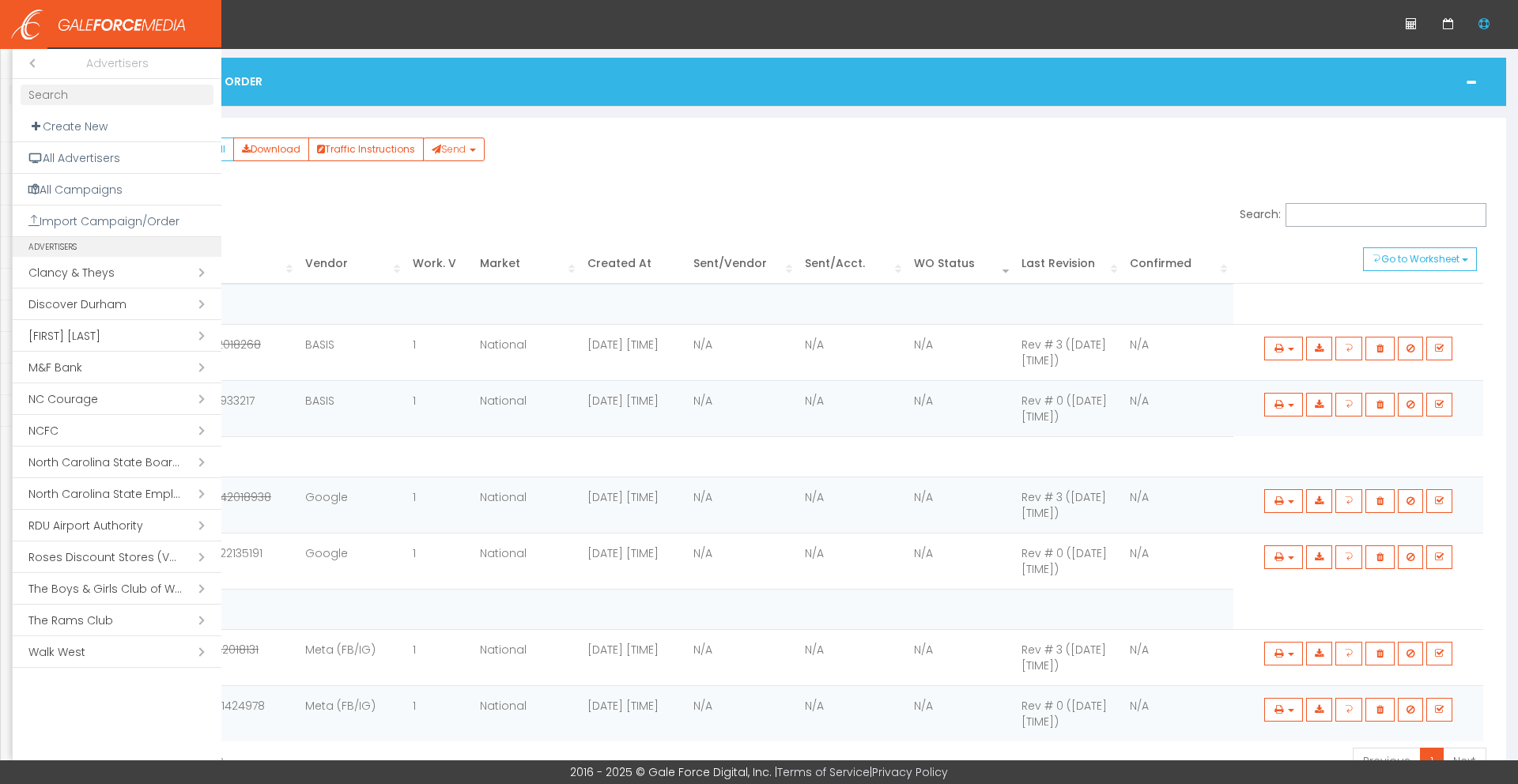 click on "Open submenu (  North Carolina State Employees Credit Union)" at bounding box center [117, 494] 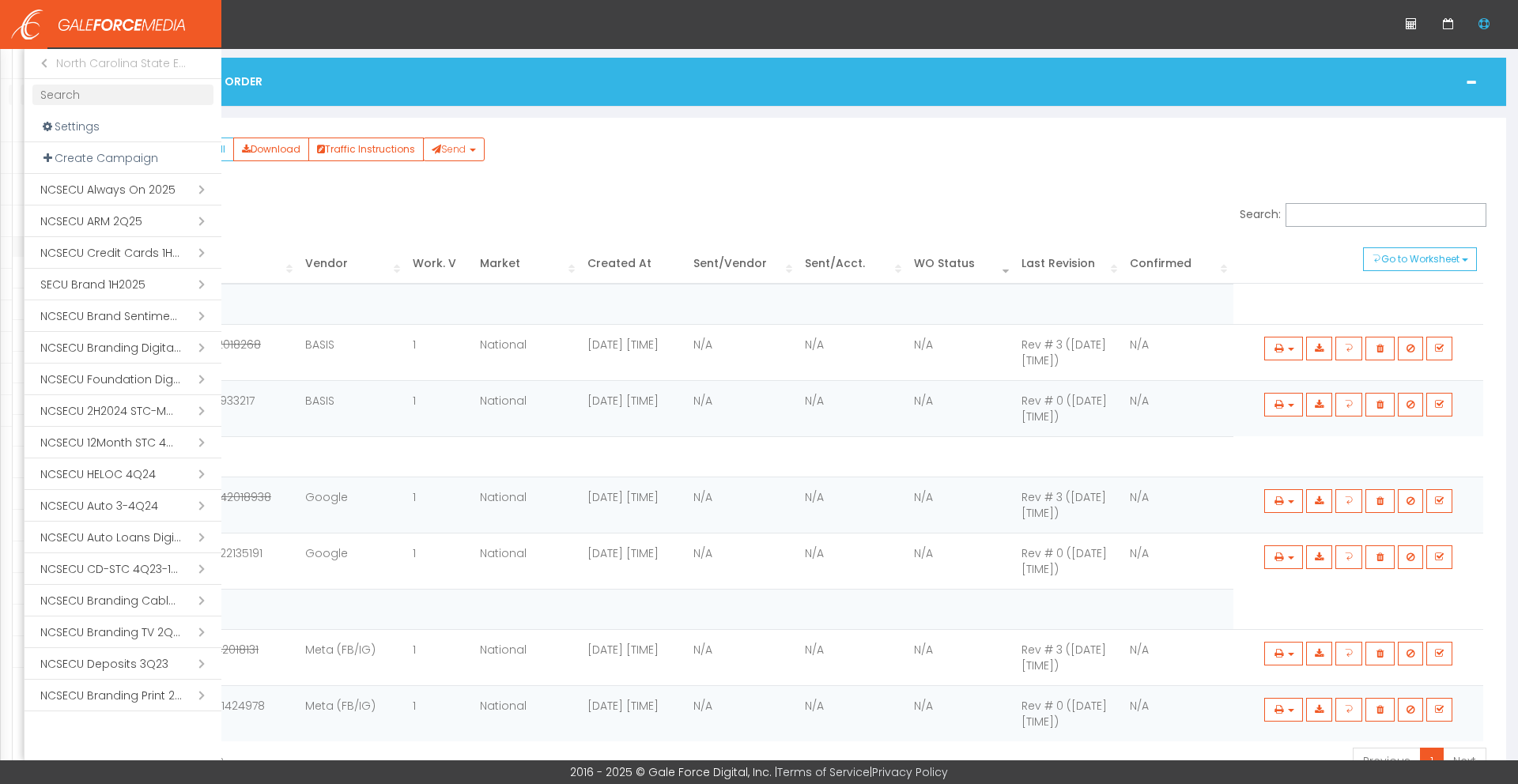 click on "Open submenu (   NCSECU Always On 2025)" at bounding box center [123, 190] 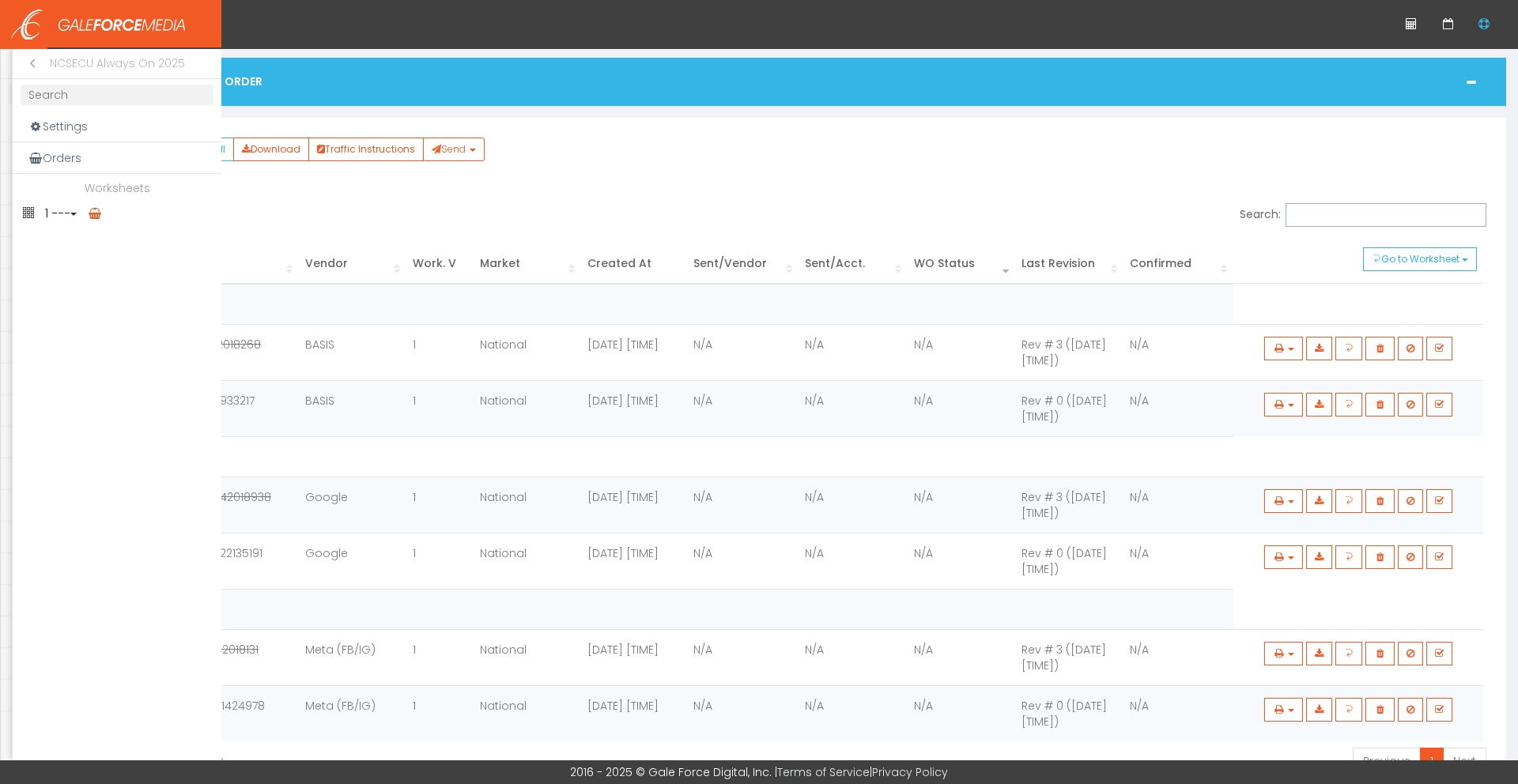 click on "1    ---" at bounding box center [117, 213] 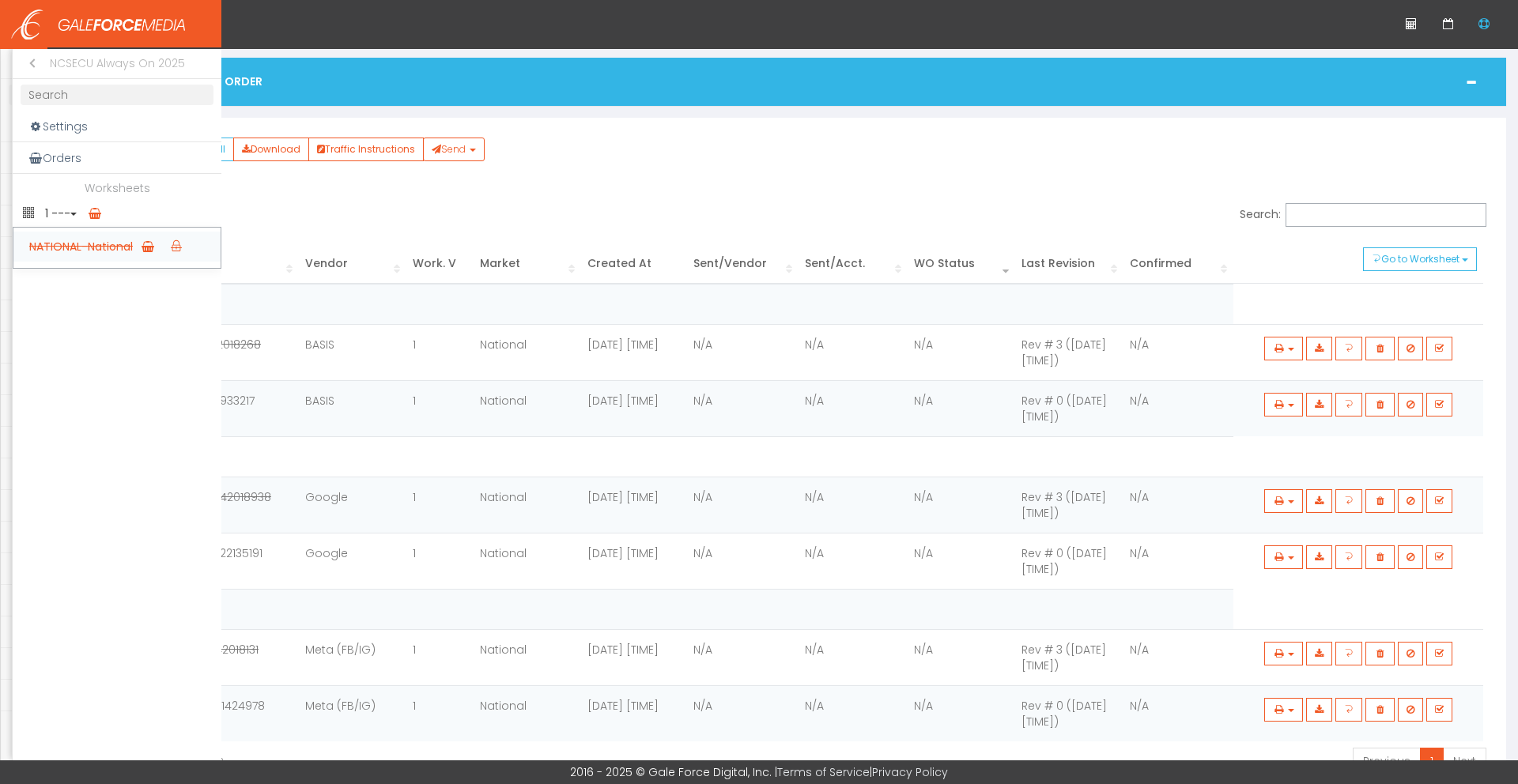 click on "NATIONAL-National" at bounding box center [117, 247] 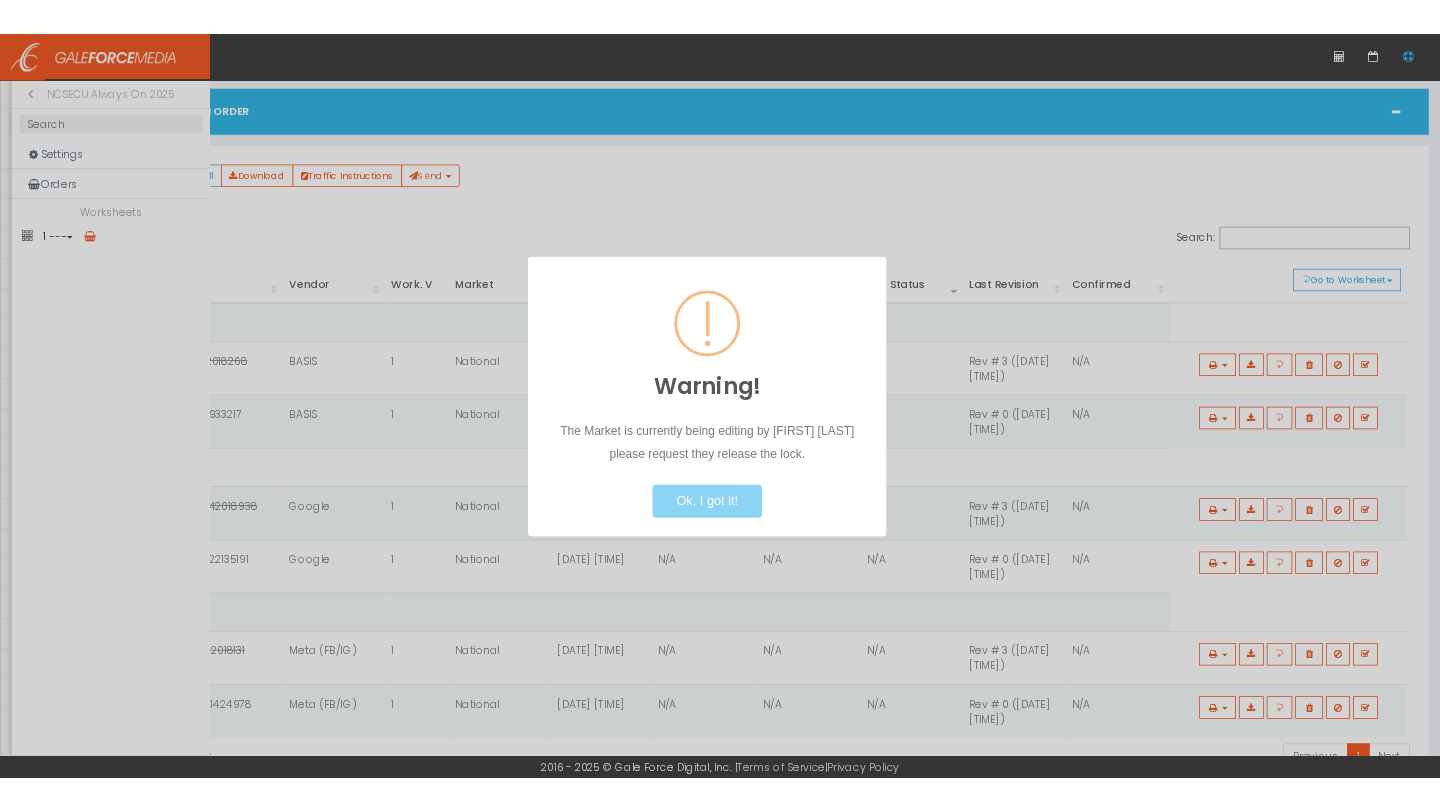 scroll, scrollTop: 0, scrollLeft: 0, axis: both 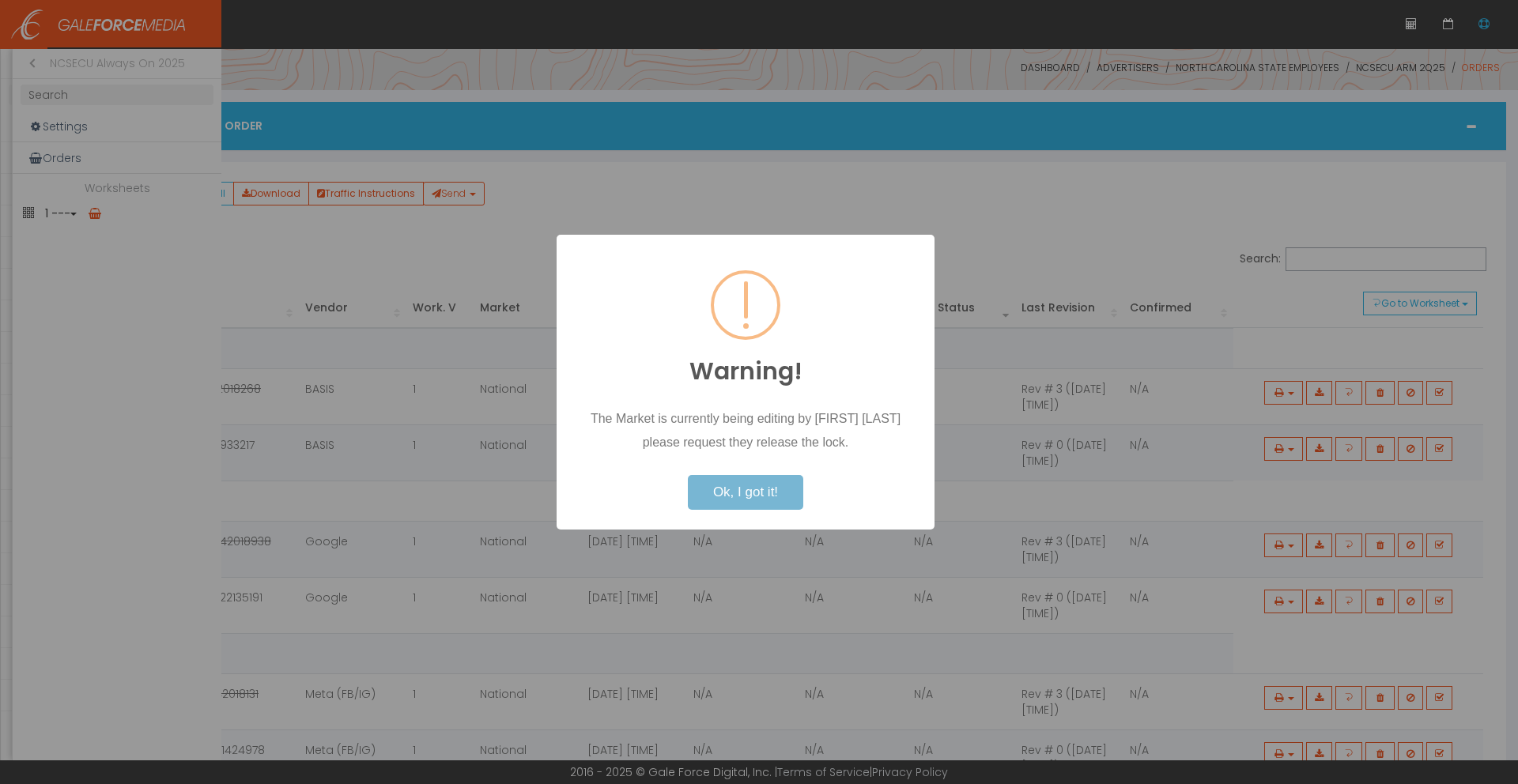 click on "Ok, I got it!" at bounding box center [746, 492] 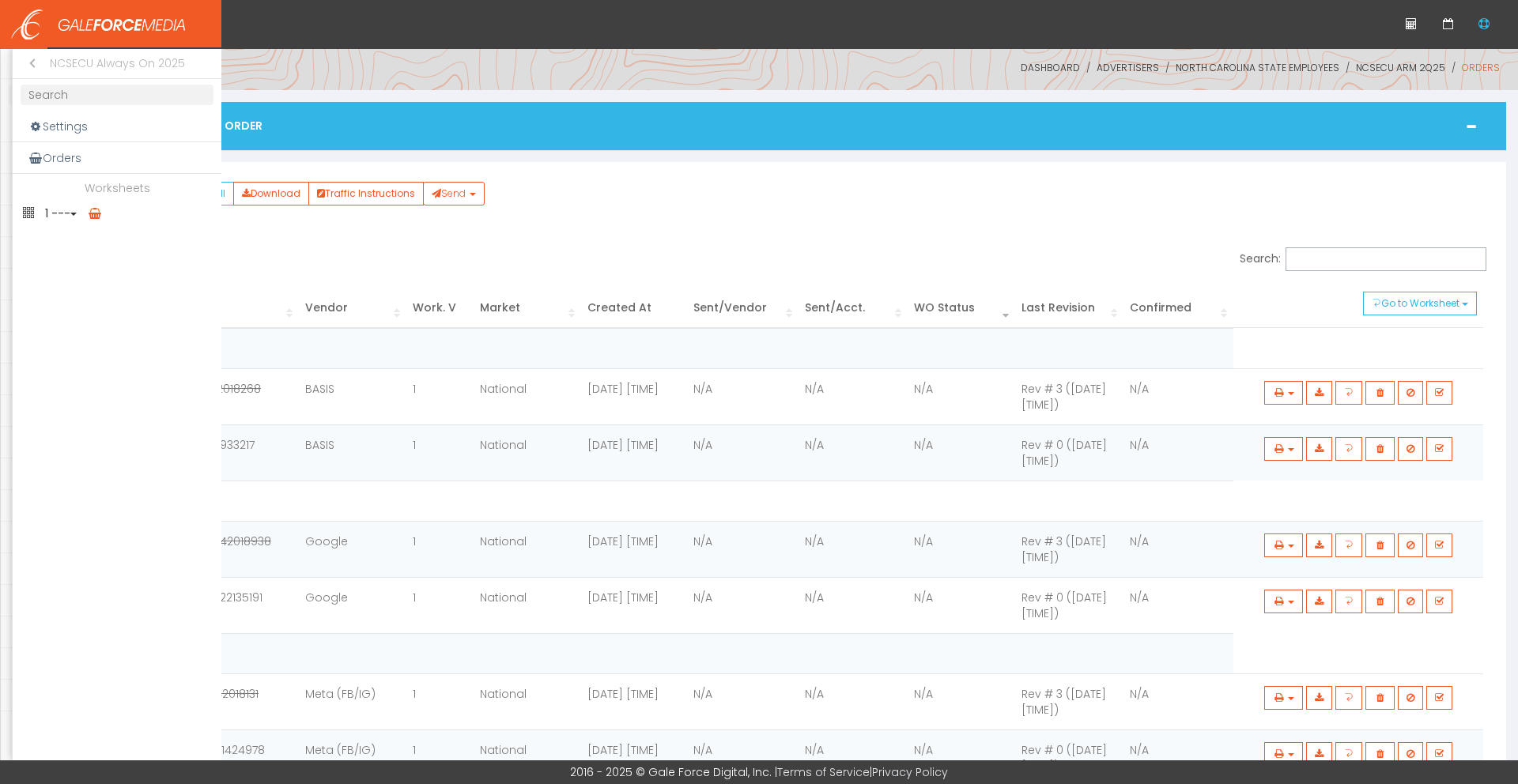 click on "1    ---" at bounding box center [117, 213] 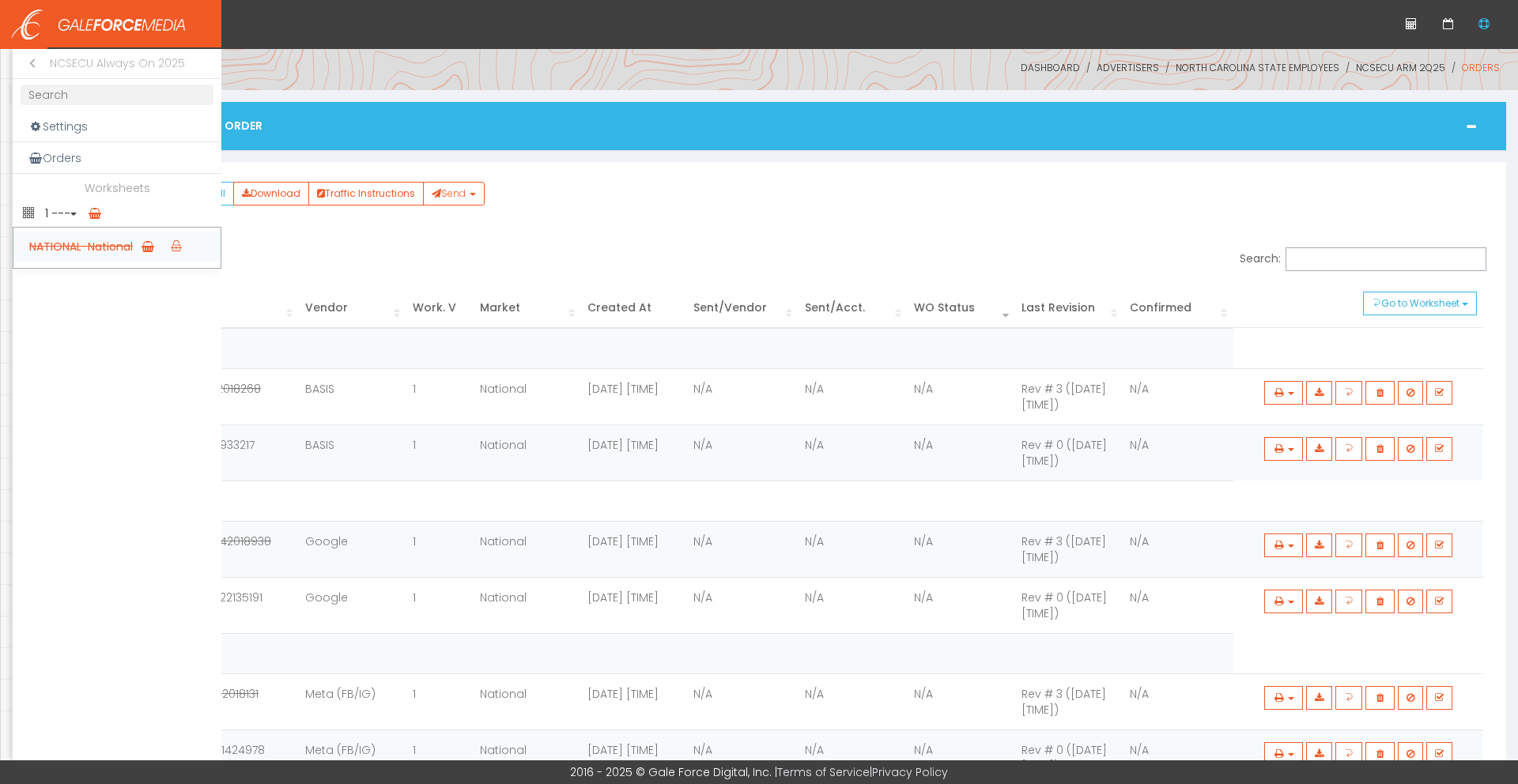 click on "NATIONAL-National" at bounding box center [117, 247] 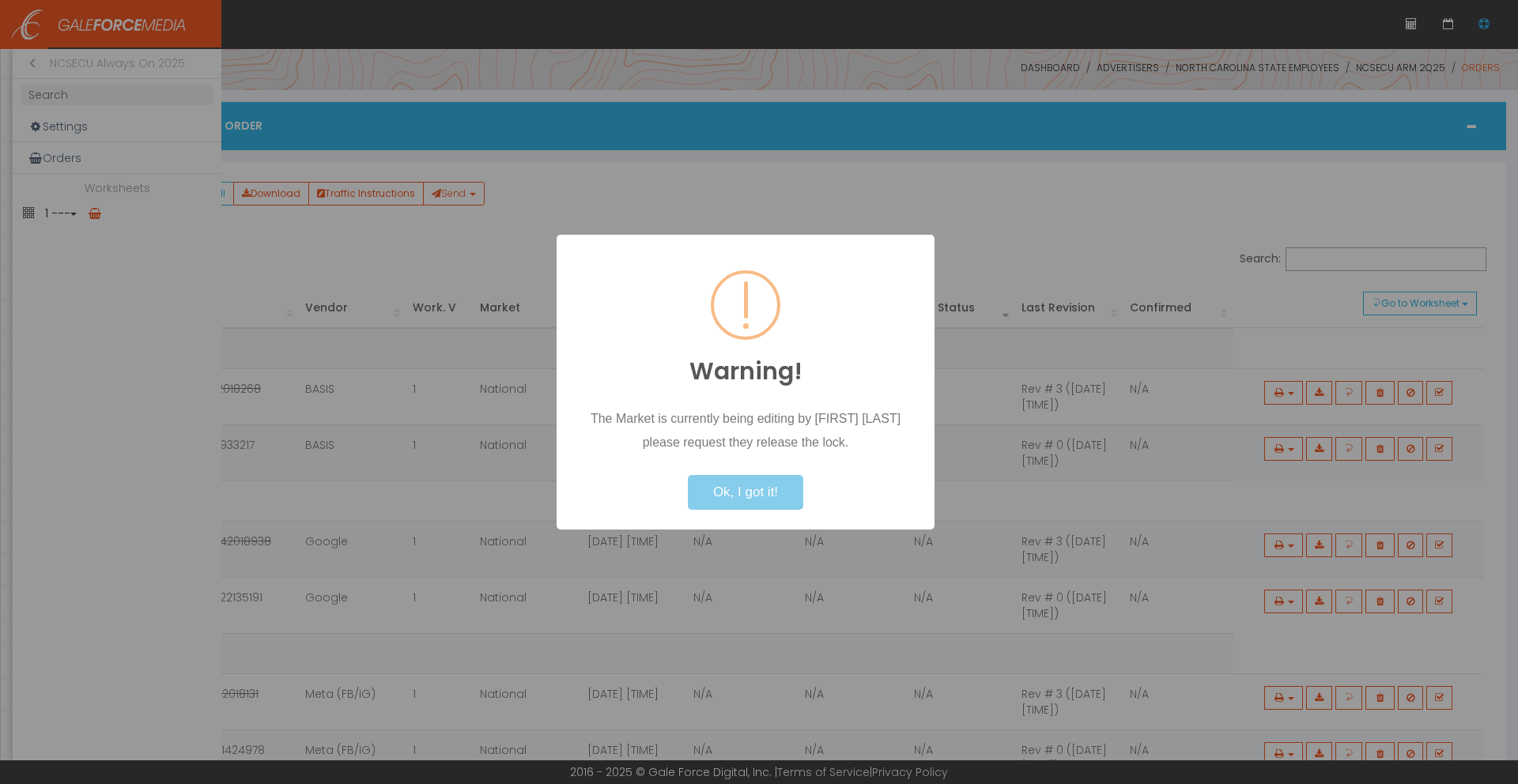 click on "Ok, I got it!" at bounding box center [746, 492] 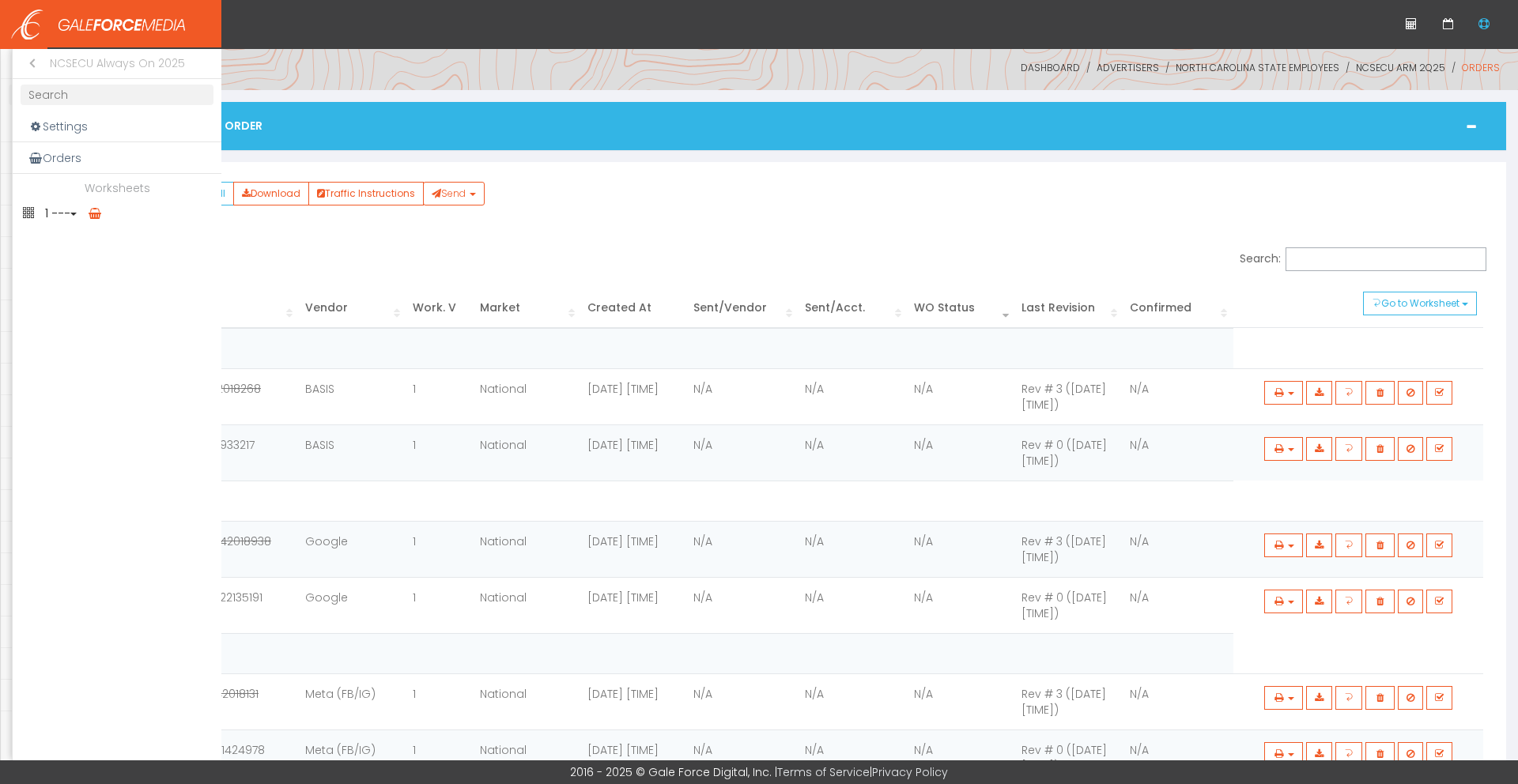 click on "1    ---" at bounding box center (117, 213) 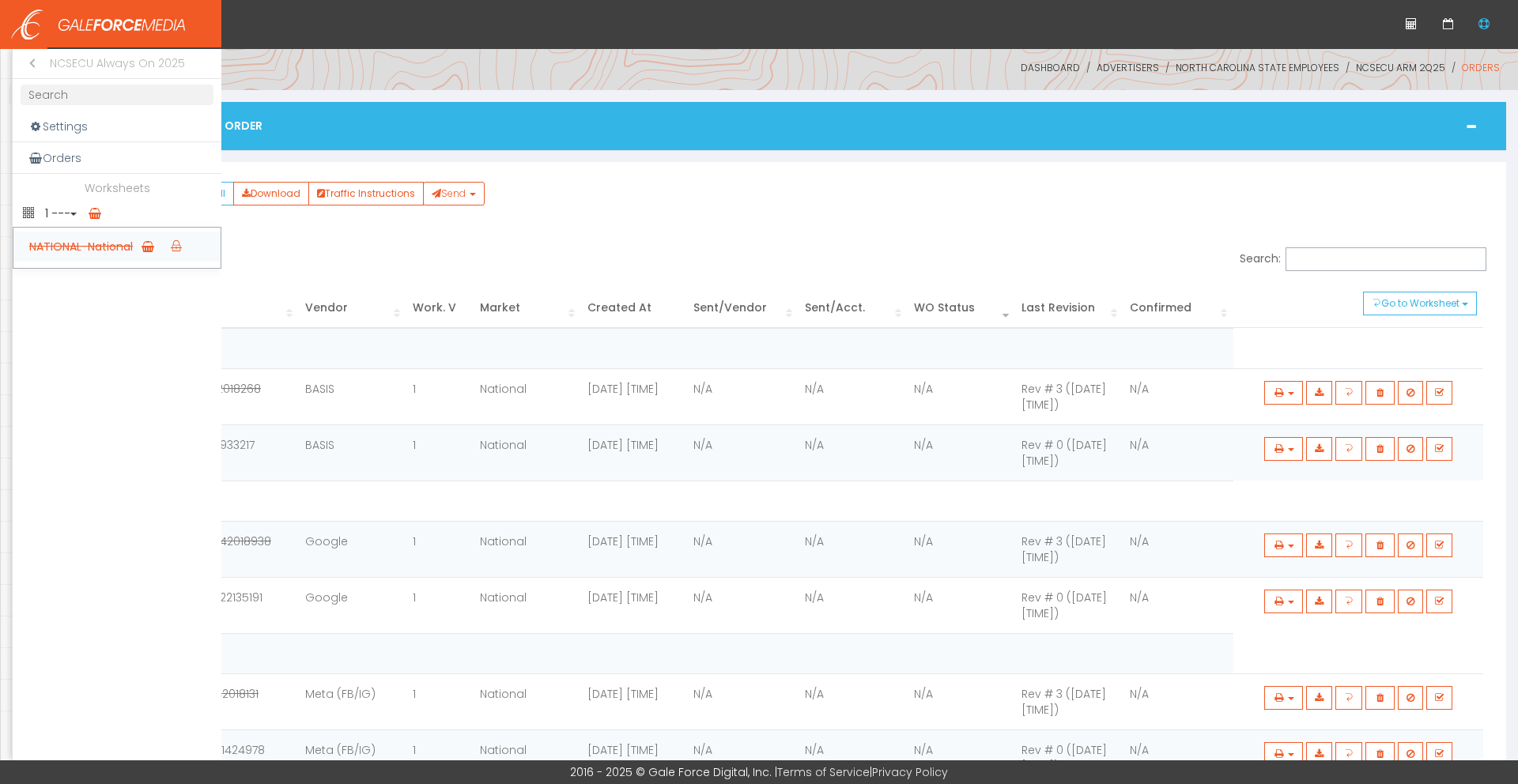 click on "NATIONAL-National" at bounding box center [117, 247] 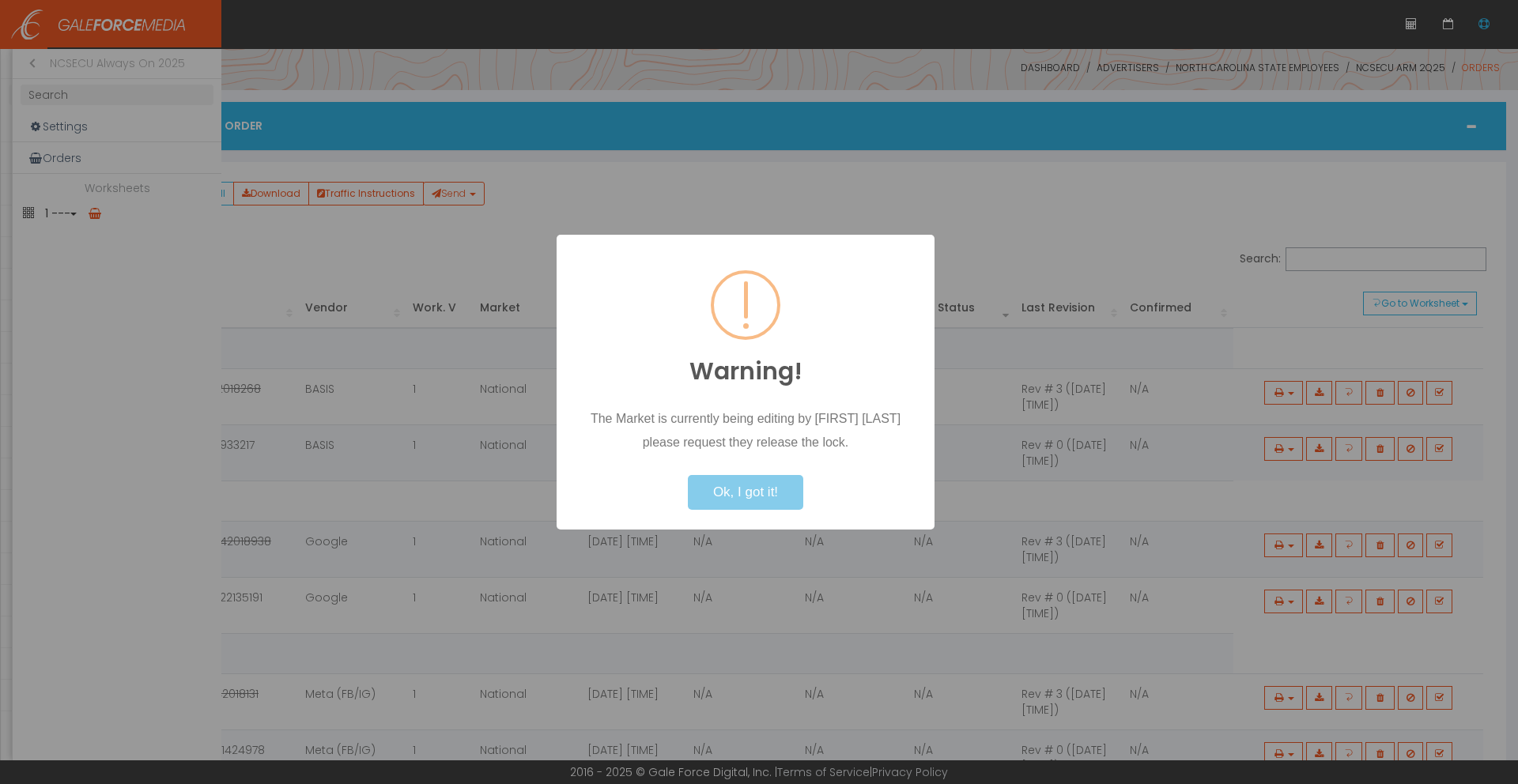 click on "Ok, I got it!" at bounding box center [746, 492] 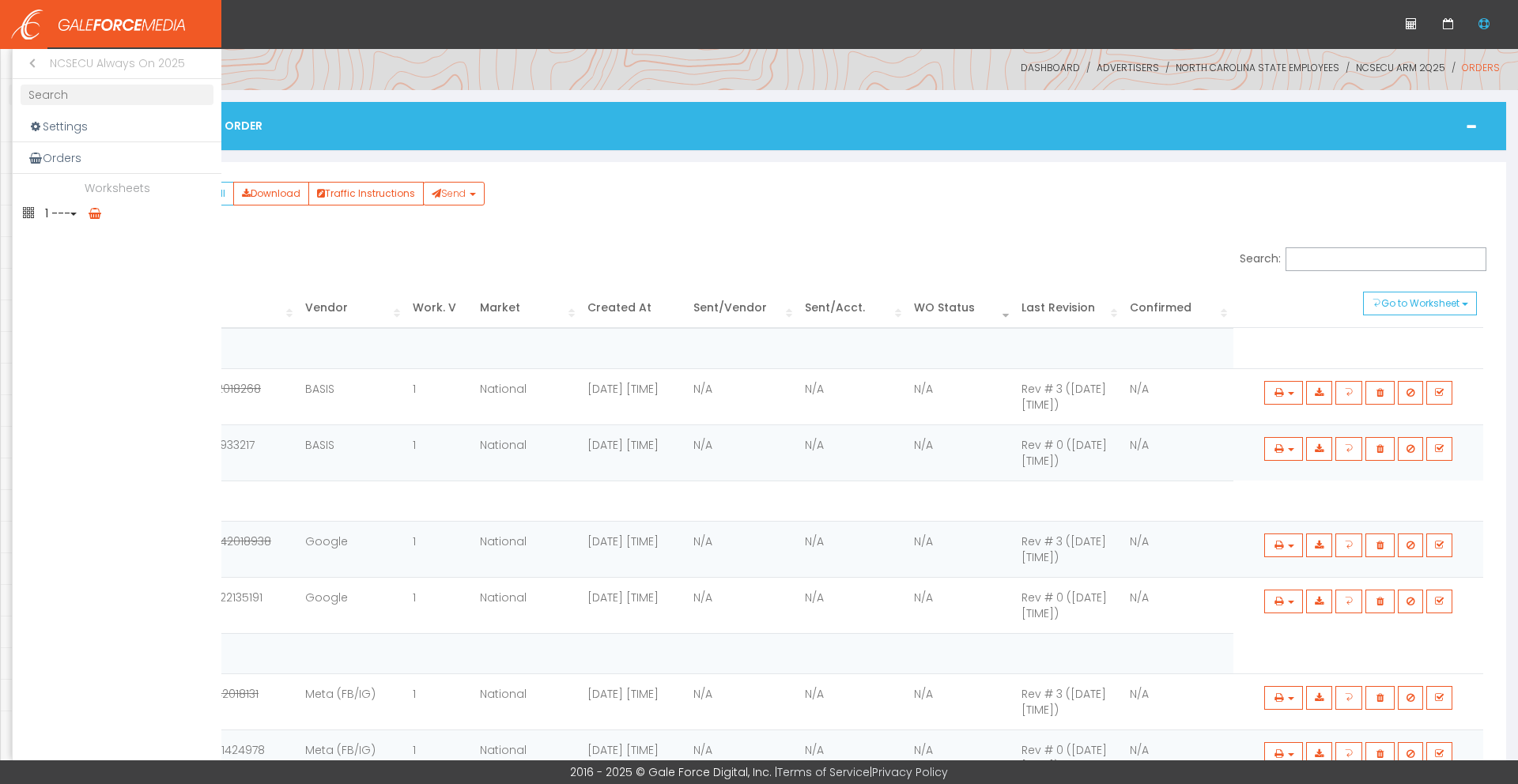 click on "1    ---" at bounding box center (117, 213) 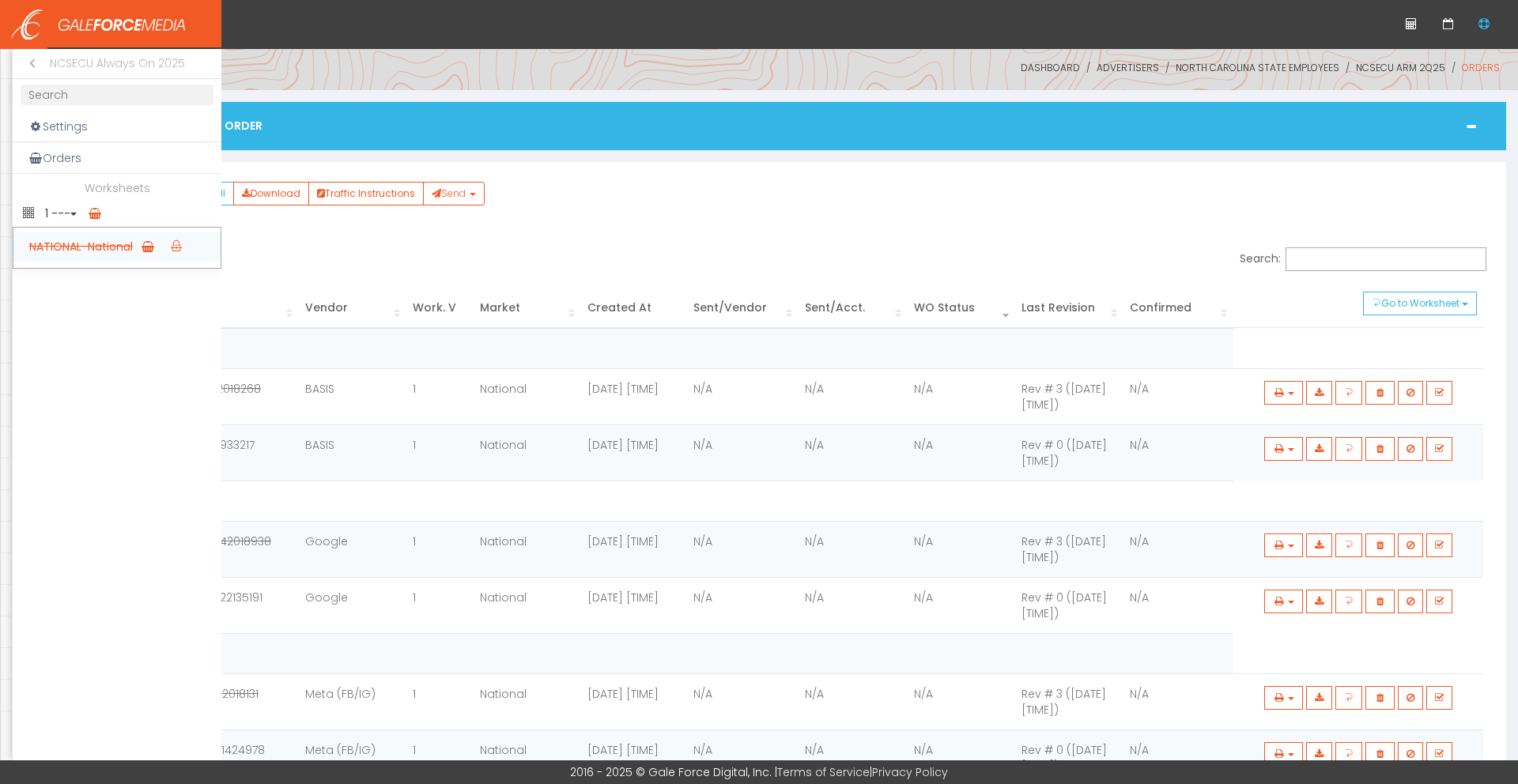 click on "NATIONAL-National" at bounding box center (117, 247) 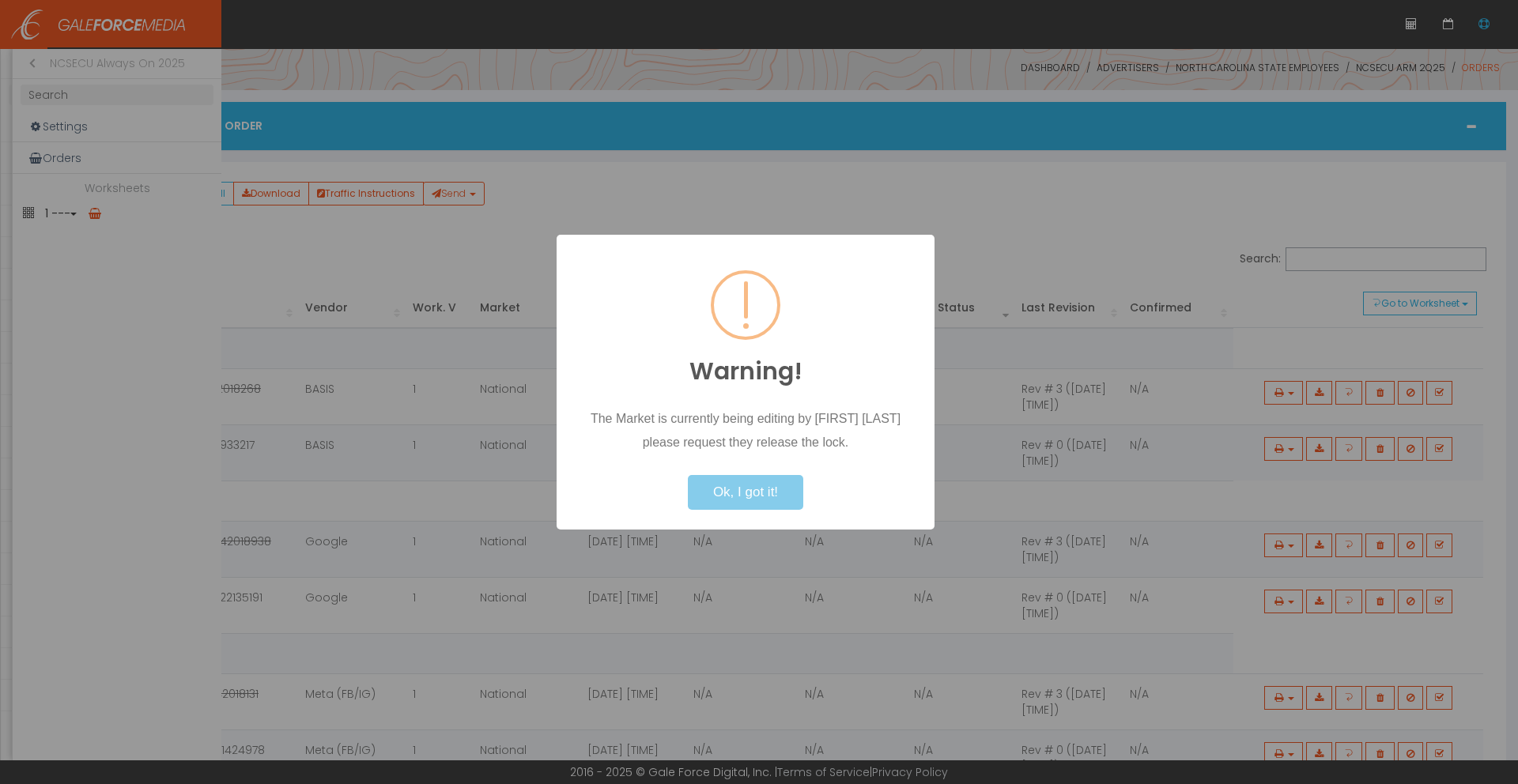 click on "Ok, I got it!" at bounding box center [746, 492] 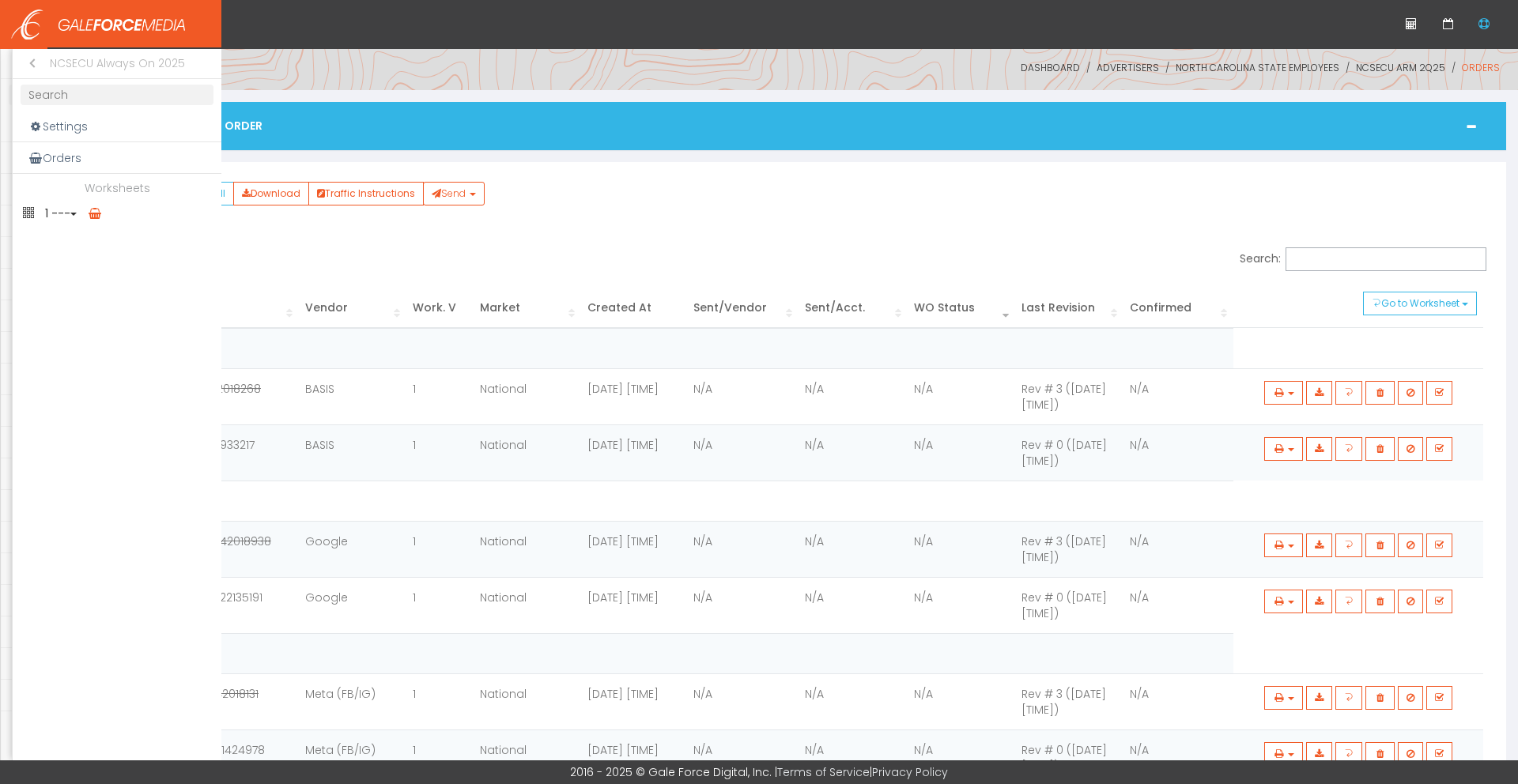 click on "1    ---" at bounding box center [117, 213] 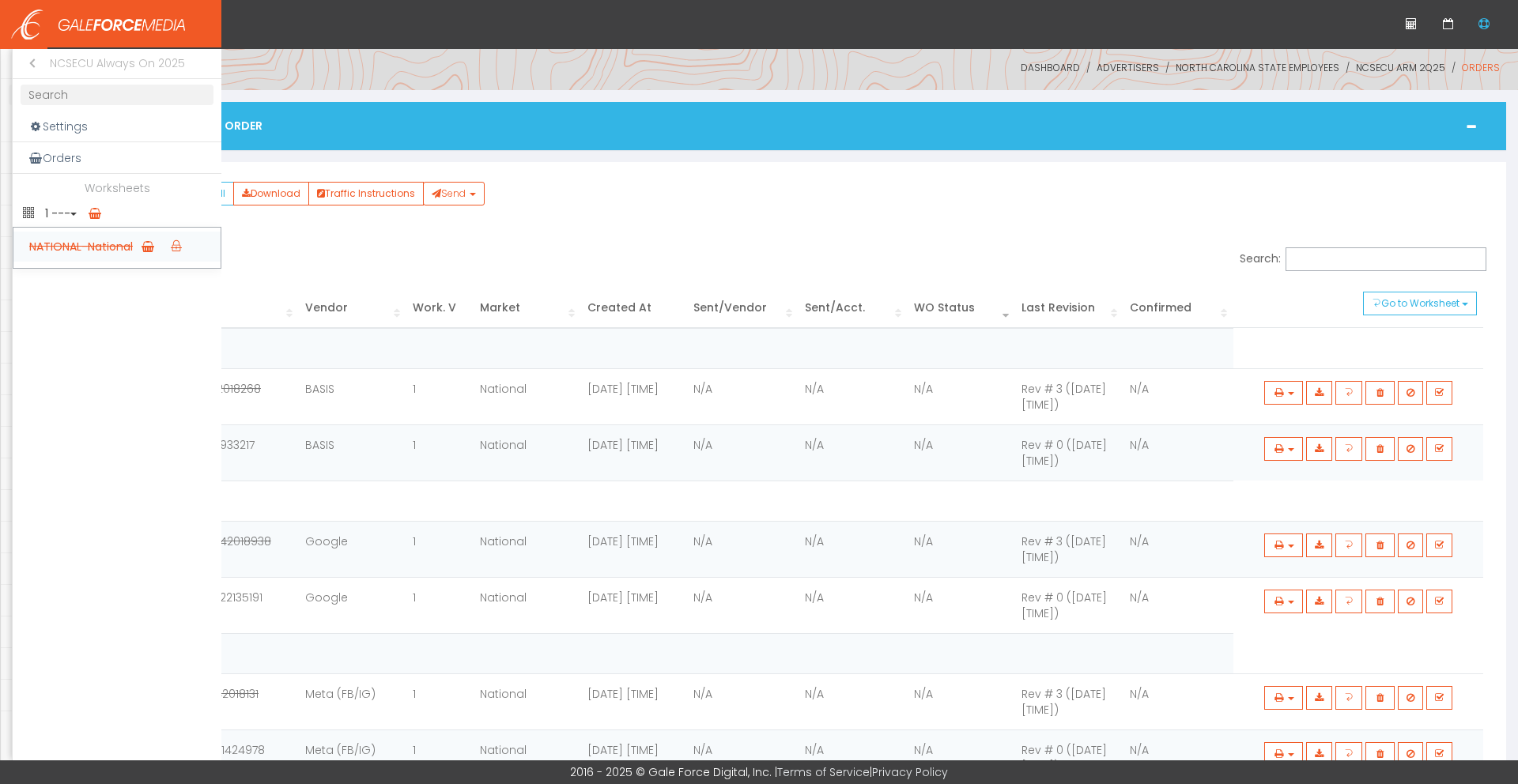 click at bounding box center (176, 246) 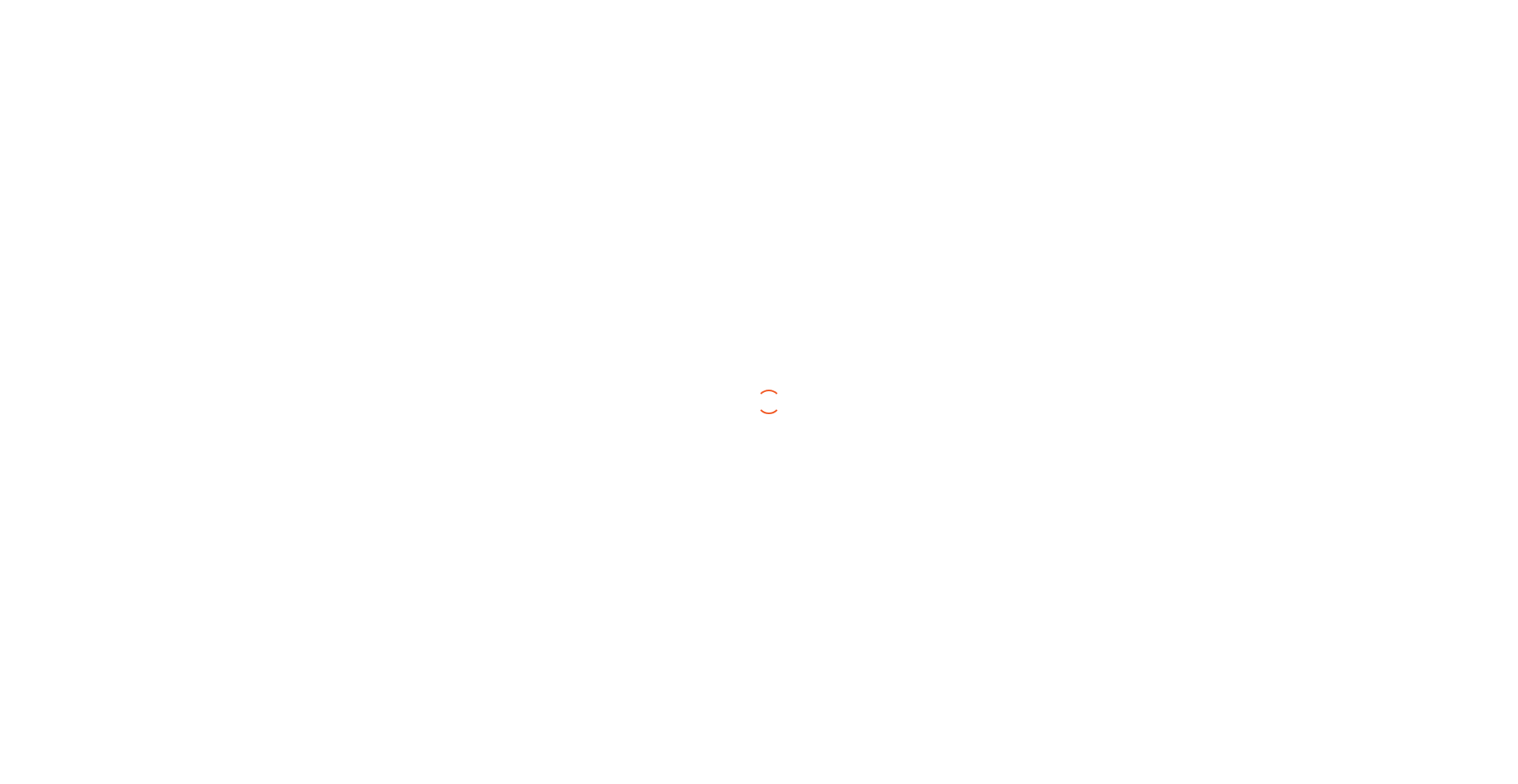 scroll, scrollTop: 0, scrollLeft: 0, axis: both 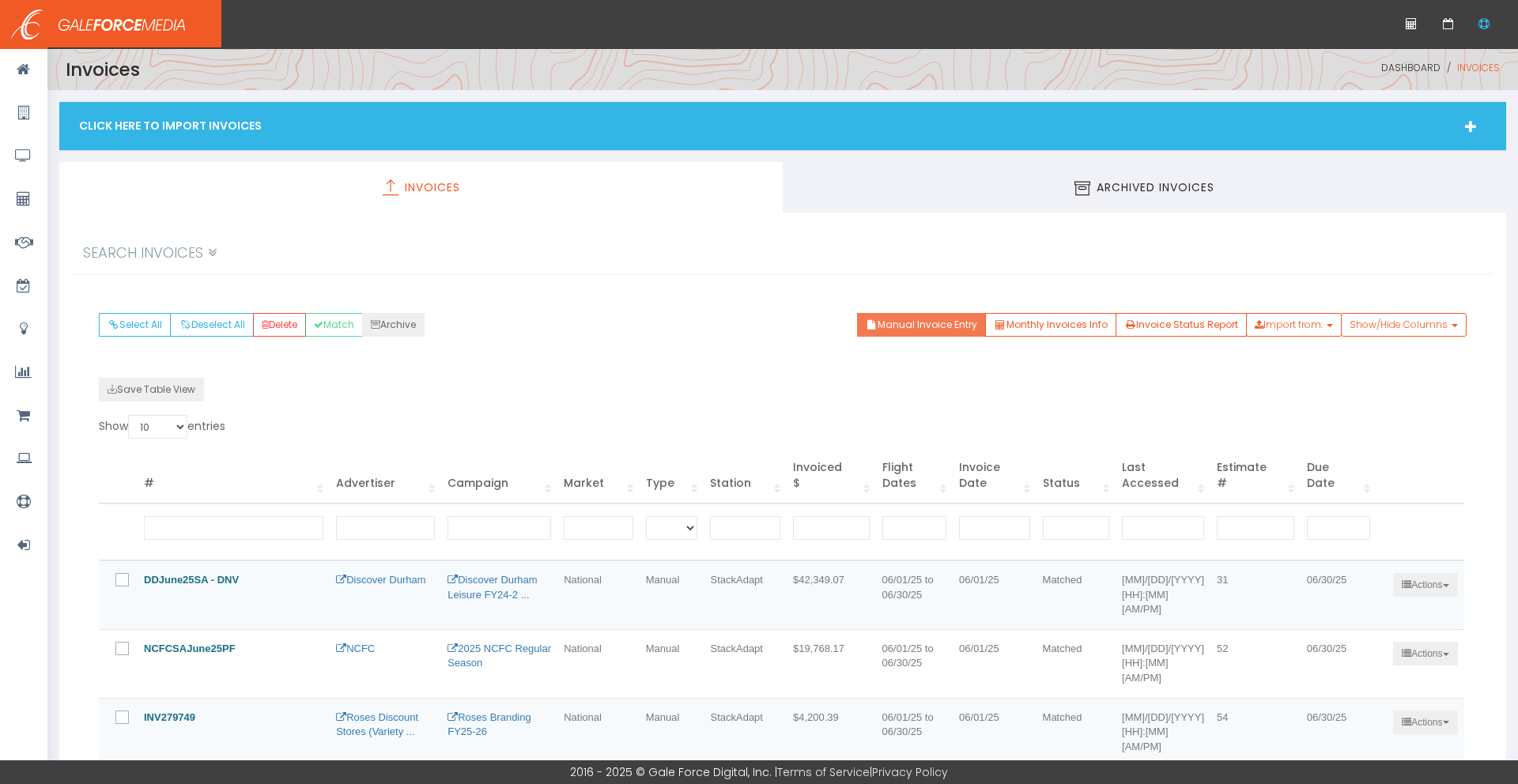 click on "Manual Invoice Entry" at bounding box center (921, 325) 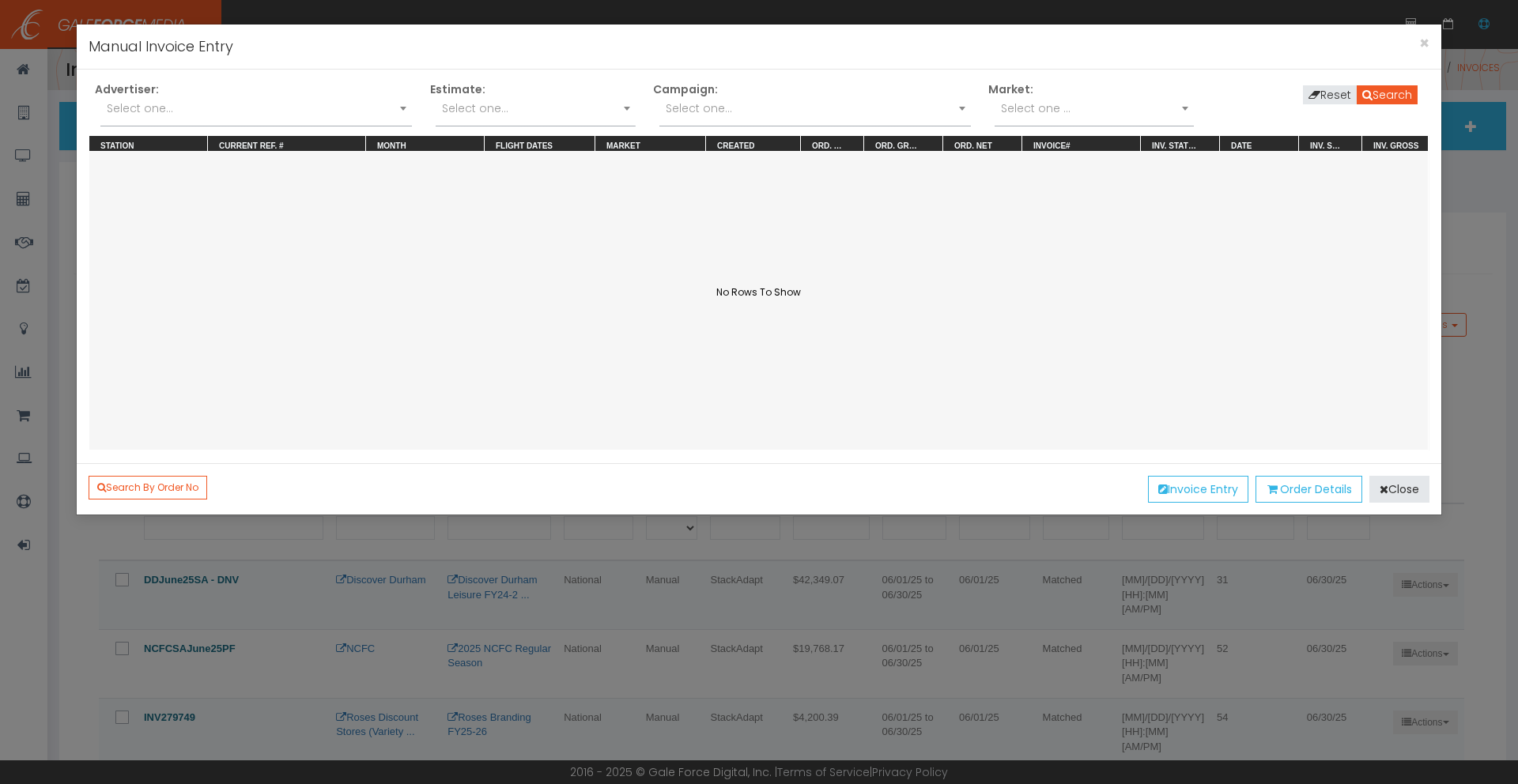 click on "Select one..." at bounding box center [256, 108] 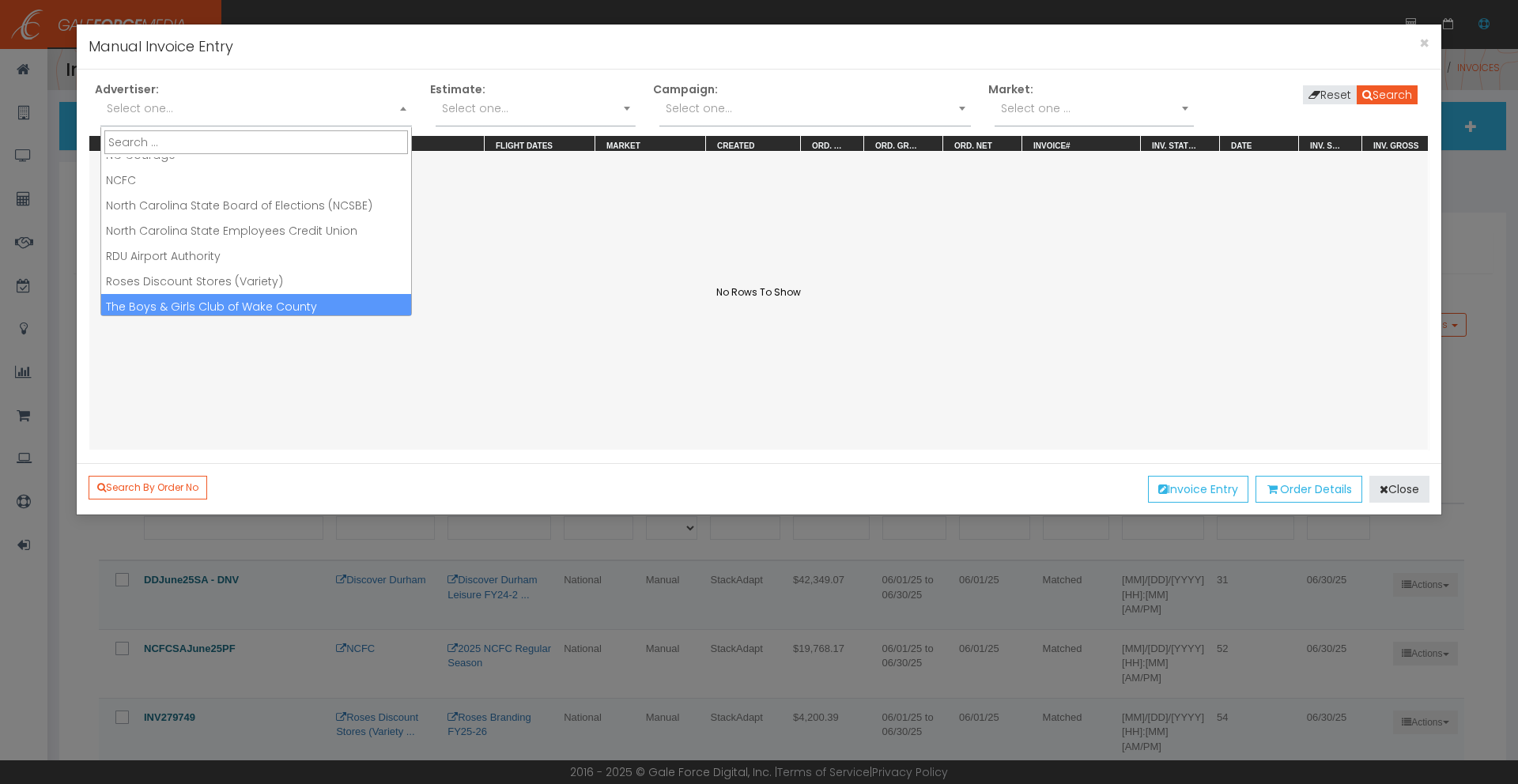 scroll, scrollTop: 109, scrollLeft: 0, axis: vertical 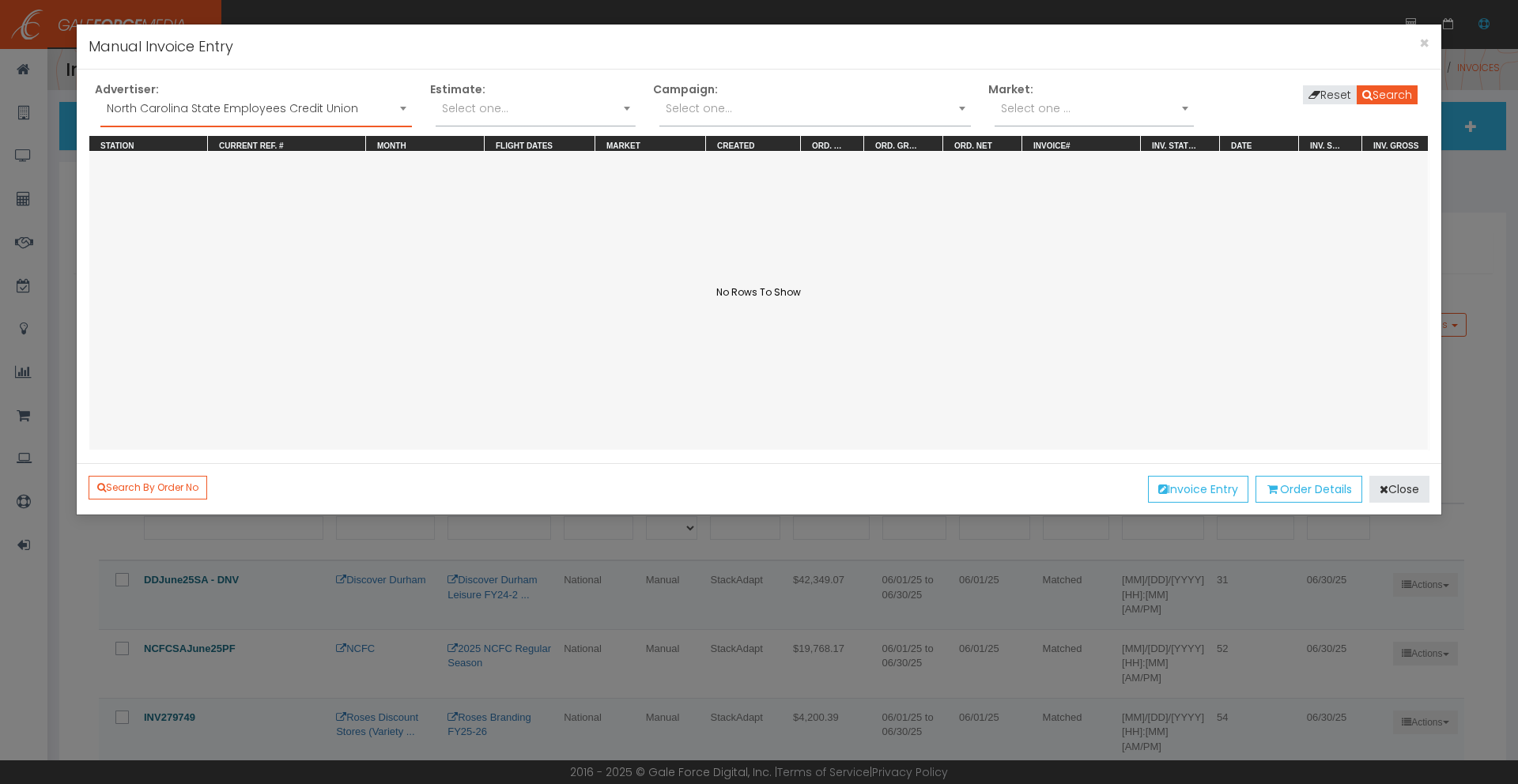 click on "Select one..." at bounding box center (815, 108) 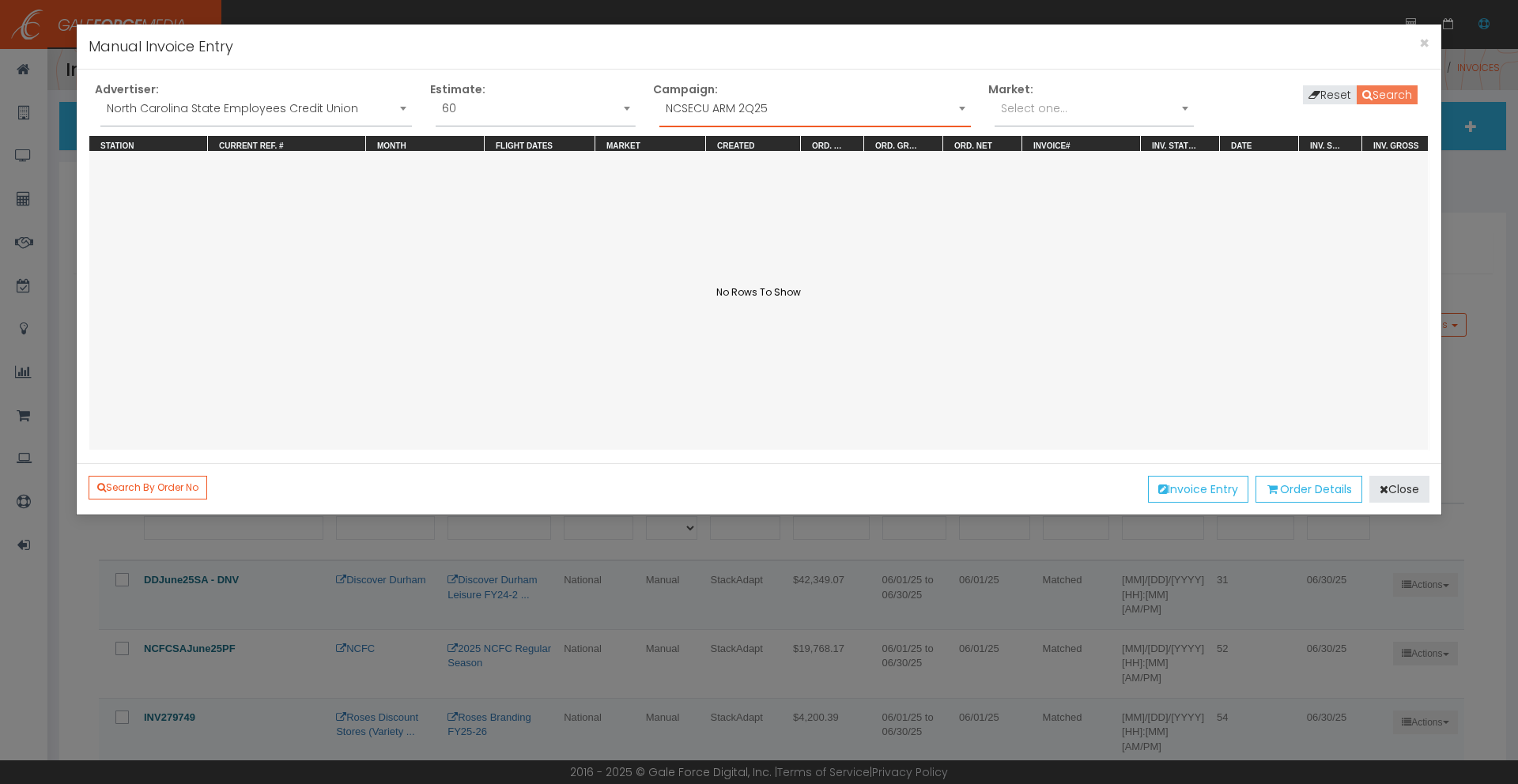 click on "Search" at bounding box center (1387, 95) 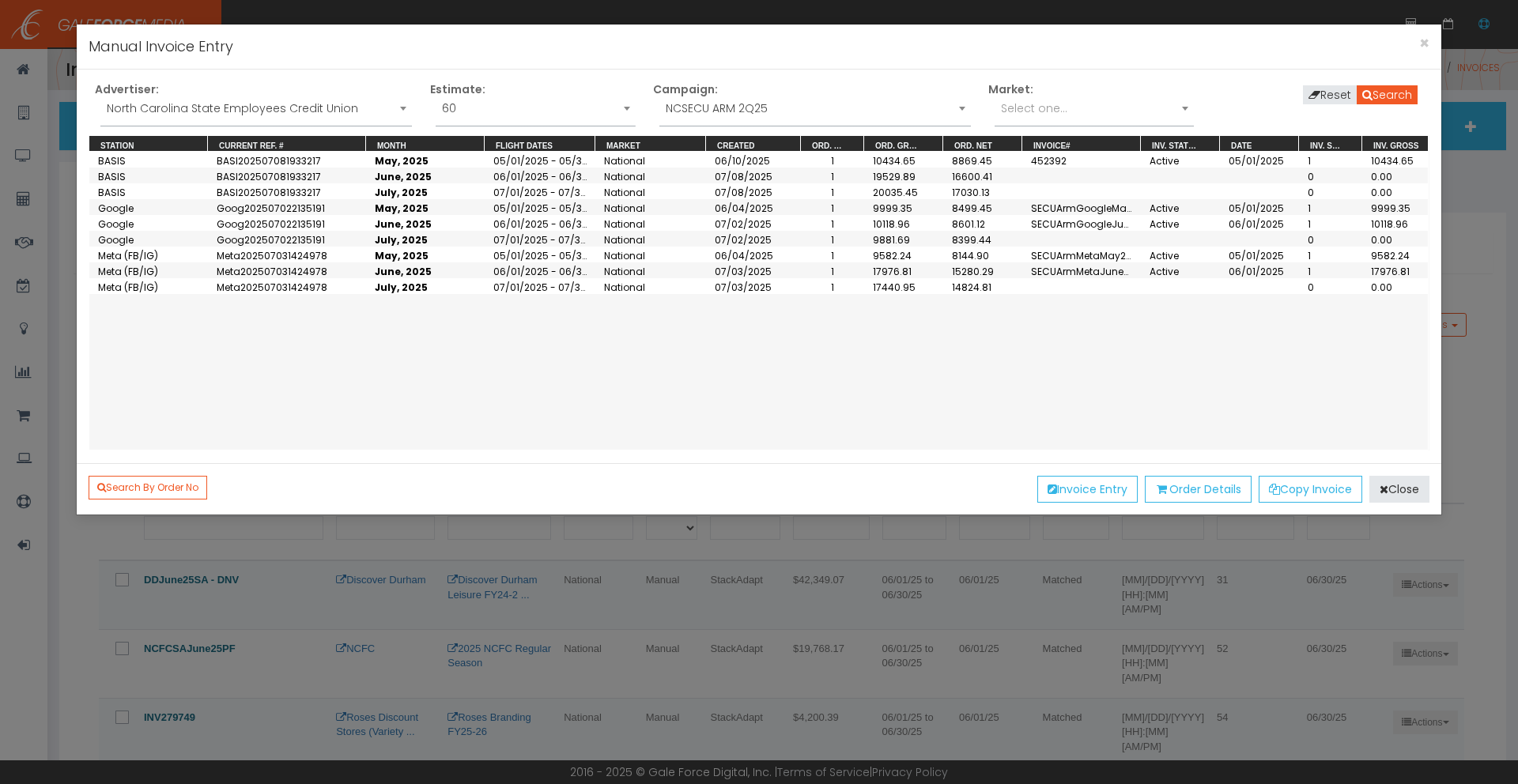 click at bounding box center [1082, 175] 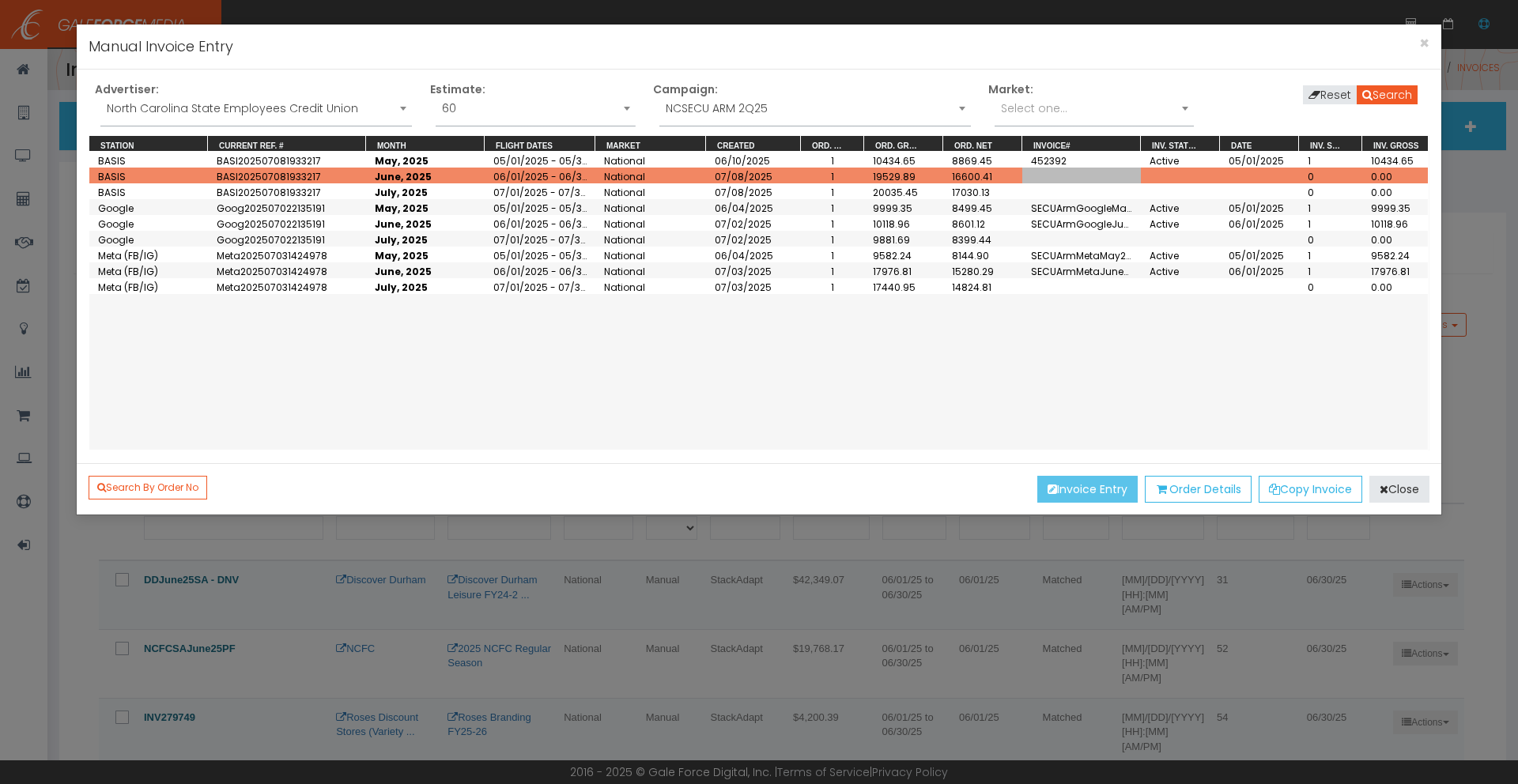 click on "Invoice Entry" at bounding box center [1087, 489] 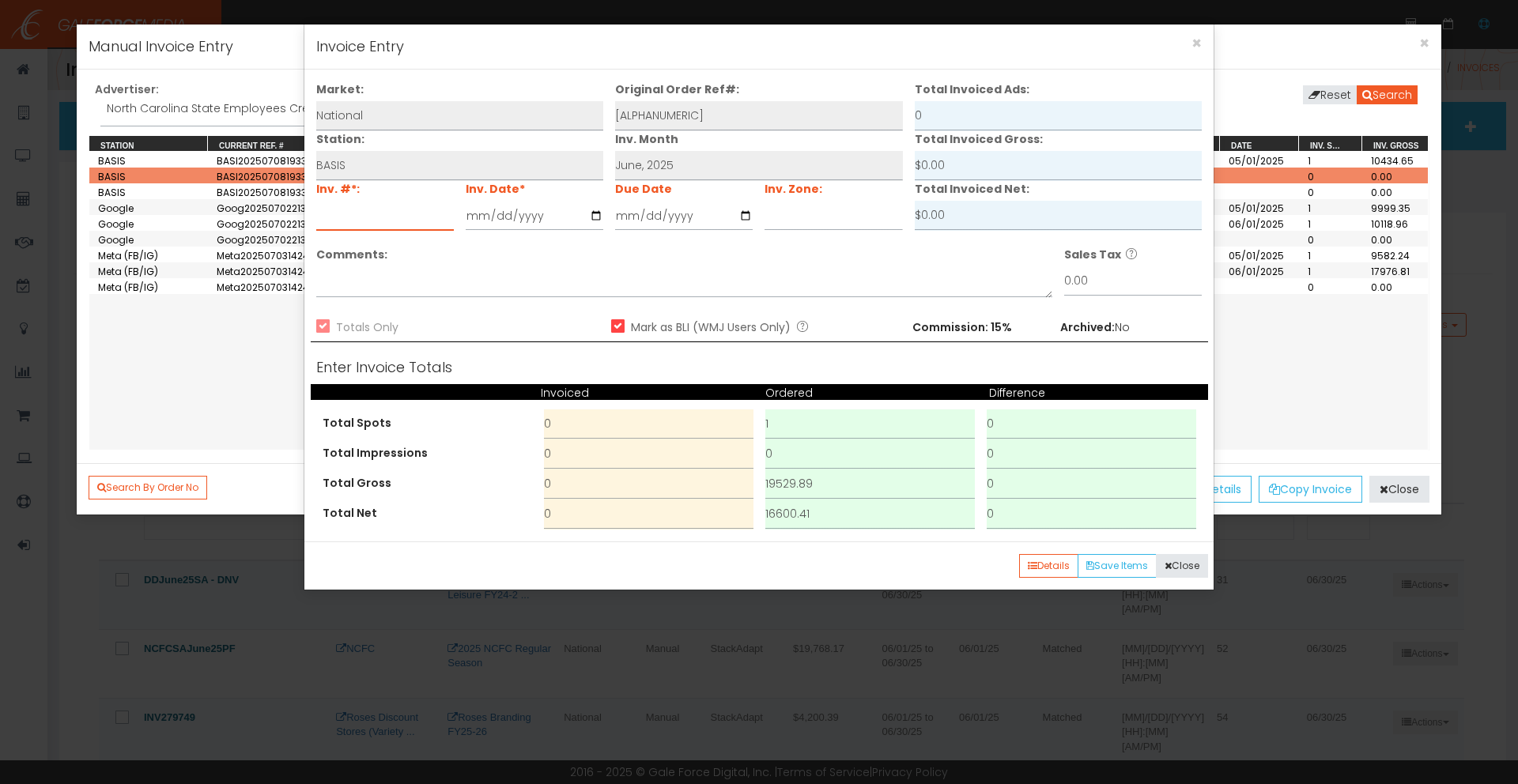 click at bounding box center [385, 216] 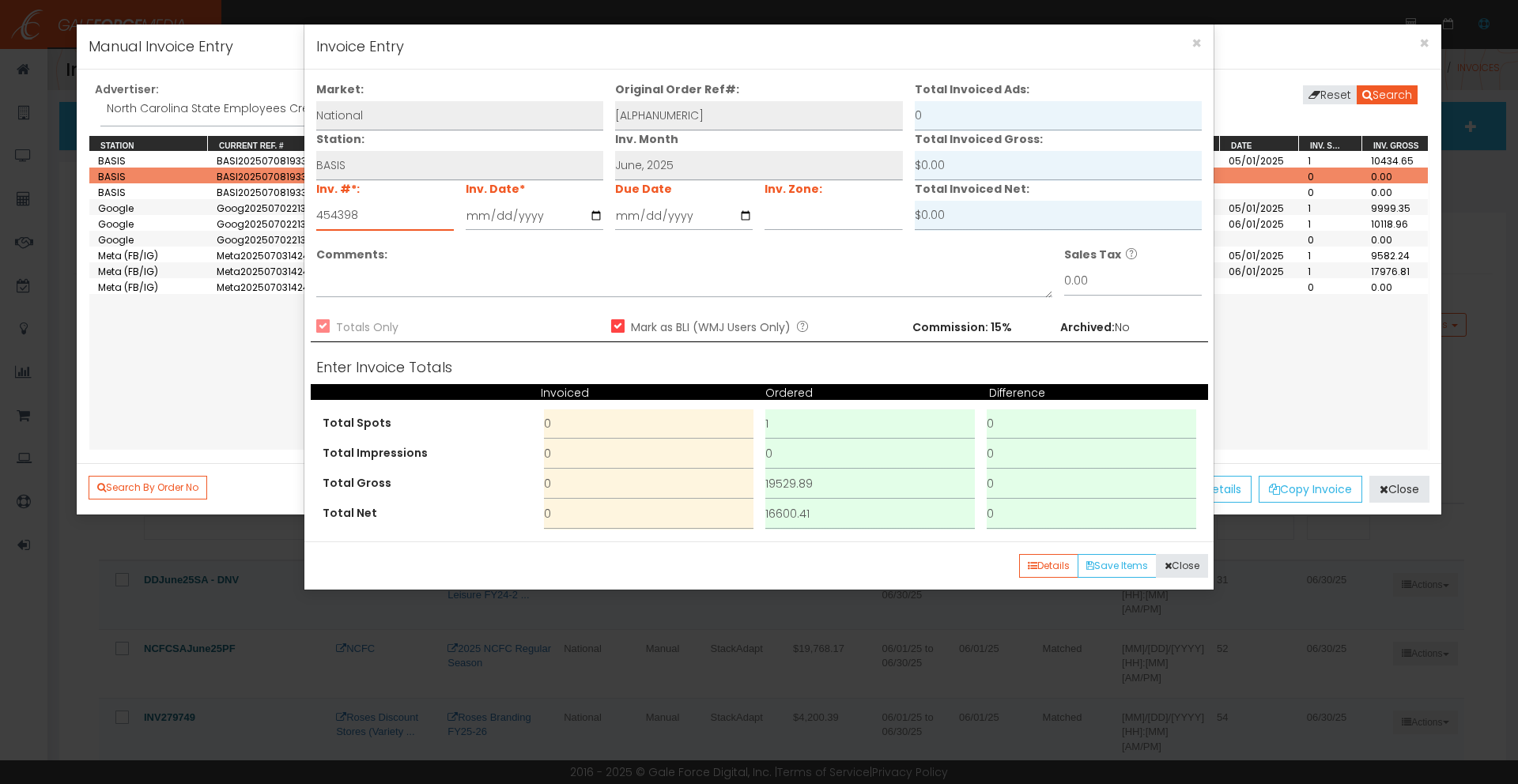 type on "454398" 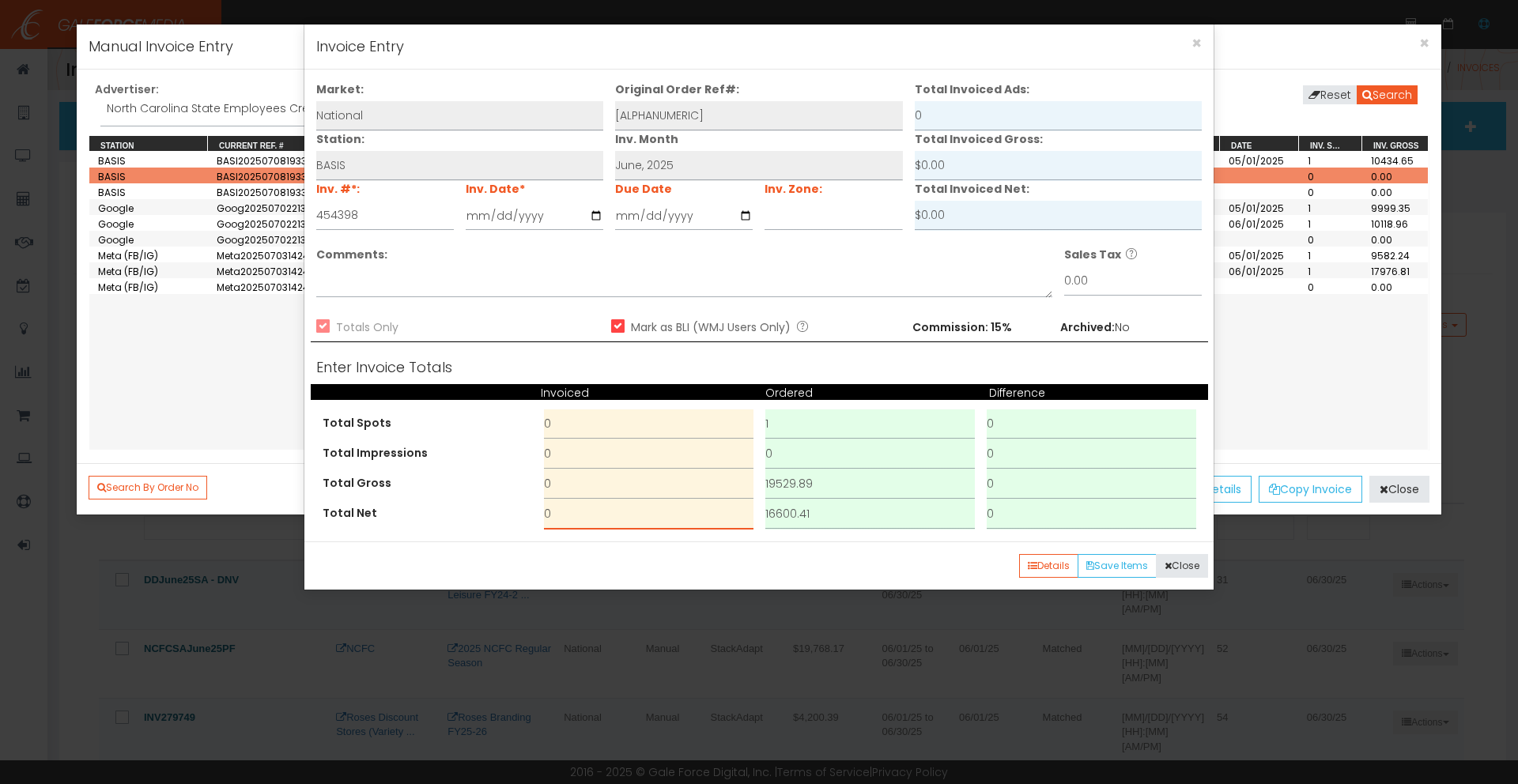 click on "0" at bounding box center (648, 514) 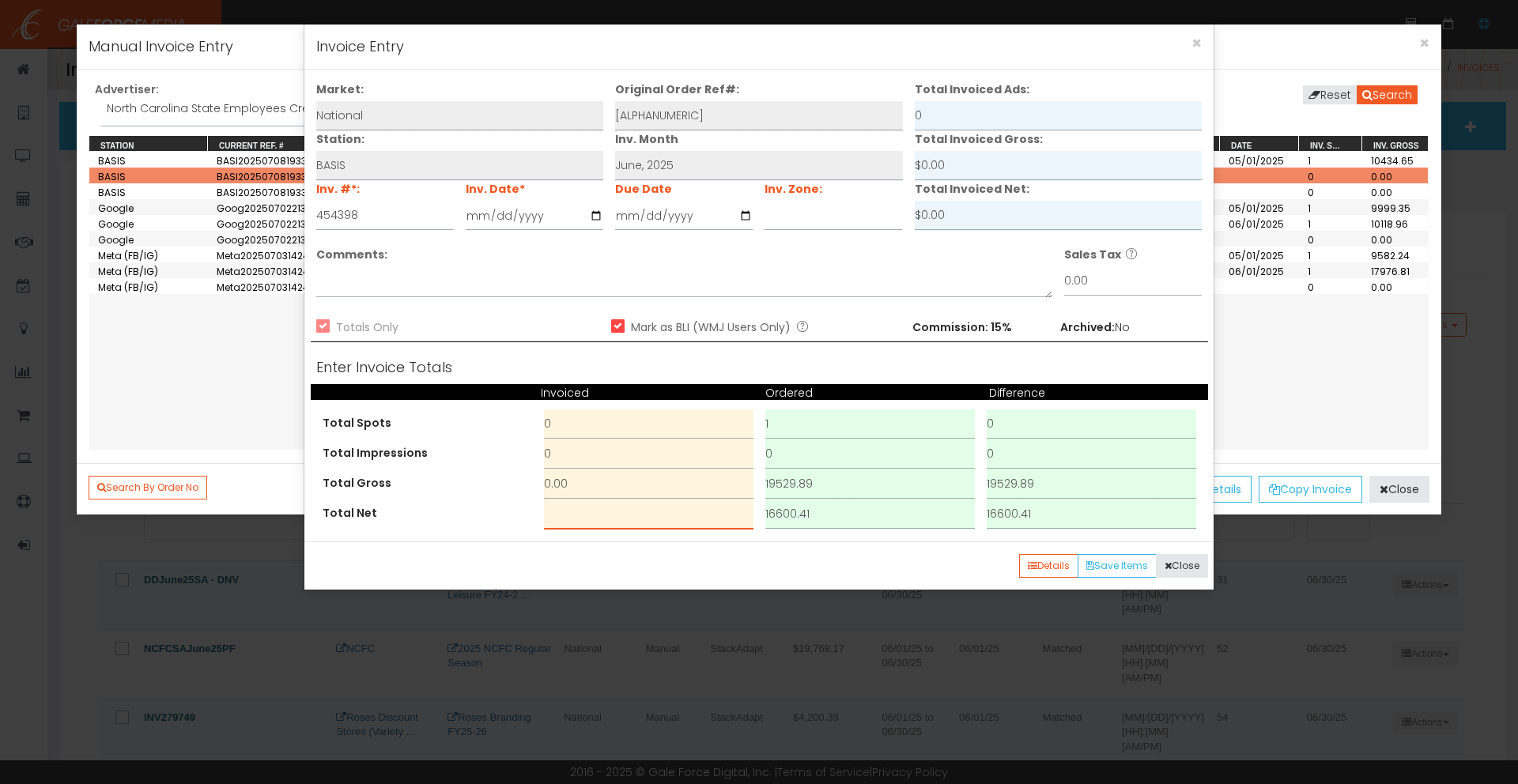 paste on "16,600.41" 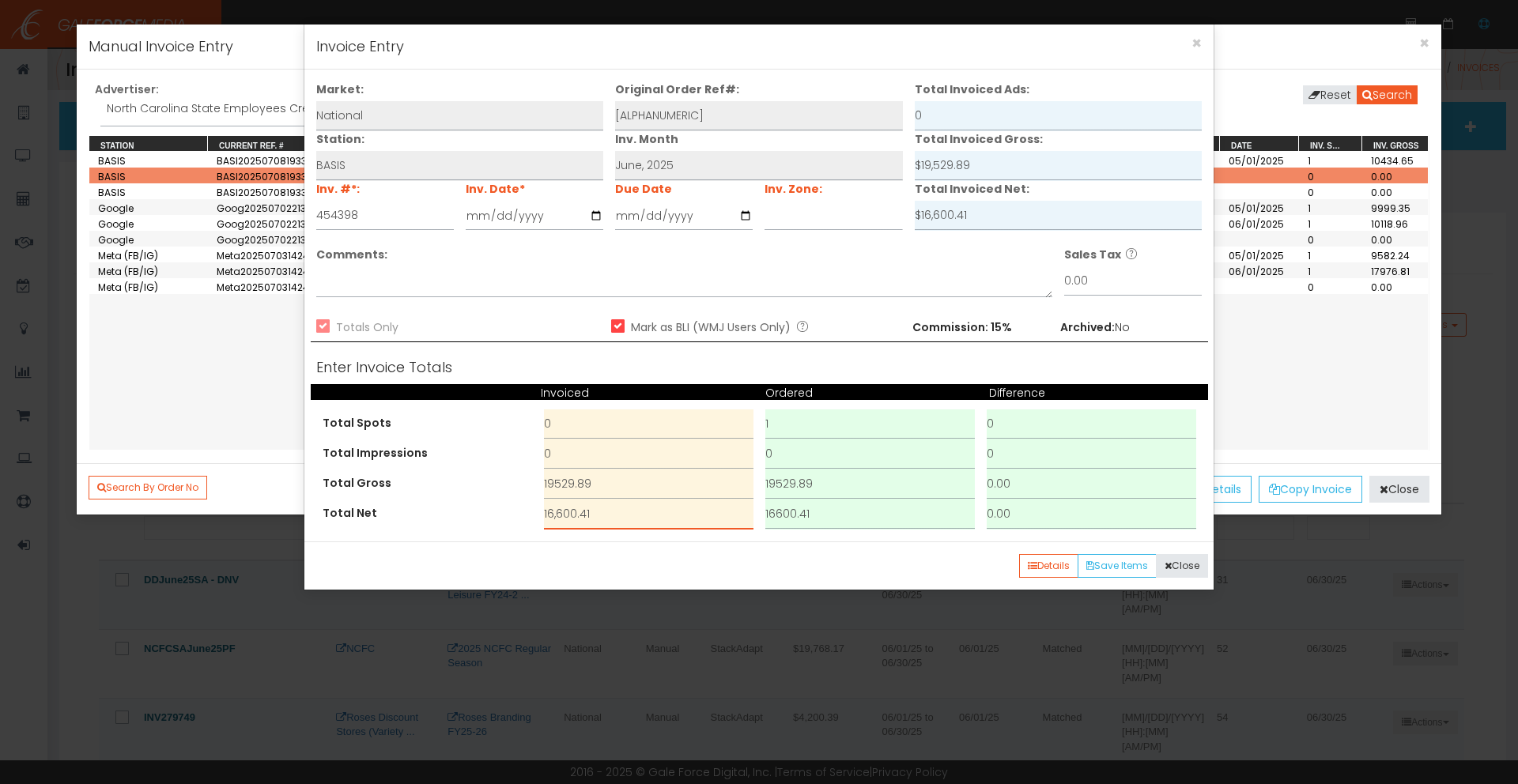 type on "16,600.41" 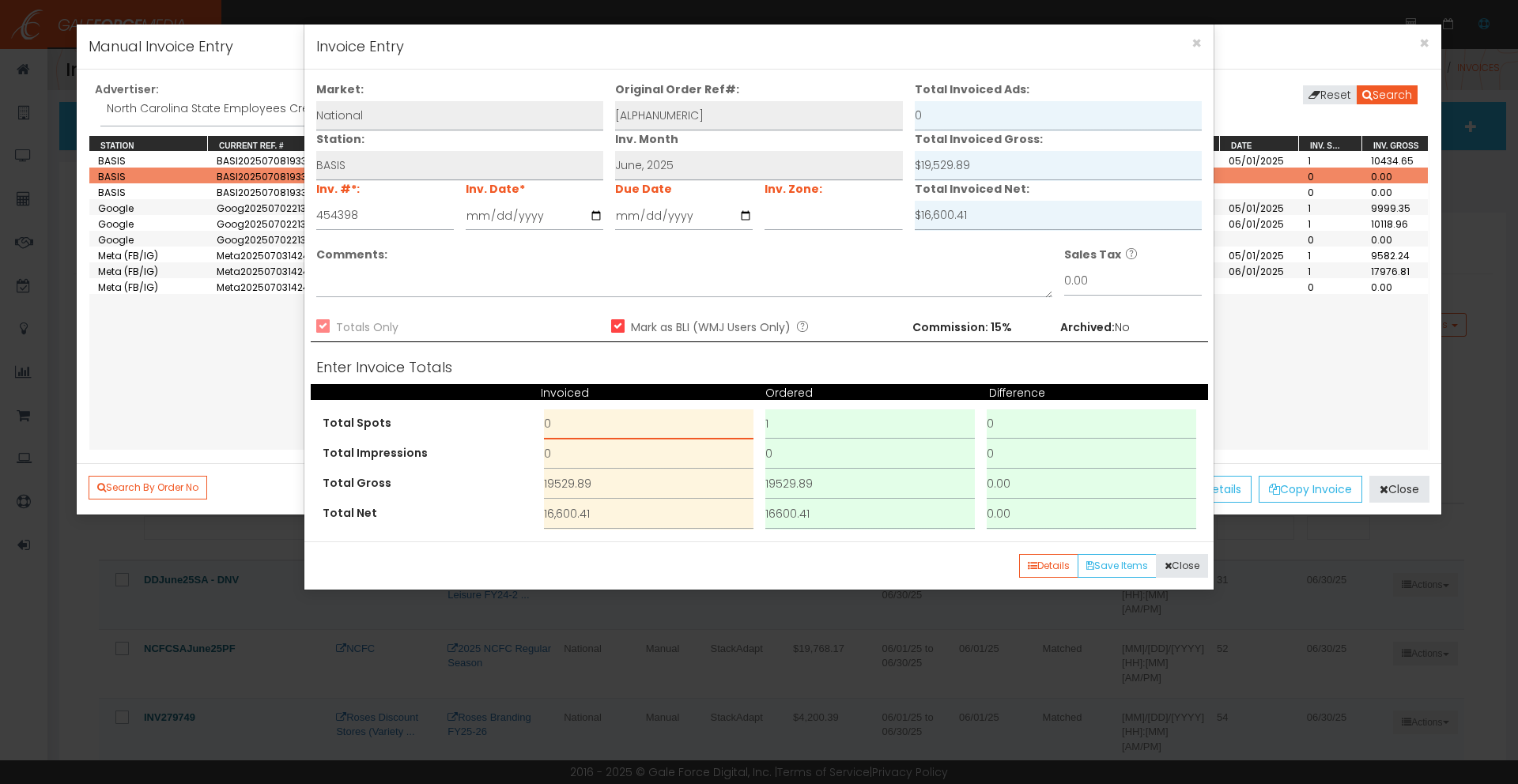 click on "0" at bounding box center (648, 424) 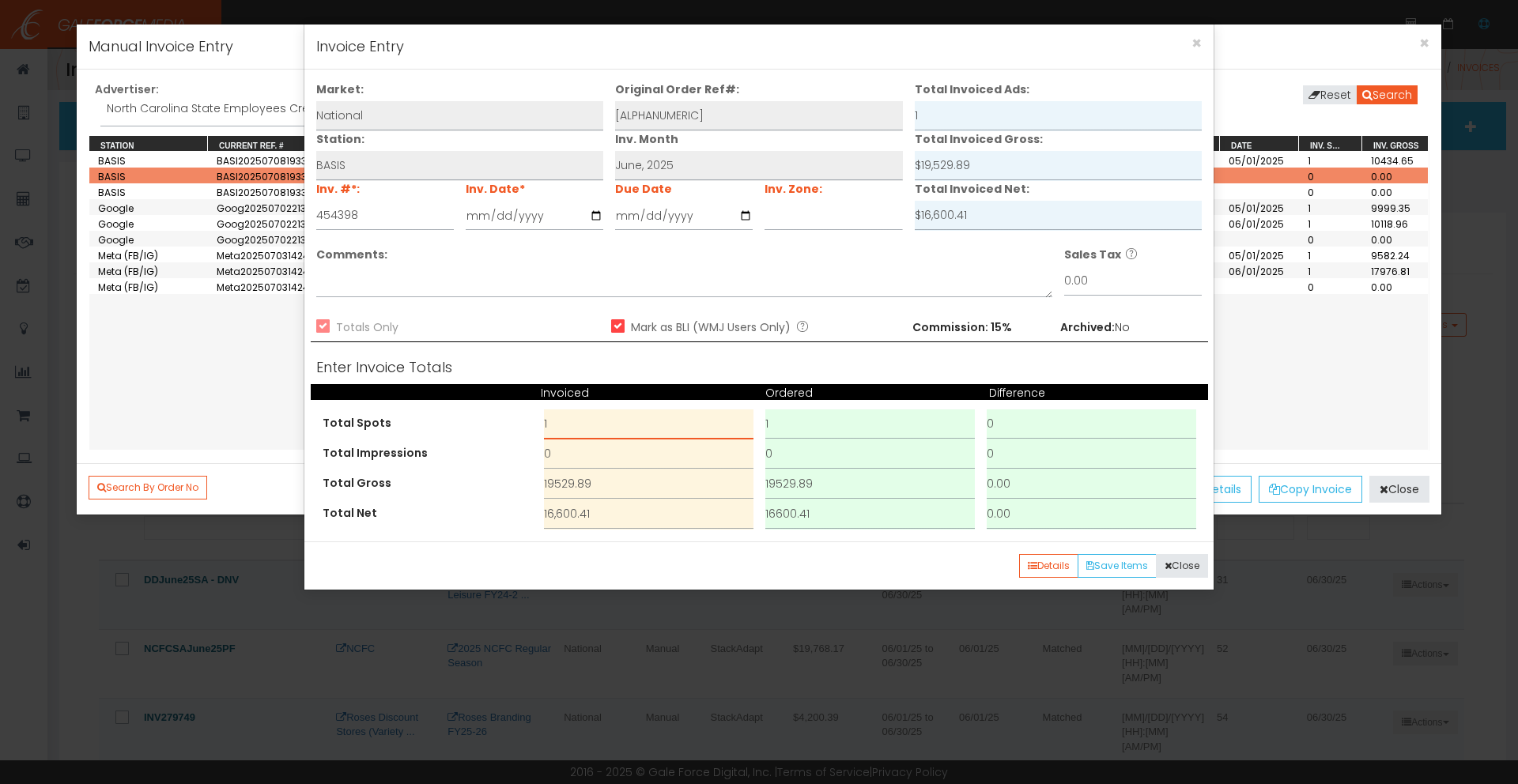 type on "1" 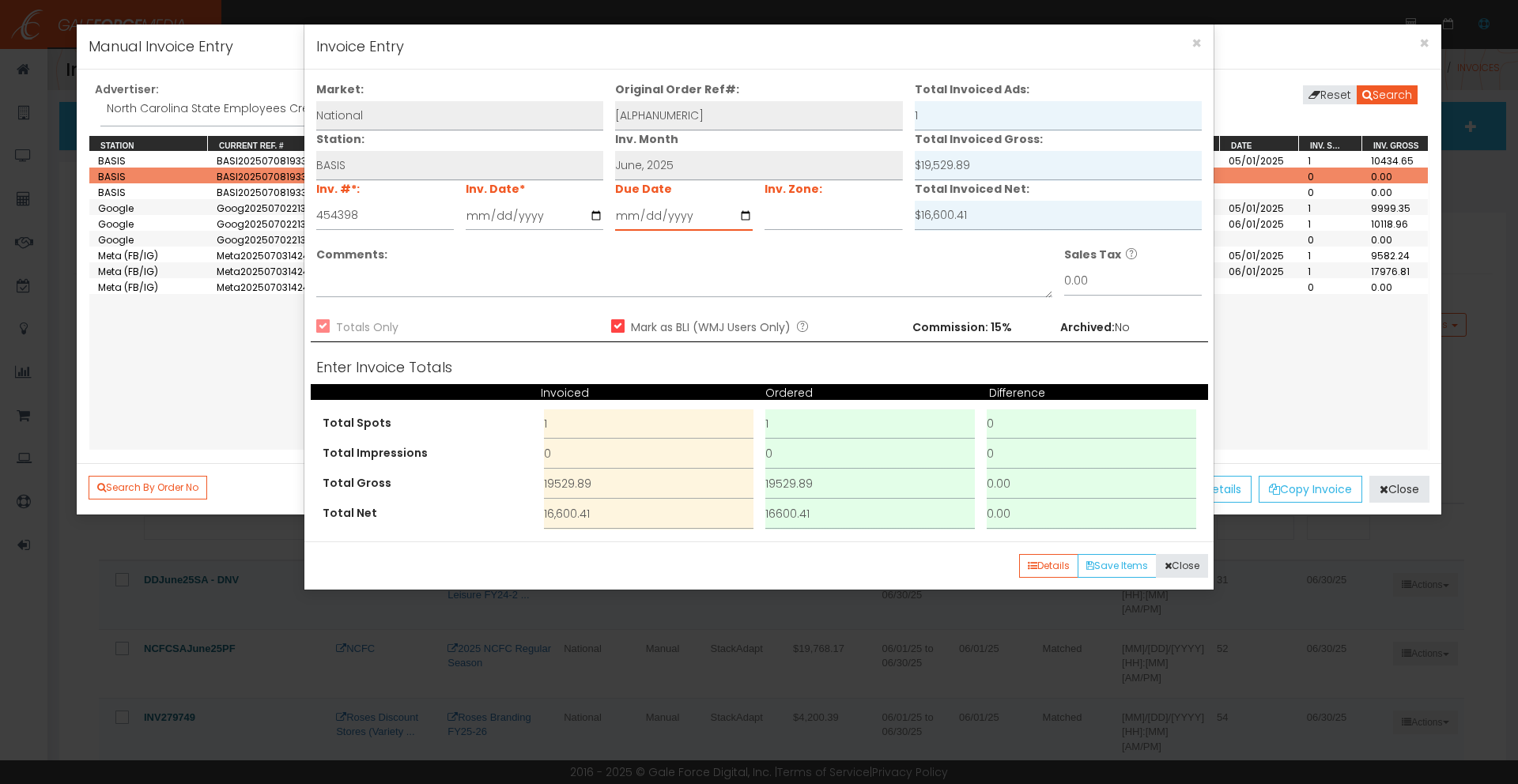 click at bounding box center [684, 216] 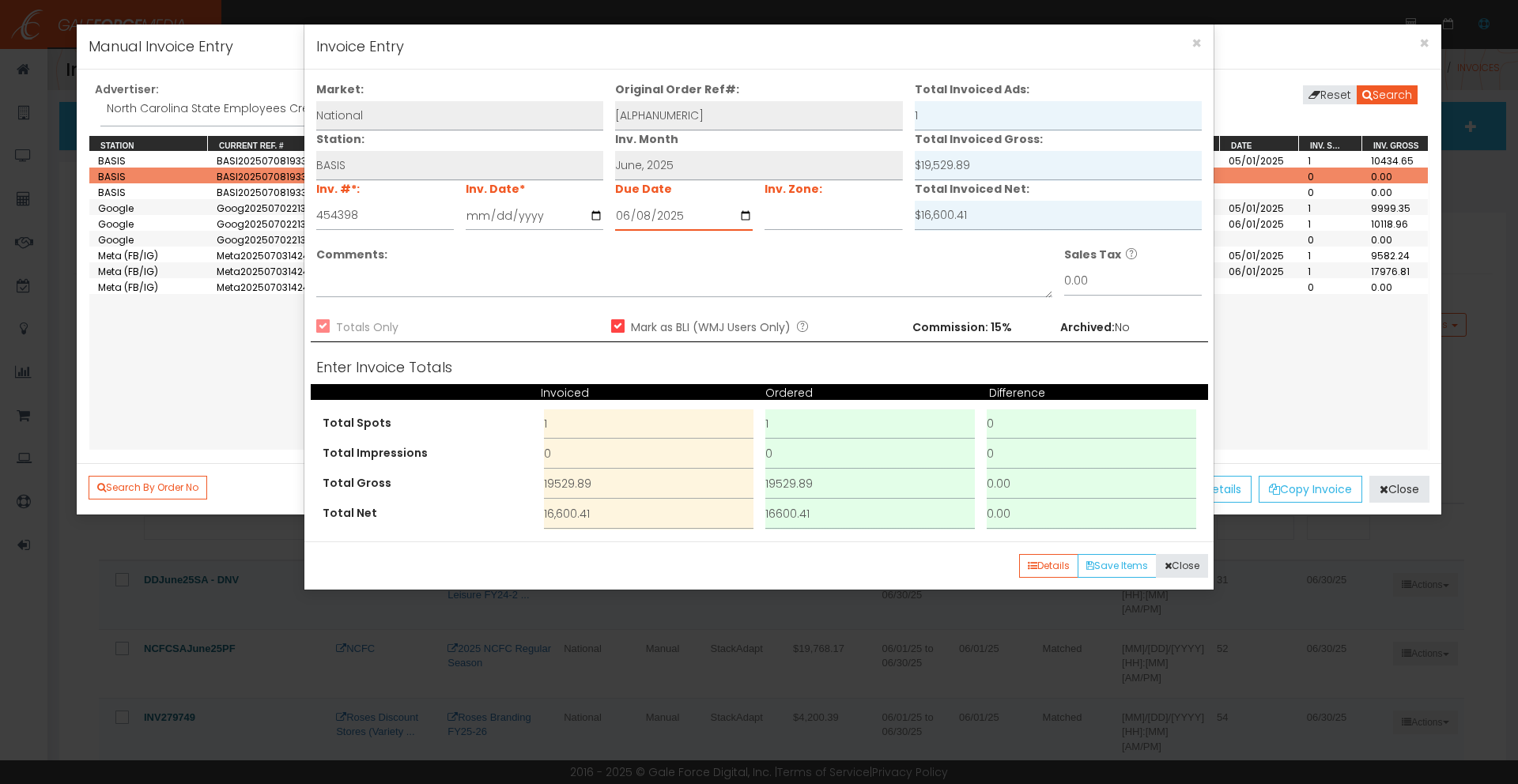 type on "2025-06-30" 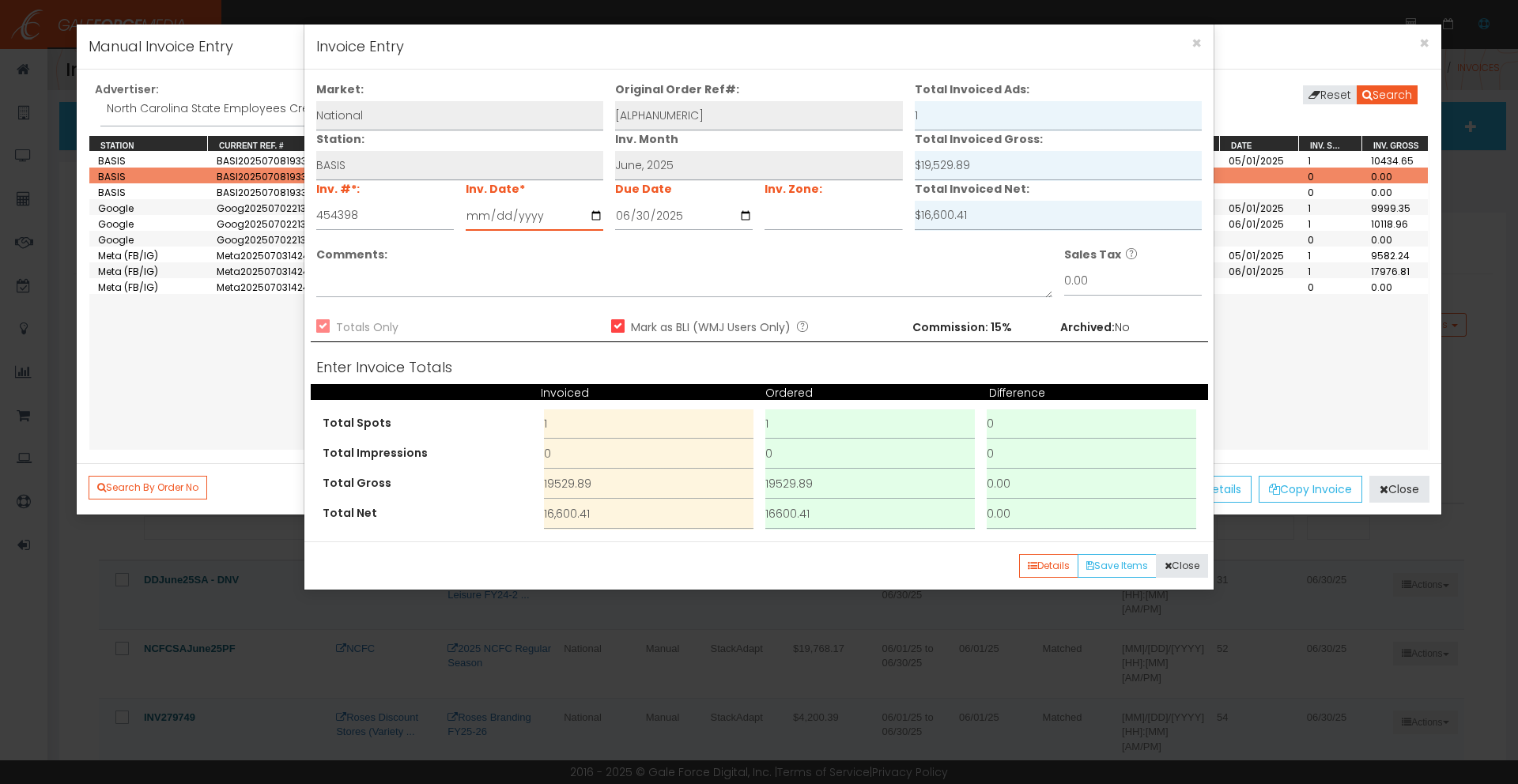 click at bounding box center (534, 216) 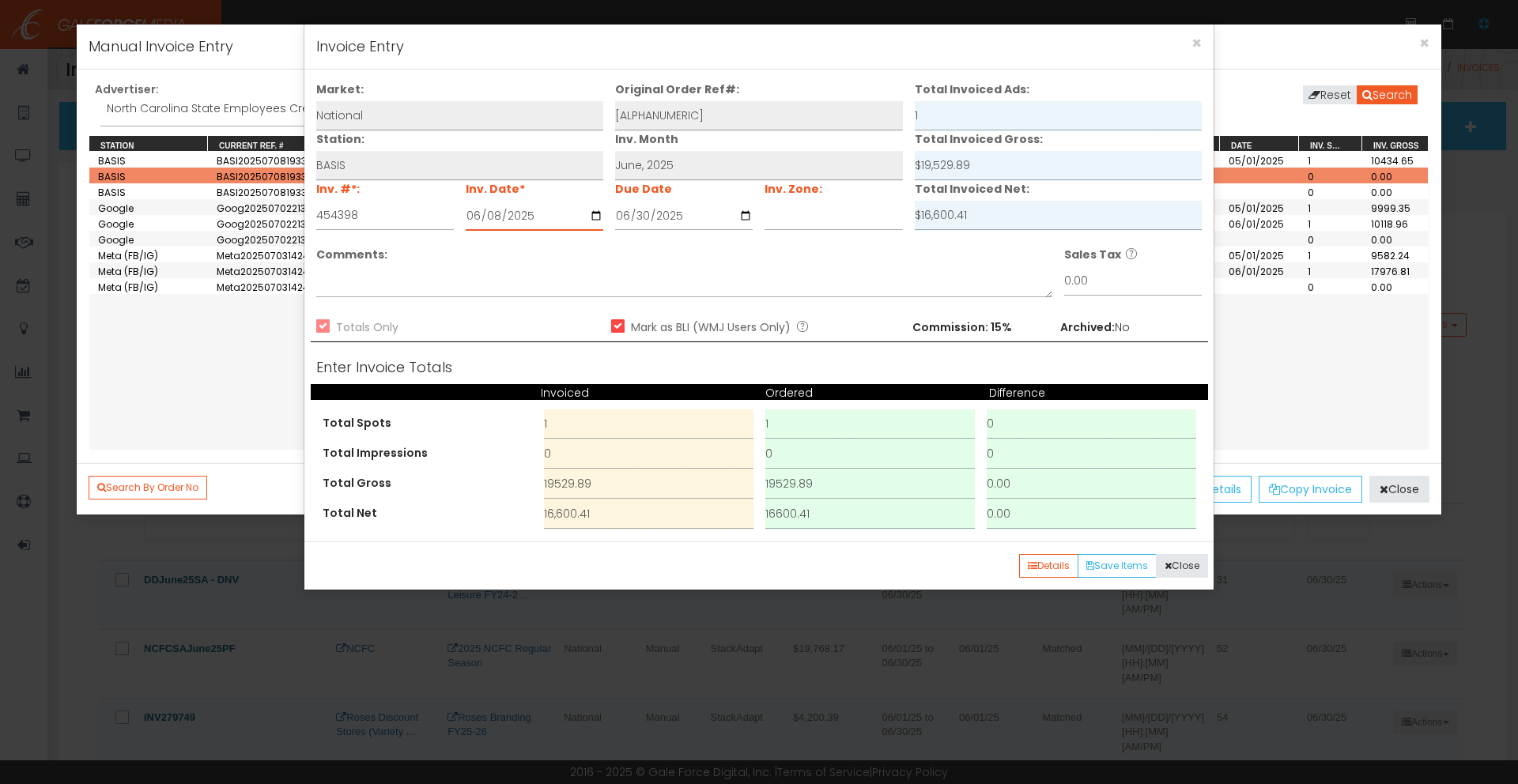 type on "2025-06-01" 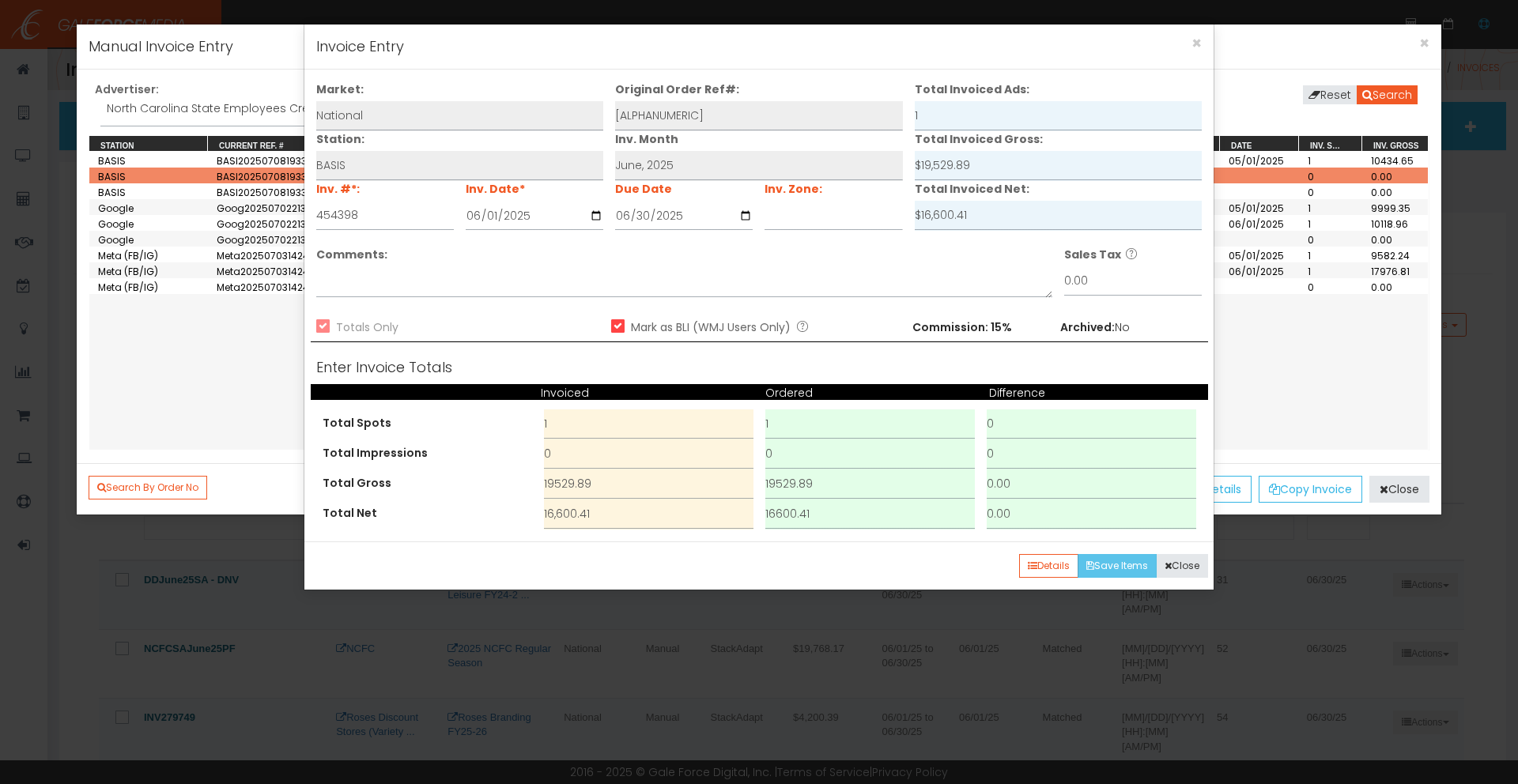 click on "Save Items" at bounding box center [1117, 566] 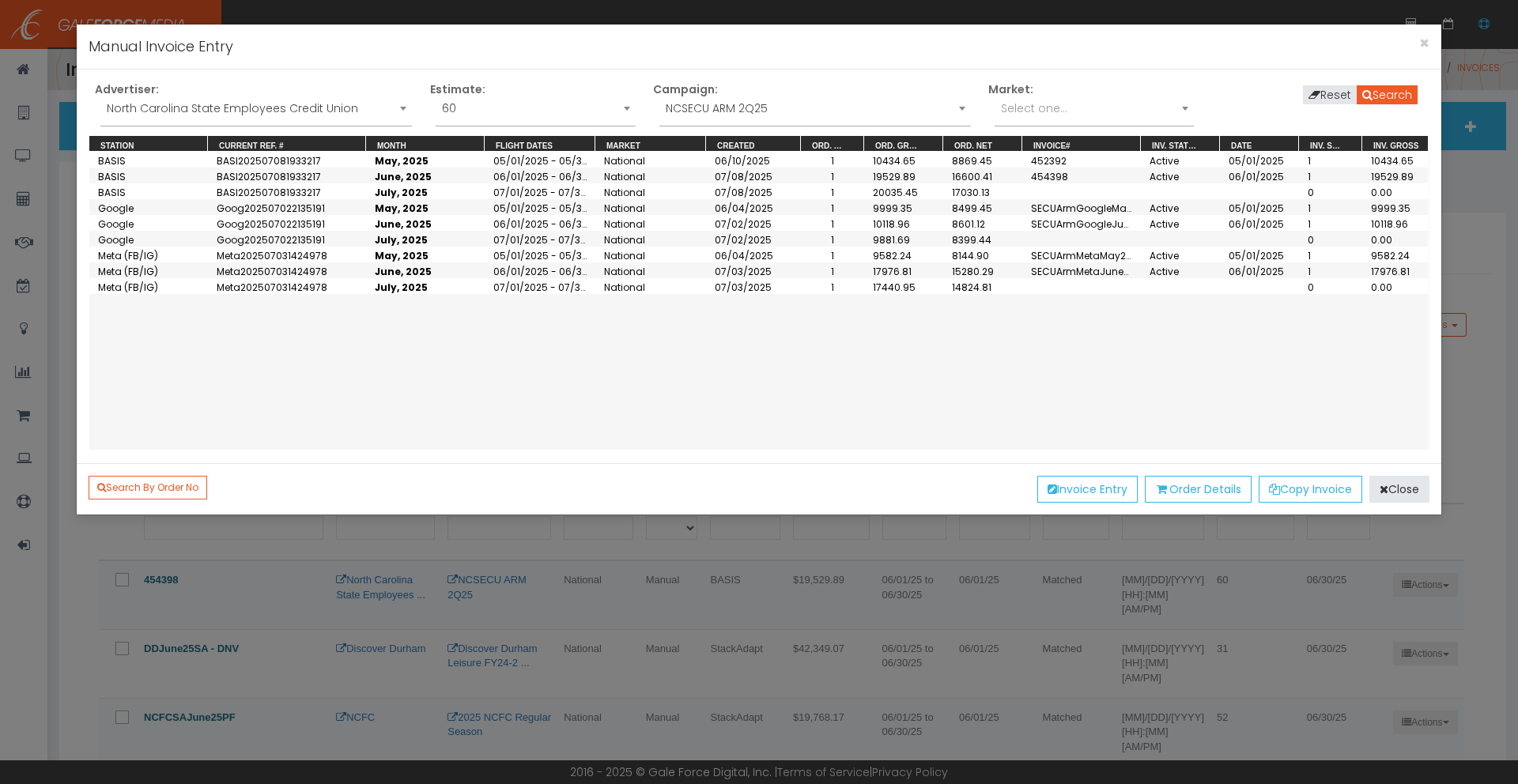 click on "NCSECU ARM 2Q25" at bounding box center (815, 108) 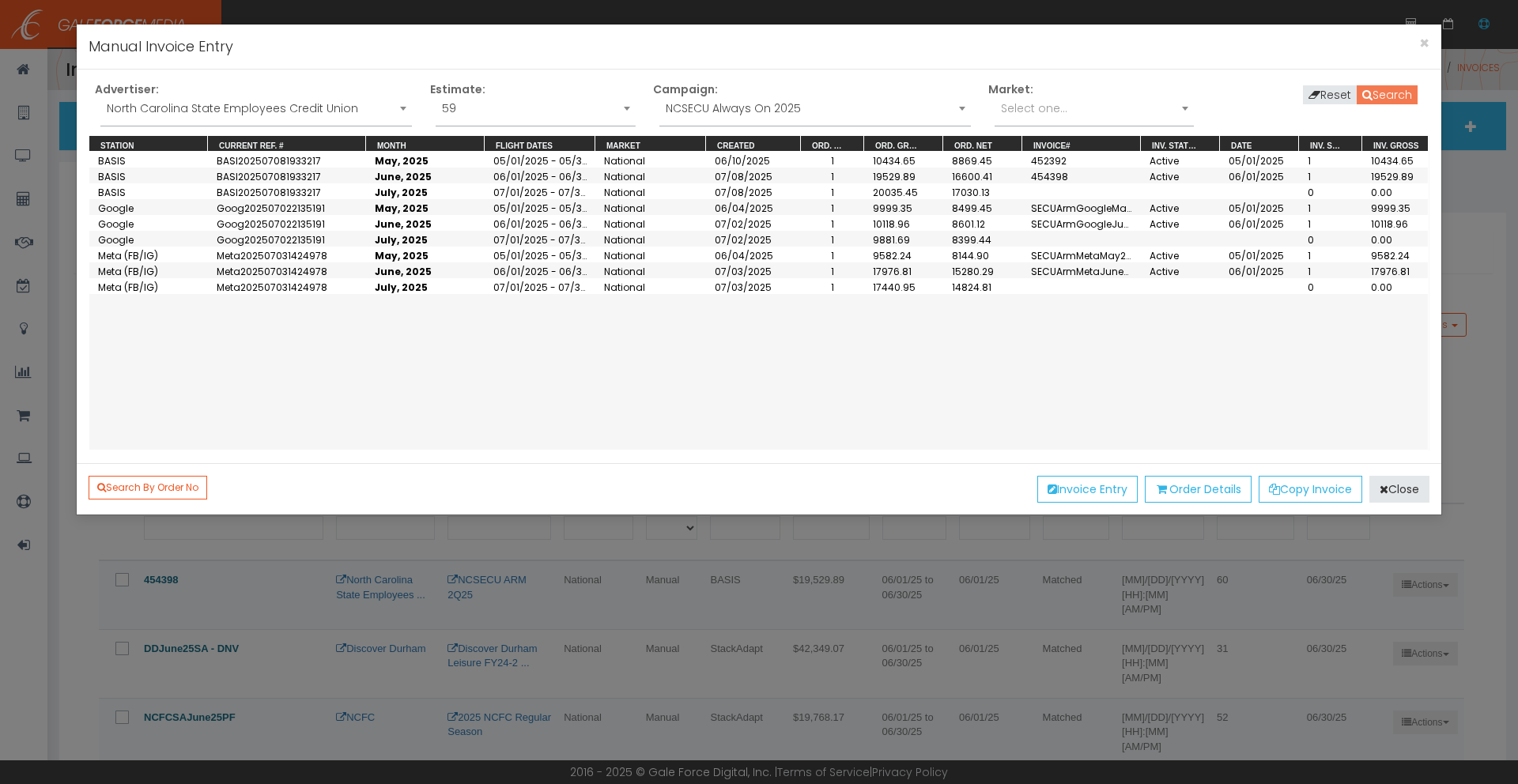 click on "Search" at bounding box center (1387, 95) 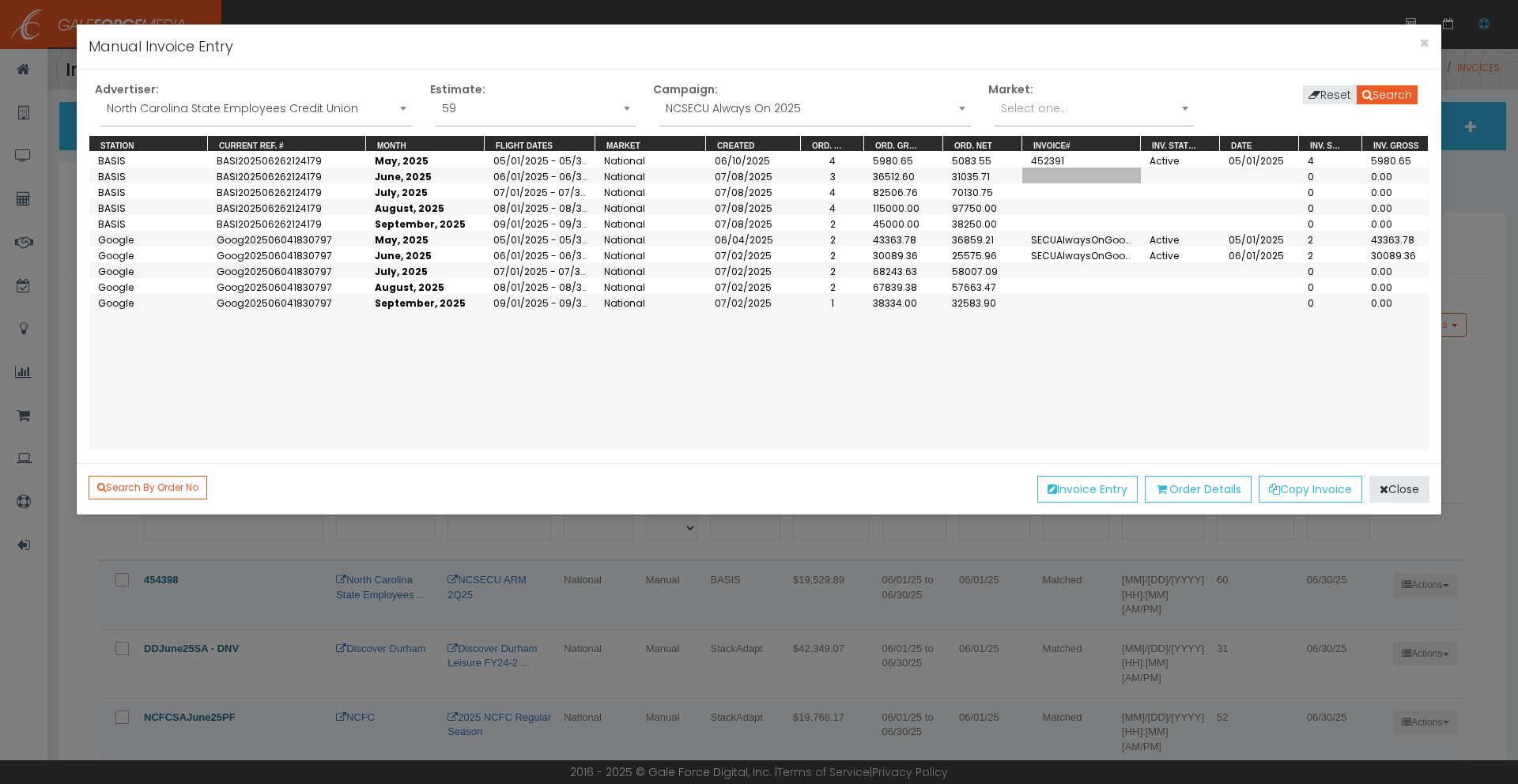 click at bounding box center (1082, 175) 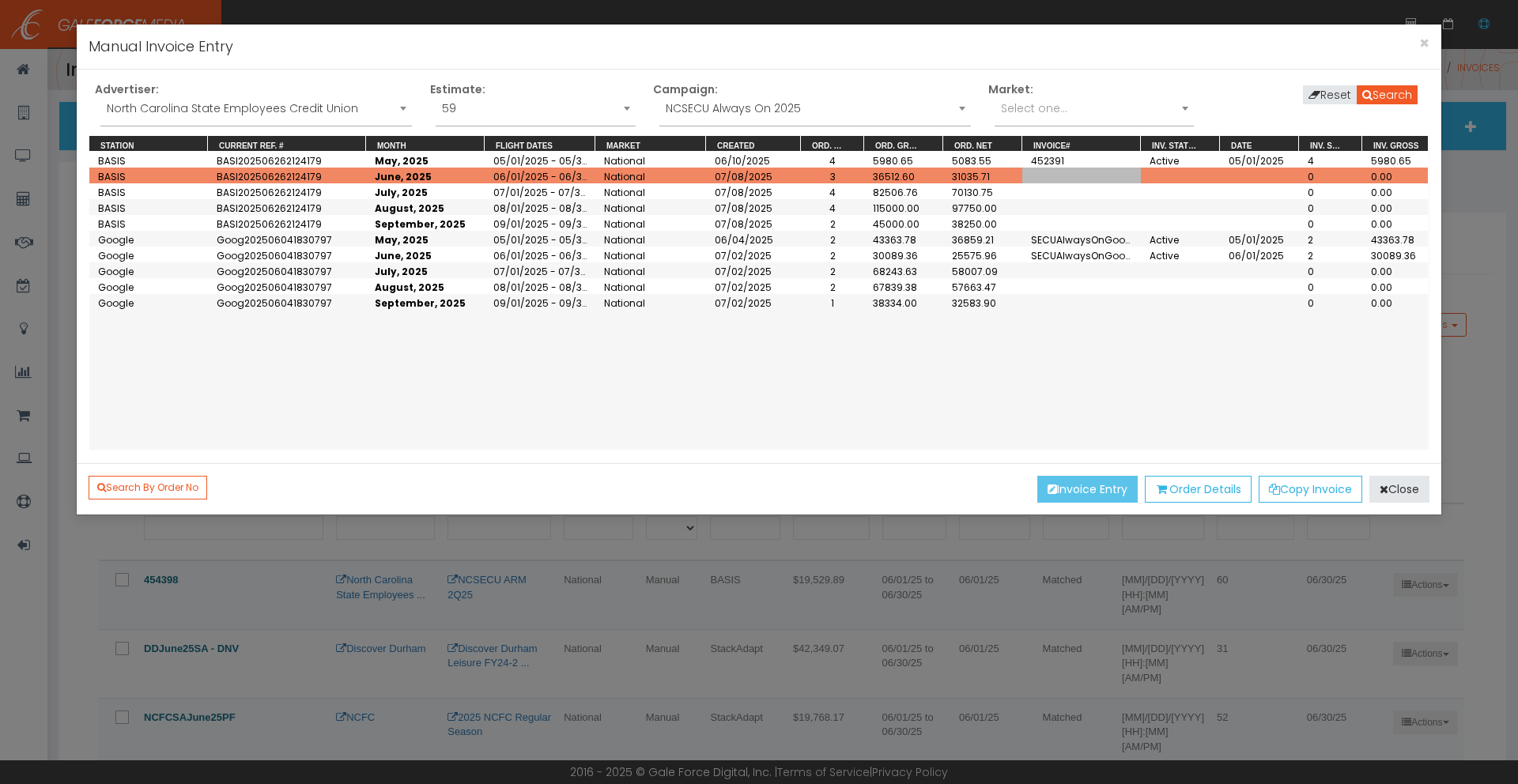 click on "Invoice Entry" at bounding box center [1087, 489] 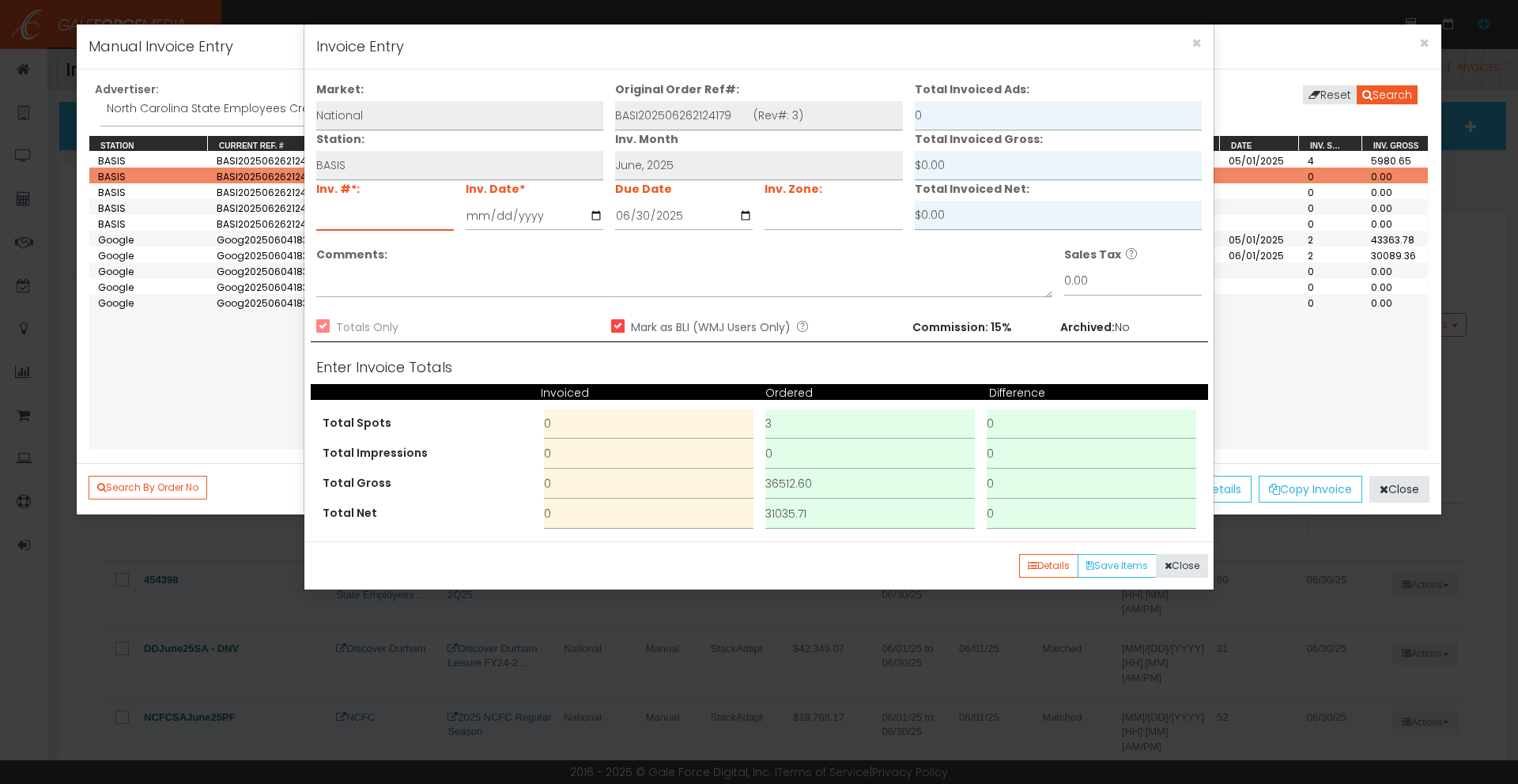 click at bounding box center [385, 216] 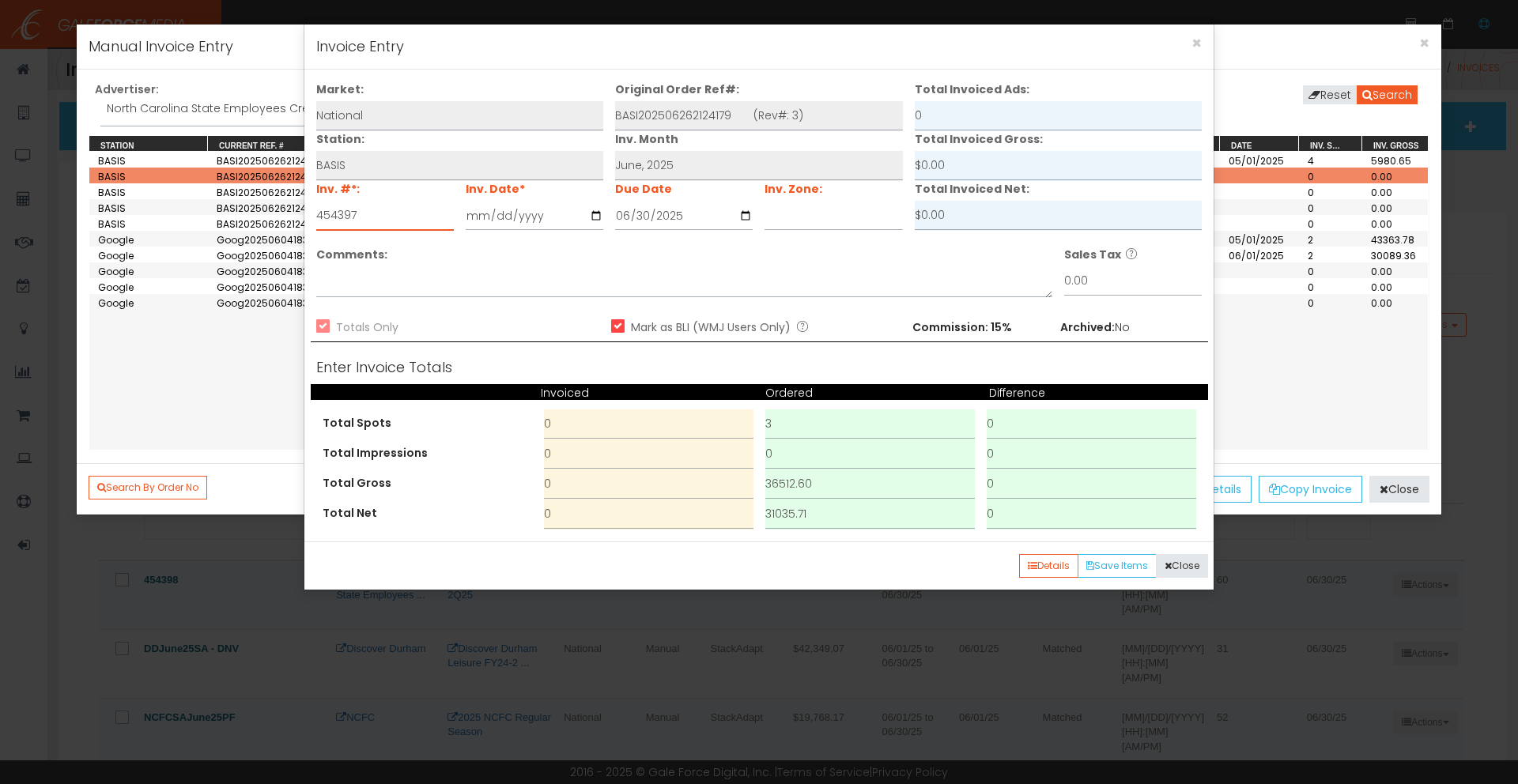 type on "454397" 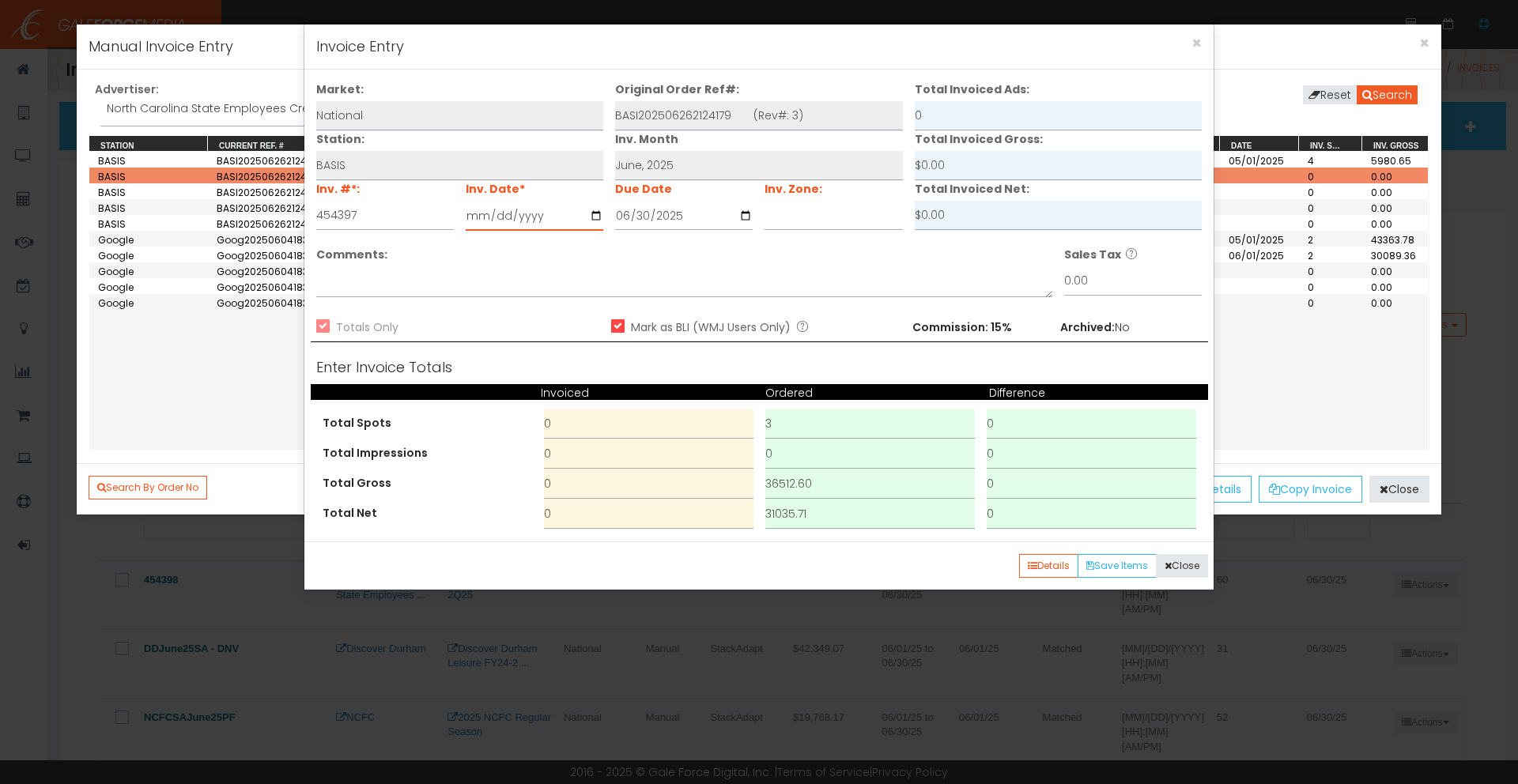 click at bounding box center [534, 216] 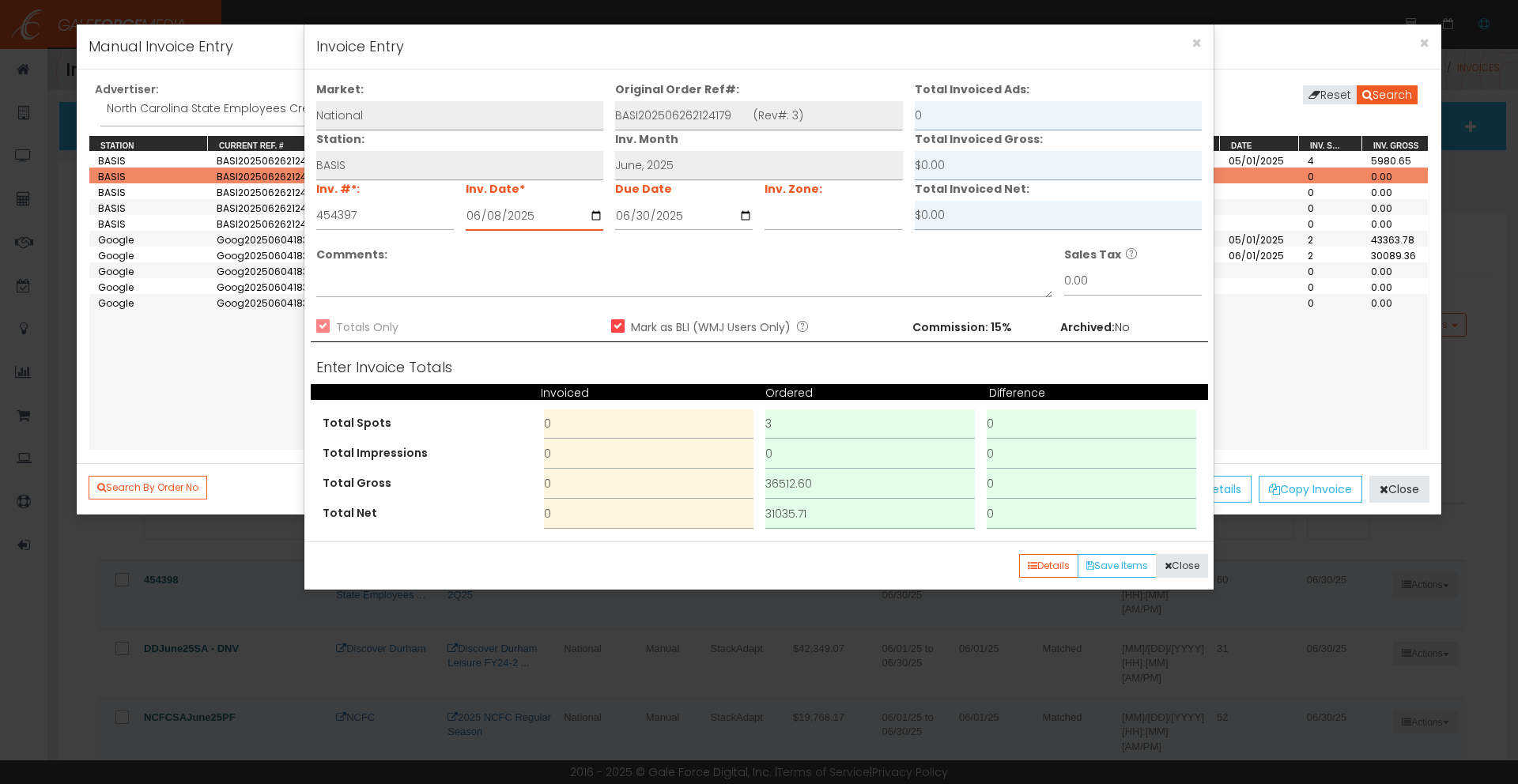 type on "2025-06-01" 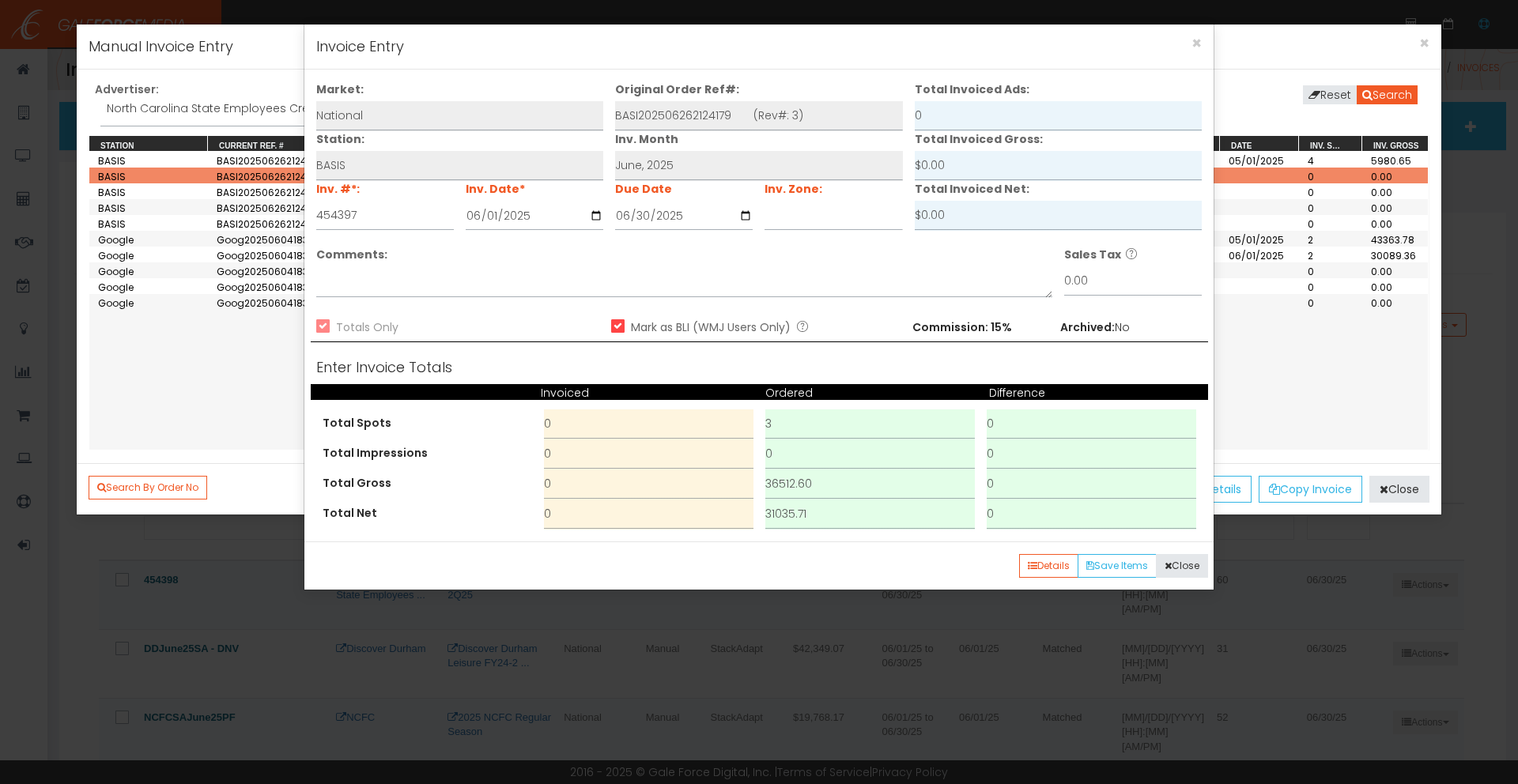 click on "31035.71" at bounding box center [870, 393] 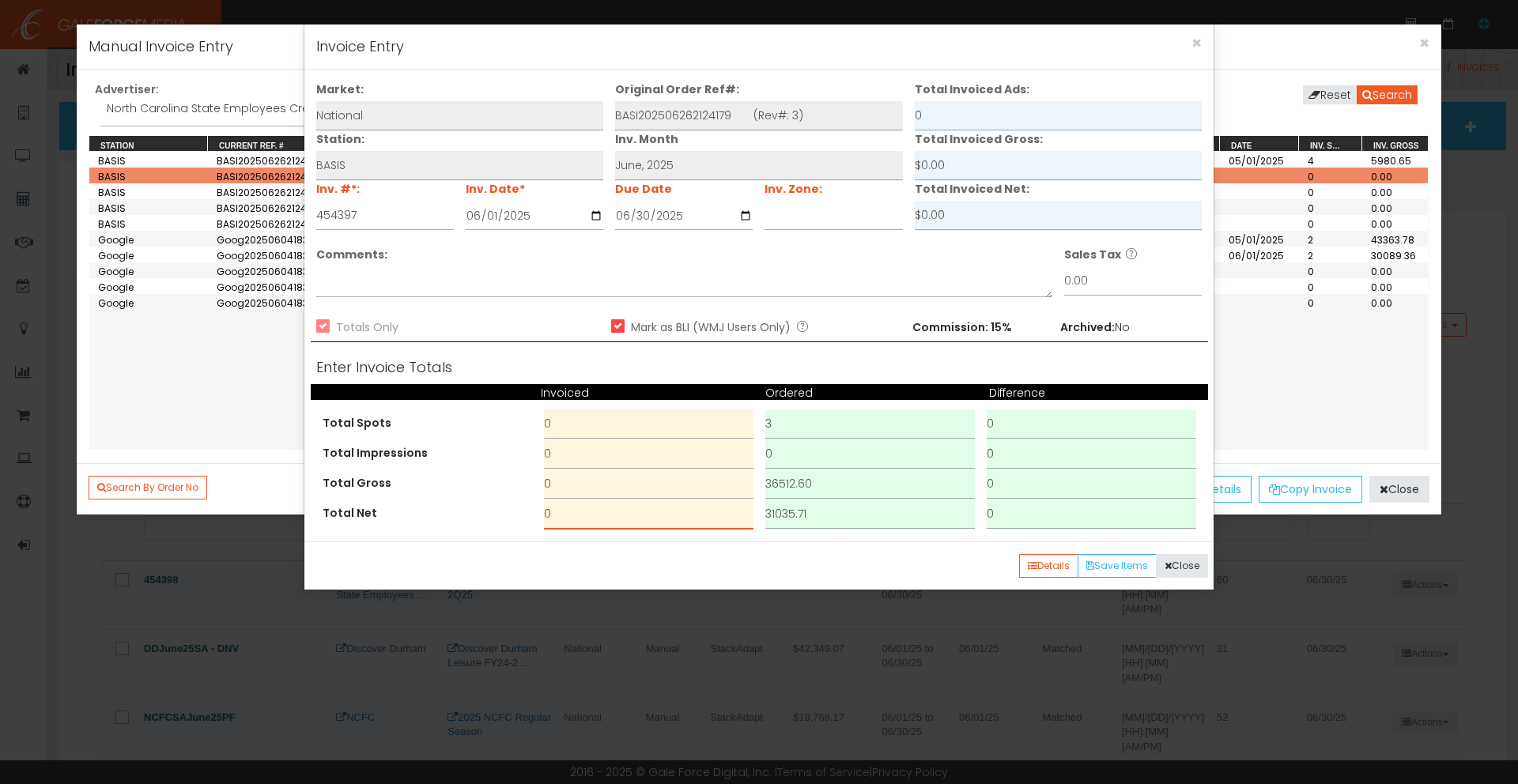 click on "0" at bounding box center (648, 514) 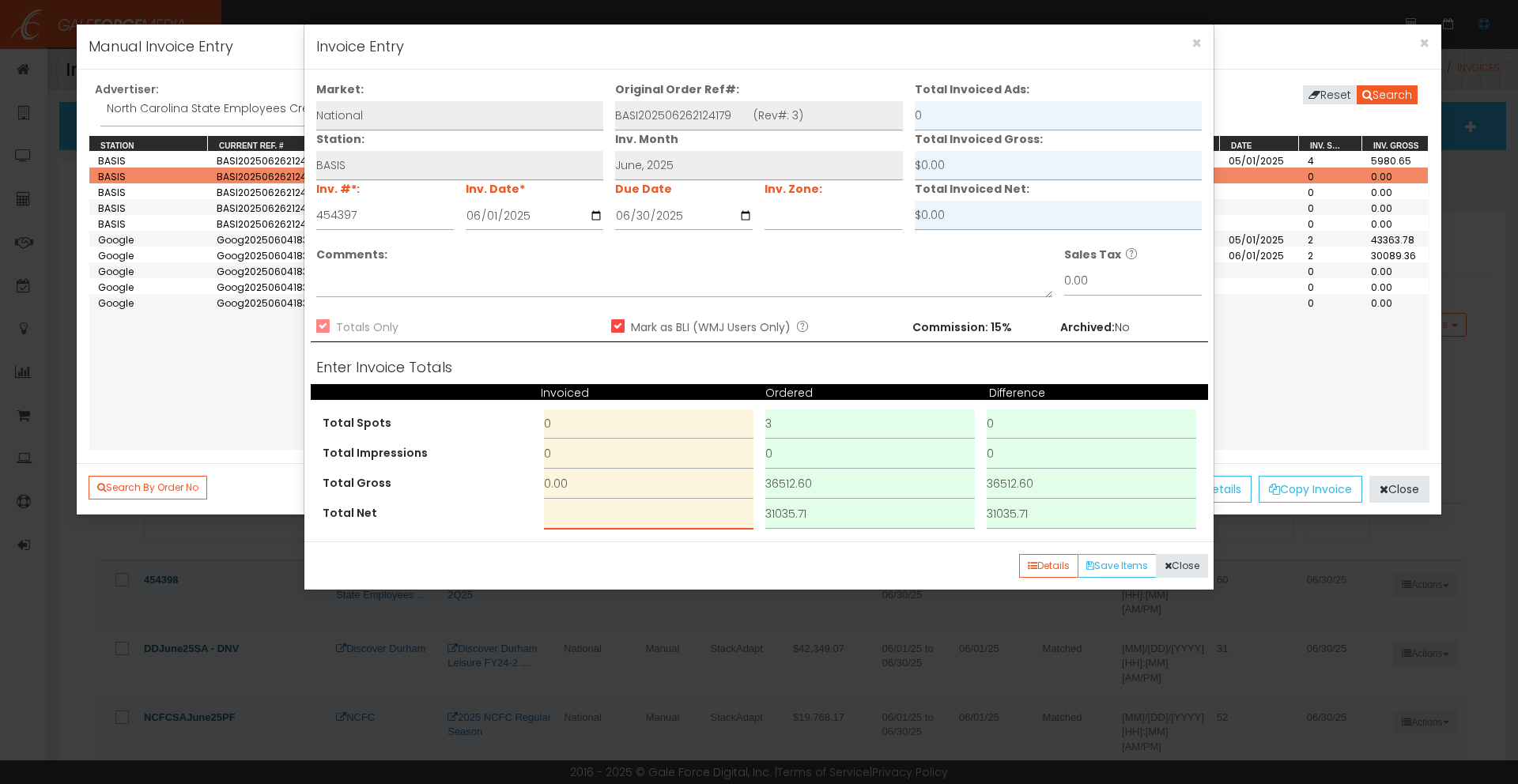paste on "31,035.71" 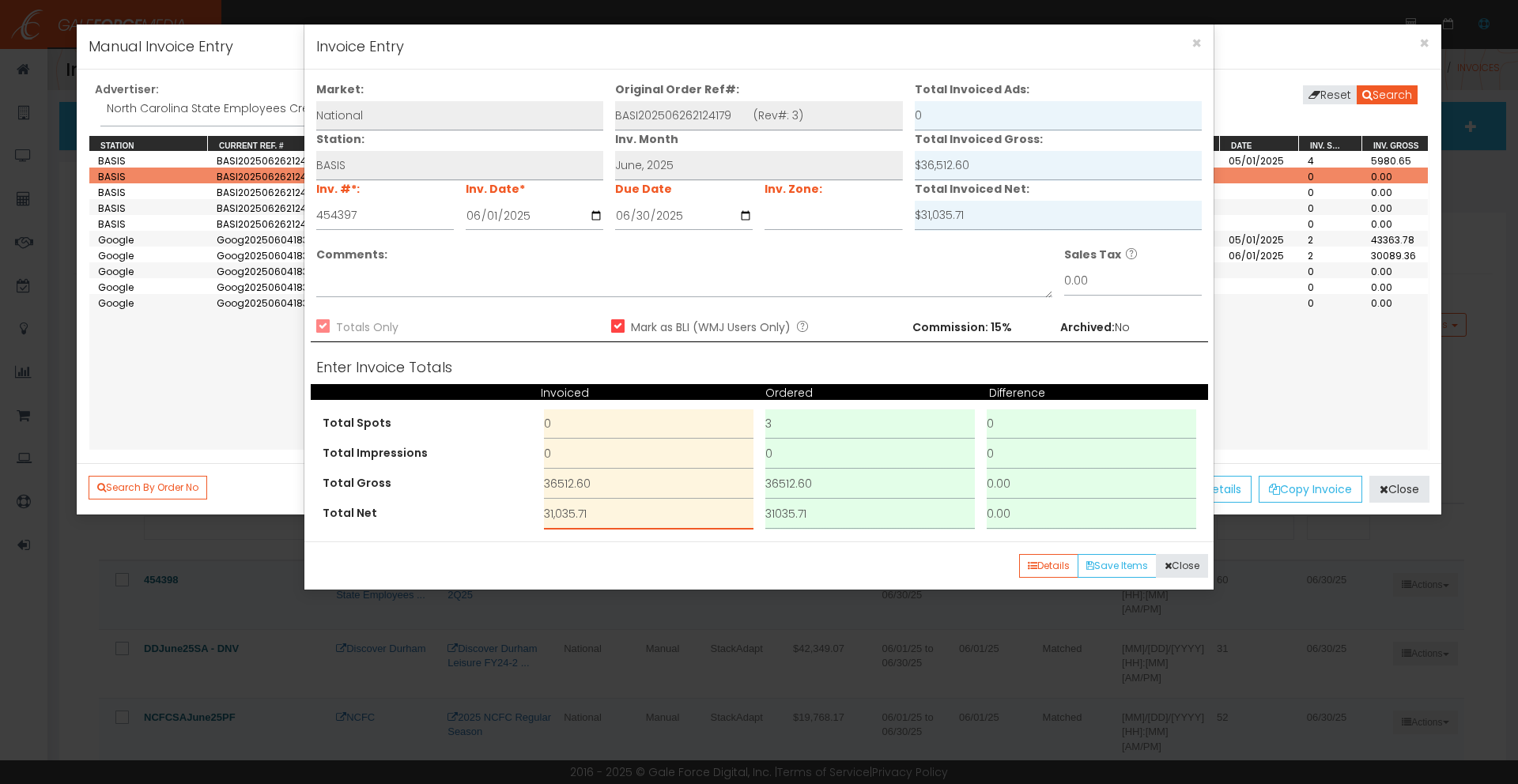 type on "31,035.71" 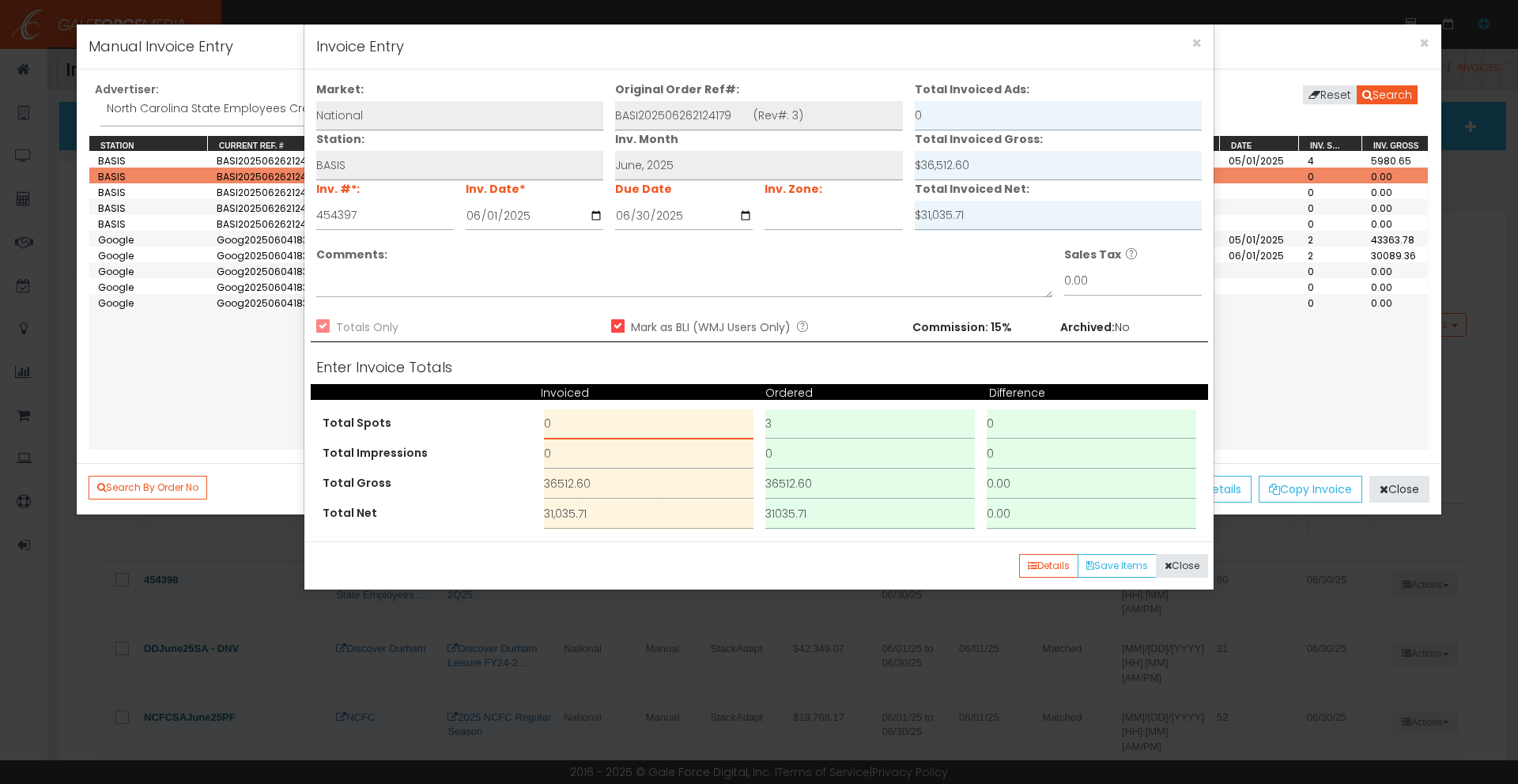 click on "0" at bounding box center (648, 424) 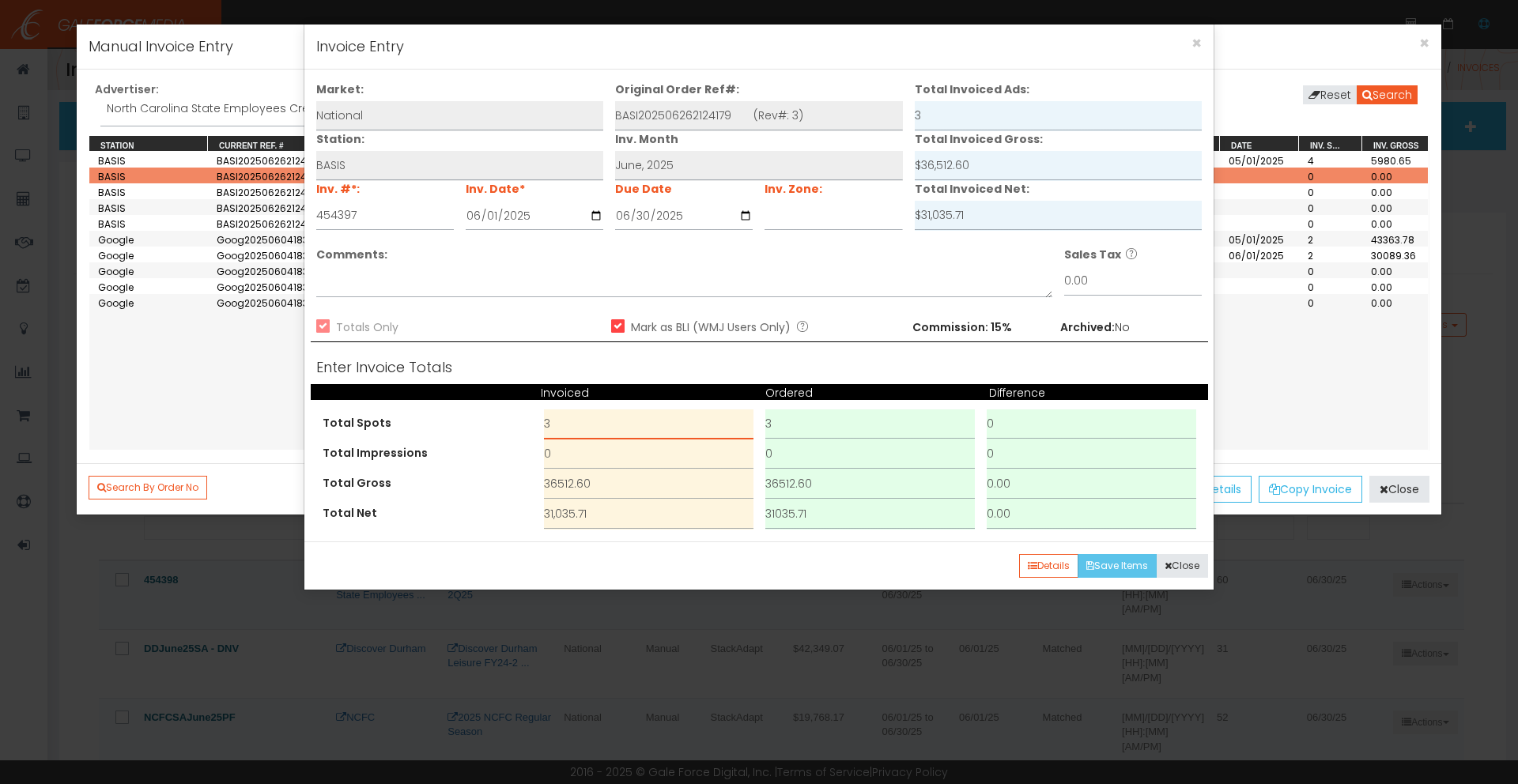 type on "3" 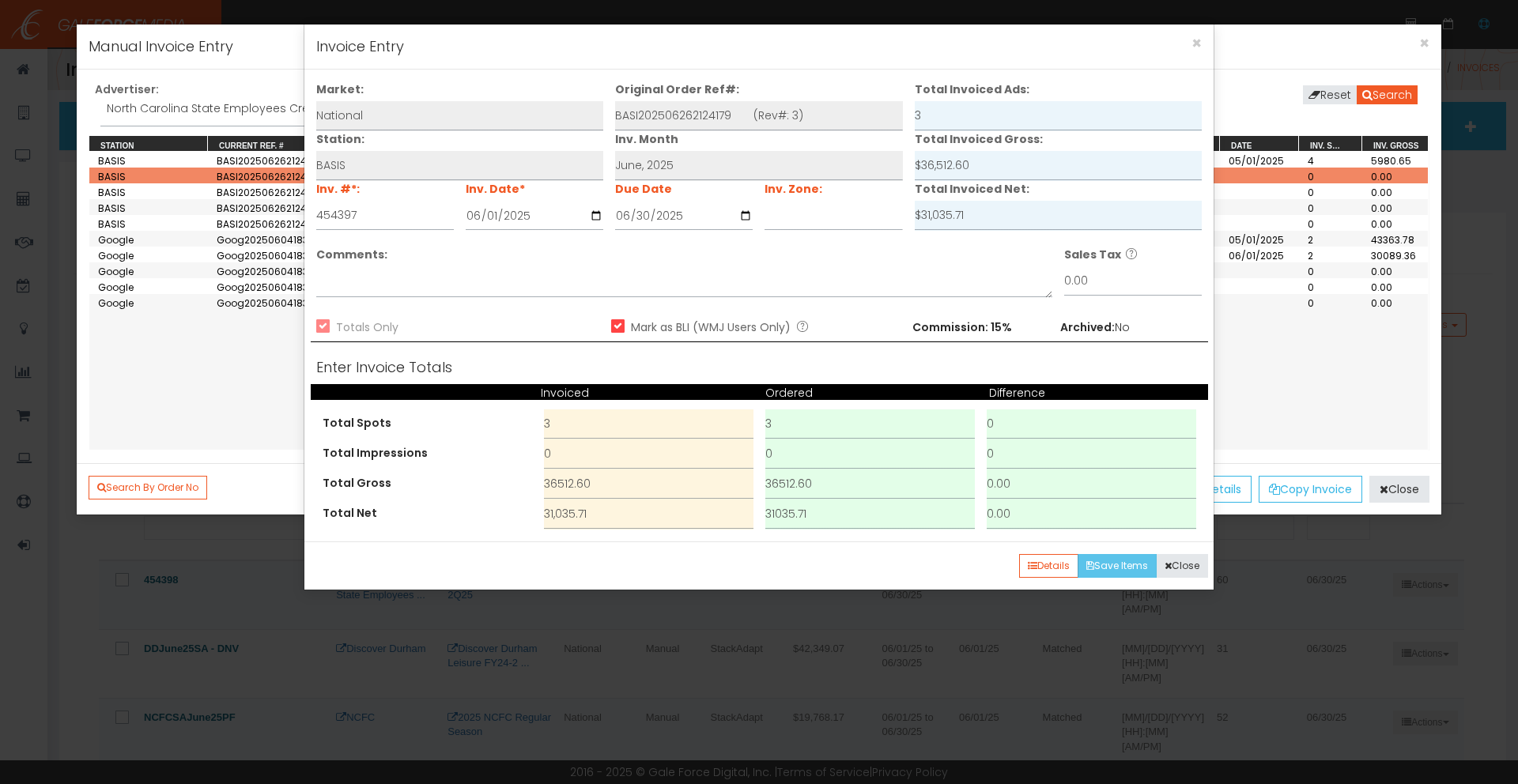 click on "Save Items" at bounding box center [1117, 566] 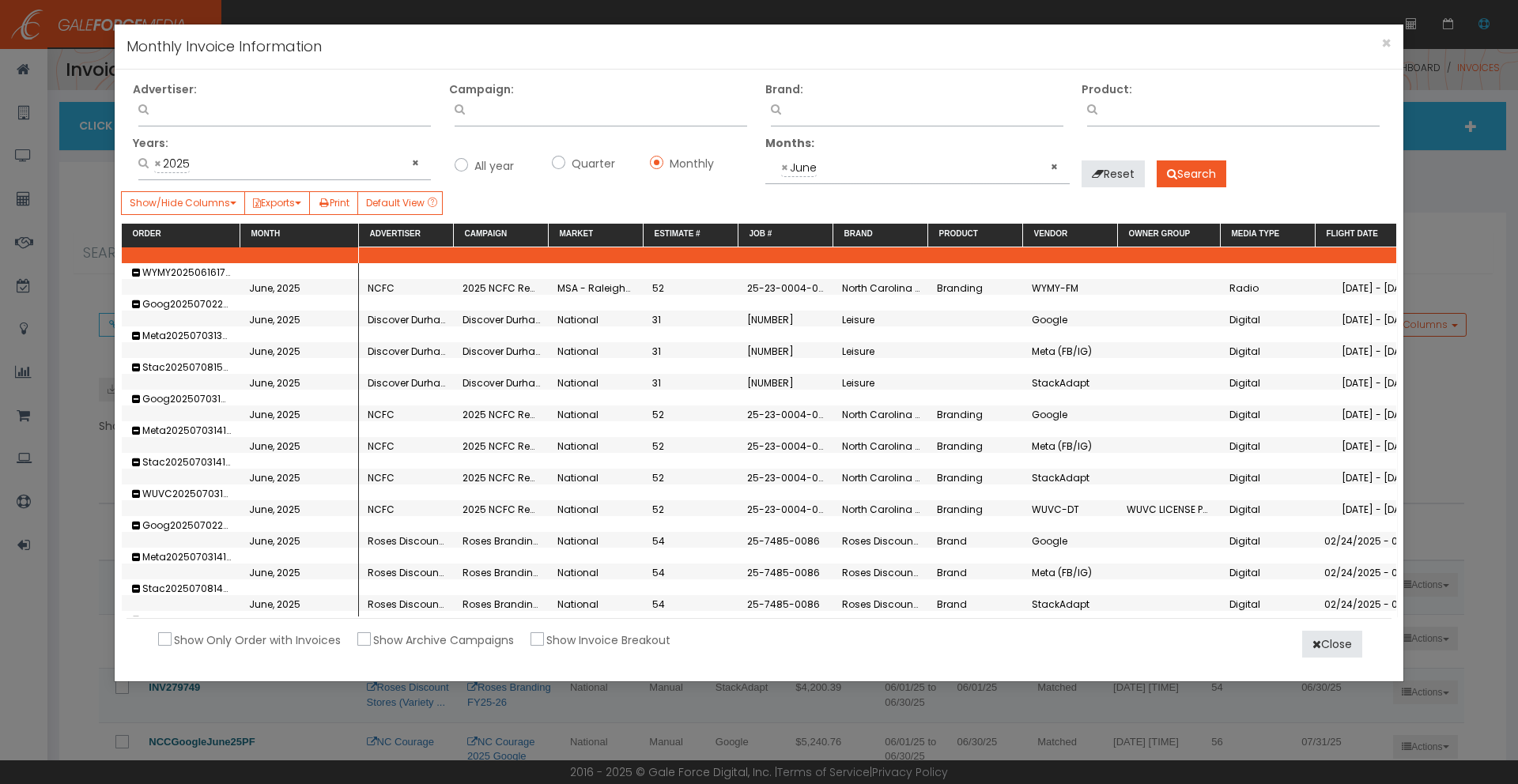 scroll, scrollTop: 273, scrollLeft: 0, axis: vertical 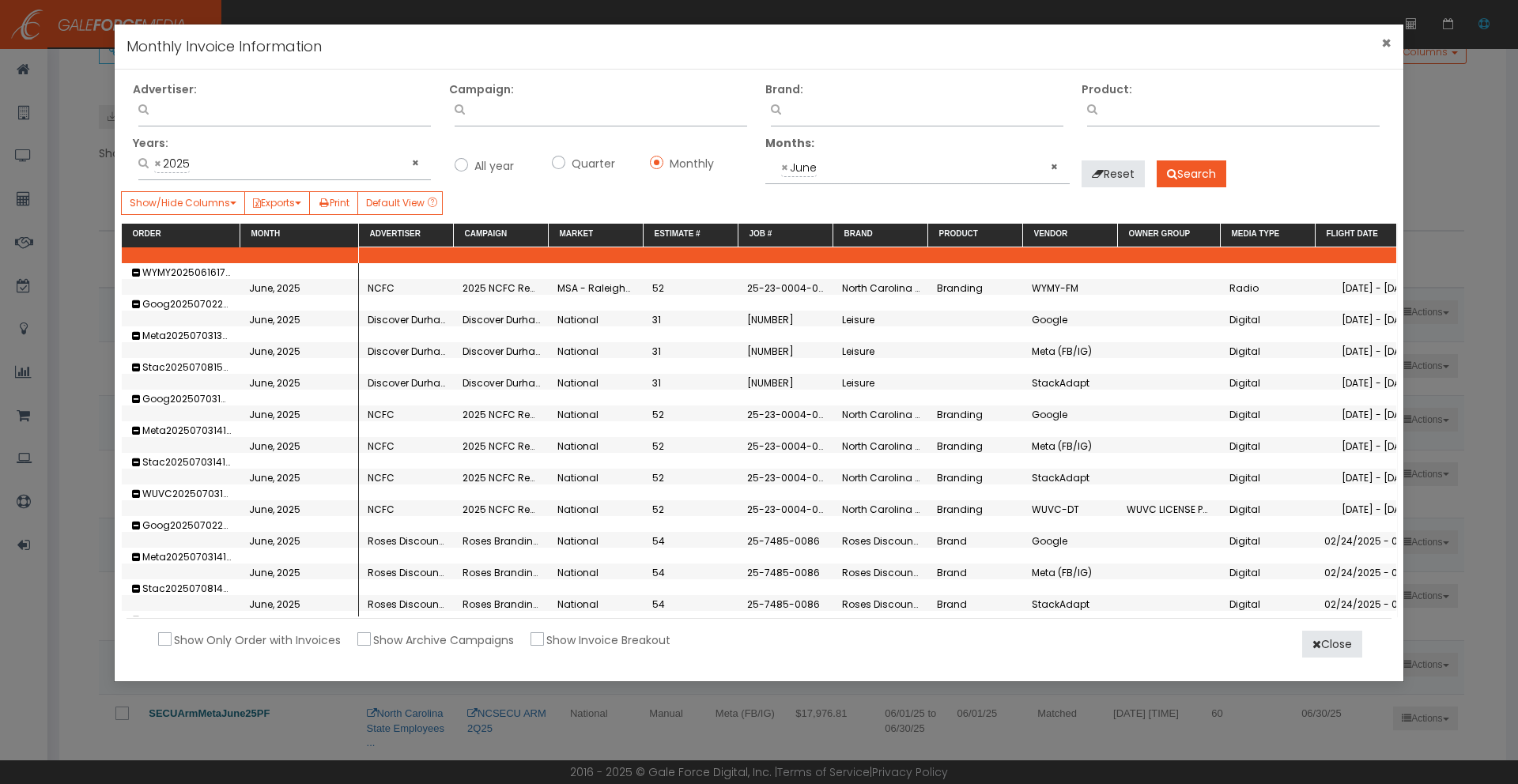 click on "×" at bounding box center [1386, 43] 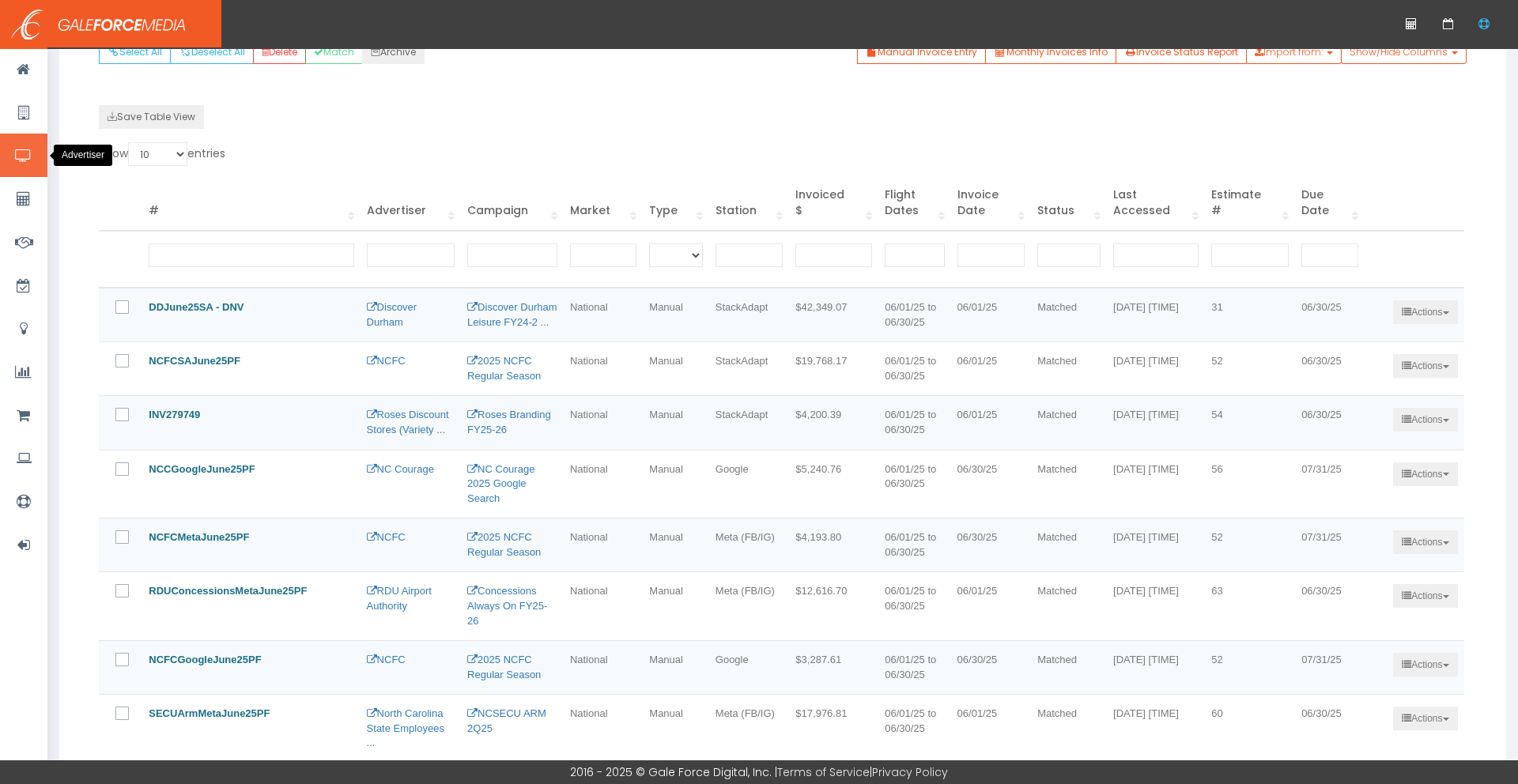 click at bounding box center (23, 156) 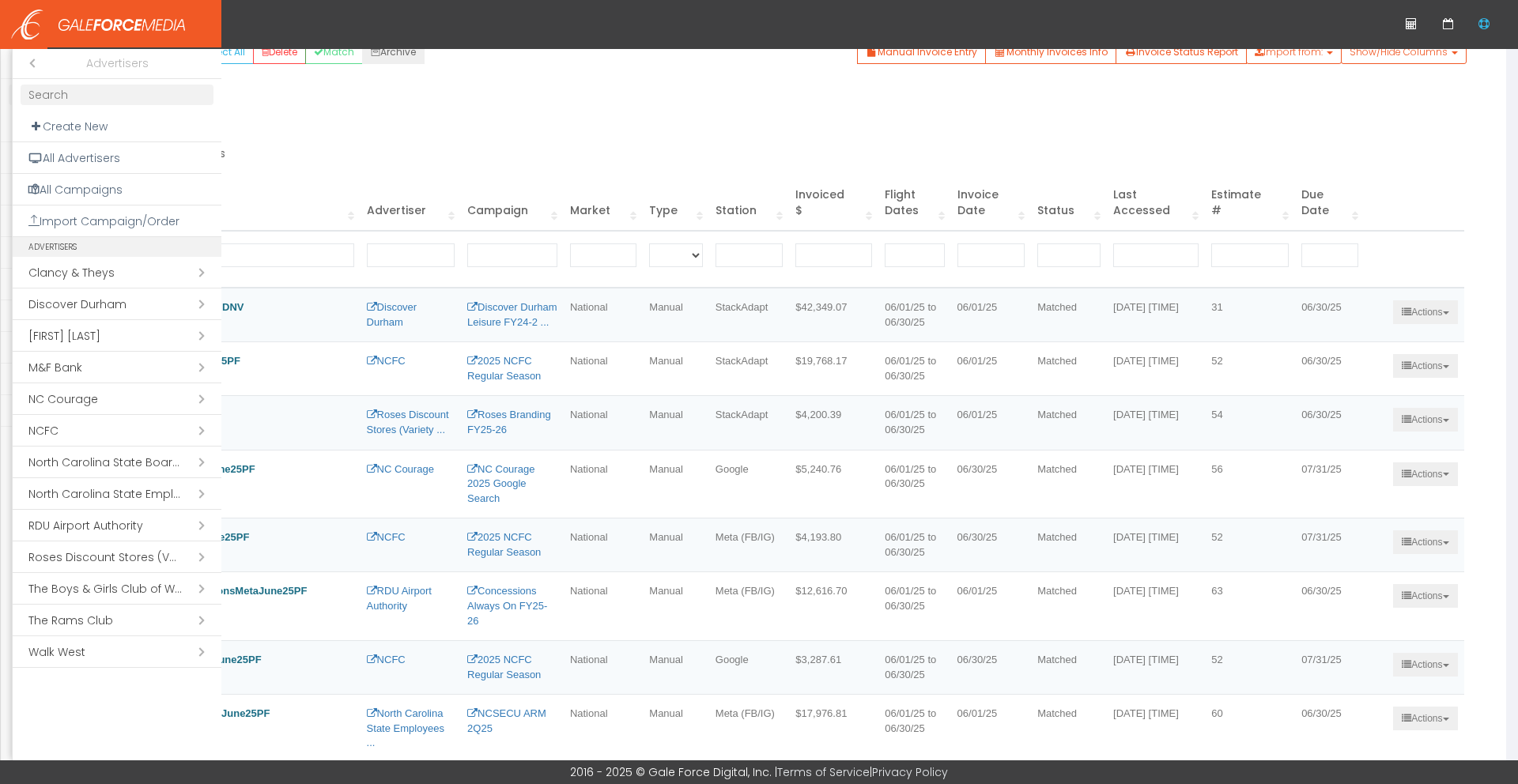 click on "Open submenu (  North Carolina State Employees Credit Union)" at bounding box center [117, 494] 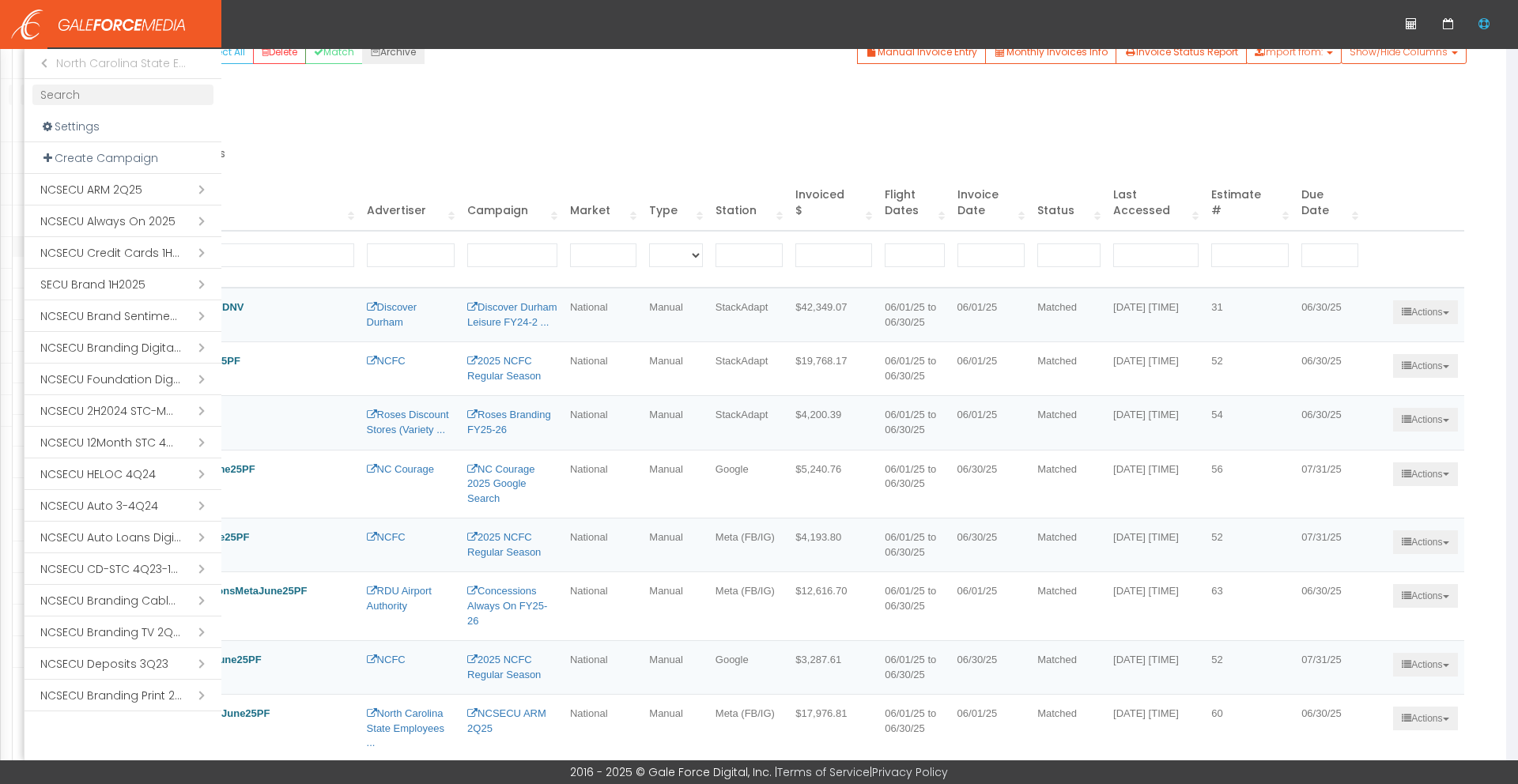 click on "Open submenu (   NCSECU Always On 2025)" at bounding box center [123, 221] 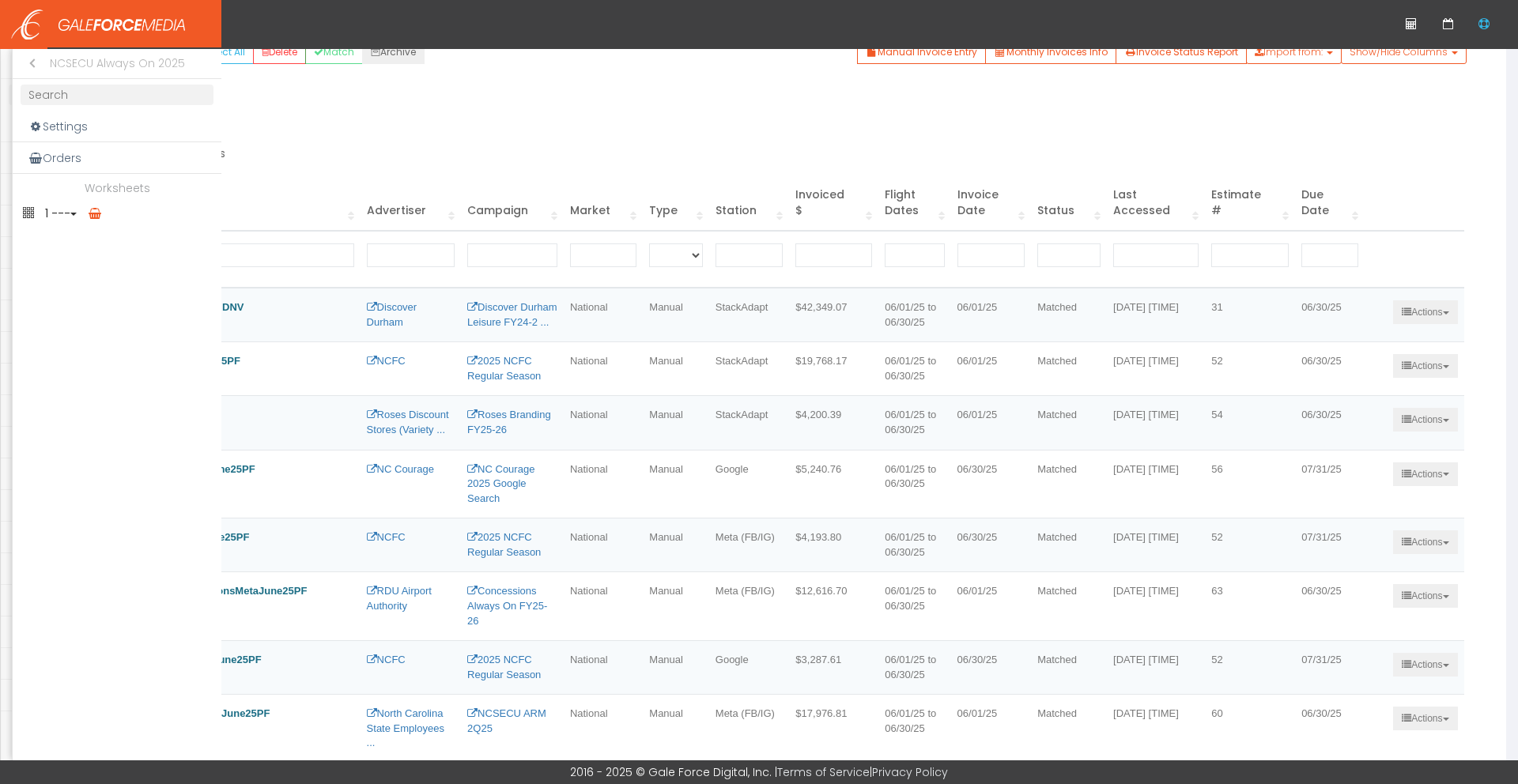 click on "1    ---" at bounding box center (117, 213) 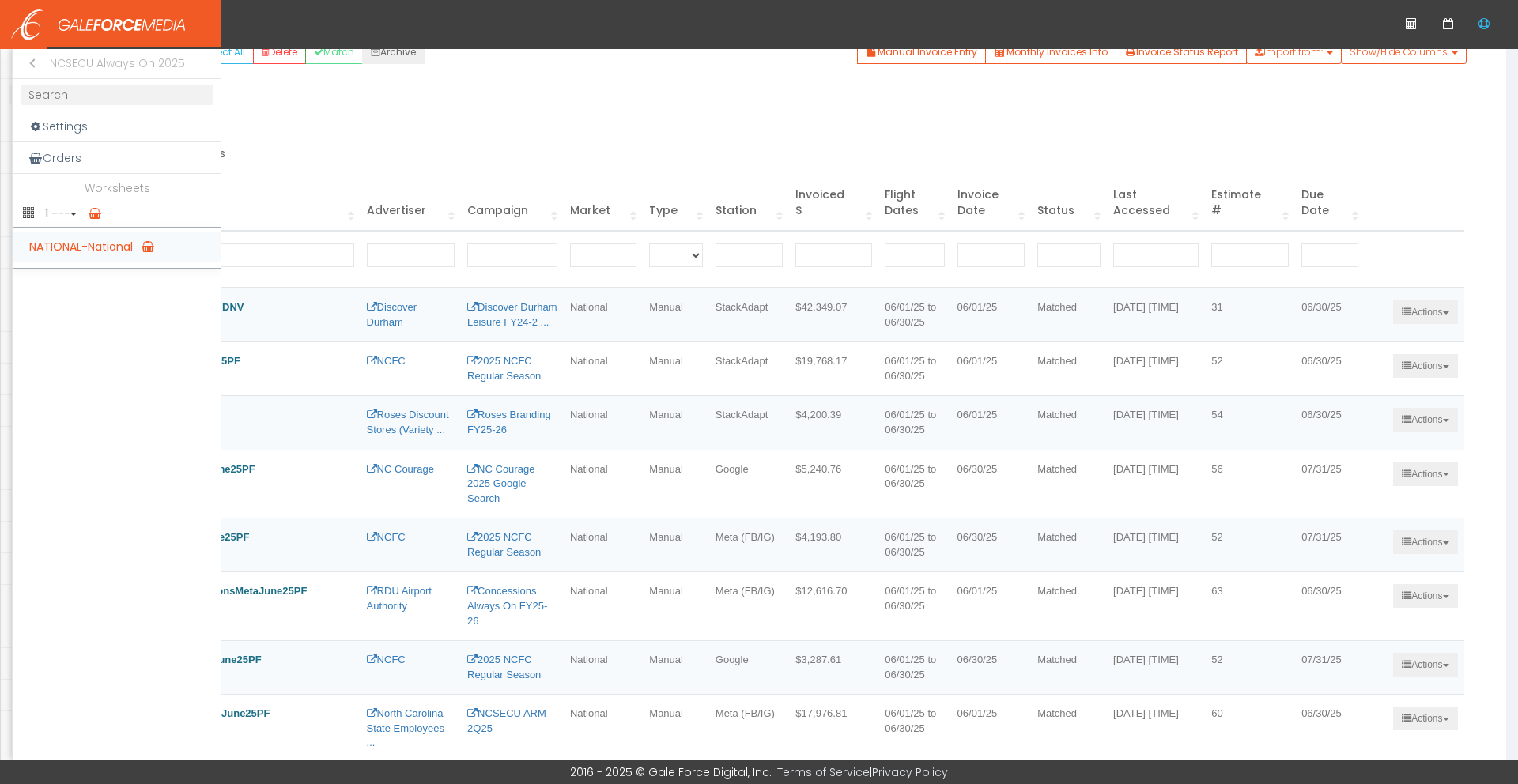 click on "NATIONAL-National" at bounding box center [117, 247] 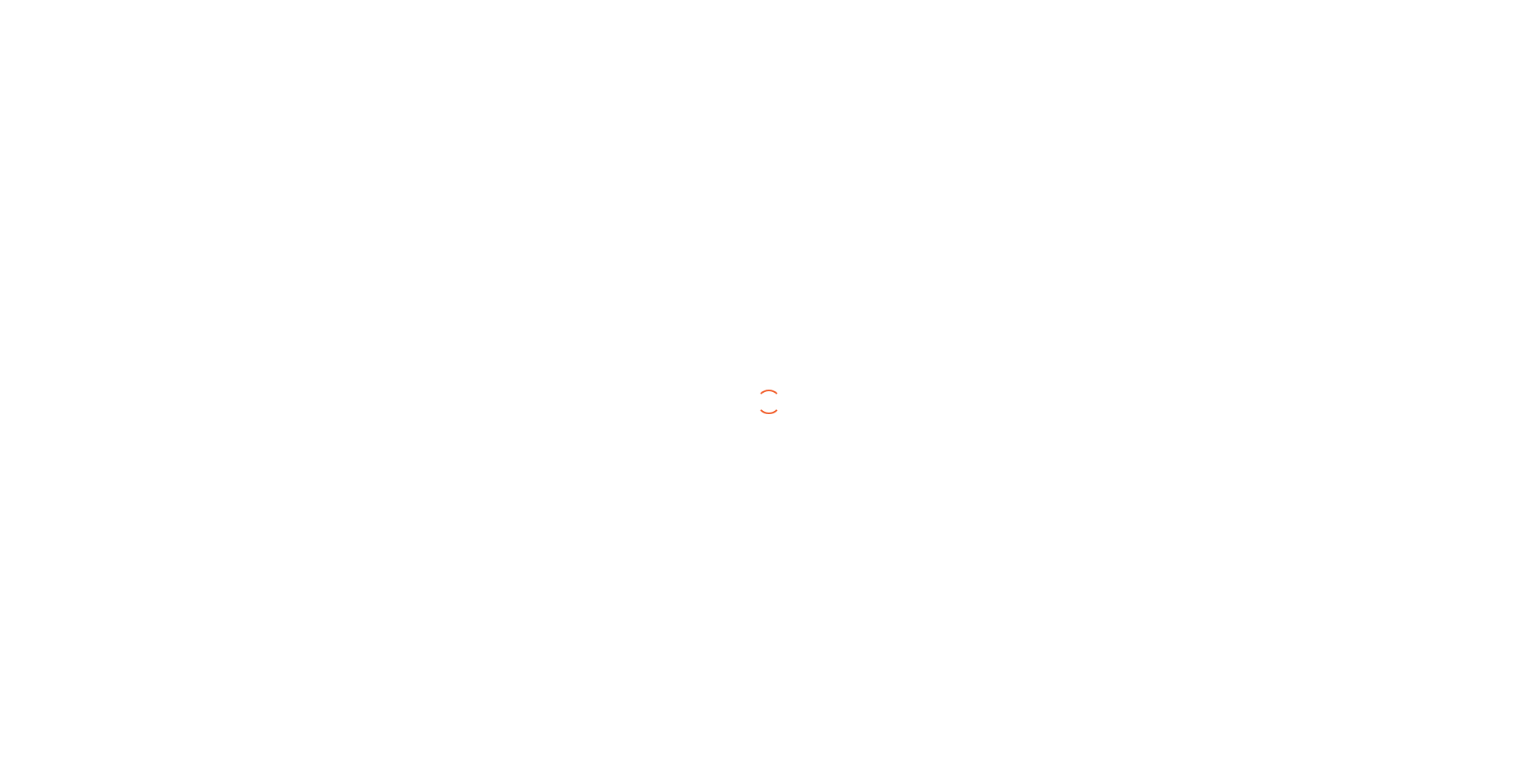 scroll, scrollTop: 0, scrollLeft: 0, axis: both 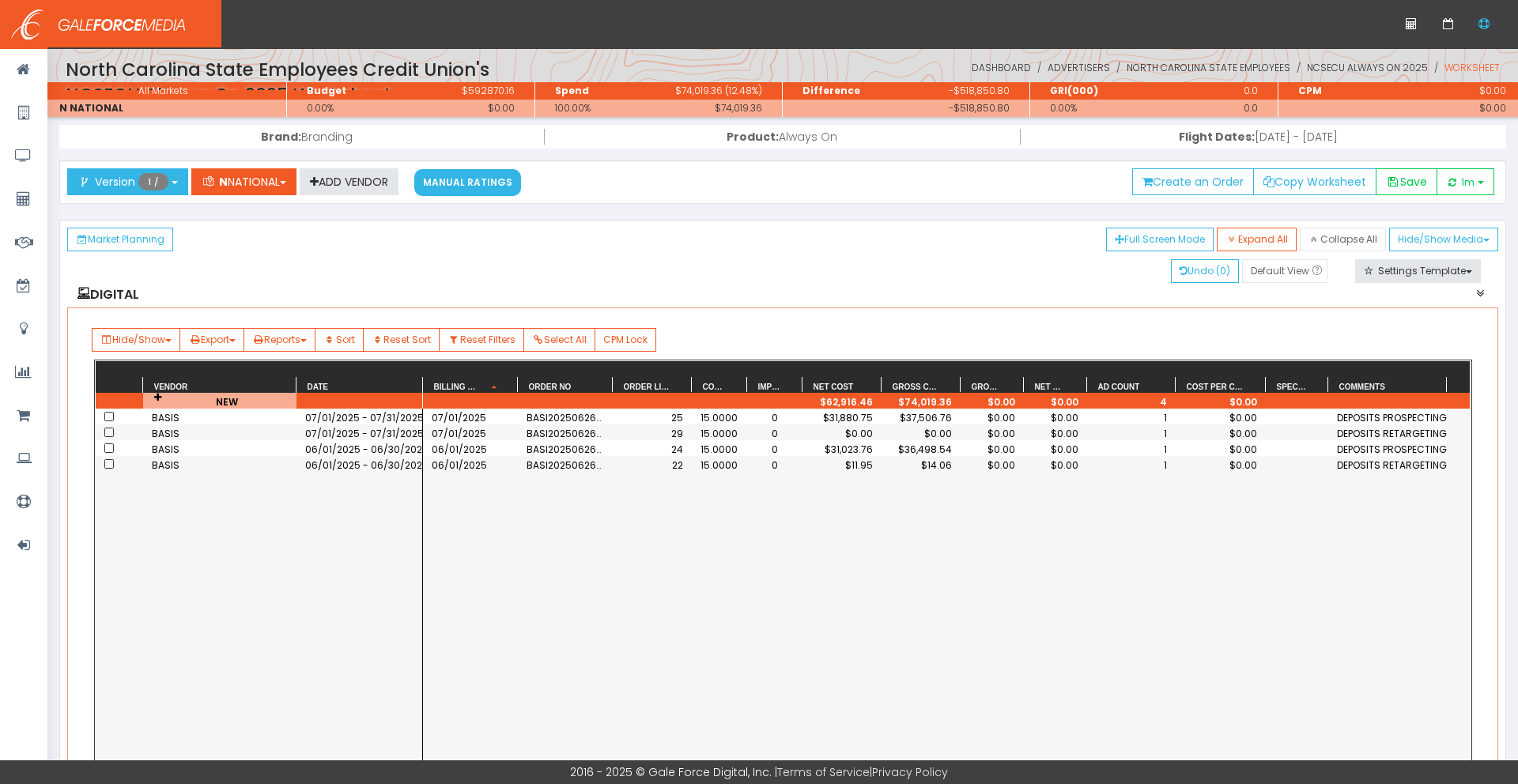 click on "$0.00" at bounding box center [921, 433] 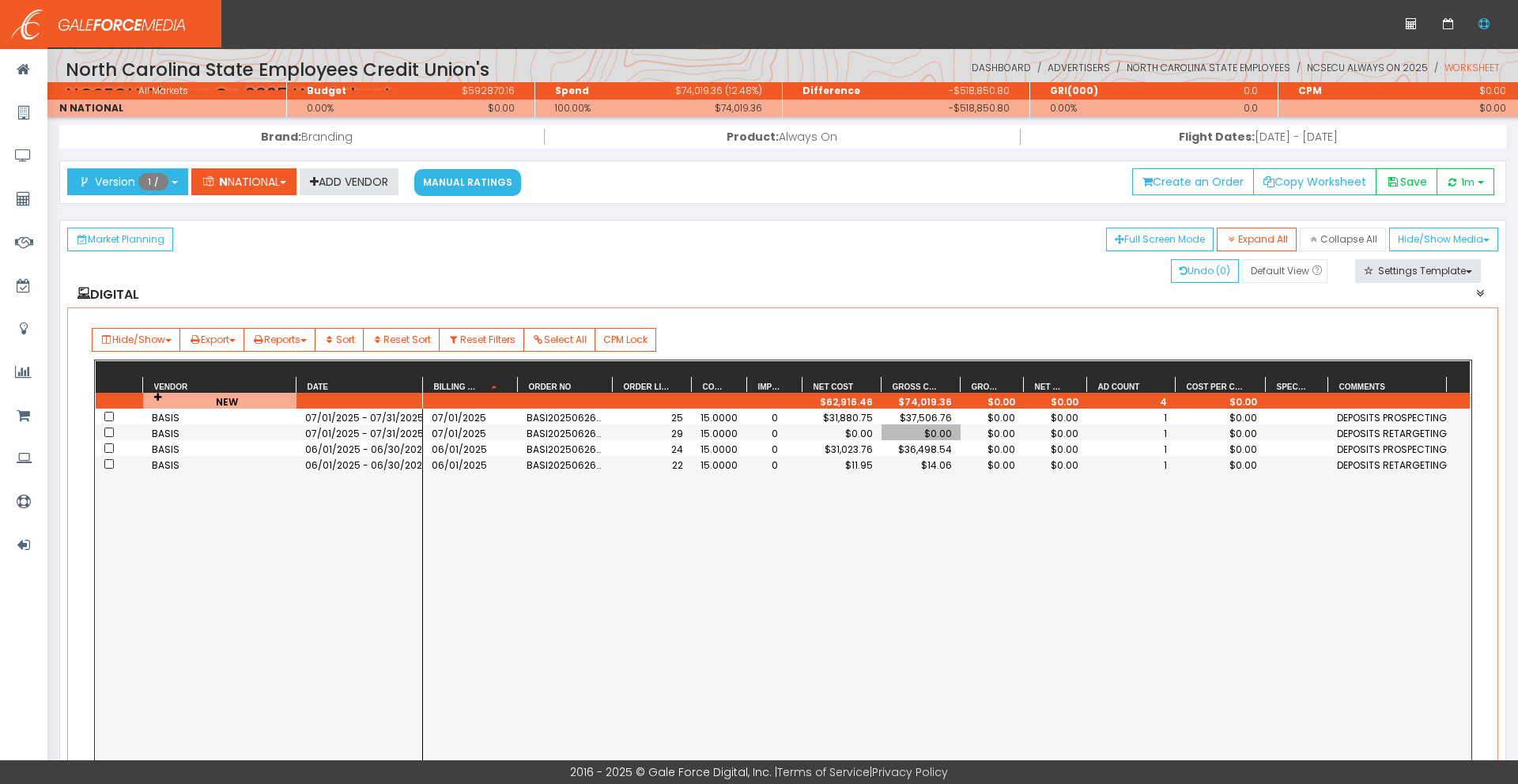 click on "$0.00" at bounding box center [921, 433] 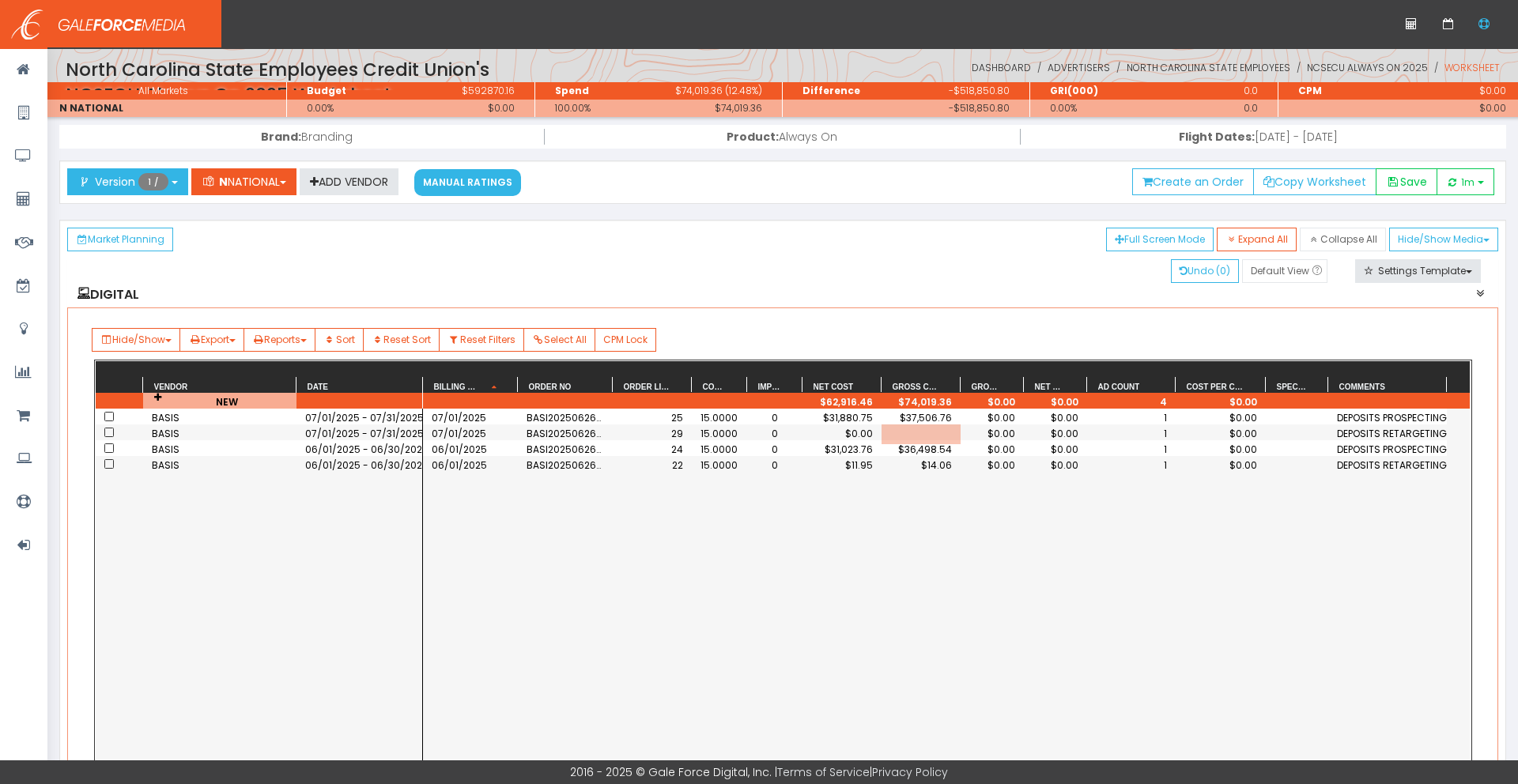 scroll, scrollTop: 0, scrollLeft: 30, axis: horizontal 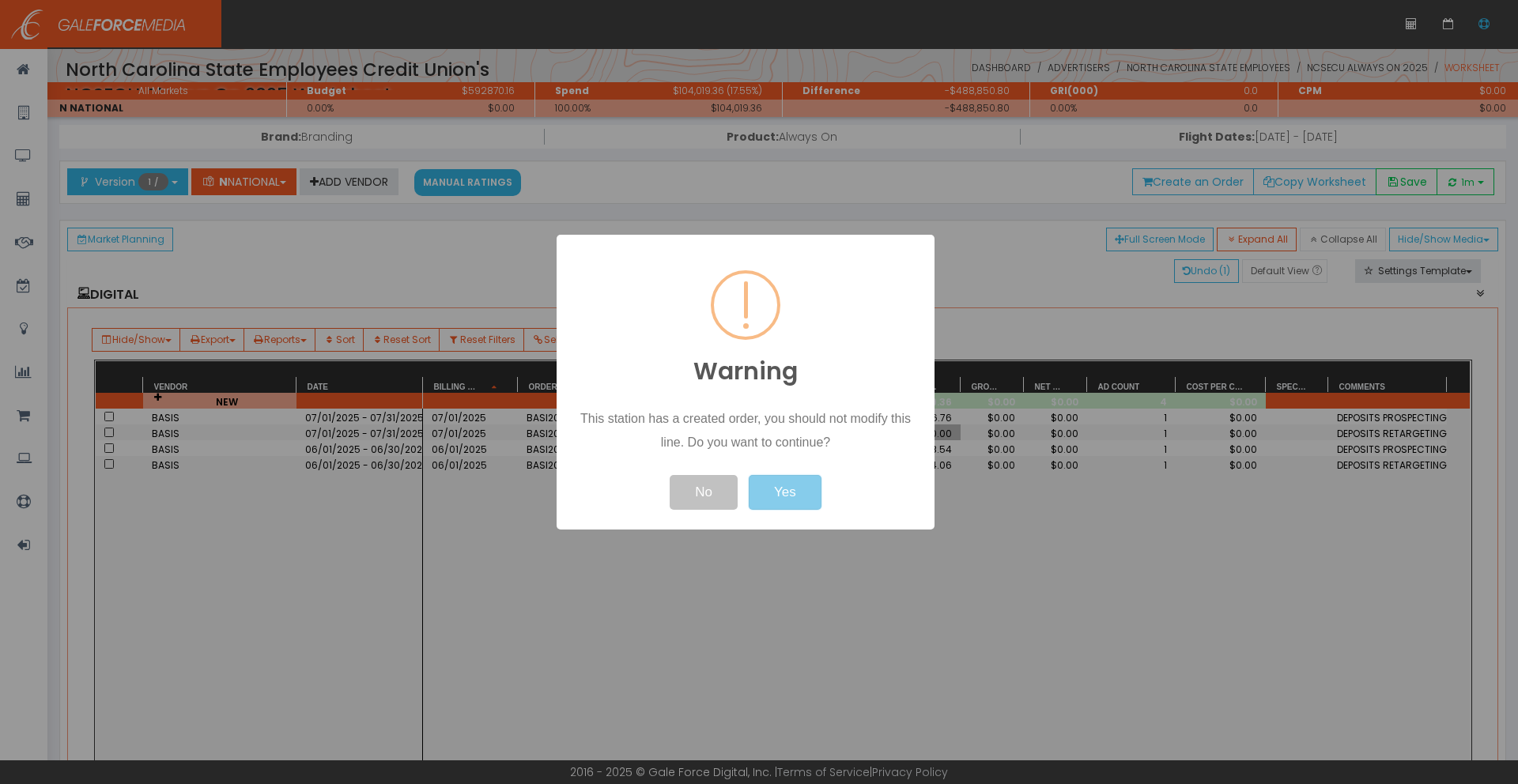 click on "Yes" at bounding box center [785, 492] 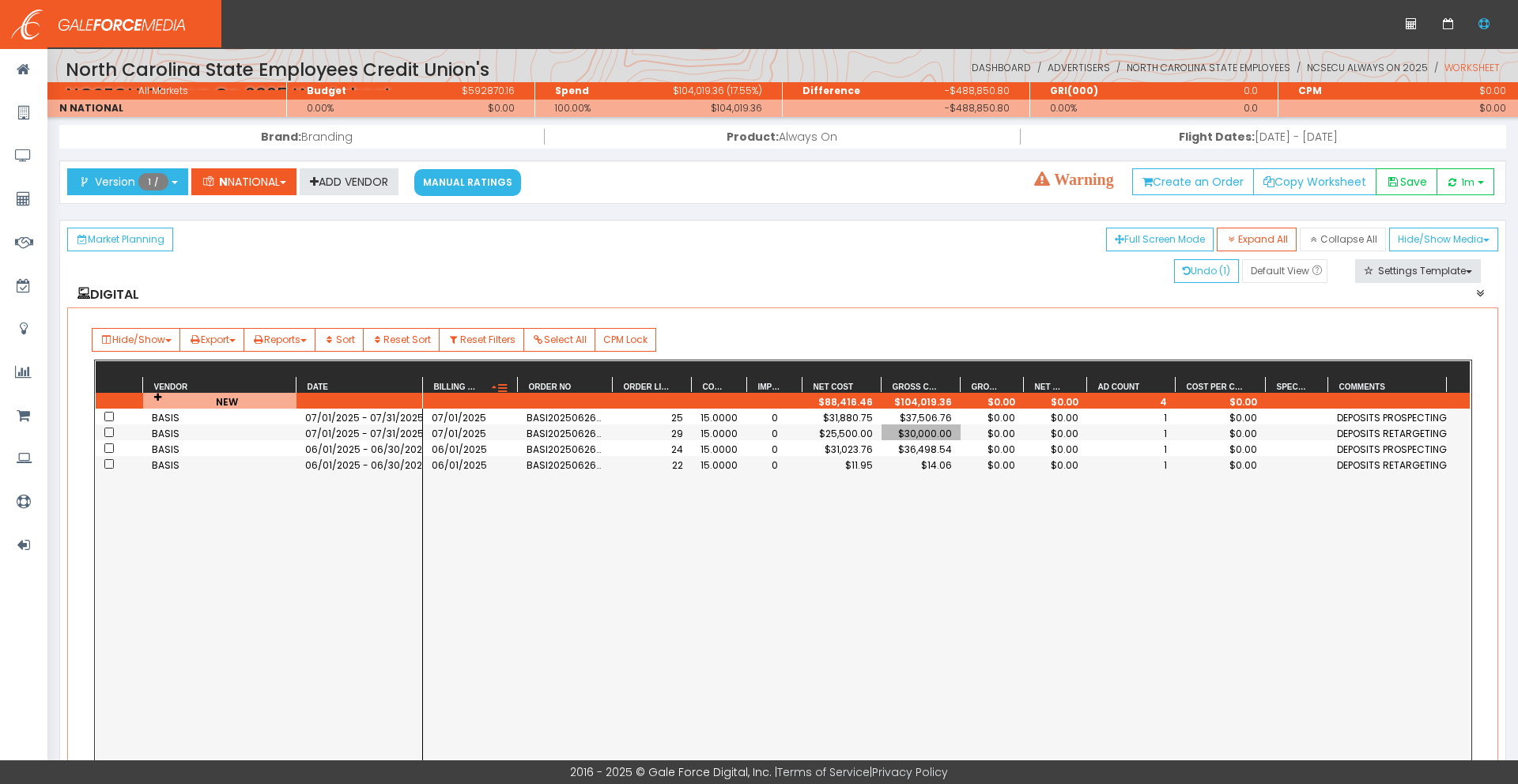 click at bounding box center [502, 389] 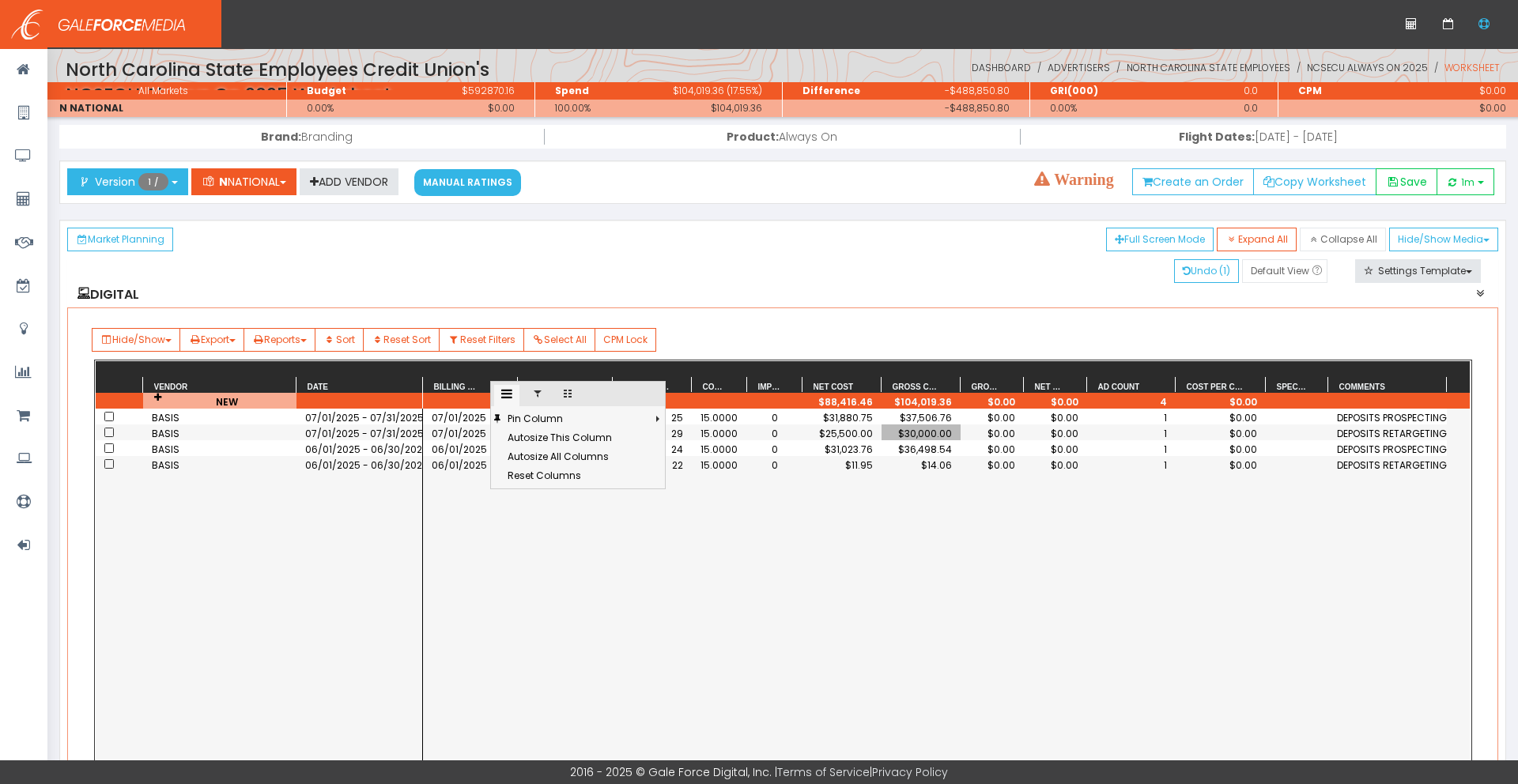 click at bounding box center (538, 394) 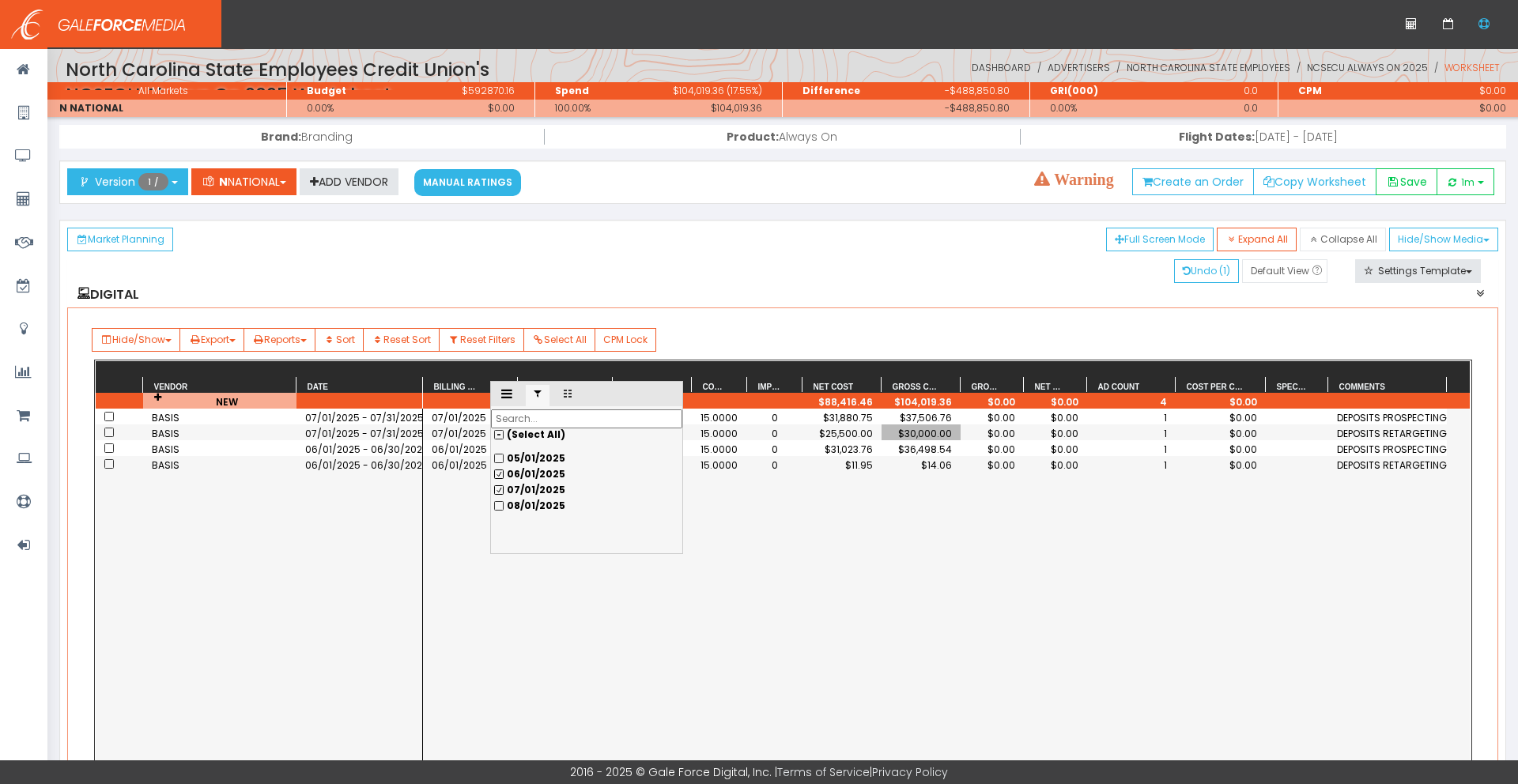 click on "08/01/2025" at bounding box center [587, 458] 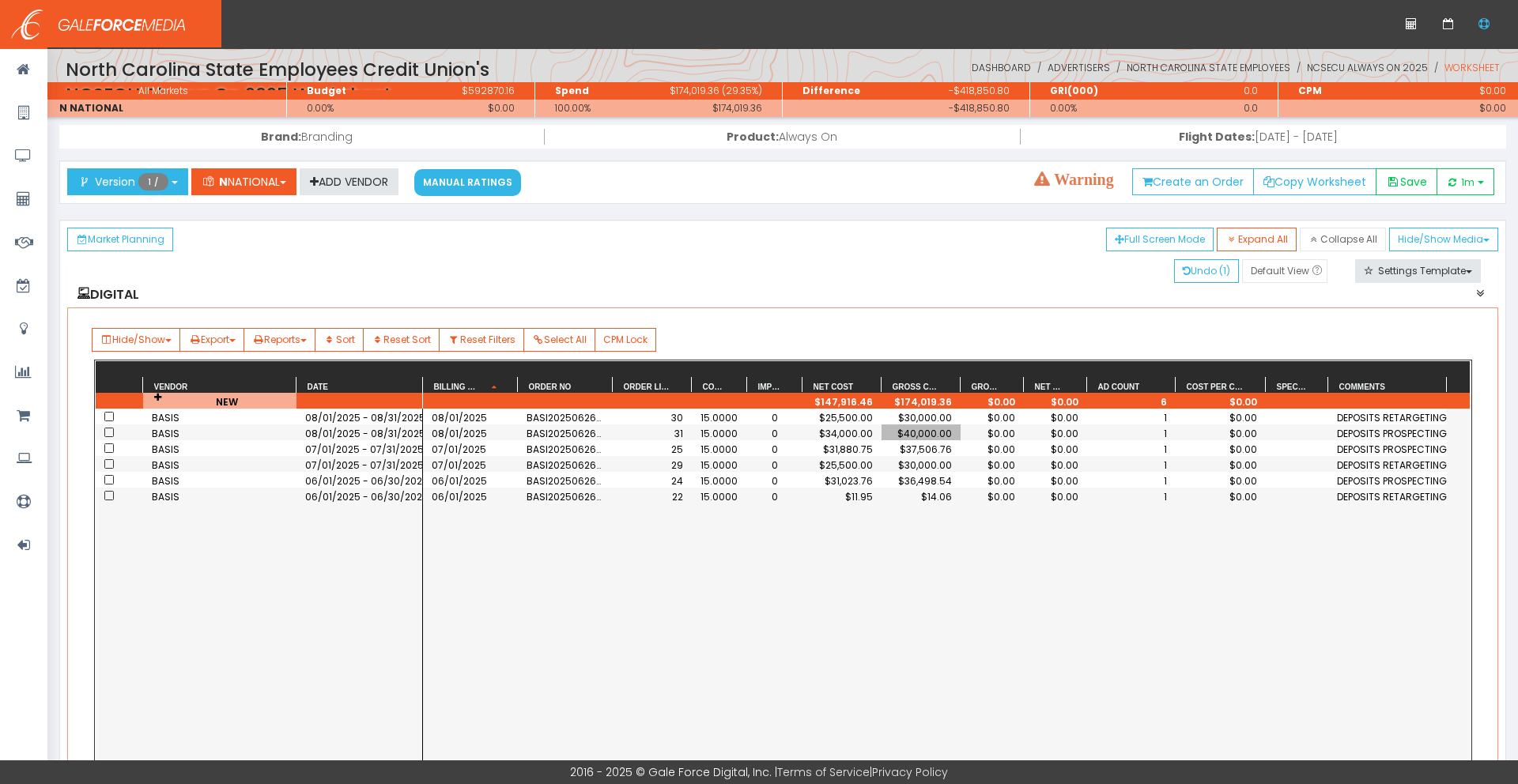 click on "08/01/2025 BASI202506262124179 30 15.0000 0 $25,500.00 $30,000.00 $0.00 $0.00 1 $0.00 DEPOSITS RETARGETING 08/01/2025 BASI202506262124179 31 15.0000 0 $34,000.00 $40,000.00 $0.00 $0.00 1 $0.00 DEPOSITS PROSPECTING 07/01/2025 BASI202506262124179 25 15.0000 0 $31,880.75 $37,506.76 $0.00 $0.00 1 $0.00 DEPOSITS PROSPECTING 07/01/2025 BASI202506262124179 29 15.0000 0 $25,500.00 $30,000.00 $0.00 $0.00 1 $0.00 DEPOSITS RETARGETING 06/01/2025 BASI202506262124179 24 15.0000 0 $31,023.76 $36,498.54 $0.00 $0.00 1 $0.00 DEPOSITS PROSPECTING 06/01/2025 BASI202506262124179 22 15.0000 0 $11.95 $14.06 $0.00 $0.00 1 $0.00 DEPOSITS RETARGETING" at bounding box center [946, 650] 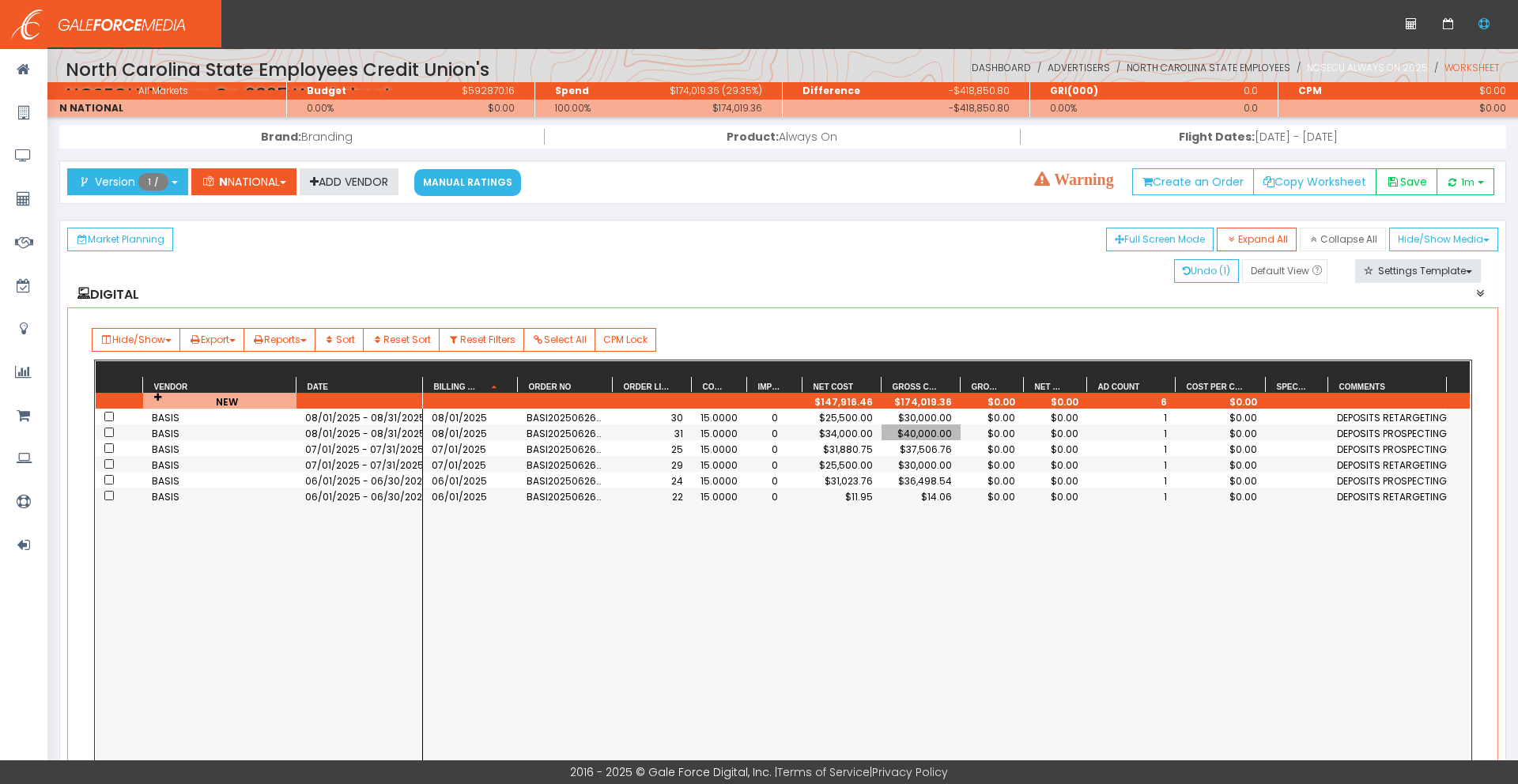 click on "NCSECU Always On 2025" at bounding box center (1367, 67) 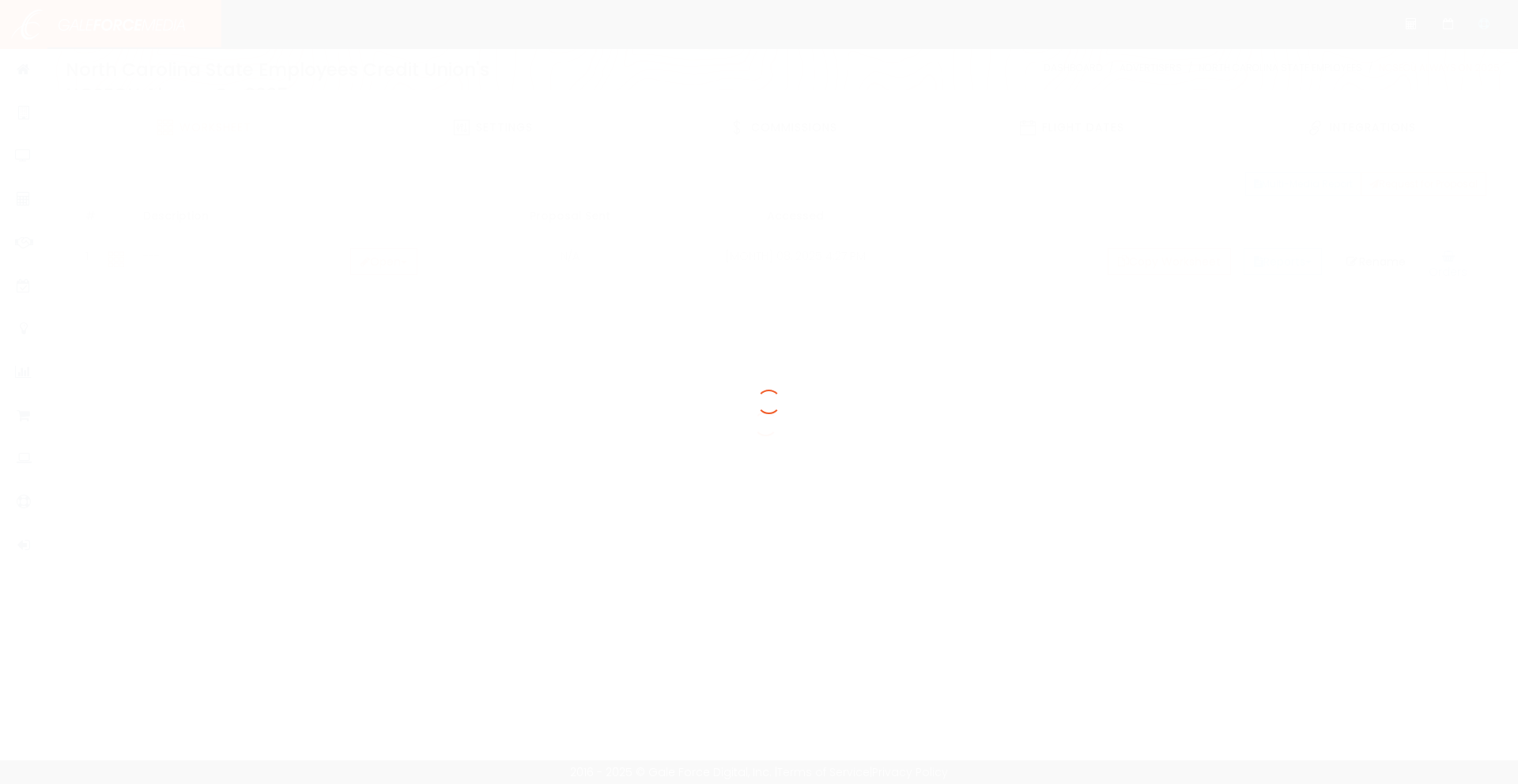 scroll, scrollTop: 0, scrollLeft: 0, axis: both 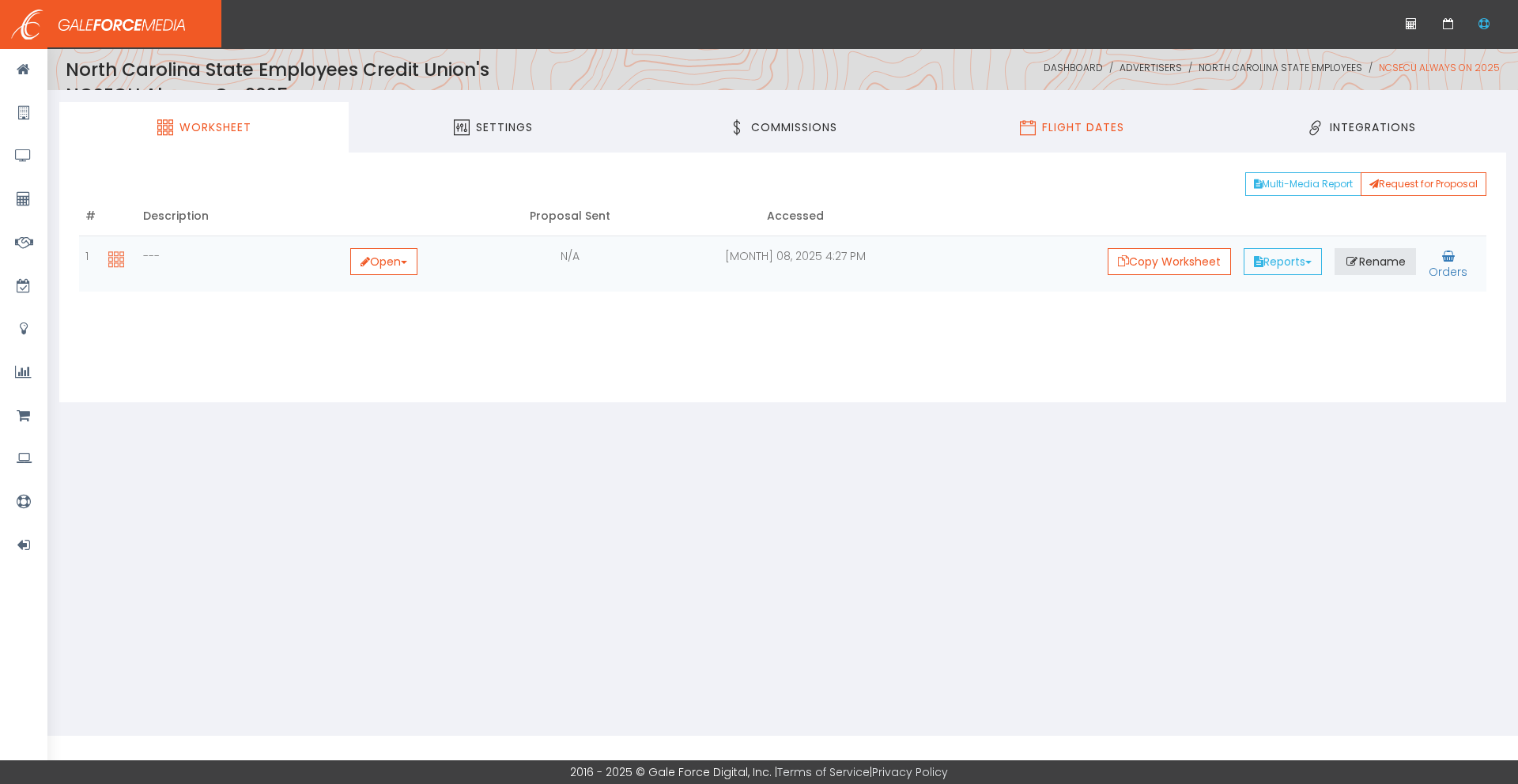 click on "Flight Dates" at bounding box center [1083, 127] 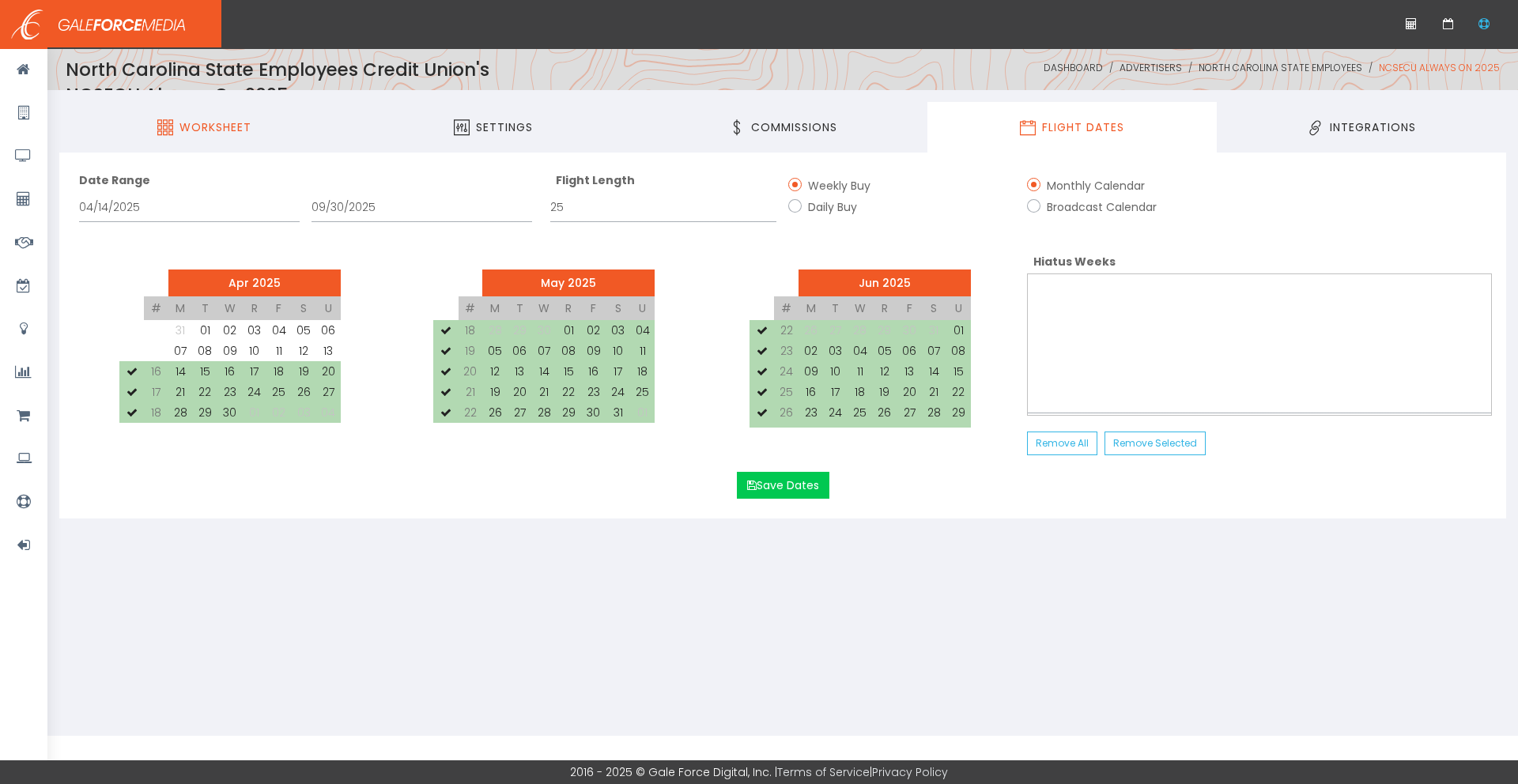 click on "Worksheet" at bounding box center (215, 127) 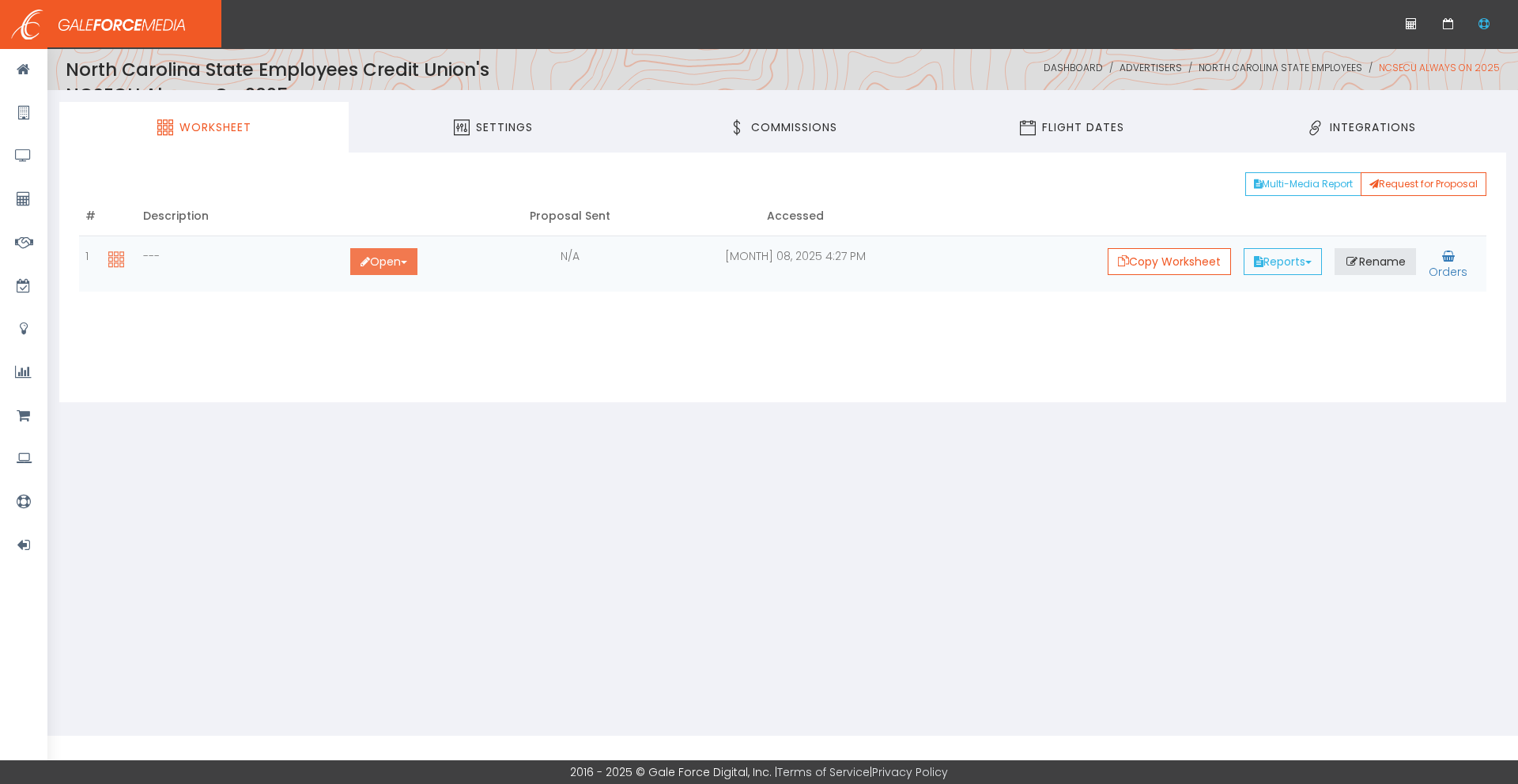 click on "Open
Toggle Dropdown" at bounding box center (383, 262) 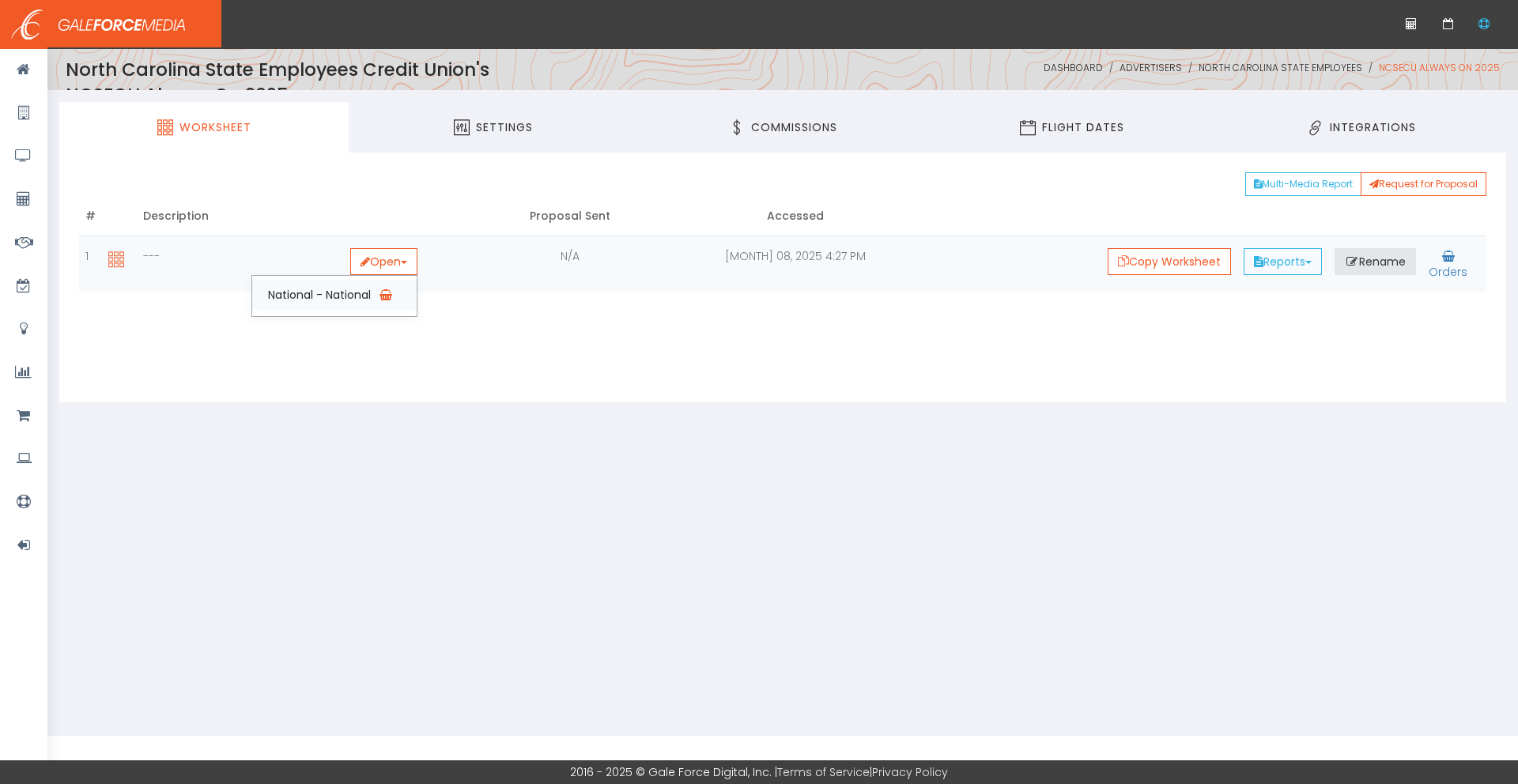 click on "National - National" at bounding box center (334, 295) 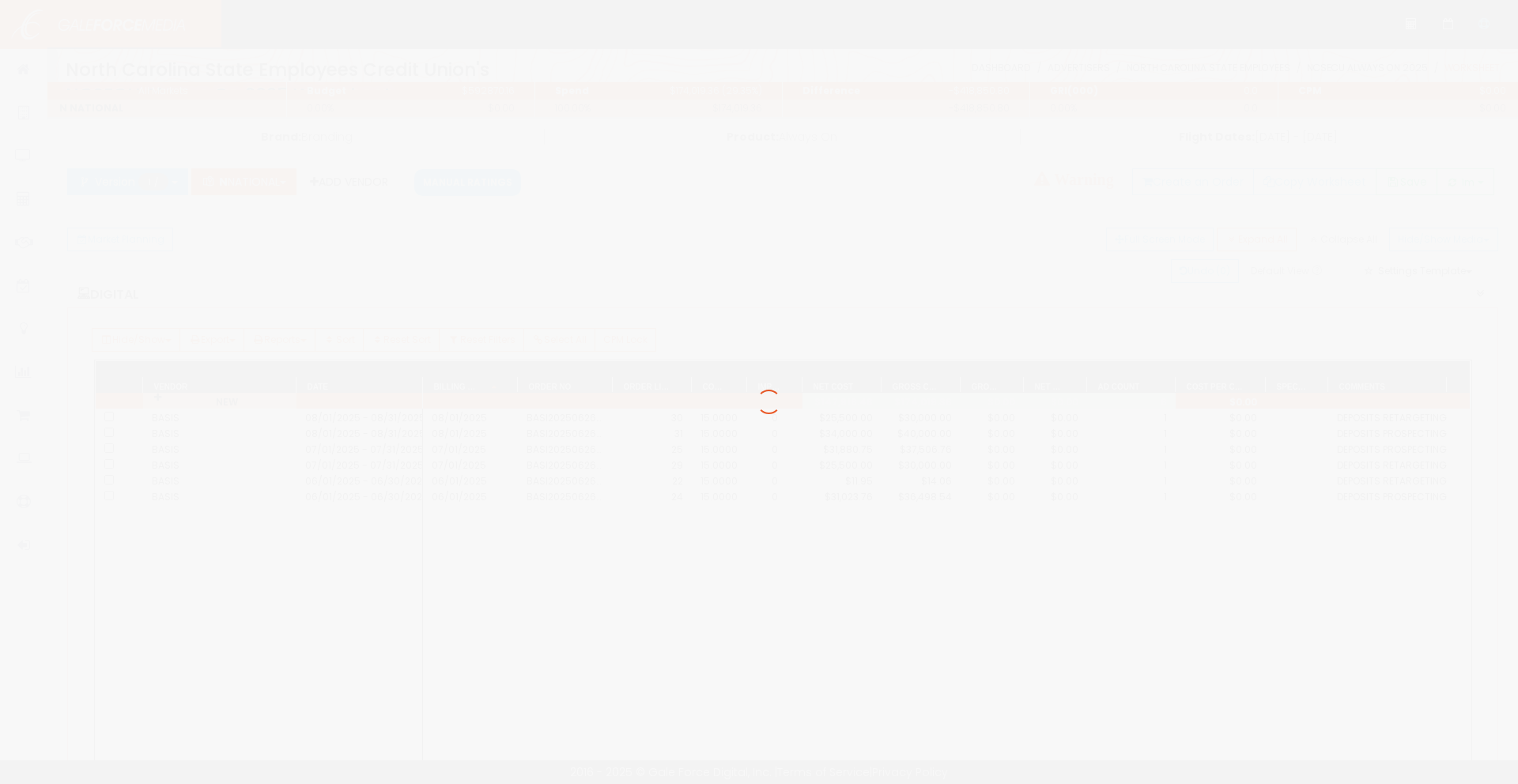 scroll, scrollTop: 0, scrollLeft: 0, axis: both 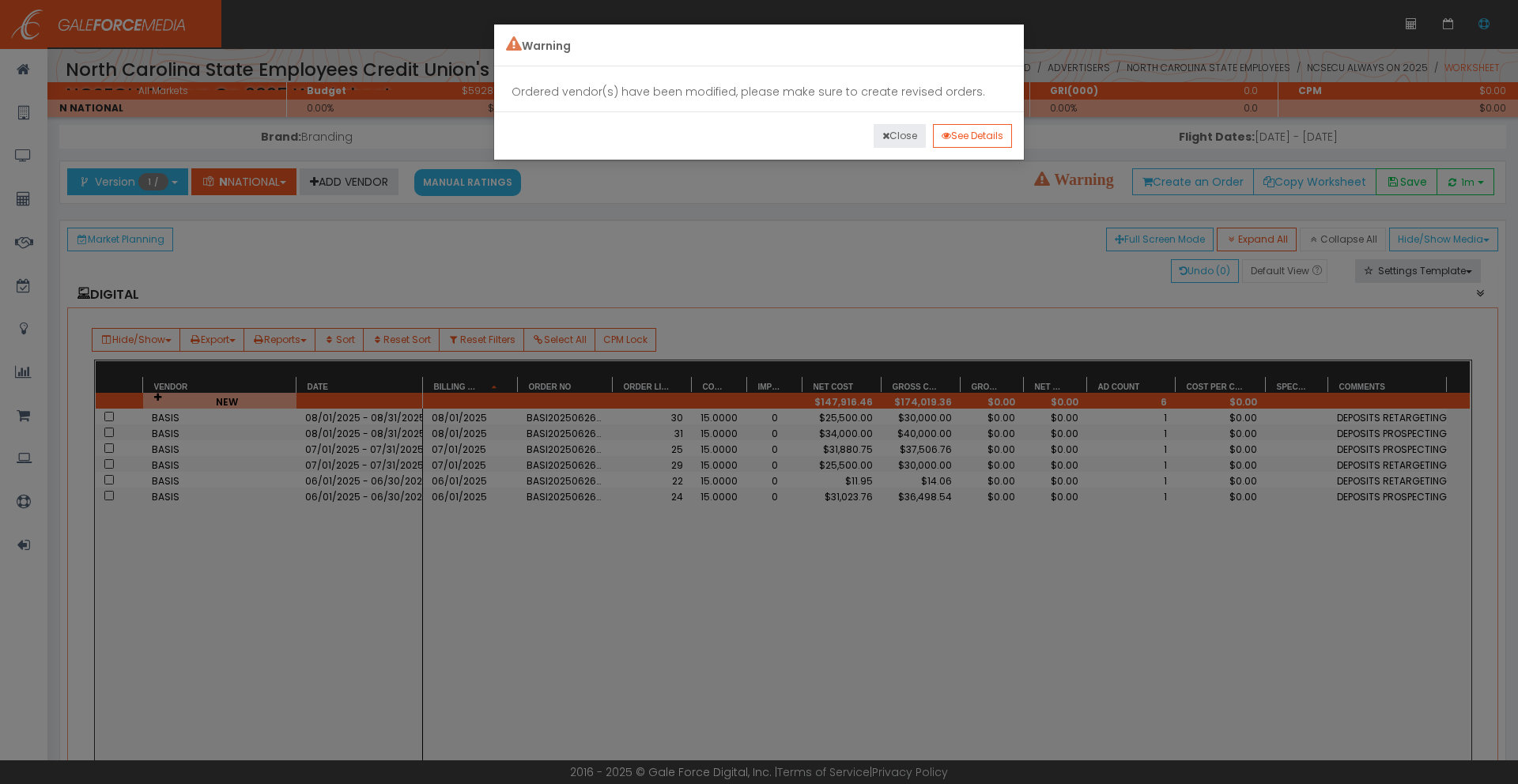 click on "Close" at bounding box center [900, 136] 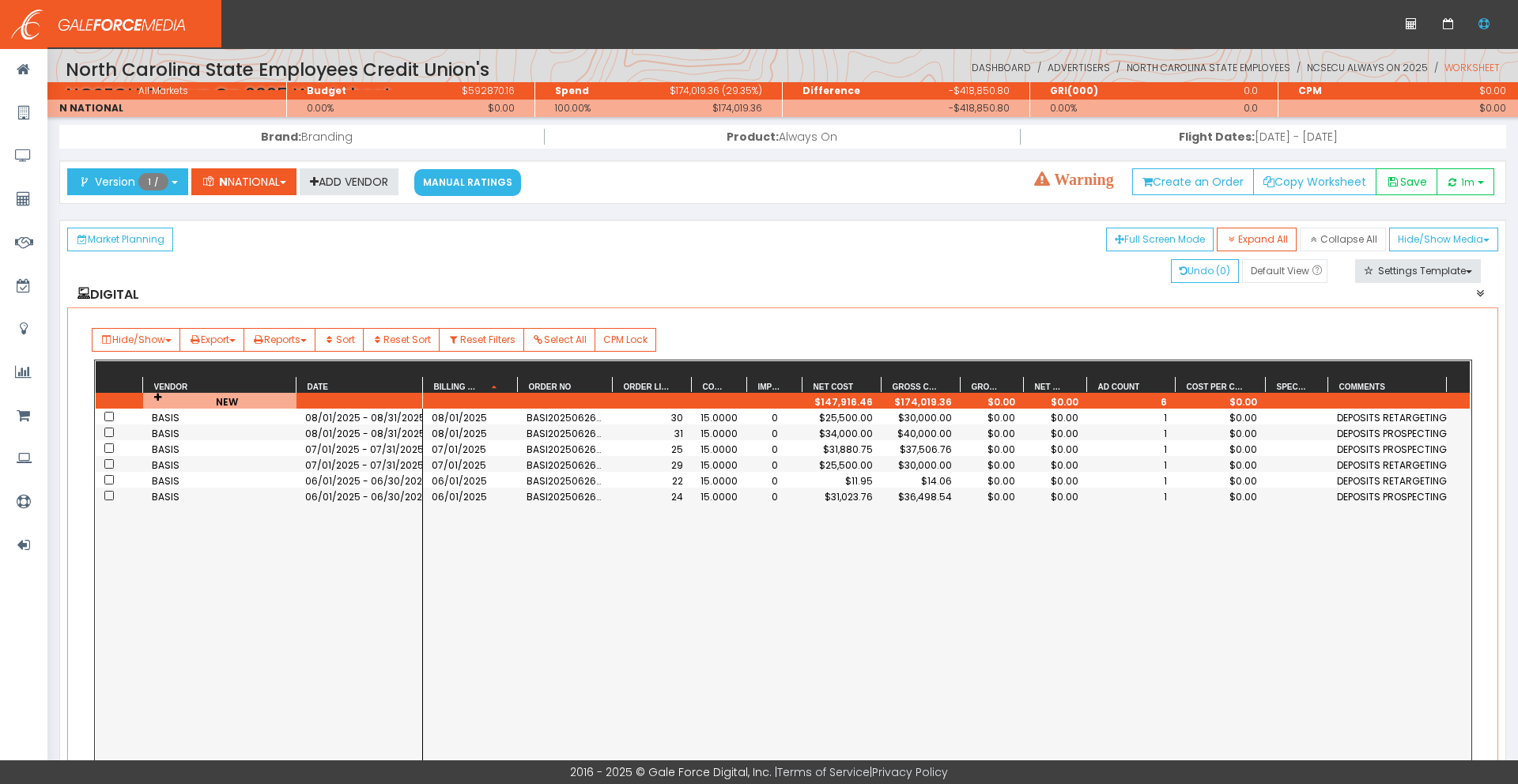 click at bounding box center (109, 416) 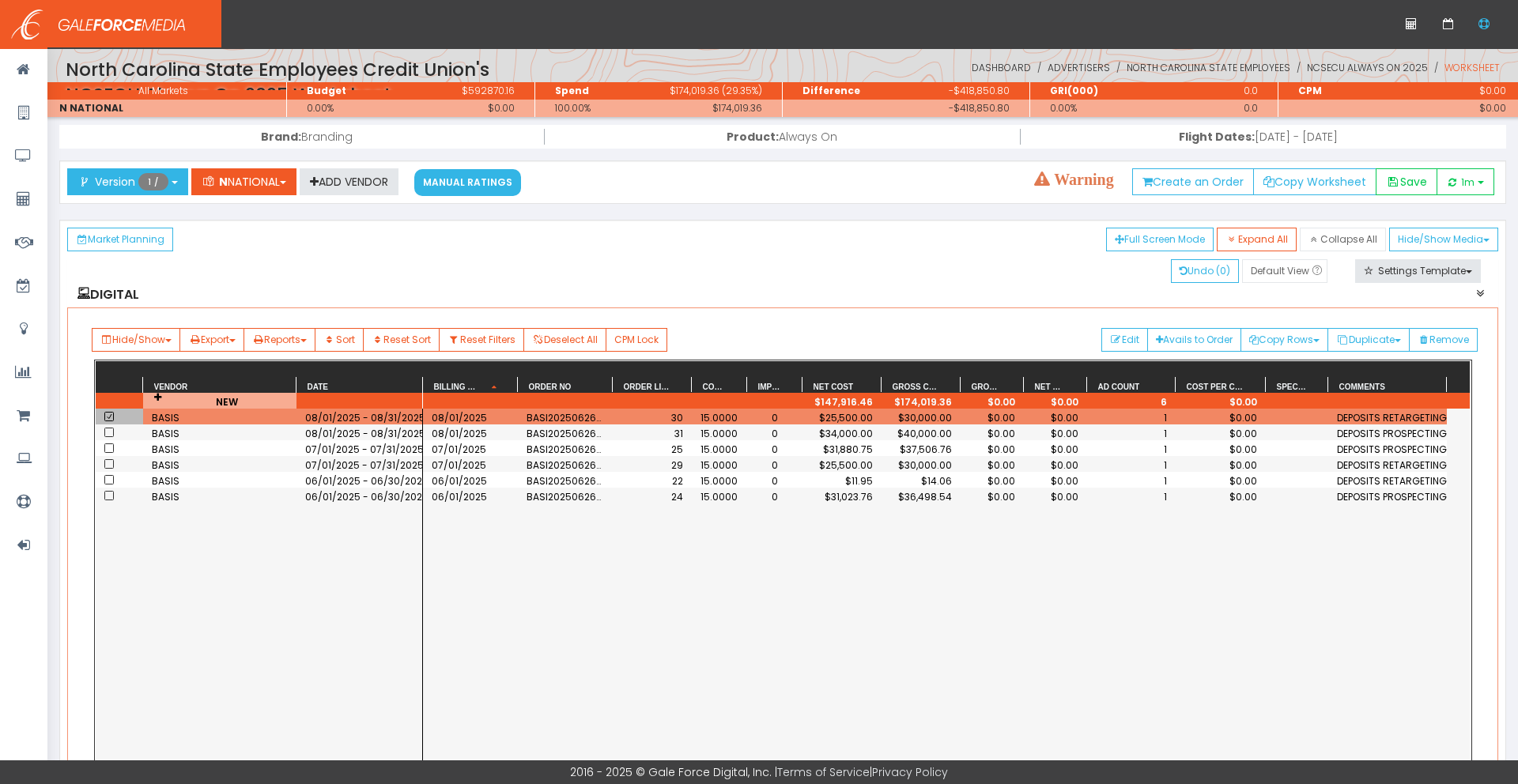click at bounding box center (109, 432) 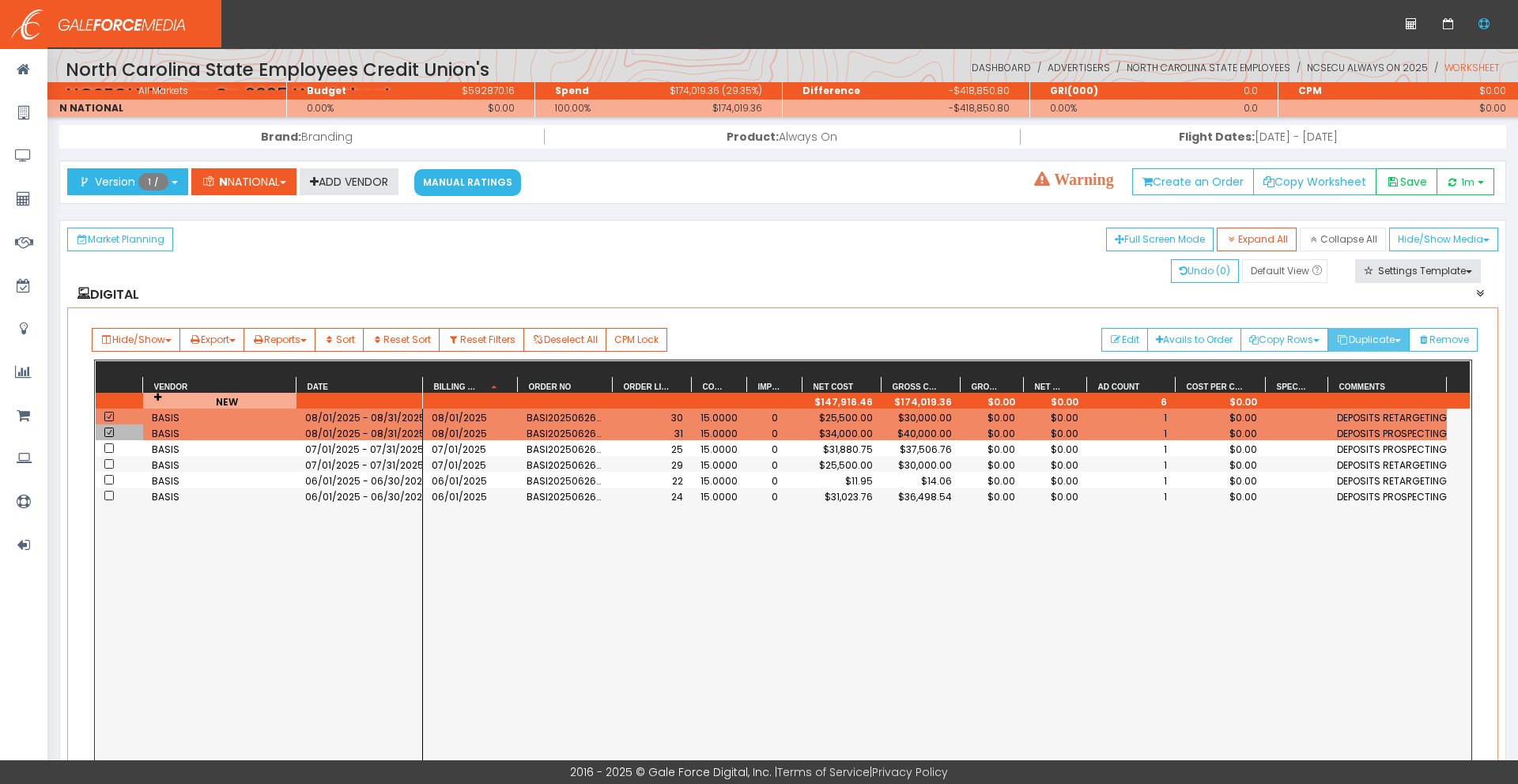 click on "Duplicate" at bounding box center (1284, 340) 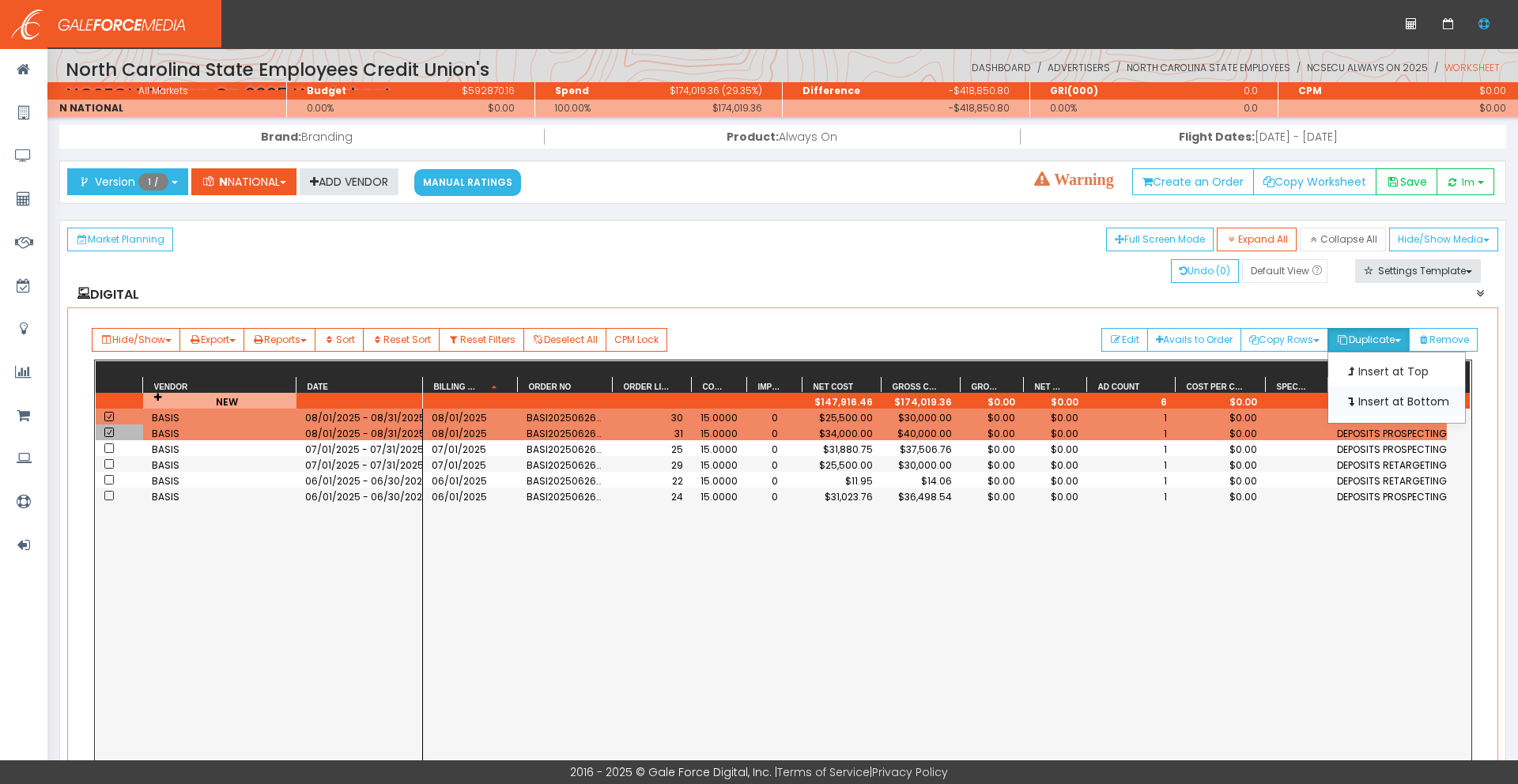 click on "Insert at Bottom" at bounding box center [1396, 371] 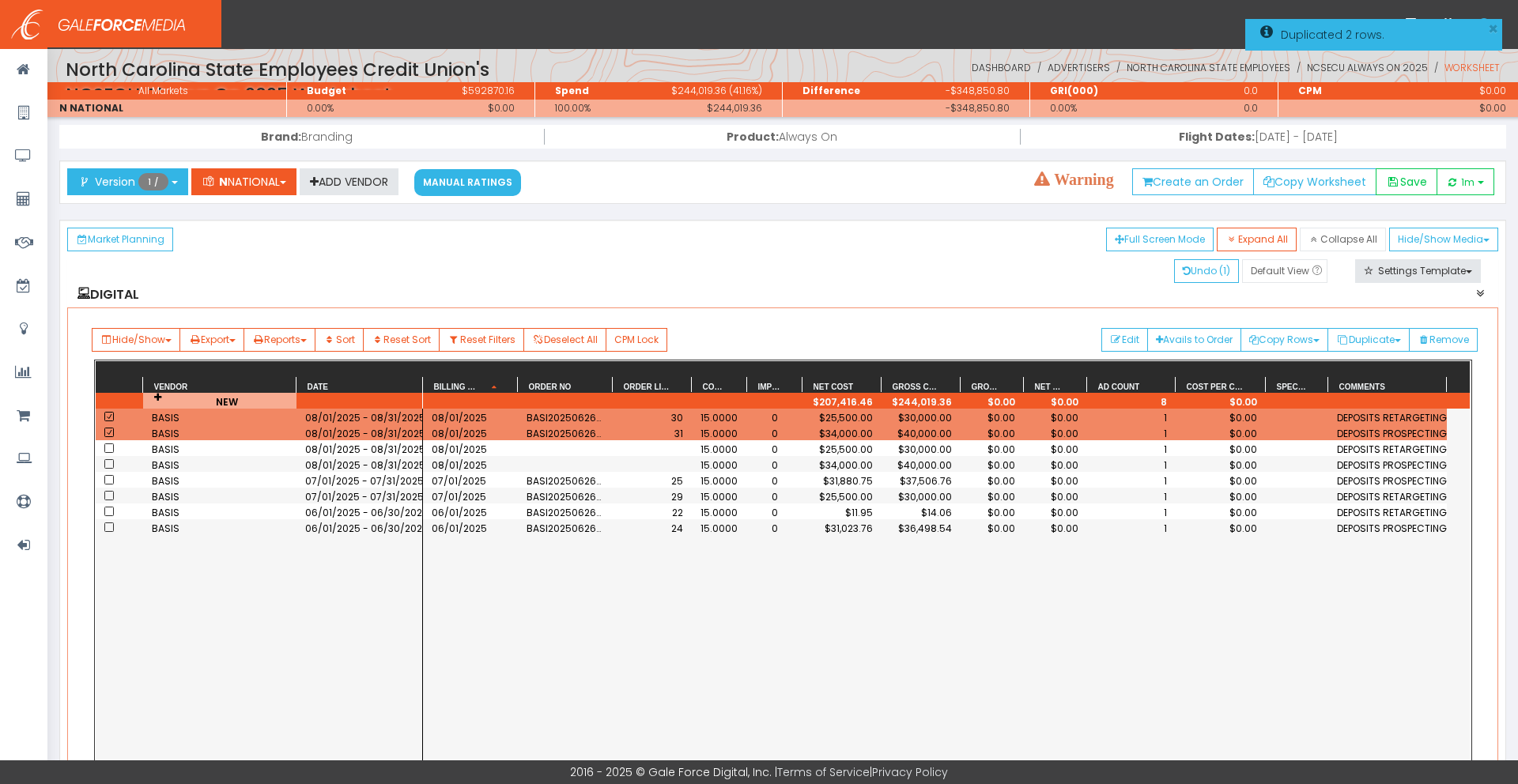 click on "08/01/2025 - 08/31/2025" at bounding box center (360, 449) 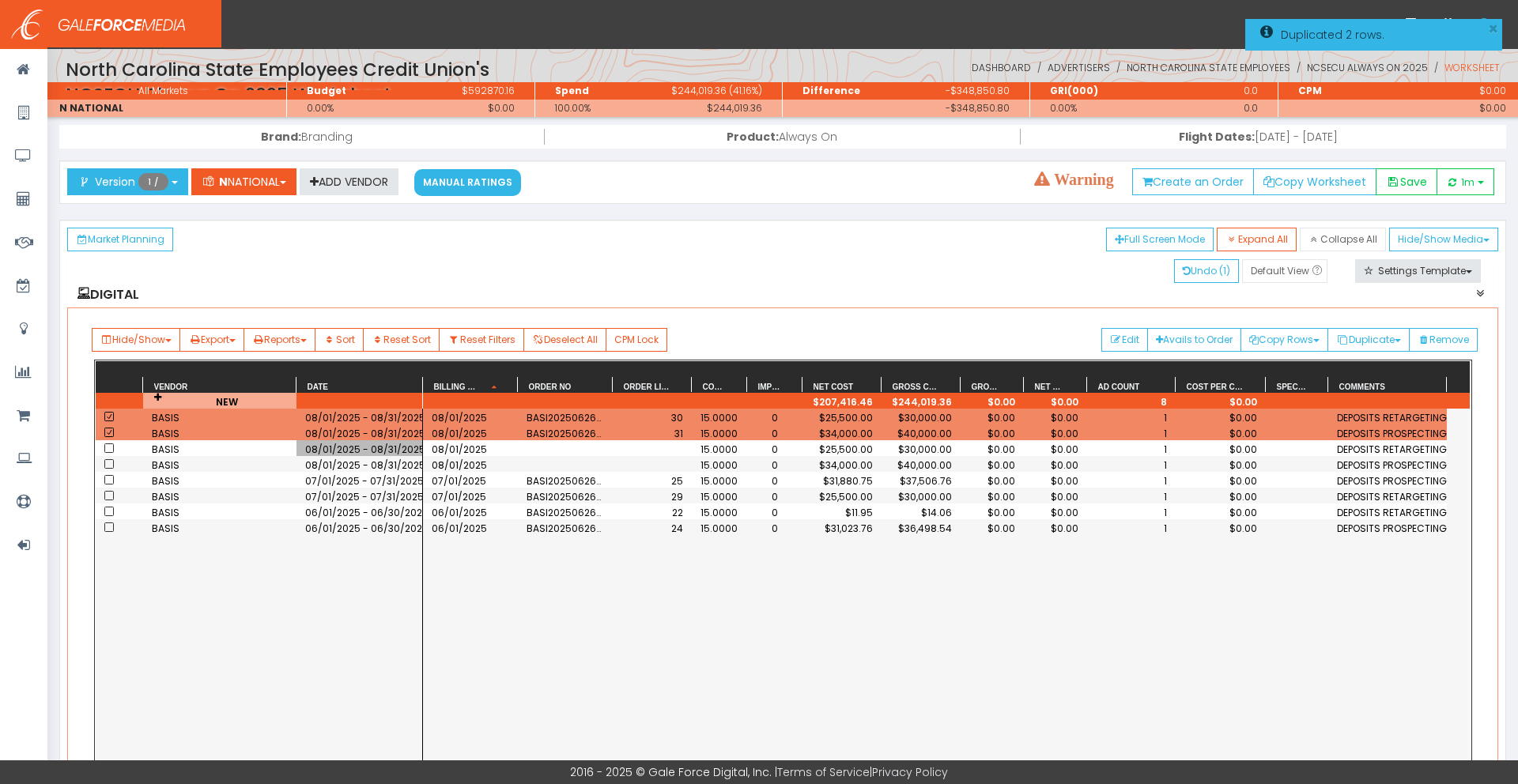 click on "08/01/2025 - 08/31/2025" at bounding box center (360, 449) 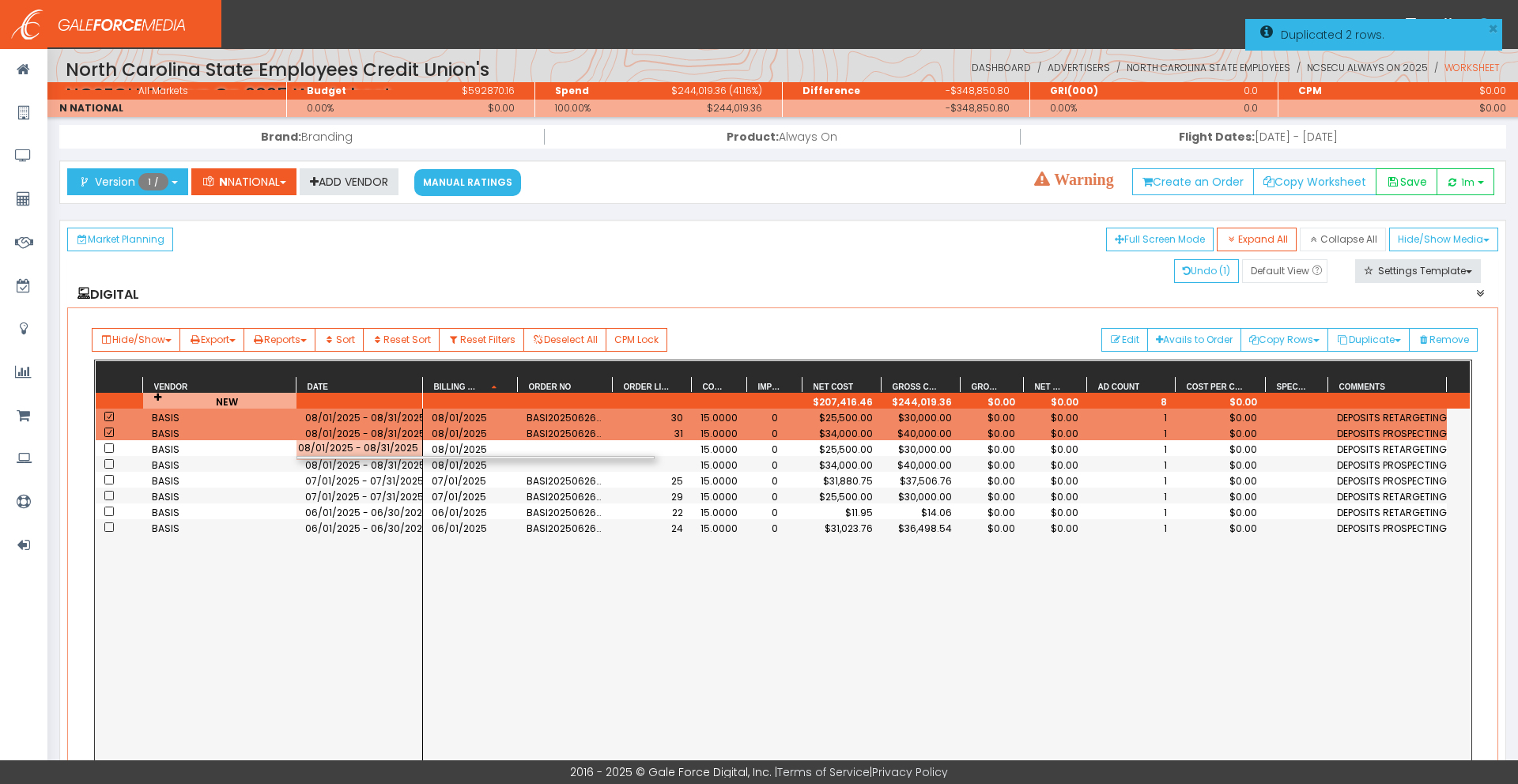 scroll, scrollTop: 0, scrollLeft: 15, axis: horizontal 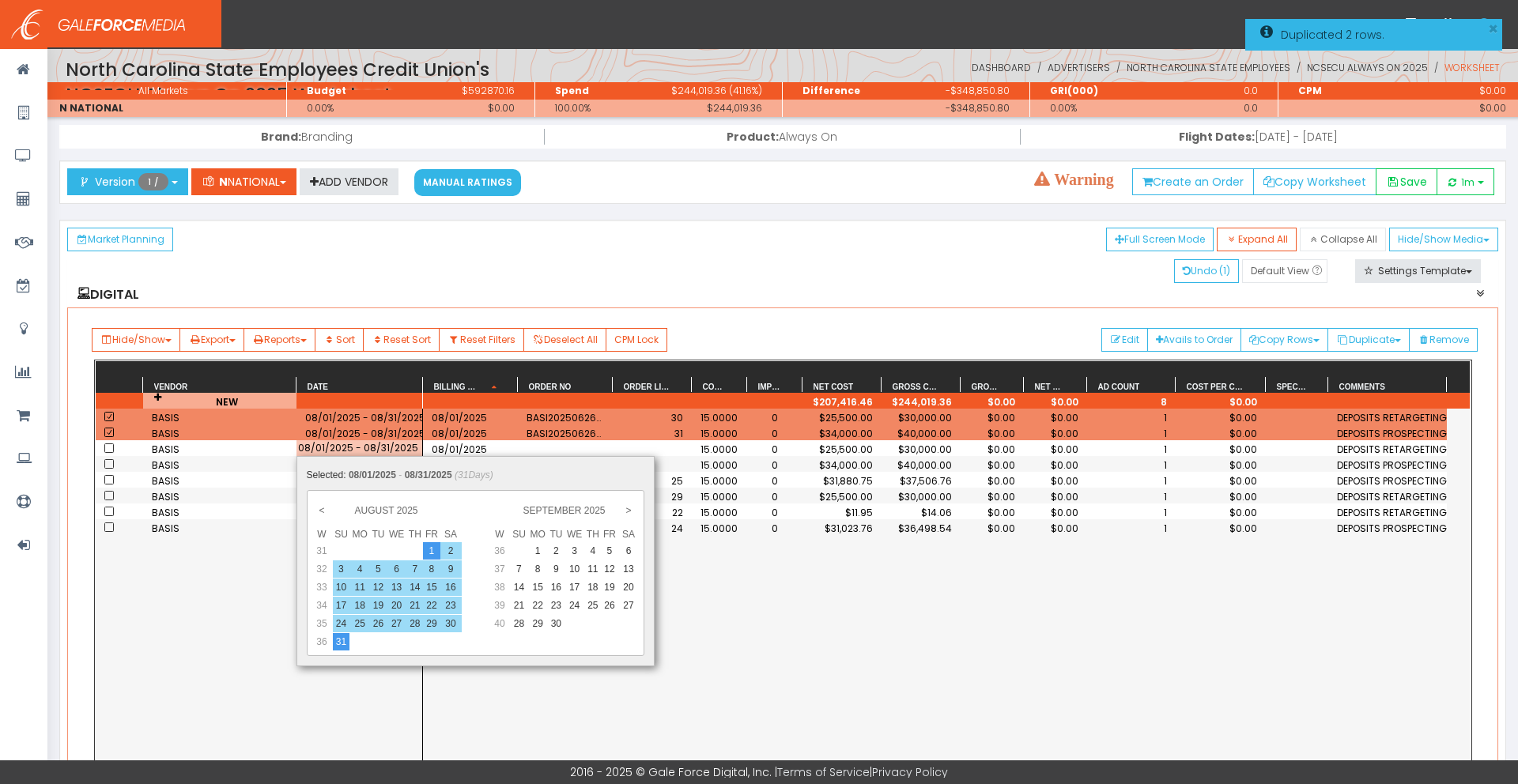 click on "1" at bounding box center (537, 551) 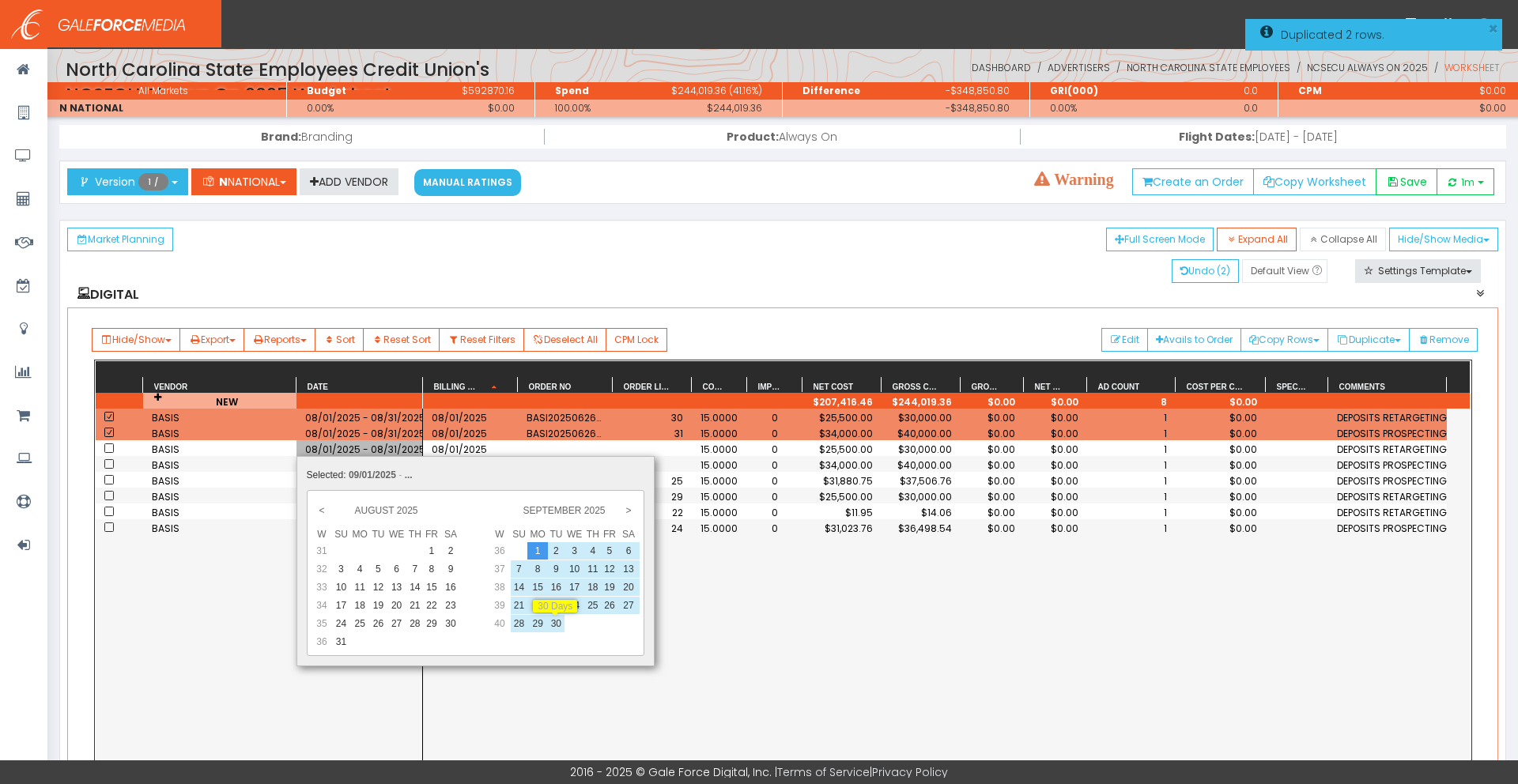 click on "30" at bounding box center [556, 551] 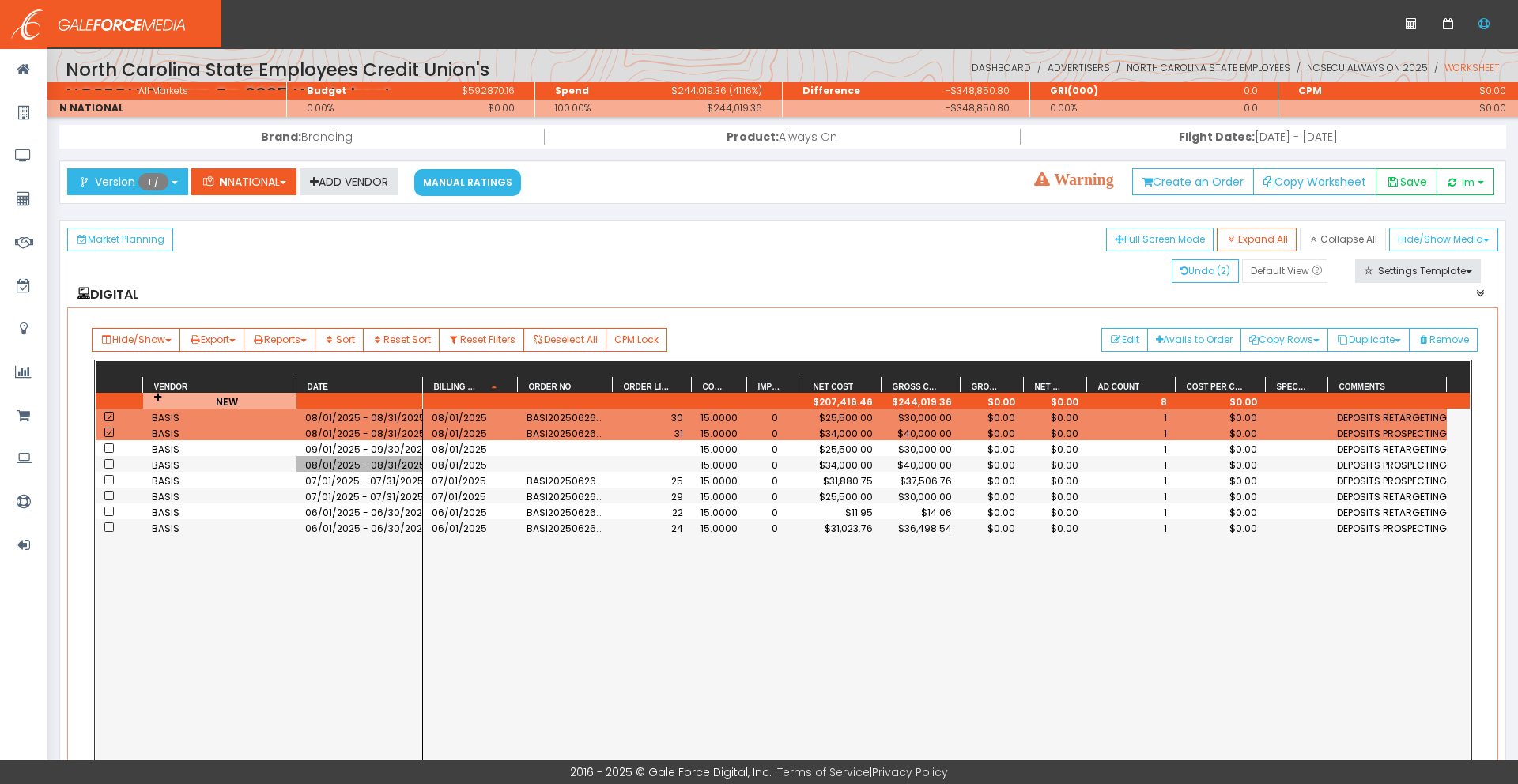 click on "08/01/2025 - 08/31/2025" at bounding box center [360, 465] 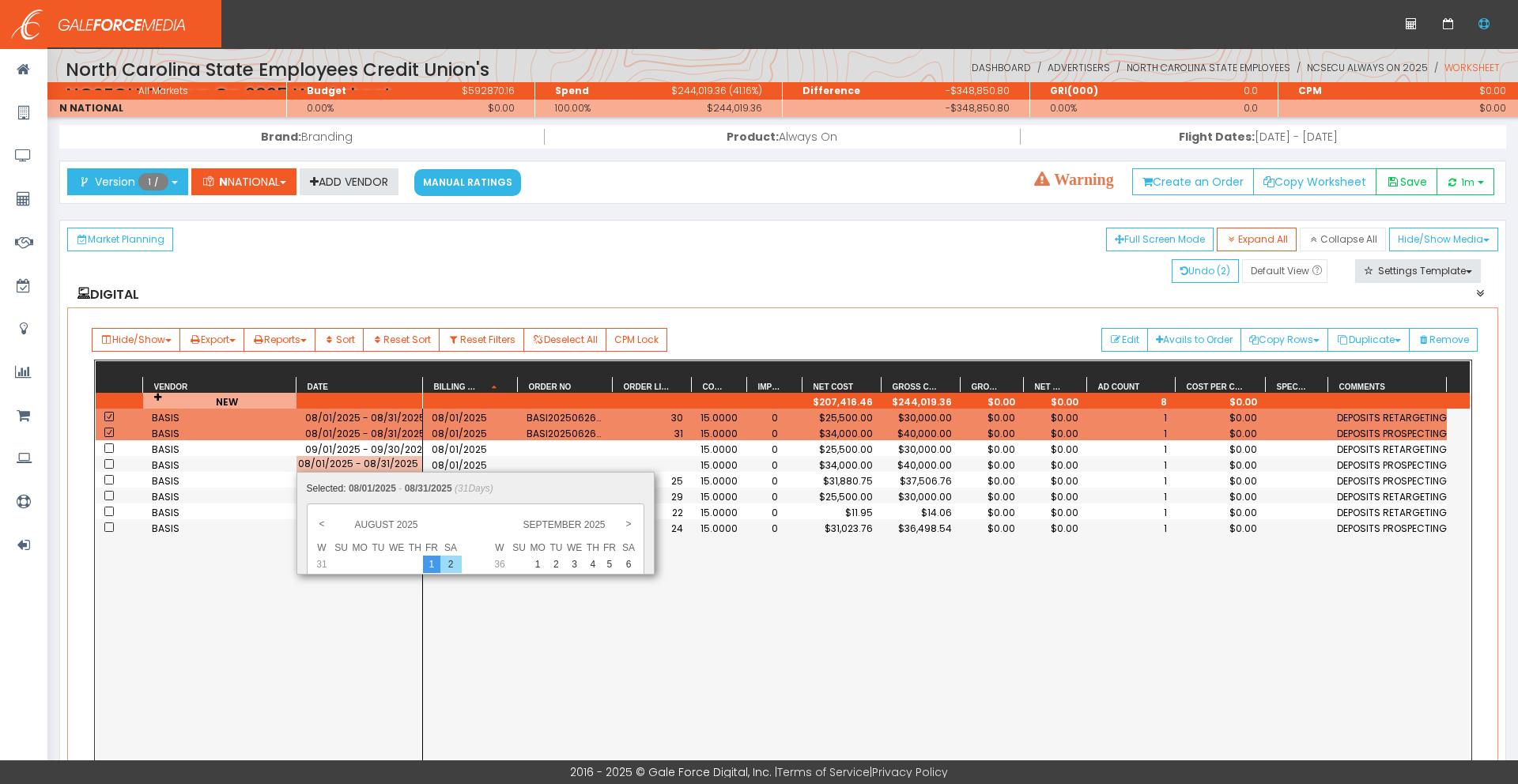 scroll, scrollTop: 0, scrollLeft: 15, axis: horizontal 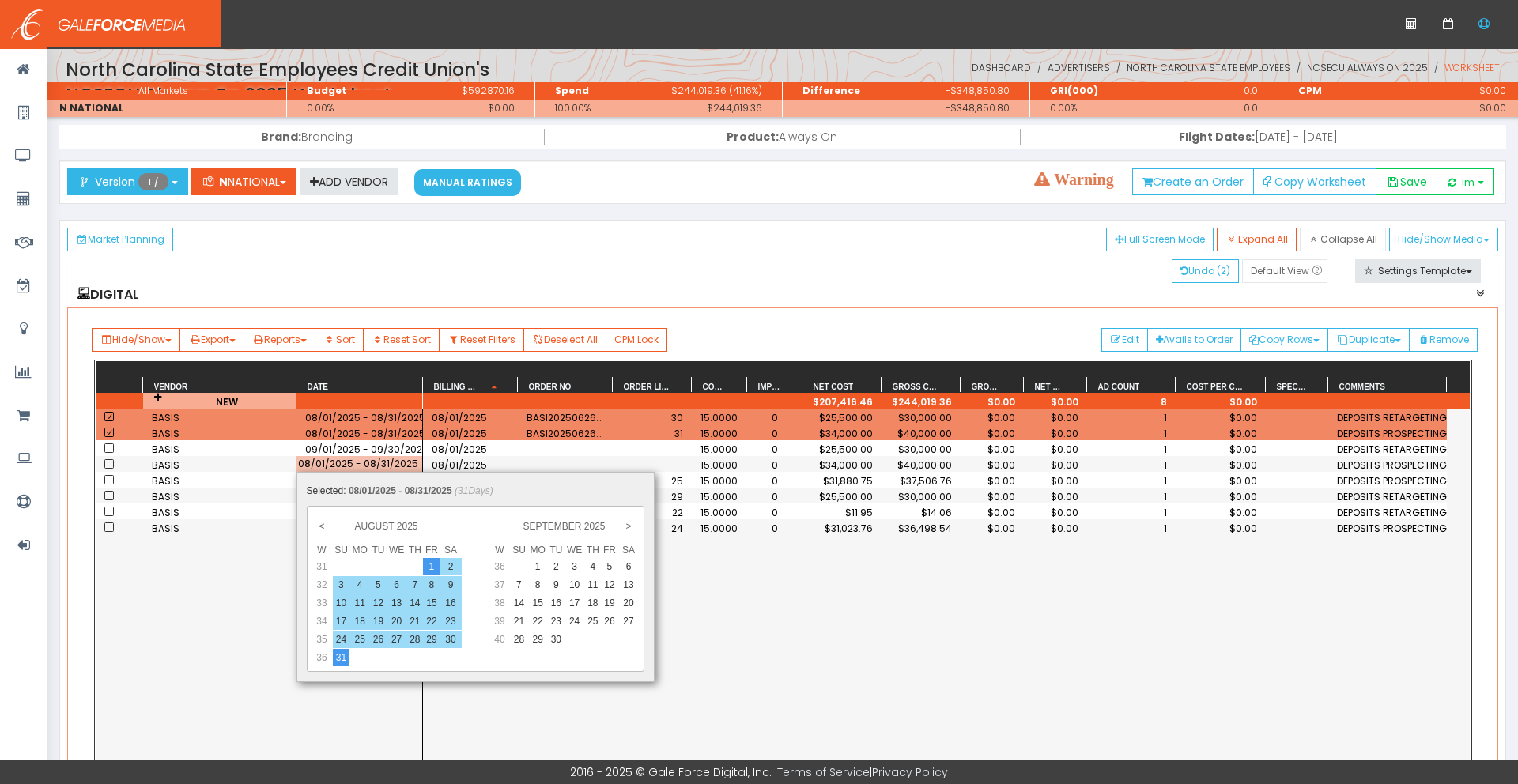 click on "1" at bounding box center [0, 0] 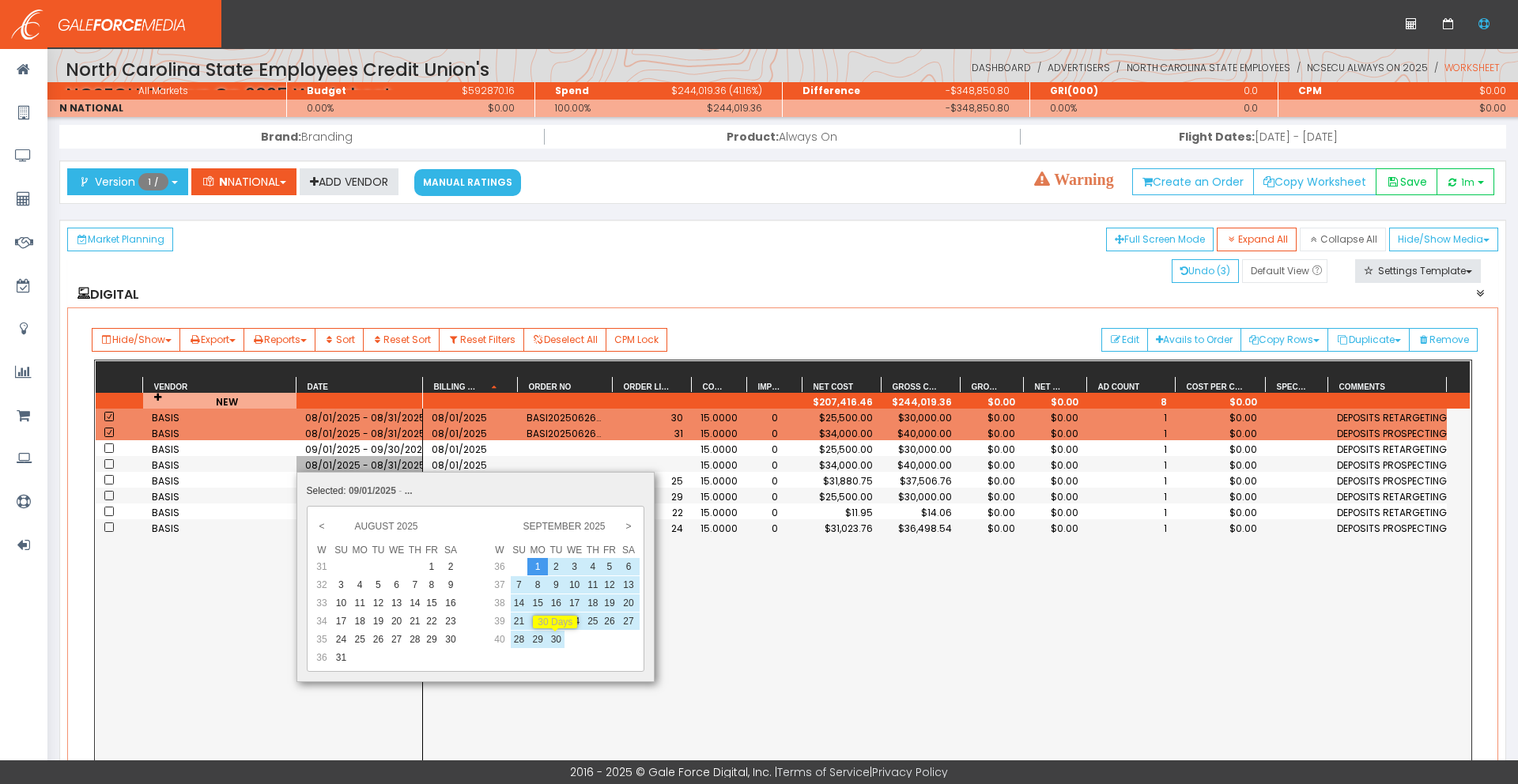 click on "30" at bounding box center (556, 567) 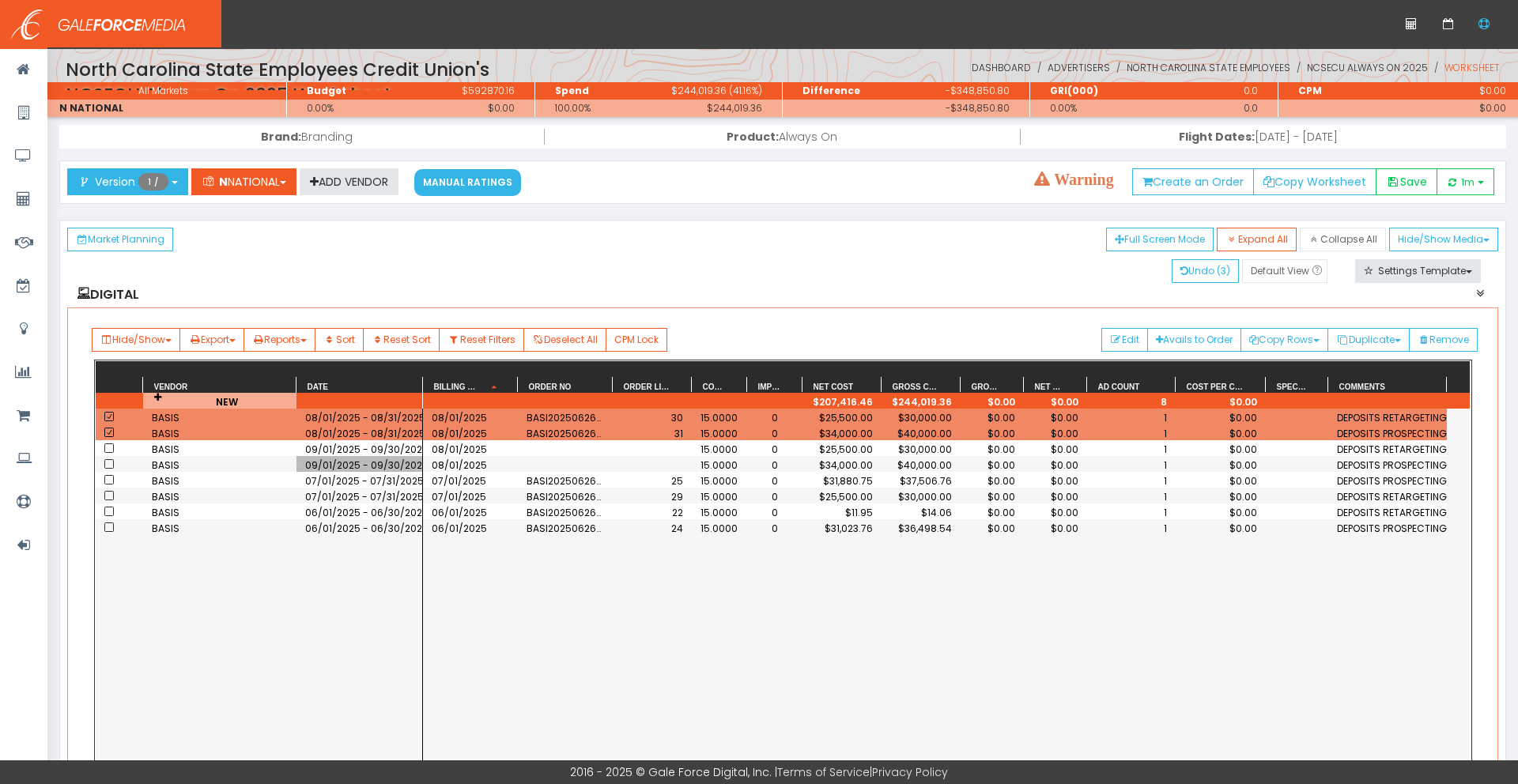 click on "08/01/2025" at bounding box center (470, 448) 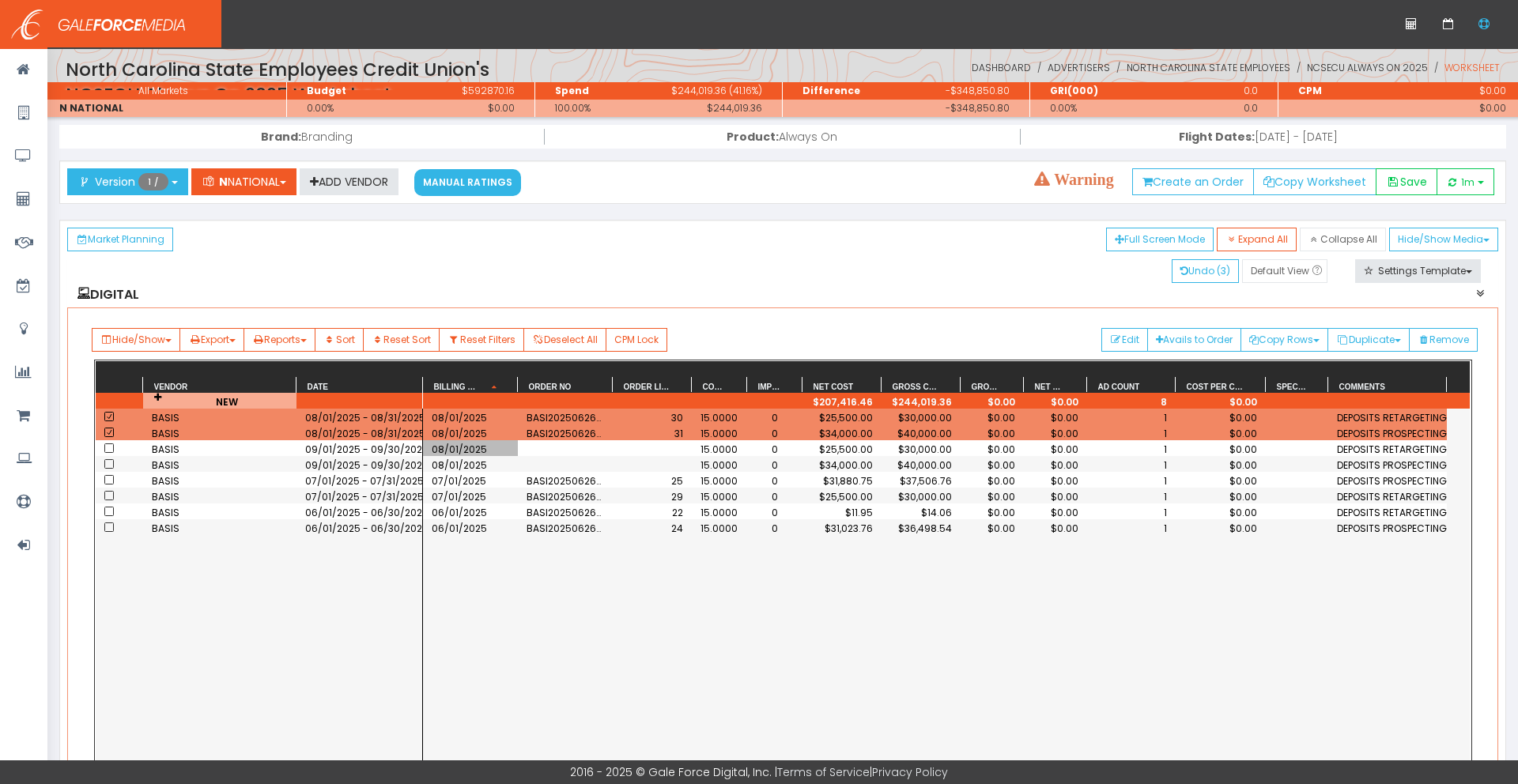 click on "08/01/2025" at bounding box center [470, 448] 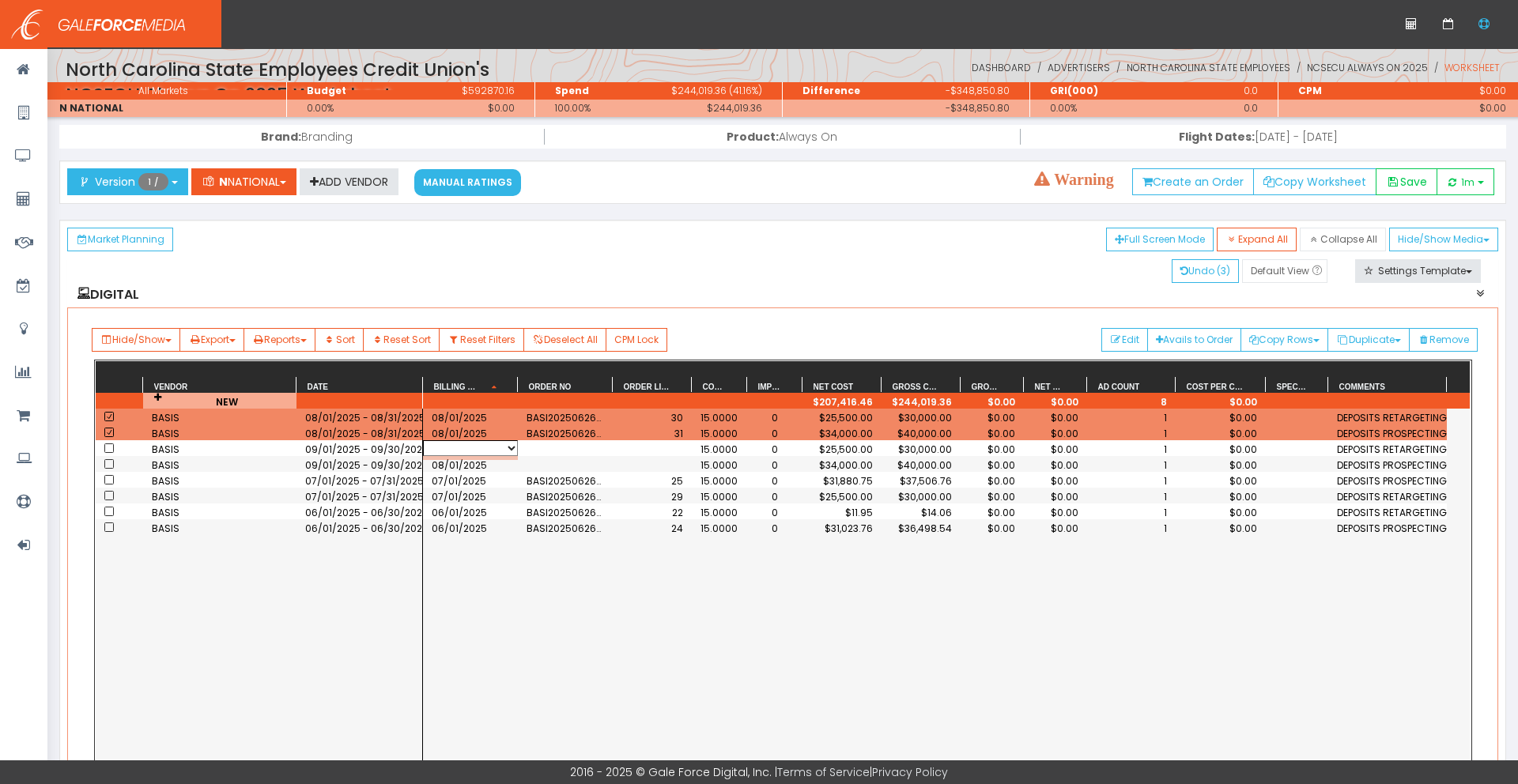 click on "09/01/2025" at bounding box center [470, 448] 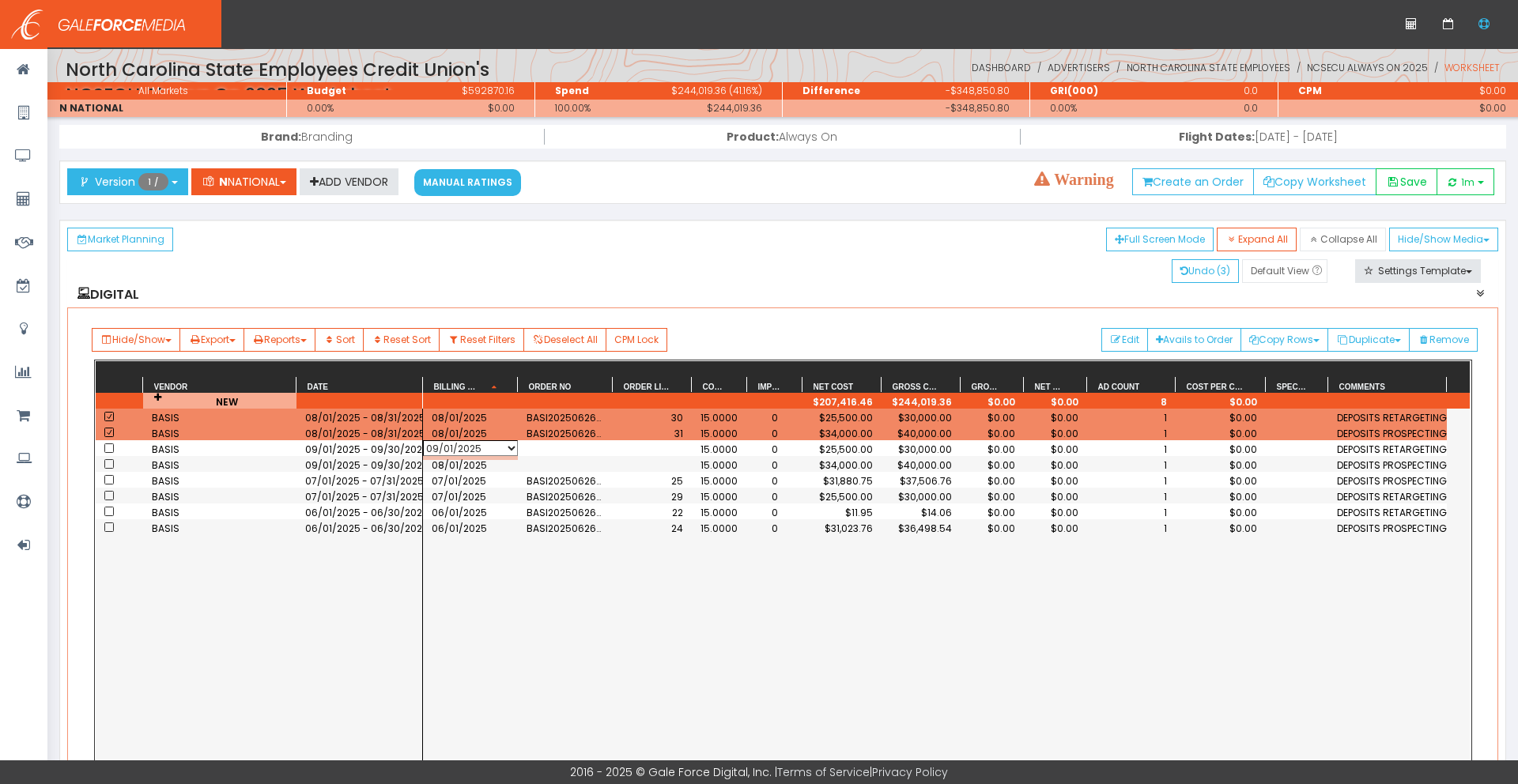 click on "09/01/2025 15.0000 0 $25,500.00 $30,000.00 $0.00 $0.00 1 $0.00 DEPOSITS RETARGETING 08/01/2025 15.0000 0 $34,000.00 $40,000.00 $0.00 $0.00 1 $0.00 DEPOSITS PROSPECTING 08/01/2025 BASI202506262124179 30 15.0000 0 $25,500.00 $30,000.00 $0.00 $0.00 1 $0.00 DEPOSITS RETARGETING 08/01/2025 BASI202506262124179 31 15.0000 0 $34,000.00 $40,000.00 $0.00 $0.00 1 $0.00 DEPOSITS PROSPECTING 07/01/2025 BASI202506262124179 25 15.0000 0 $31,880.75 $37,506.76 $0.00 $0.00 1 $0.00 DEPOSITS PROSPECTING 07/01/2025 BASI202506262124179 29 15.0000 0 $25,500.00 $30,000.00 $0.00 $0.00 1 $0.00 DEPOSITS RETARGETING 06/01/2025 BASI202506262124179 22 15.0000 0 $11.95 $14.06 $0.00 $0.00 1 $0.00 DEPOSITS RETARGETING 06/01/2025 BASI202506262124179 24 15.0000 0 $31,023.76 $36,498.54 $0.00 $0.00 1 $0.00 DEPOSITS PROSPECTING" at bounding box center (935, 472) 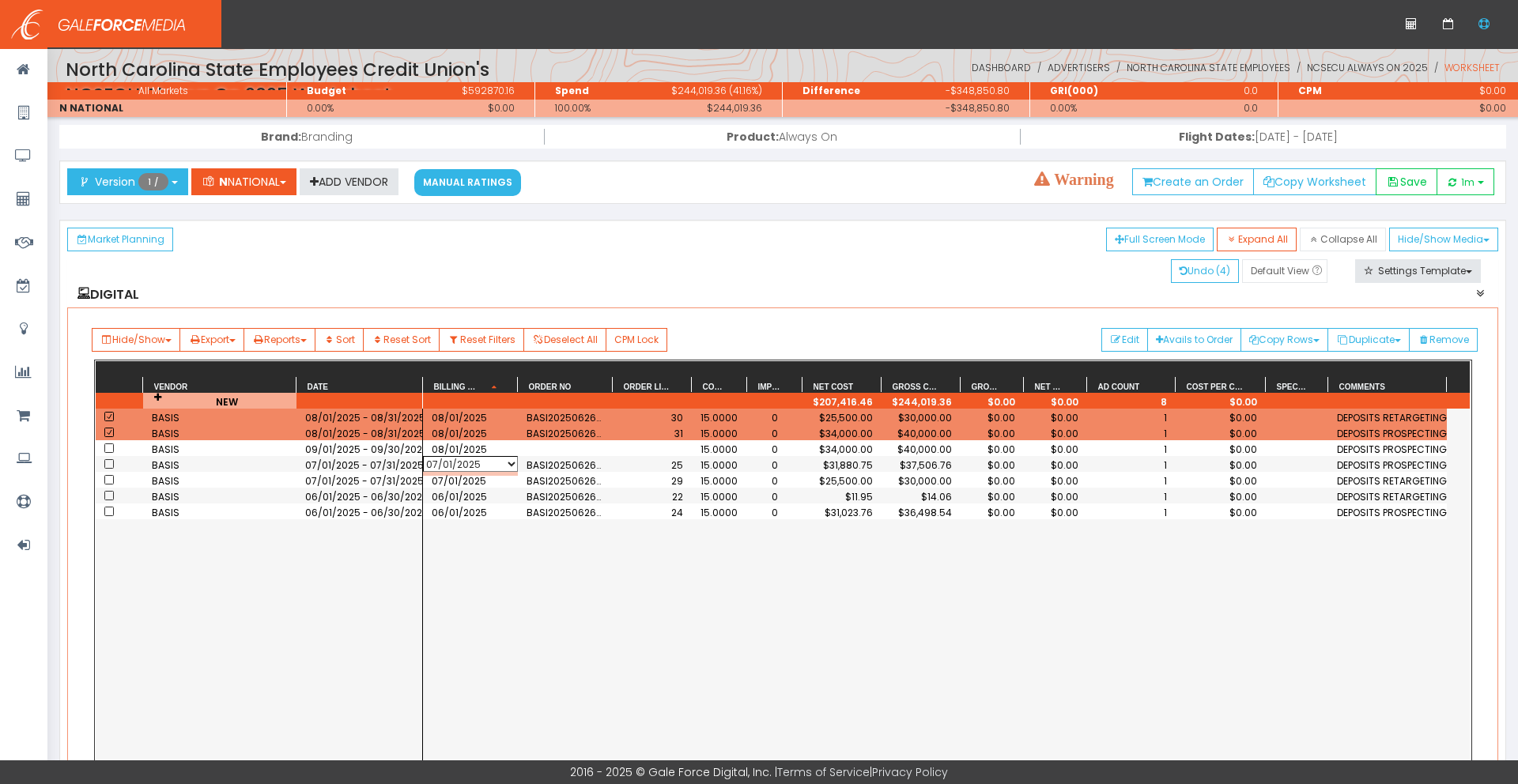 click on "07/01/2025" at bounding box center [470, 464] 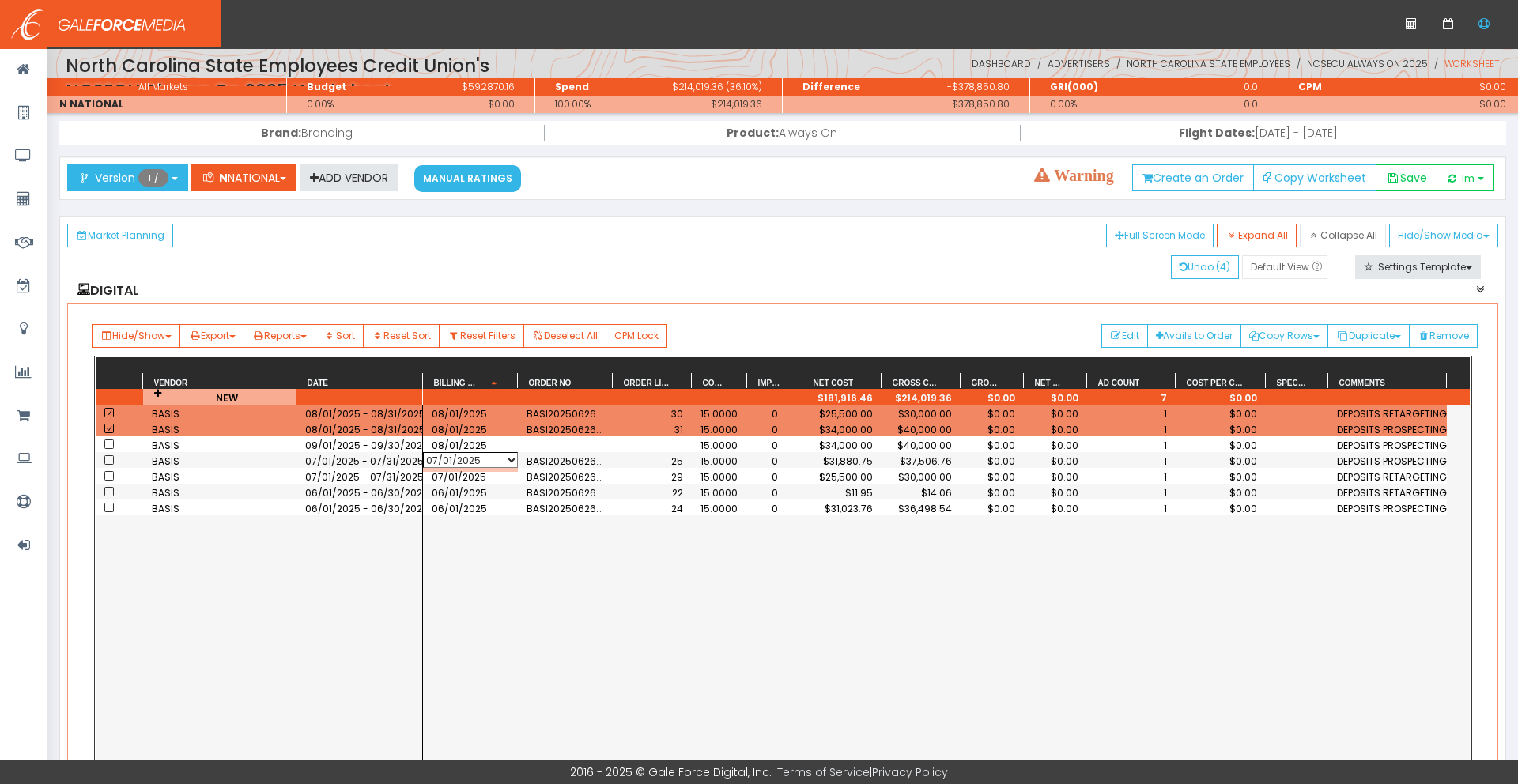 scroll, scrollTop: 0, scrollLeft: 0, axis: both 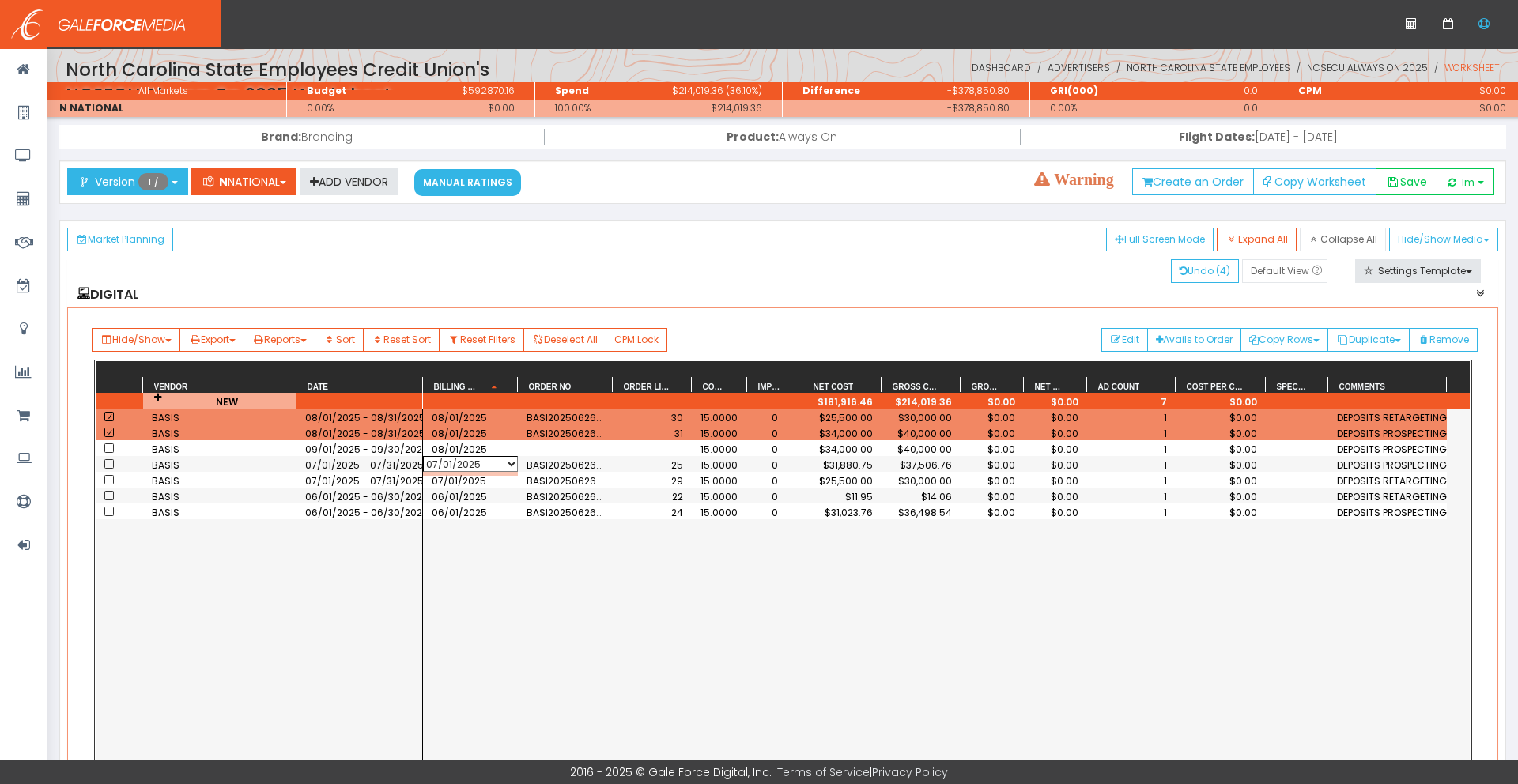 click on "07/01/2025 - 07/31/2025" at bounding box center (360, 465) 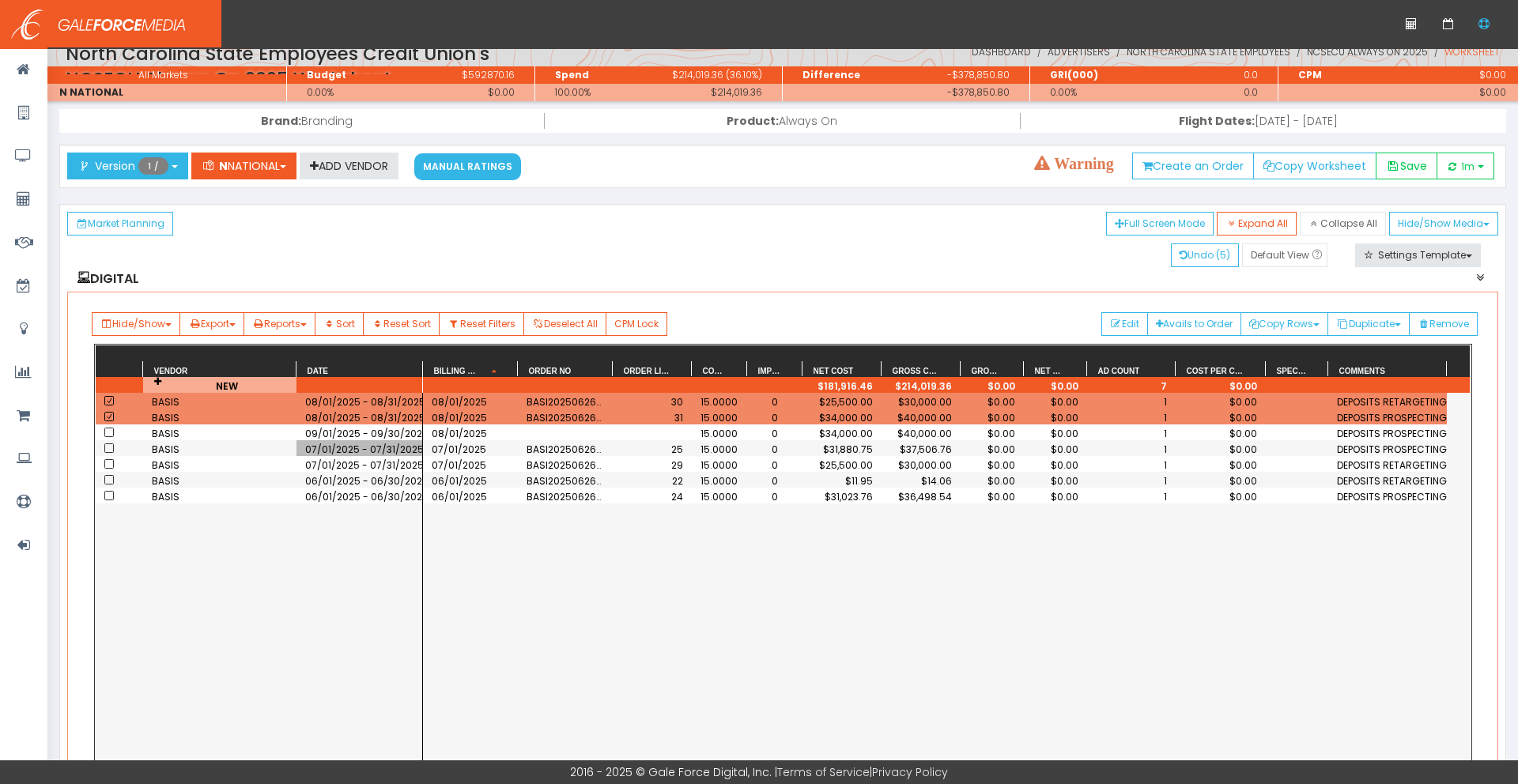 scroll, scrollTop: 0, scrollLeft: 0, axis: both 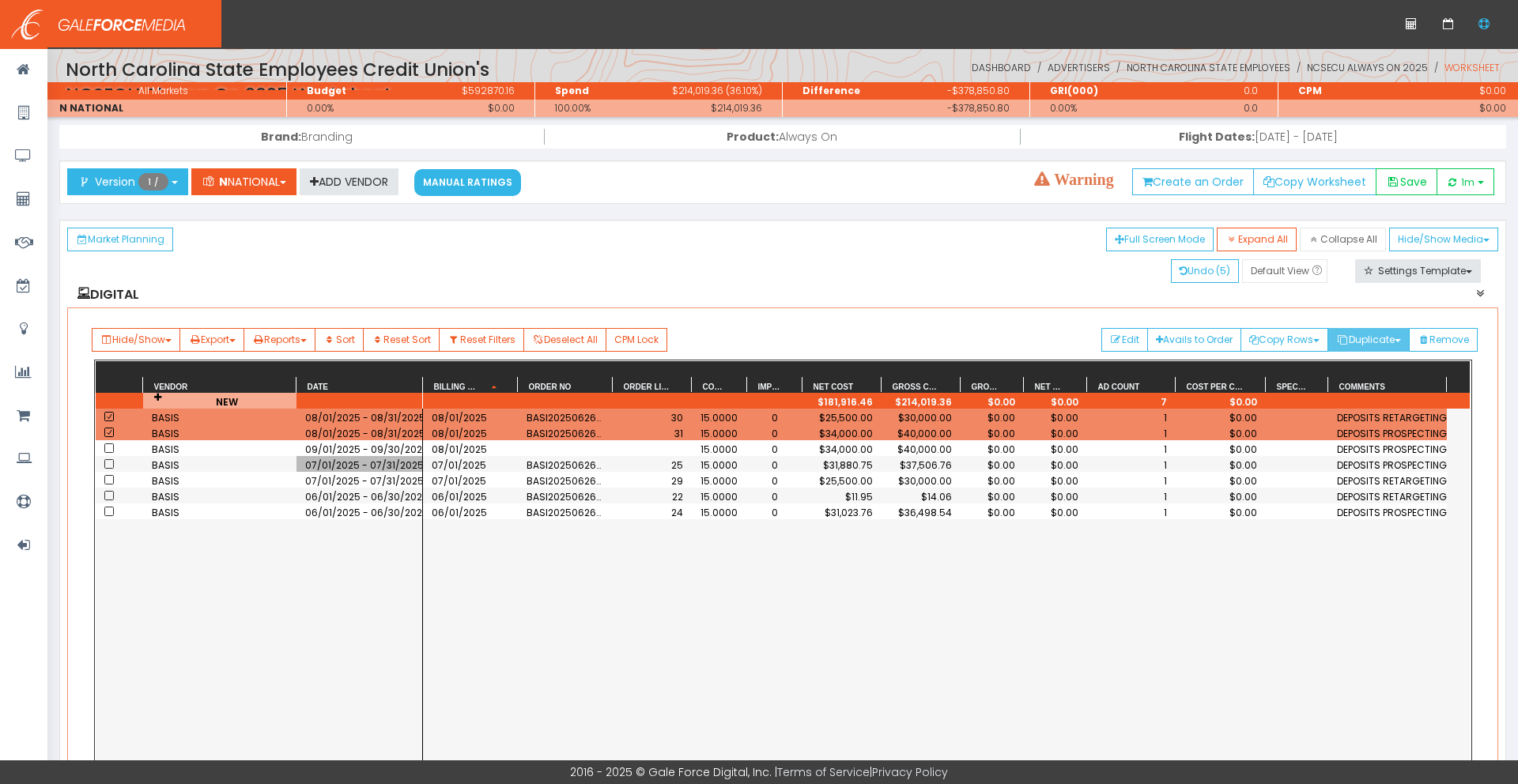 click on "Duplicate" at bounding box center [1284, 340] 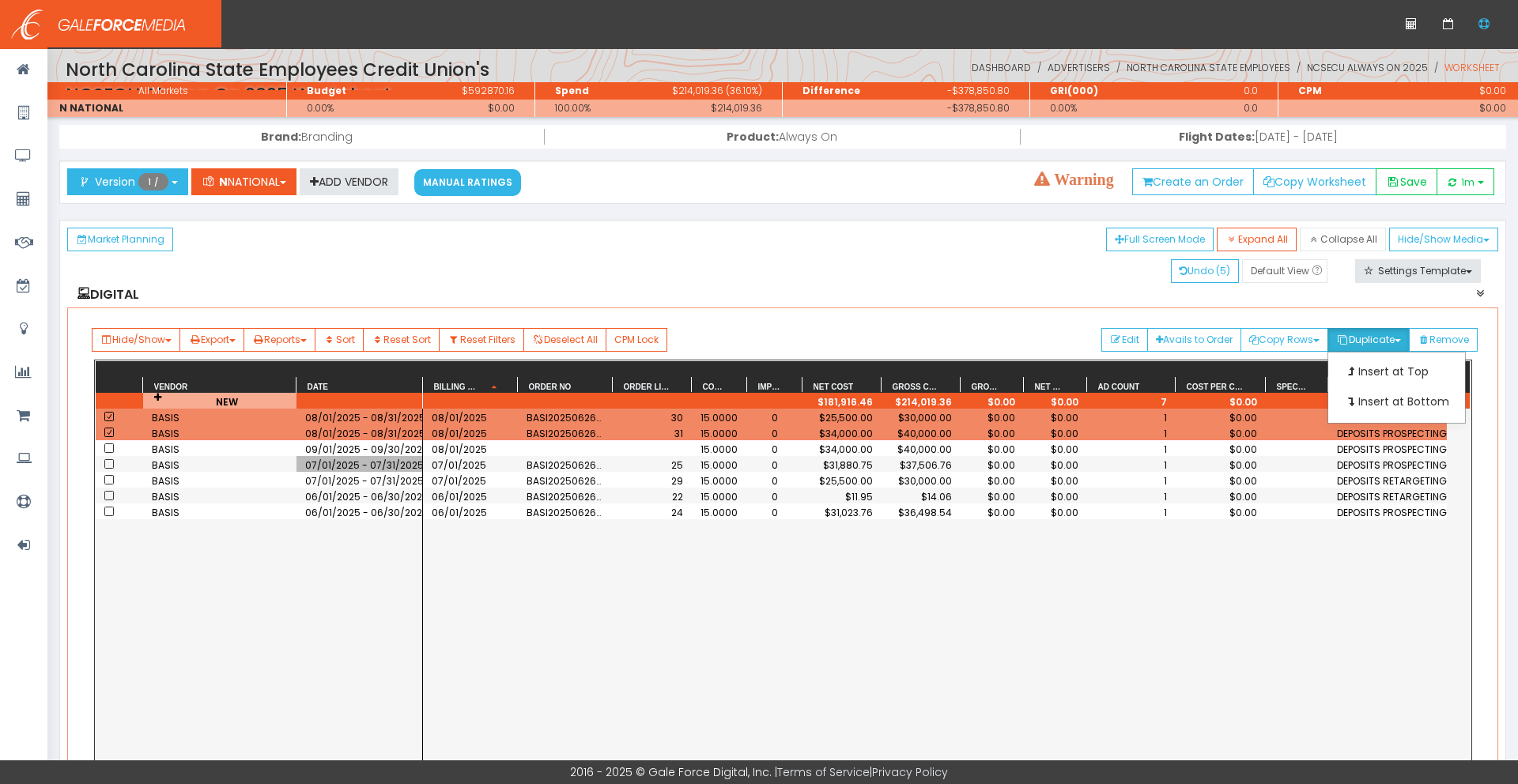 click on "08/01/2025 15.0000 0 $34,000.00 $40,000.00 $0.00 $0.00 1 $0.00 DEPOSITS PROSPECTING 08/01/2025 BASI202506262124179 30 15.0000 0 $25,500.00 $30,000.00 $0.00 $0.00 1 $0.00 DEPOSITS RETARGETING 08/01/2025 BASI202506262124179 31 15.0000 0 $34,000.00 $40,000.00 $0.00 $0.00 1 $0.00 DEPOSITS PROSPECTING 07/01/2025 BASI202506262124179 25 15.0000 0 $31,880.75 $37,506.76 $0.00 $0.00 1 $0.00 DEPOSITS PROSPECTING 07/01/2025 BASI202506262124179 29 15.0000 0 $25,500.00 $30,000.00 $0.00 $0.00 1 $0.00 DEPOSITS RETARGETING 06/01/2025 BASI202506262124179 22 15.0000 0 $11.95 $14.06 $0.00 $0.00 1 $0.00 DEPOSITS RETARGETING 06/01/2025 BASI202506262124179 24 15.0000 0 $31,023.76 $36,498.54 $0.00 $0.00 1 $0.00 DEPOSITS PROSPECTING" at bounding box center [946, 650] 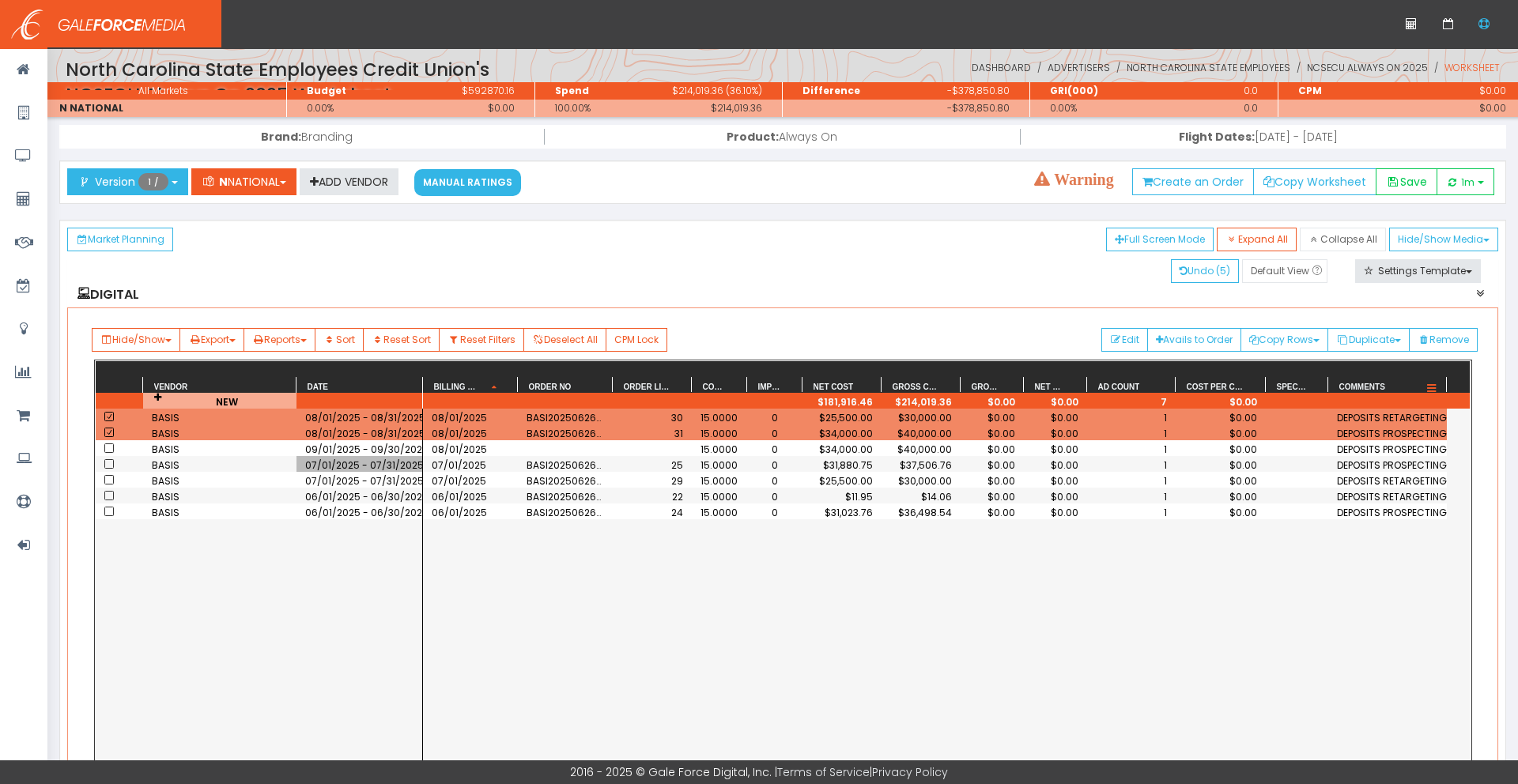 click on "Comments" at bounding box center (1382, 386) 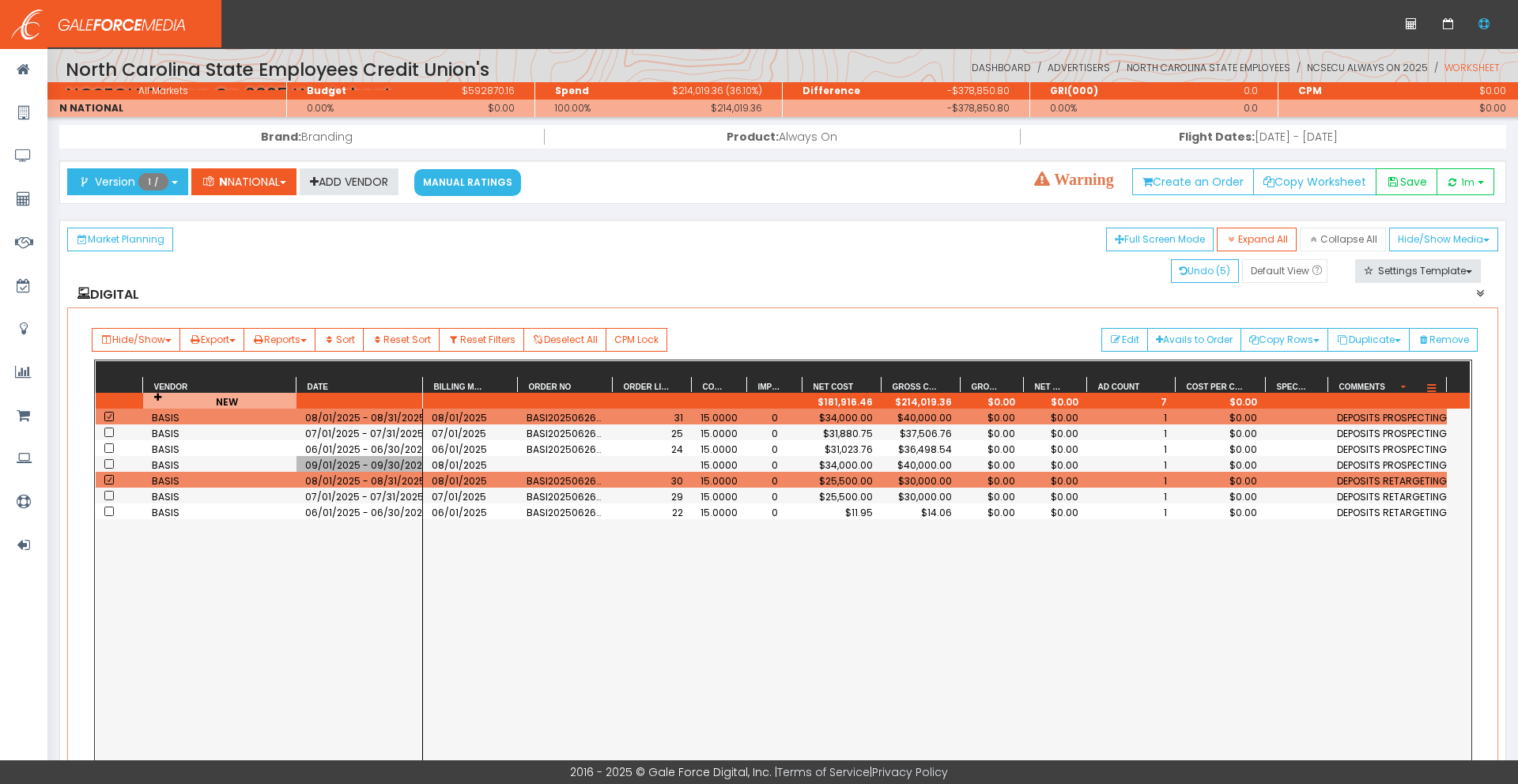 click at bounding box center [1431, 389] 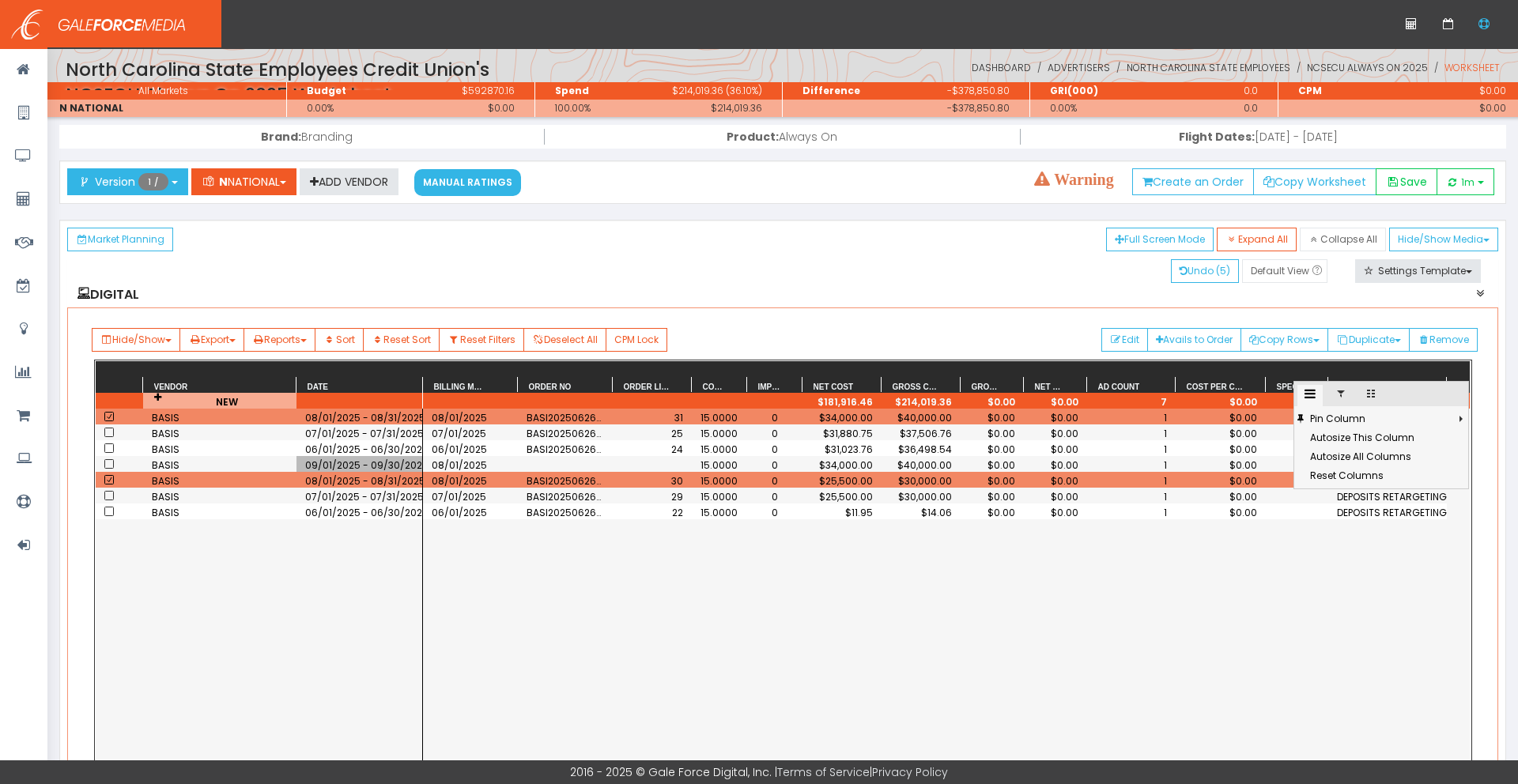 click at bounding box center (1341, 394) 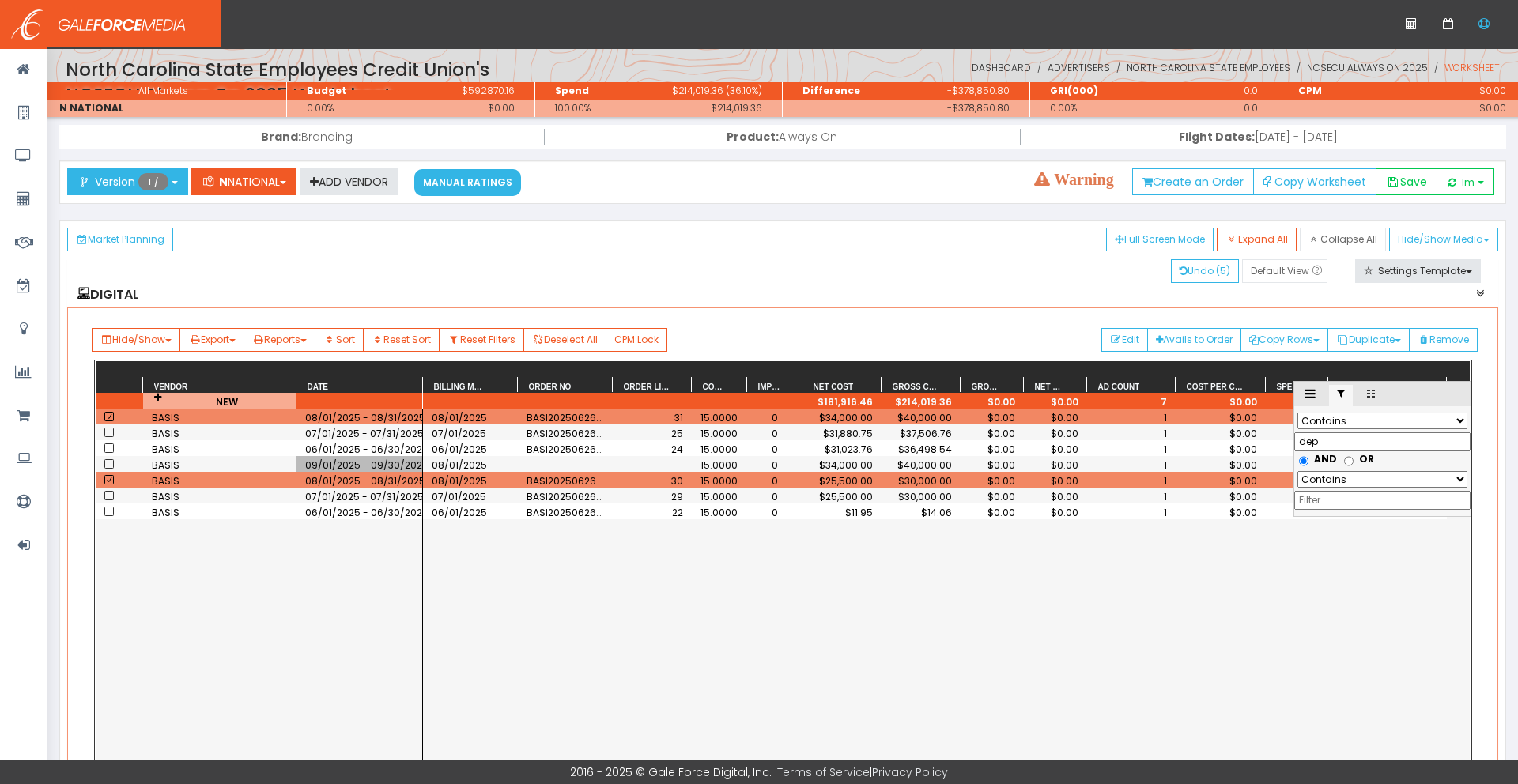 drag, startPoint x: 1334, startPoint y: 443, endPoint x: 1290, endPoint y: 439, distance: 44.18144 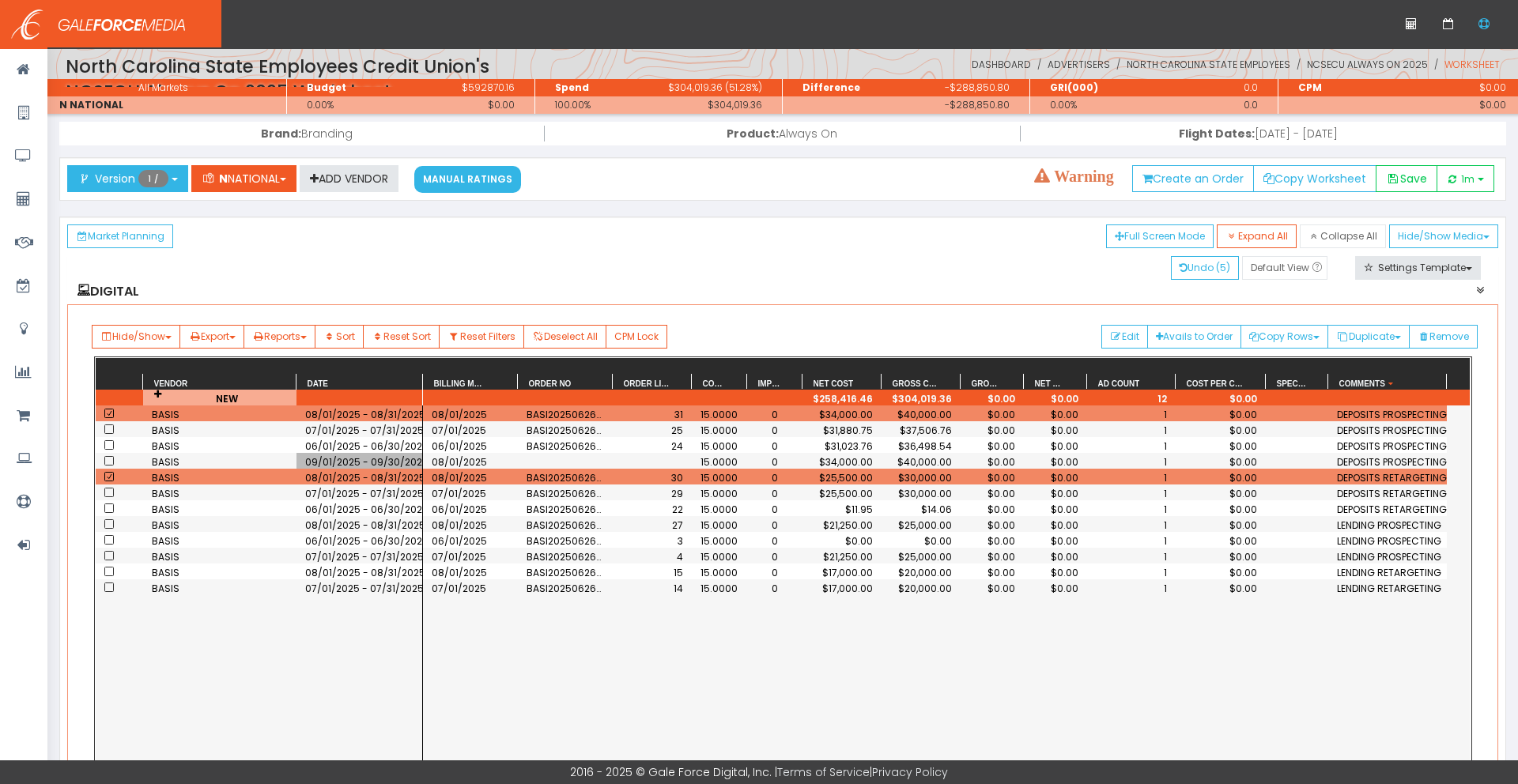 click on "08/01/2025 BASI202506262124179 27 15.0000 0 $21,250.00 $25,000.00 $0.00 $0.00 1 $0.00 LENDING PROSPECTING 06/01/2025 BASI202506262124179 3 15.0000 0 $0.00 $0.00 $0.00 $0.00 1 $0.00 LENDING PROSPECTING 07/01/2025 BASI202506262124179 4 15.0000 0 $21,250.00 $25,000.00 $0.00 $0.00 1 $0.00 LENDING PROSPECTING 08/01/2025 BASI202506262124179 15 15.0000 0 $17,000.00 $20,000.00 $0.00 $0.00 1 $0.00 LENDING RETARGETING 07/01/2025 BASI202506262124179 14 15.0000 0 $17,000.00 $20,000.00 $0.00 $0.00 1 $0.00 LENDING RETARGETING 08/01/2025 15.0000 0 $34,000.00 $40,000.00 $0.00 $0.00 1 $0.00 DEPOSITS PROSPECTING 08/01/2025 BASI202506262124179 30 15.0000 0 $25,500.00 $30,000.00 $0.00 $0.00 1 $0.00 DEPOSITS RETARGETING 08/01/2025 BASI202506262124179 31 15.0000 0 $34,000.00 $40,000.00 $0.00 $0.00 1 $0.00 DEPOSITS PROSPECTING 07/01/2025 BASI202506262124179 25 15.0000 0 $31,880.75 $37,506.76 $0.00 $0.00 1 $0.00 DEPOSITS PROSPECTING 07/01/2025 BASI202506262124179 29 15.0000 0 $25,500.00 $30,000.00 $0.00 $0.00 1" at bounding box center [946, 646] 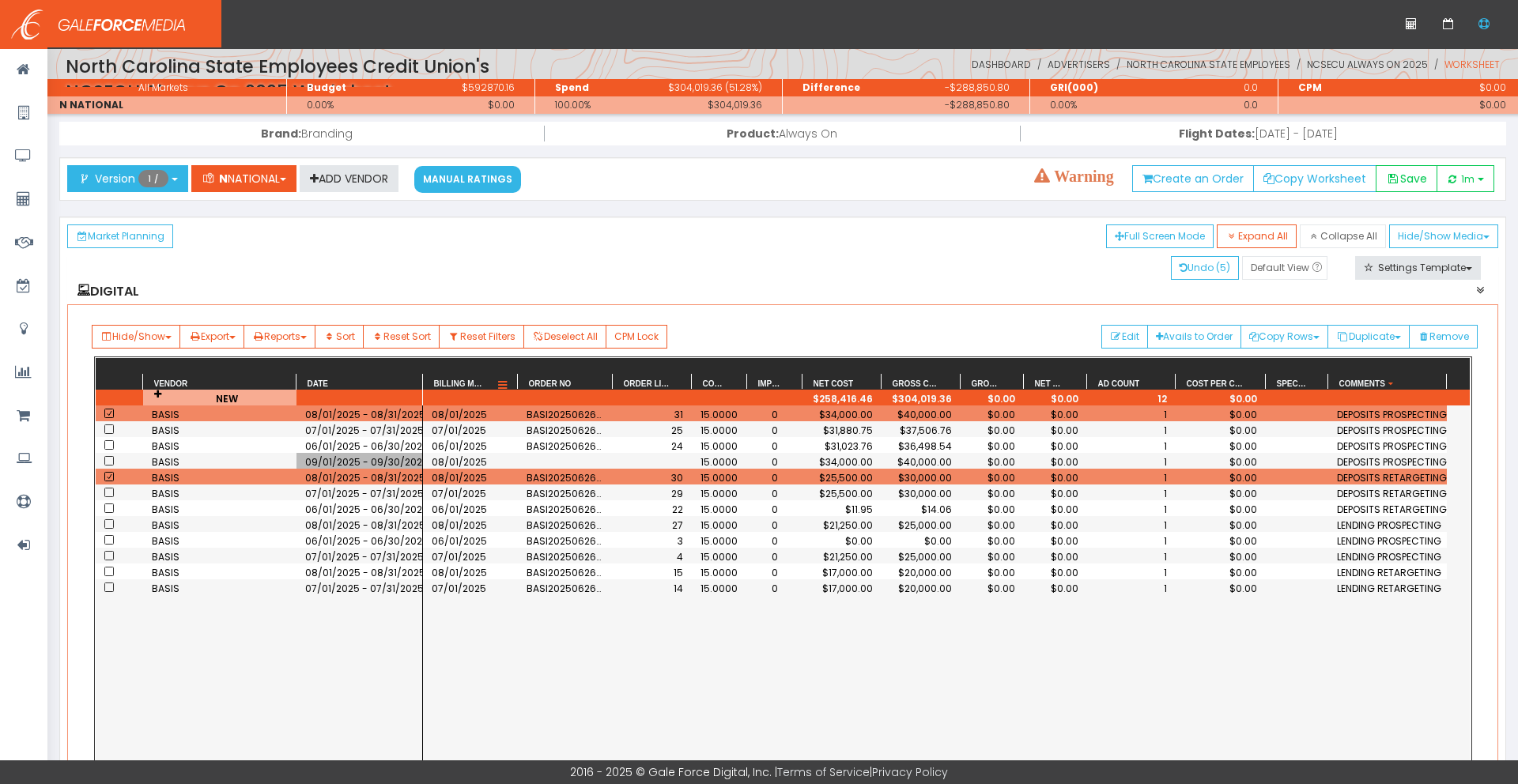 click at bounding box center [502, 386] 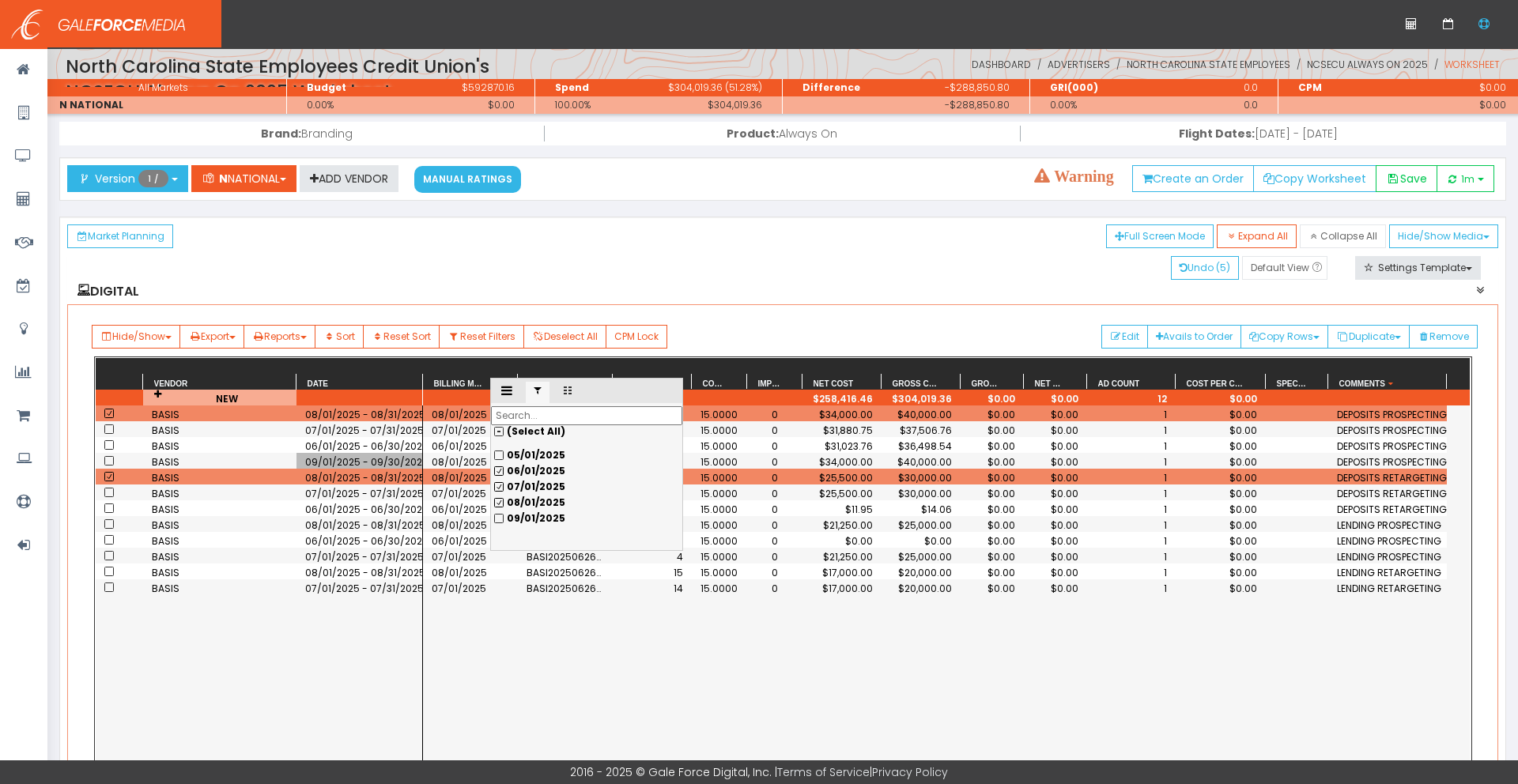 click on "09/01/2025" at bounding box center (587, 455) 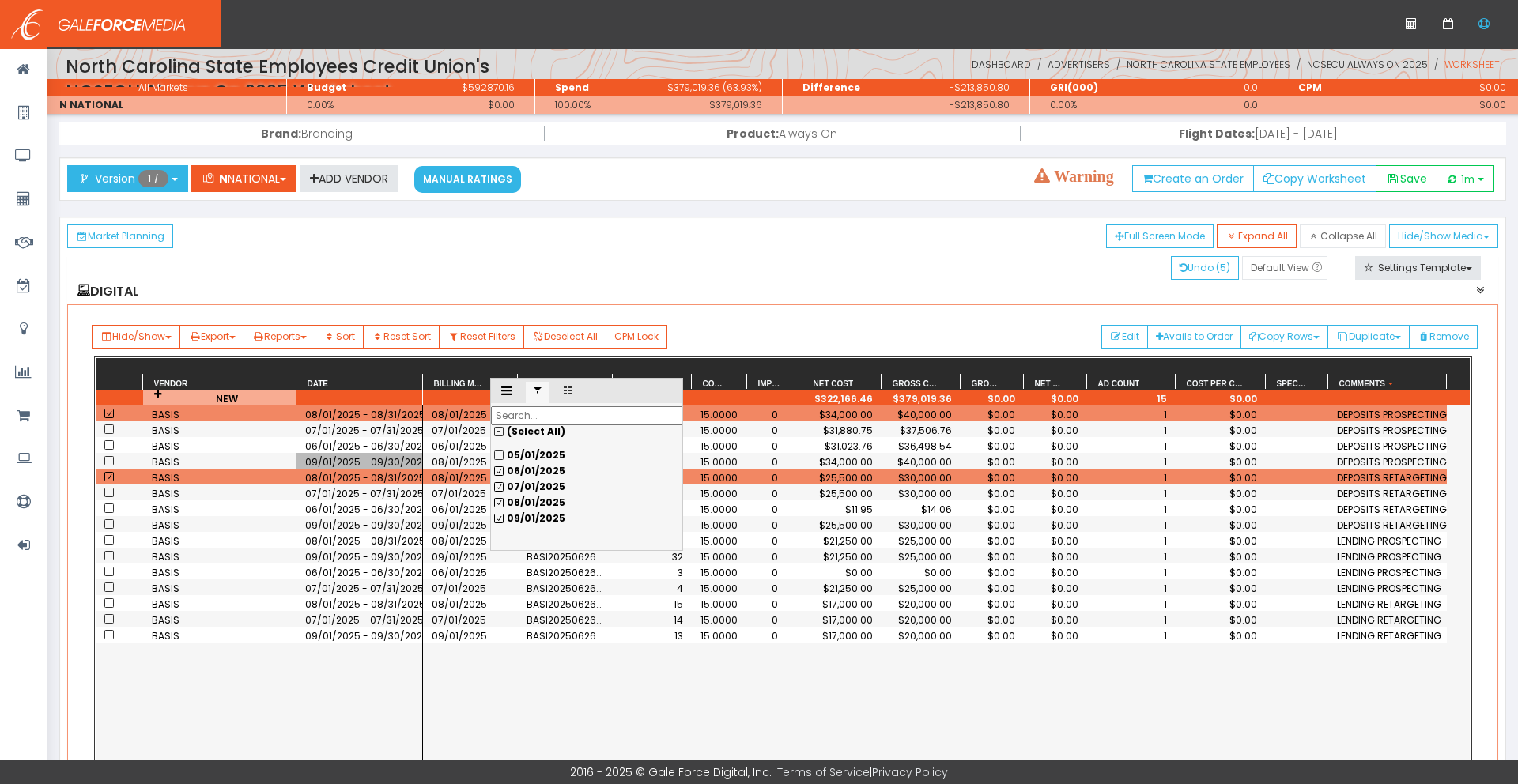 click on "Billing Month" at bounding box center (459, 383) 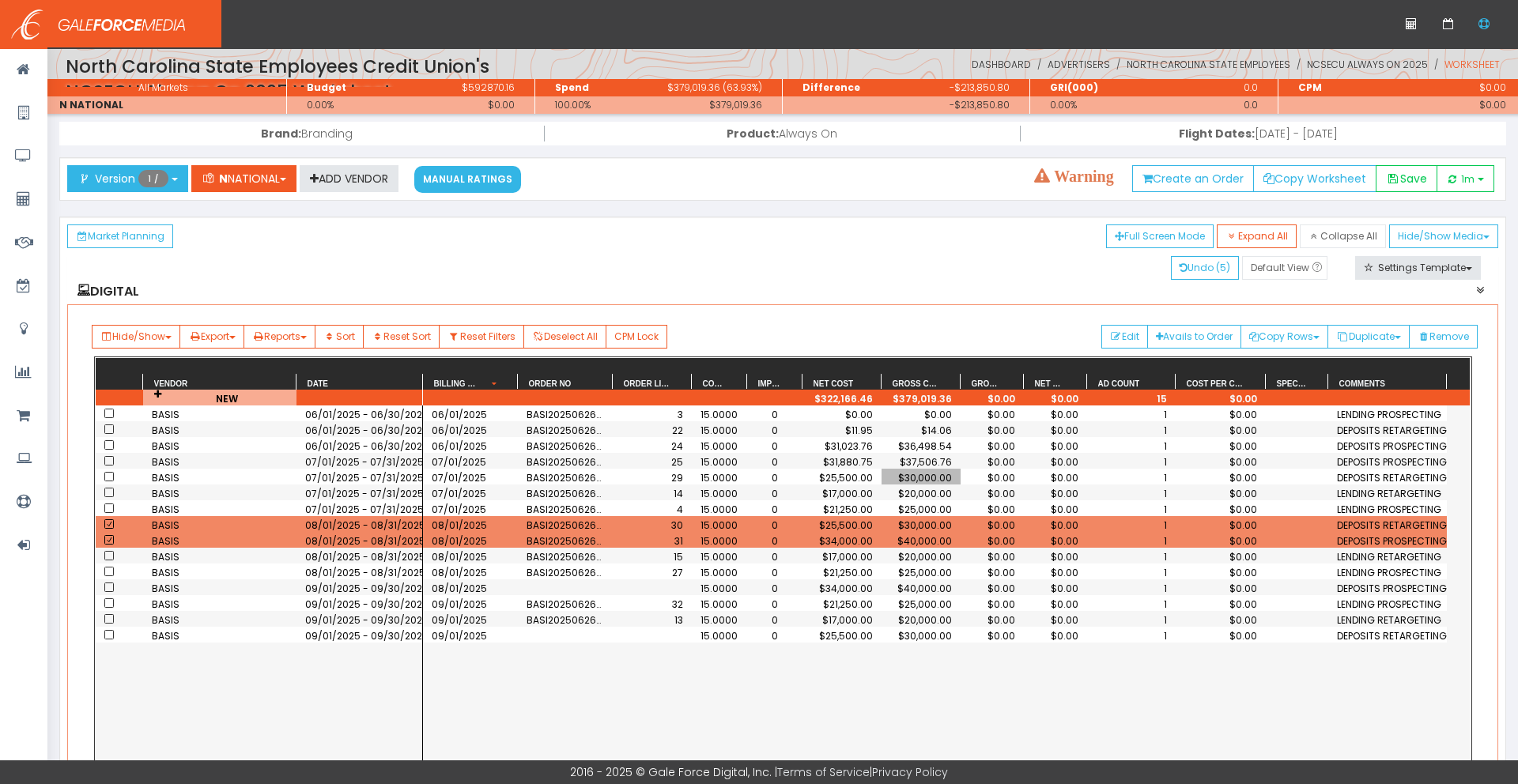 click on "$30,000.00" at bounding box center [921, 477] 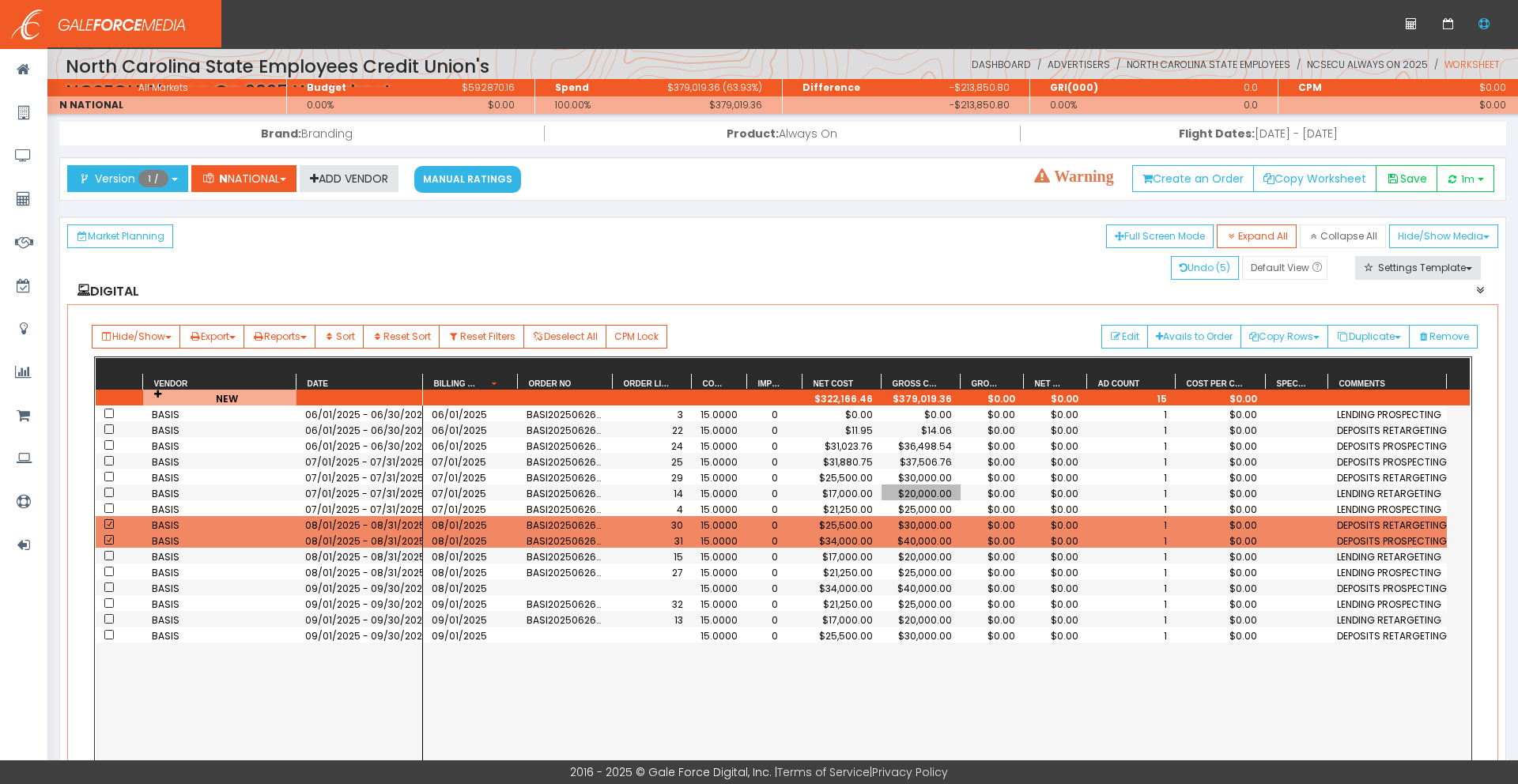 click on "$20,000.00" at bounding box center (921, 493) 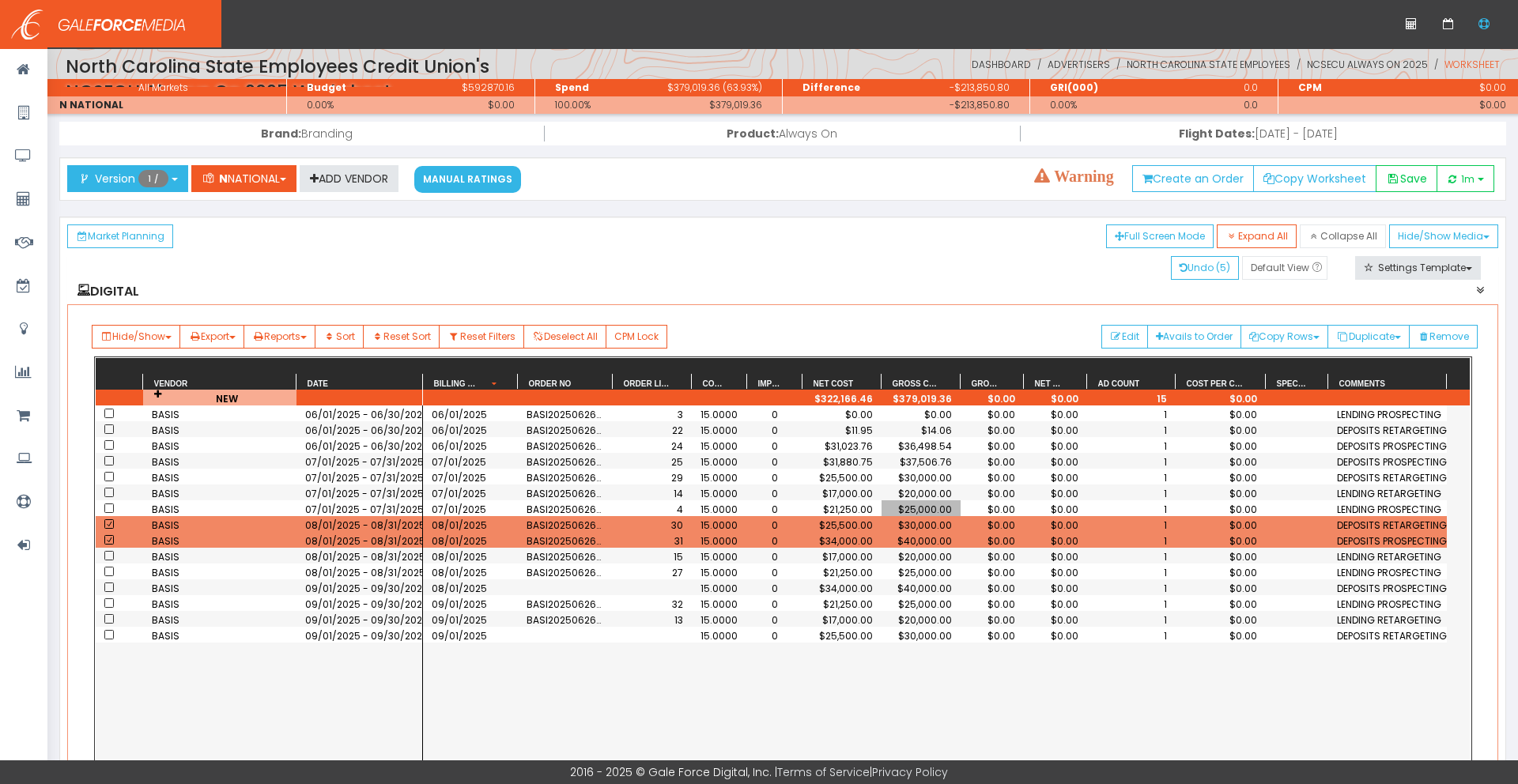 click on "08/01/2025" at bounding box center [470, 619] 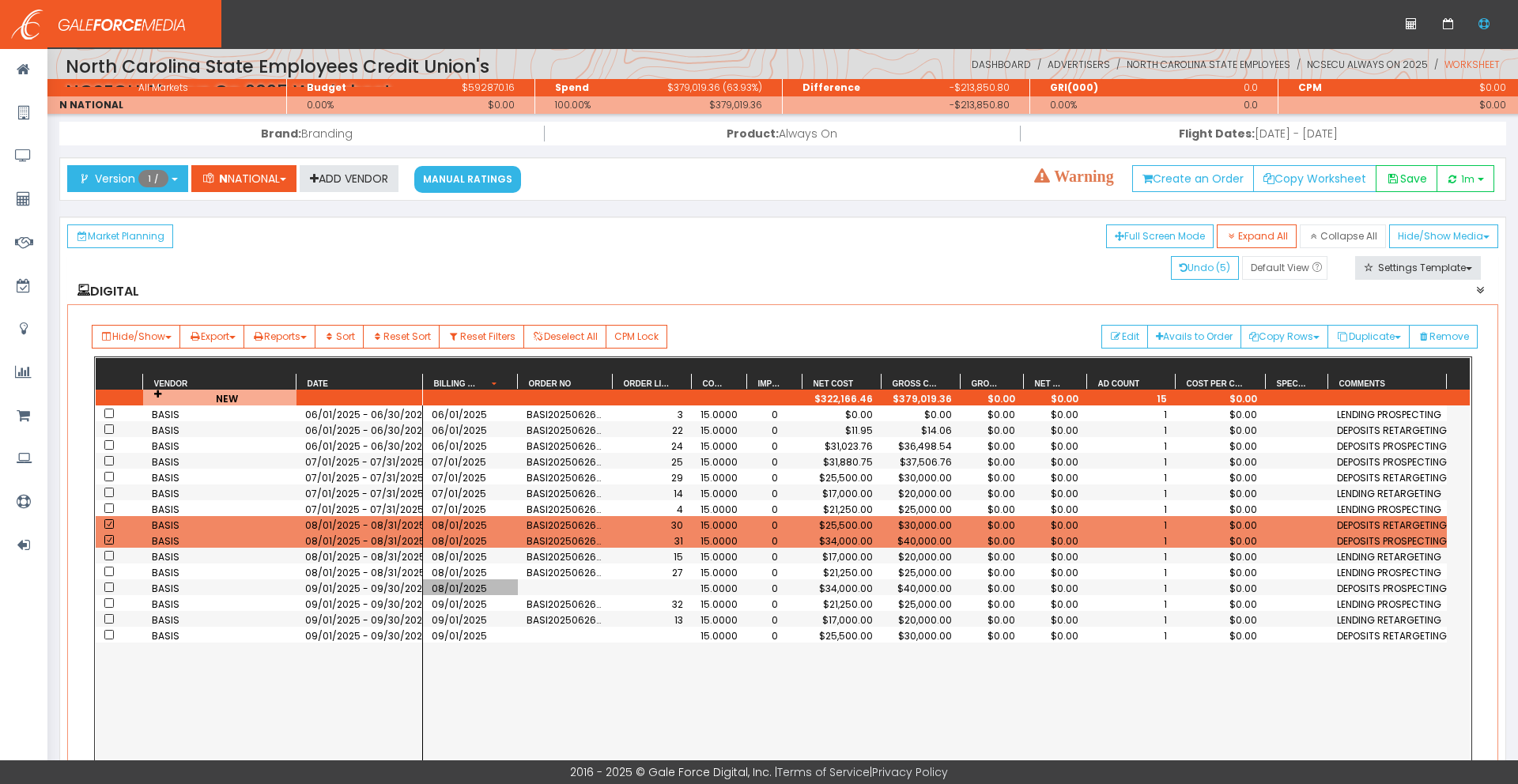 click on "08/01/2025" at bounding box center [470, 587] 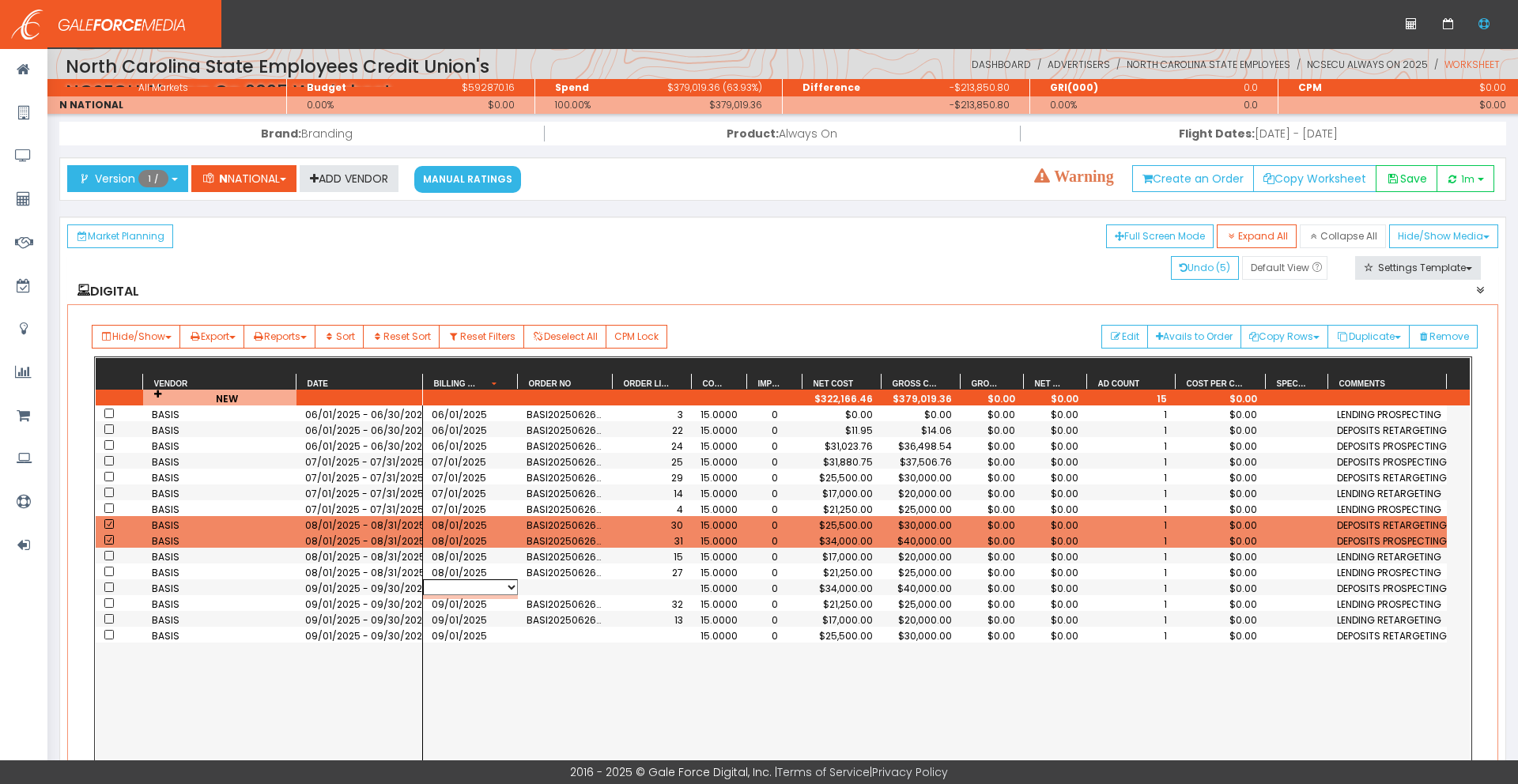 click on "09/01/2025" at bounding box center (470, 587) 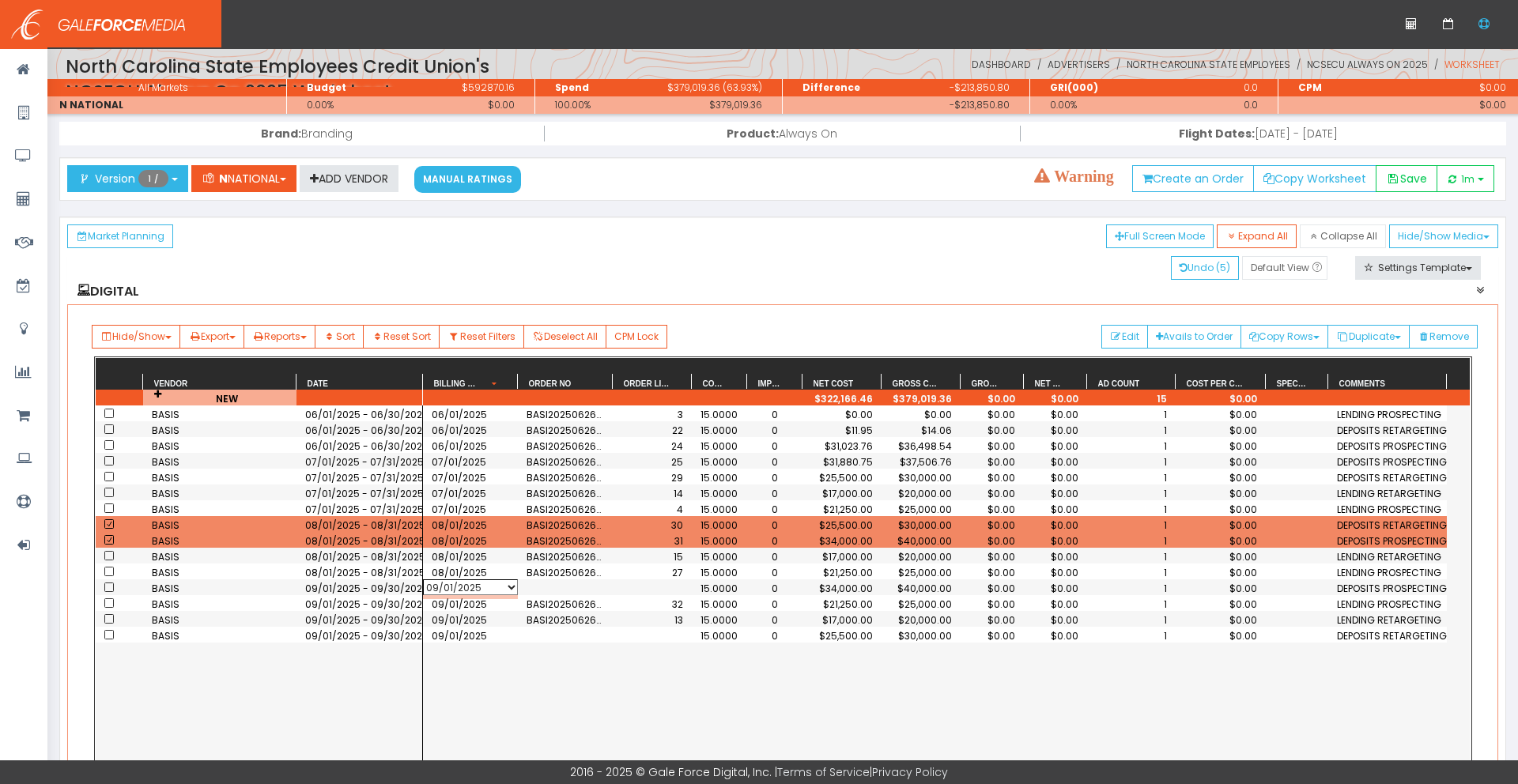 click at bounding box center (109, 540) 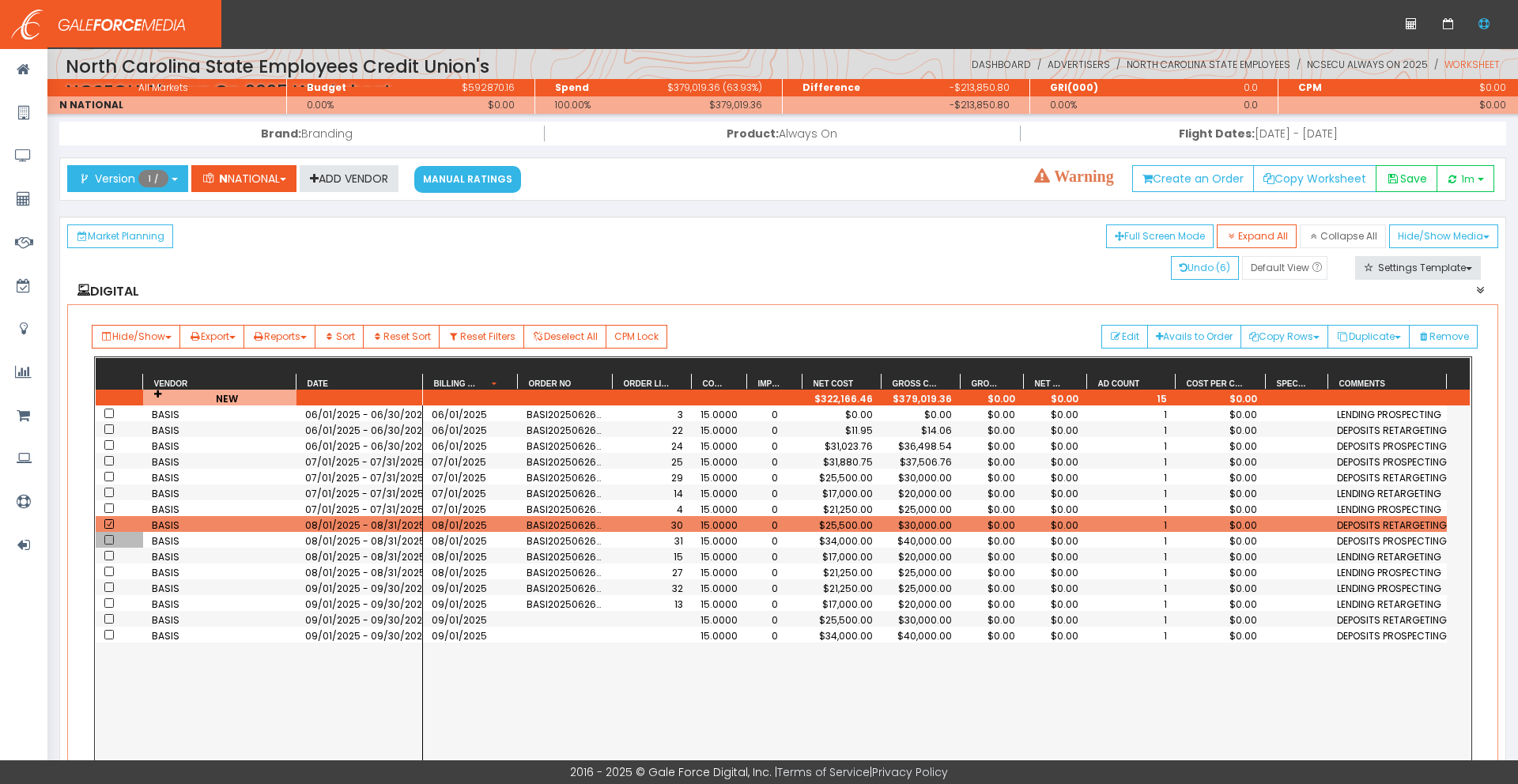 click at bounding box center [109, 524] 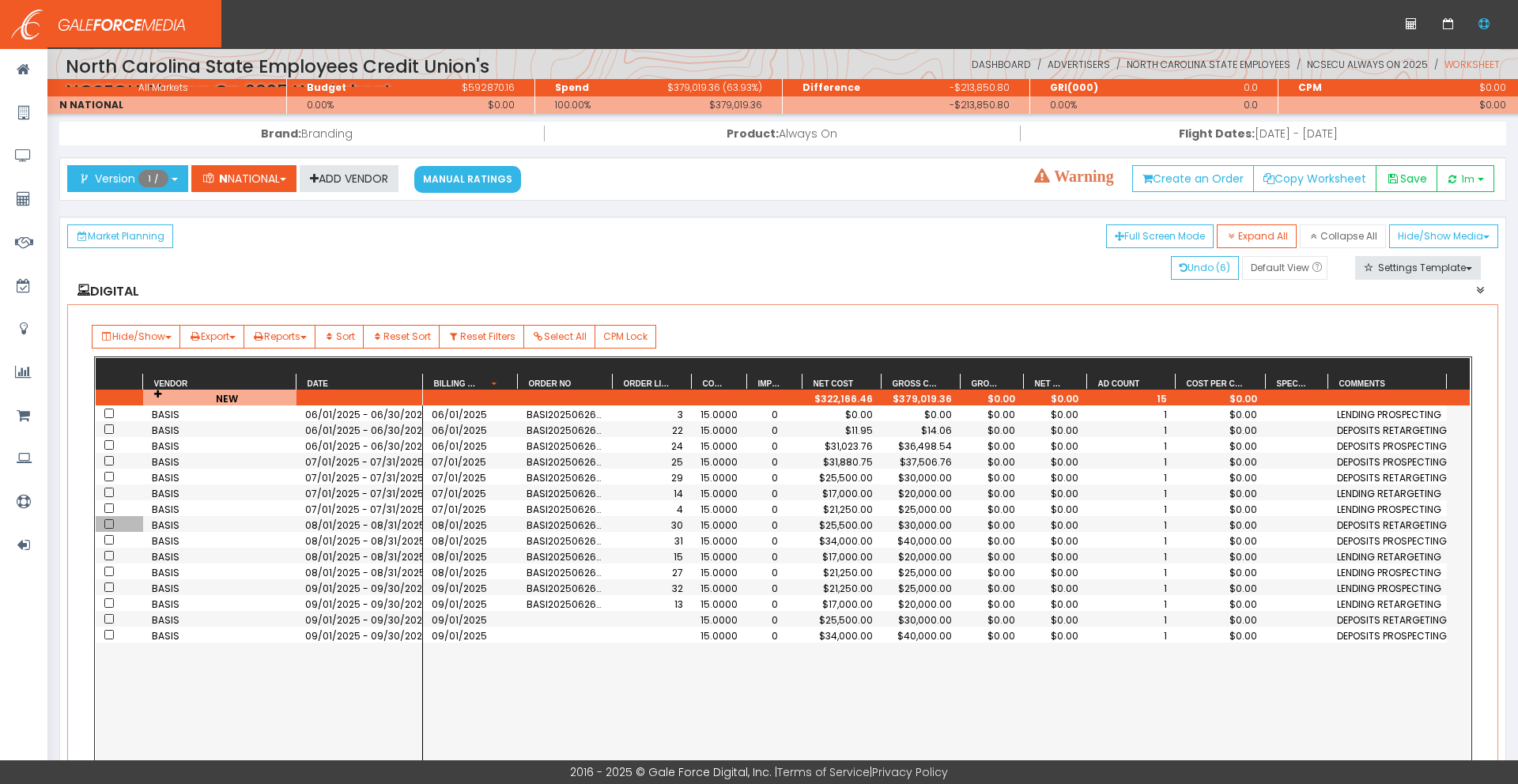 click on "$40,000.00" at bounding box center (921, 604) 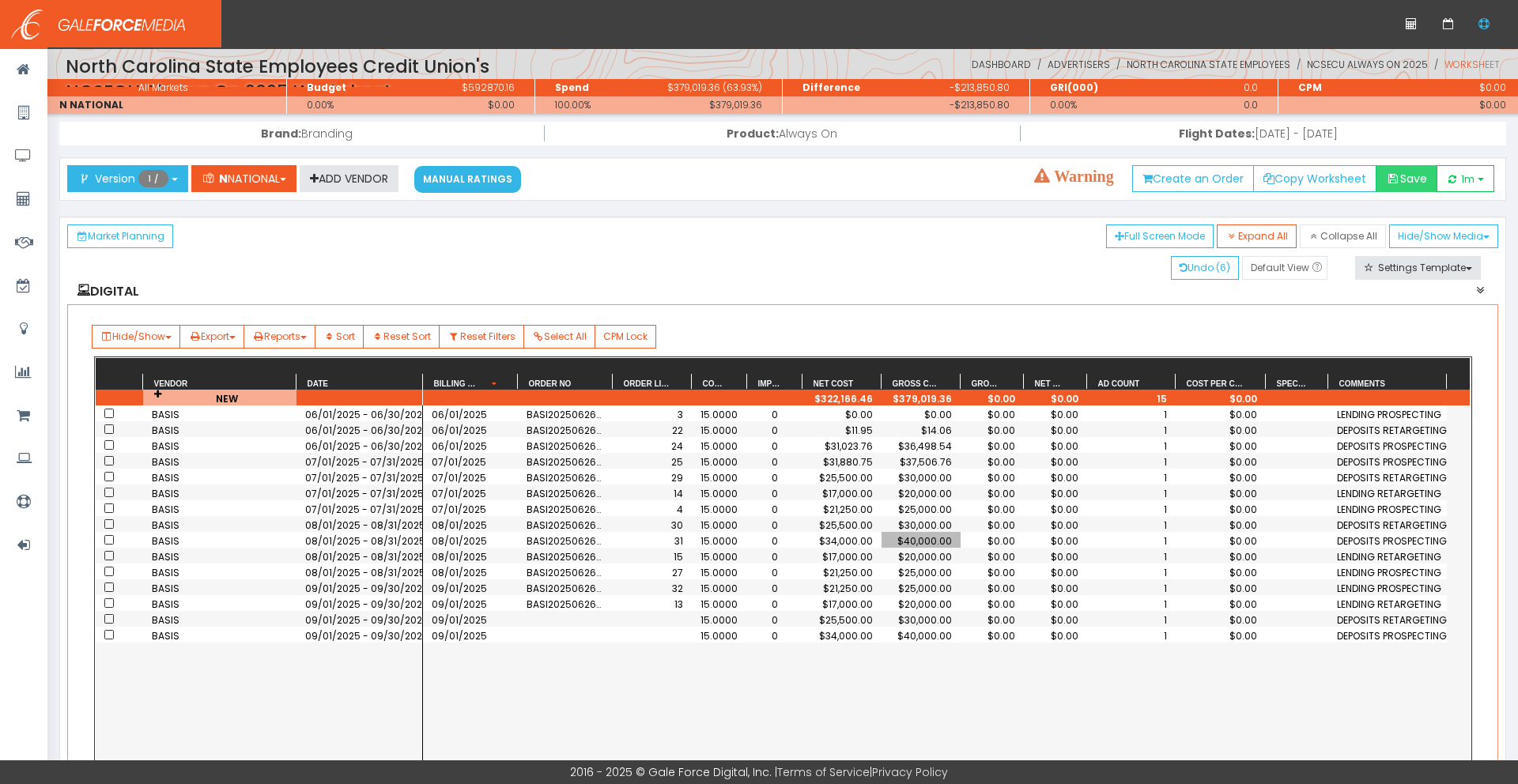 click on "Save" at bounding box center (1407, 179) 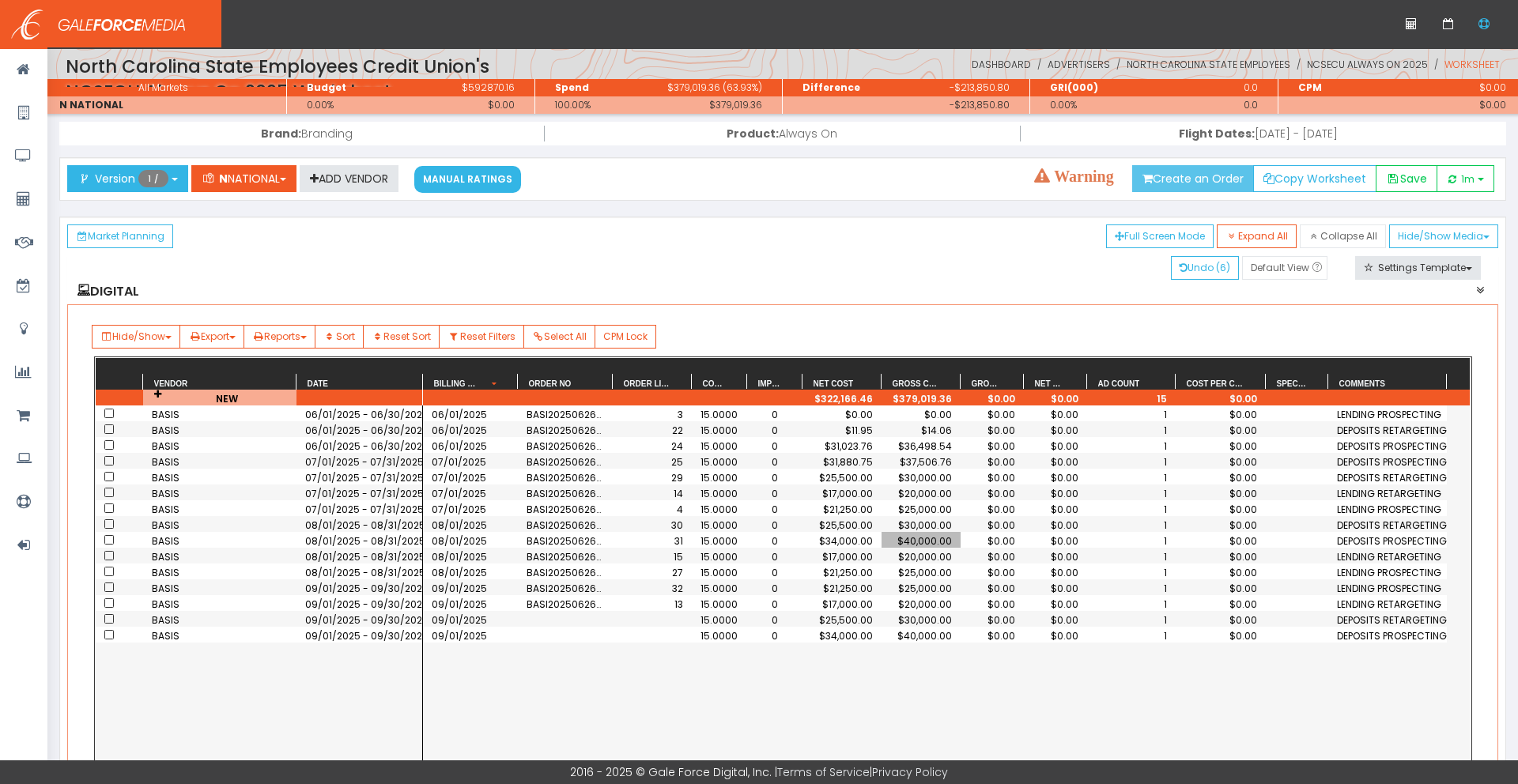 click on "Create an Order" at bounding box center (1193, 179) 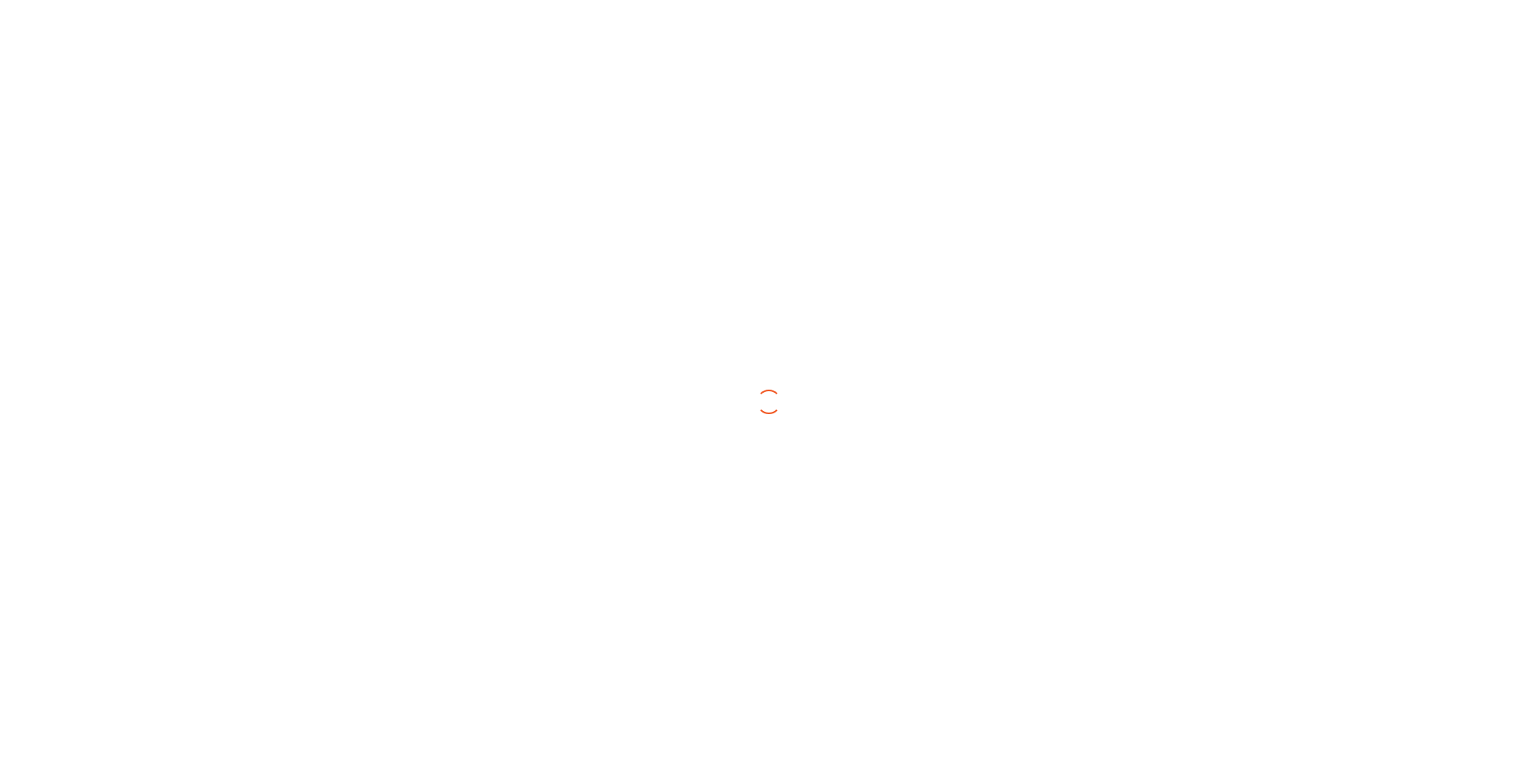 scroll, scrollTop: 0, scrollLeft: 0, axis: both 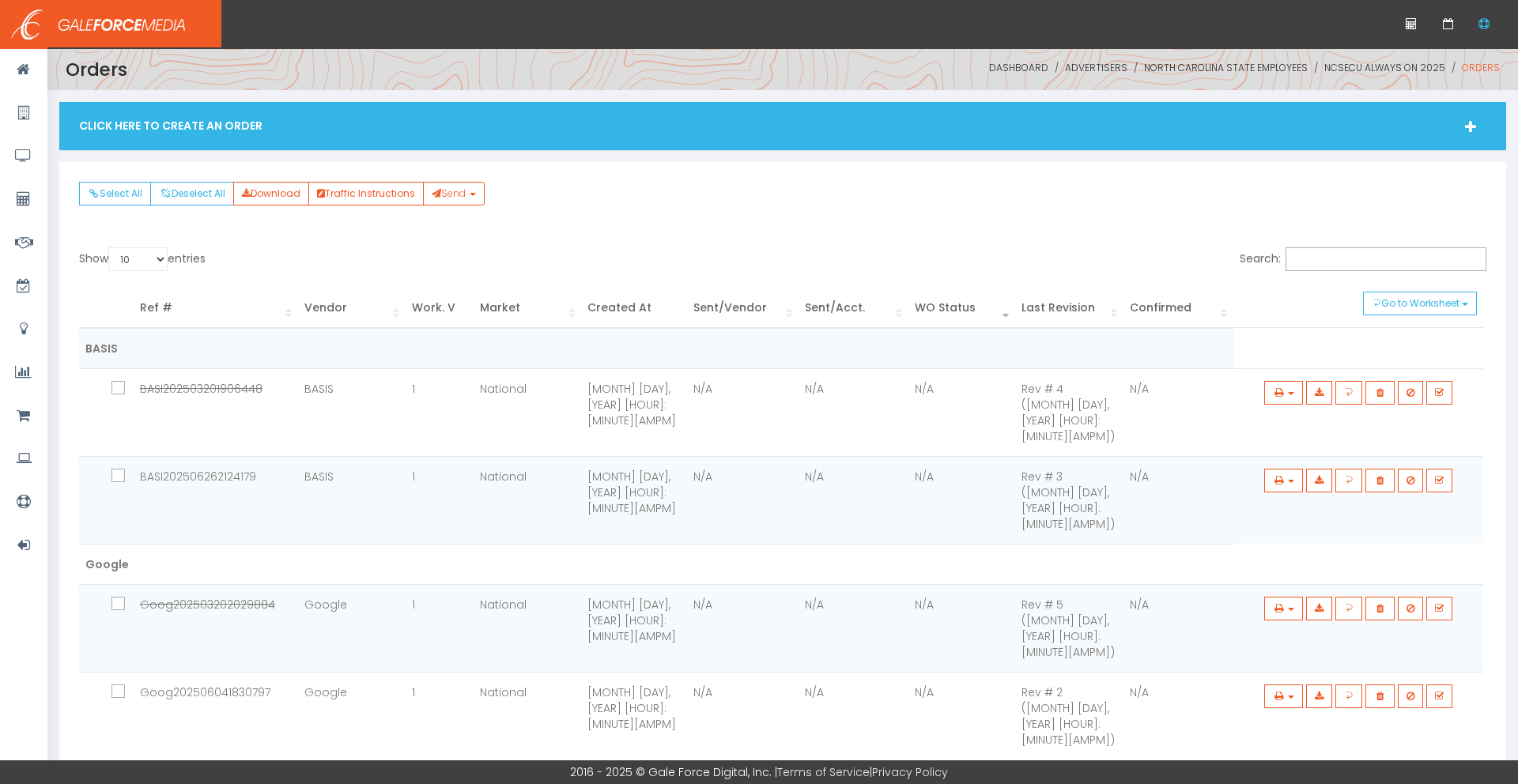 click on "Click Here To Create An Order" at bounding box center (783, 126) 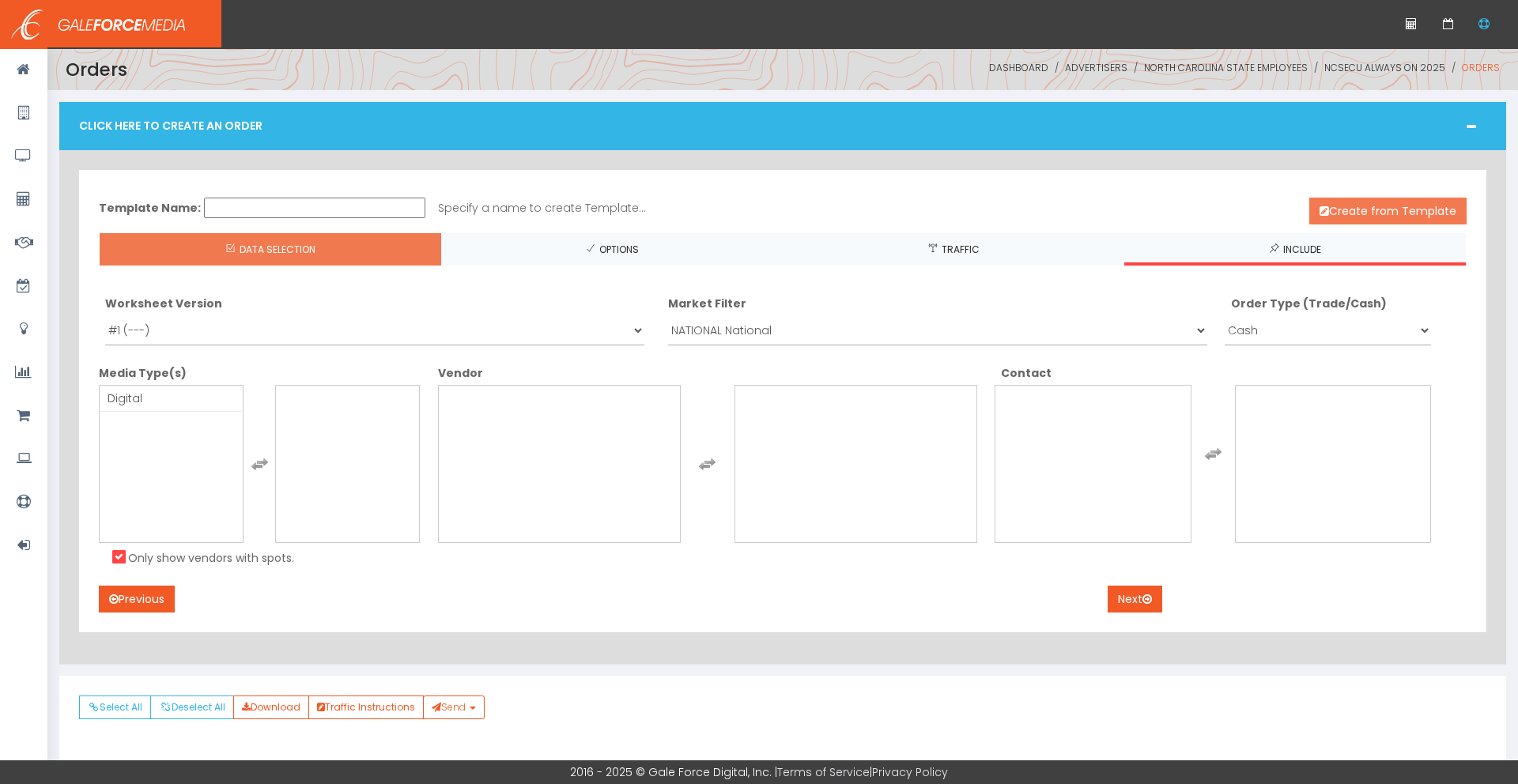 click on "Create from Template" at bounding box center (1388, 211) 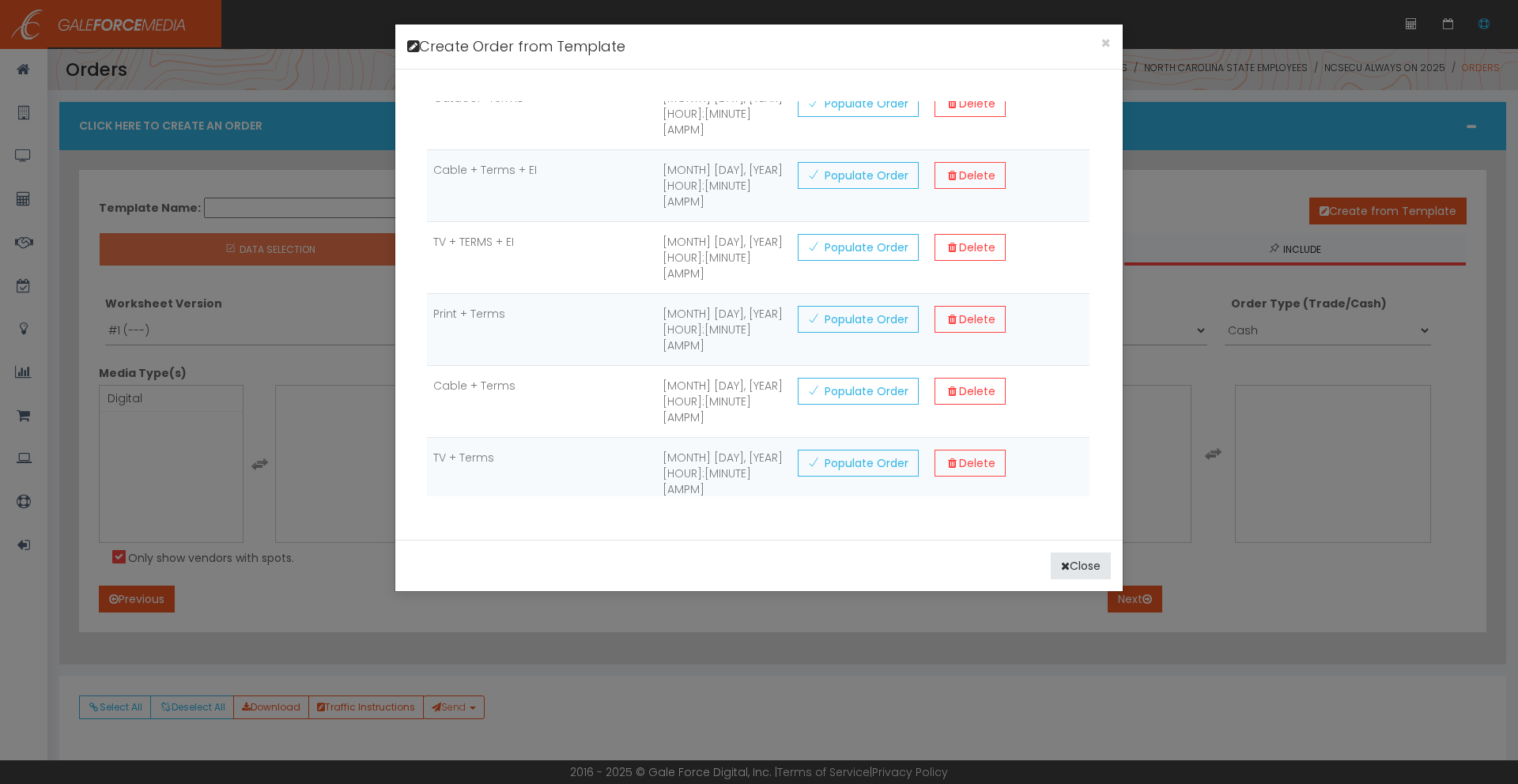 scroll, scrollTop: 179, scrollLeft: 0, axis: vertical 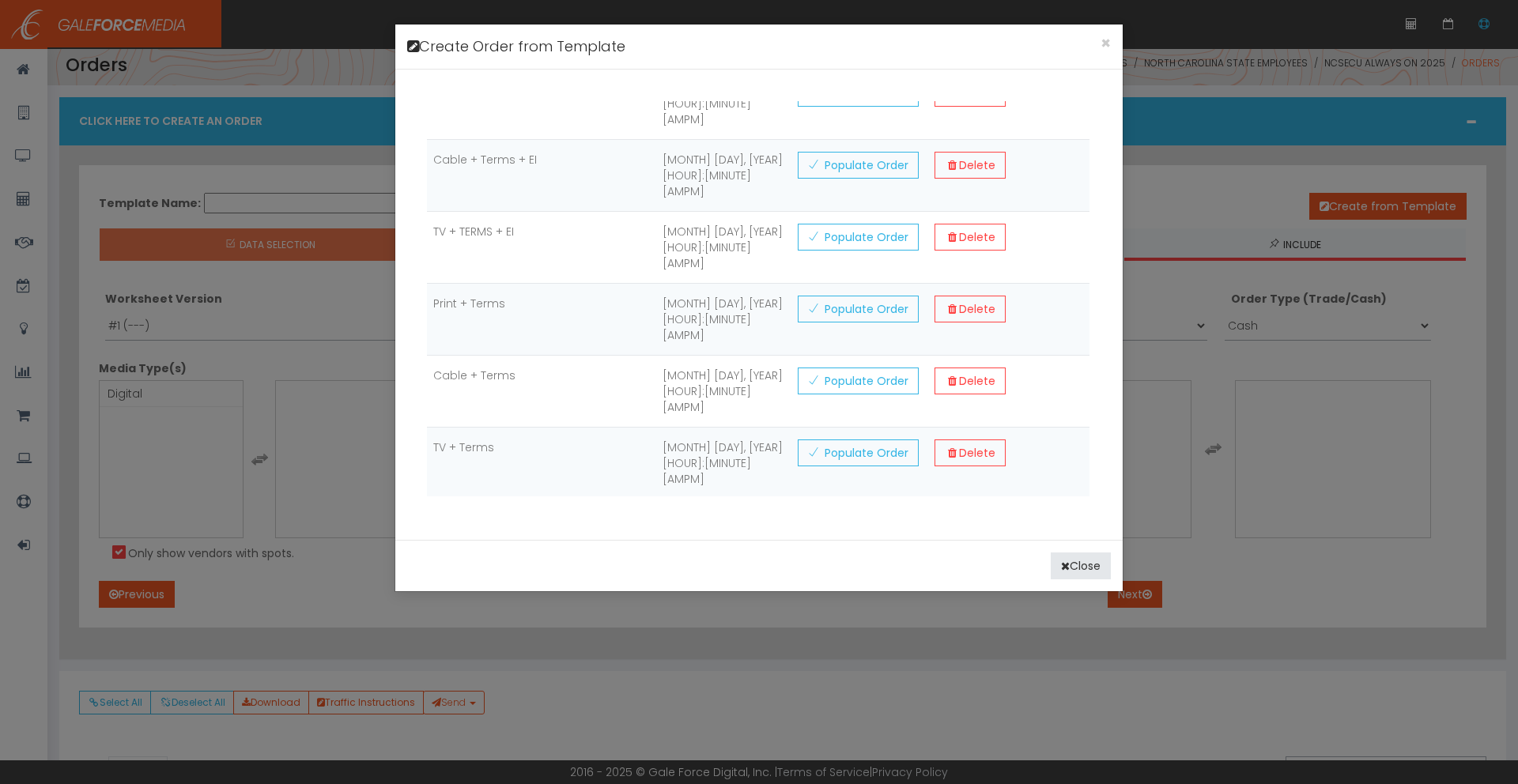 click on "Populate Order" at bounding box center (858, 93) 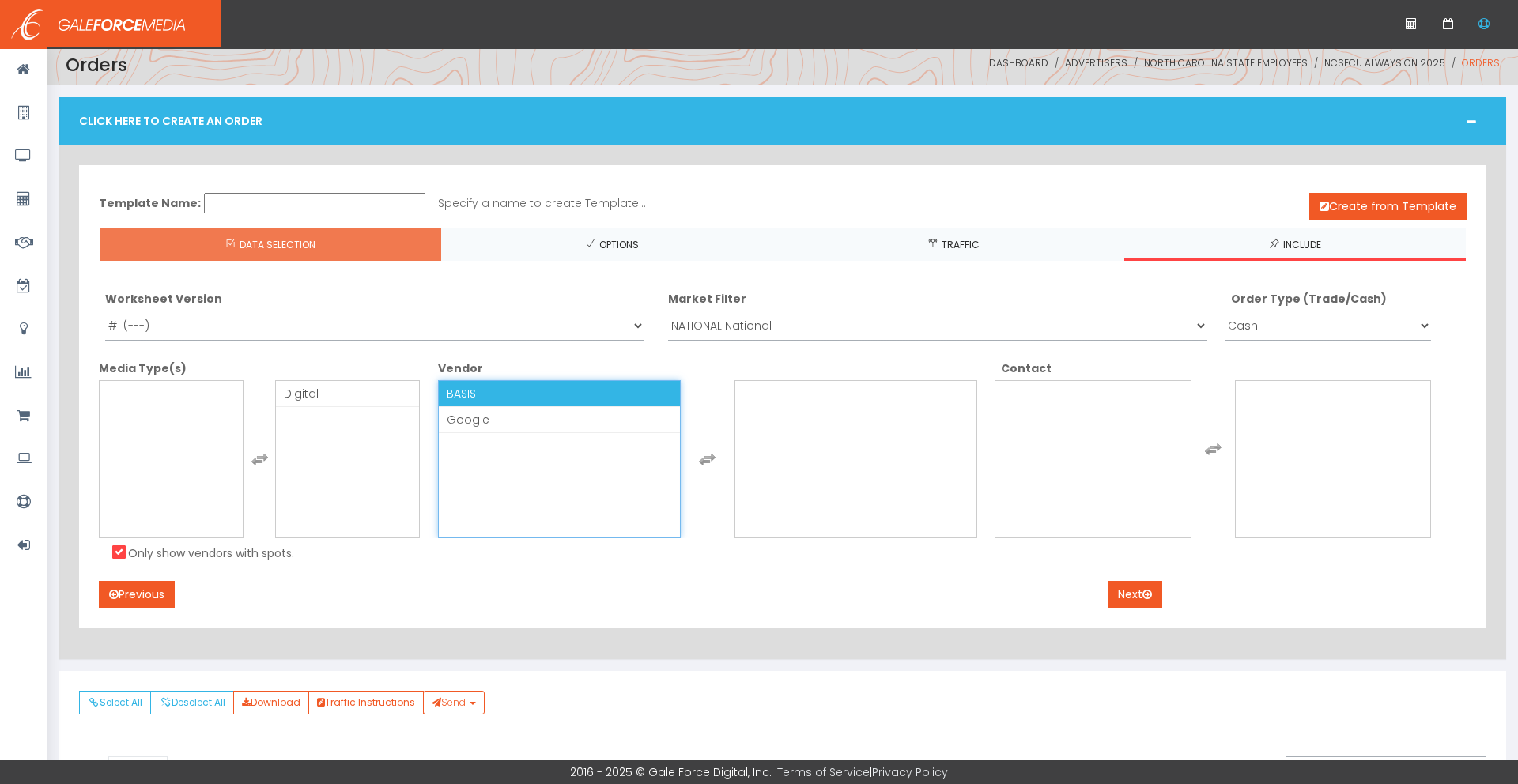 click on "BASIS" at bounding box center (559, 394) 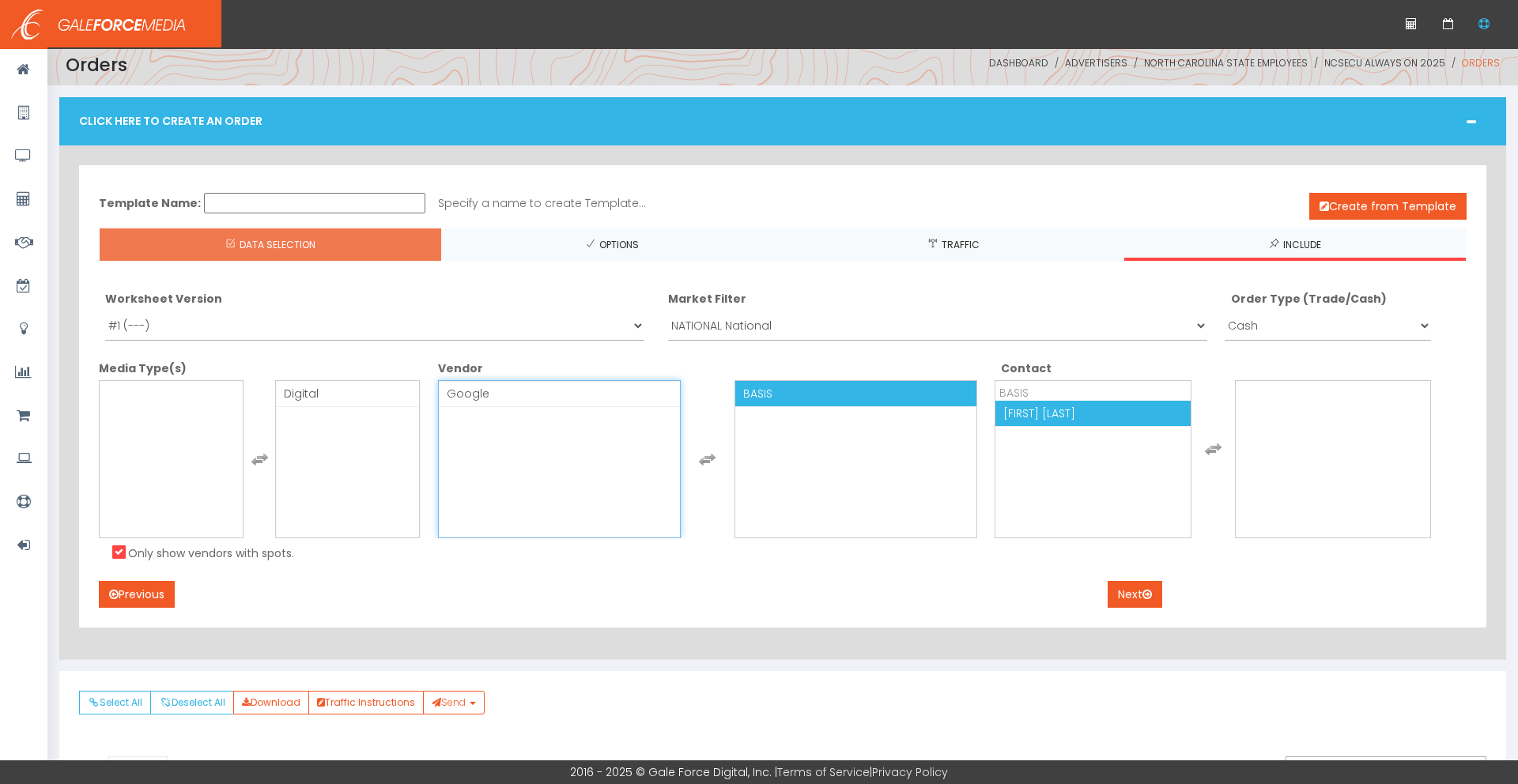 drag, startPoint x: 1078, startPoint y: 409, endPoint x: 1098, endPoint y: 522, distance: 114.75626 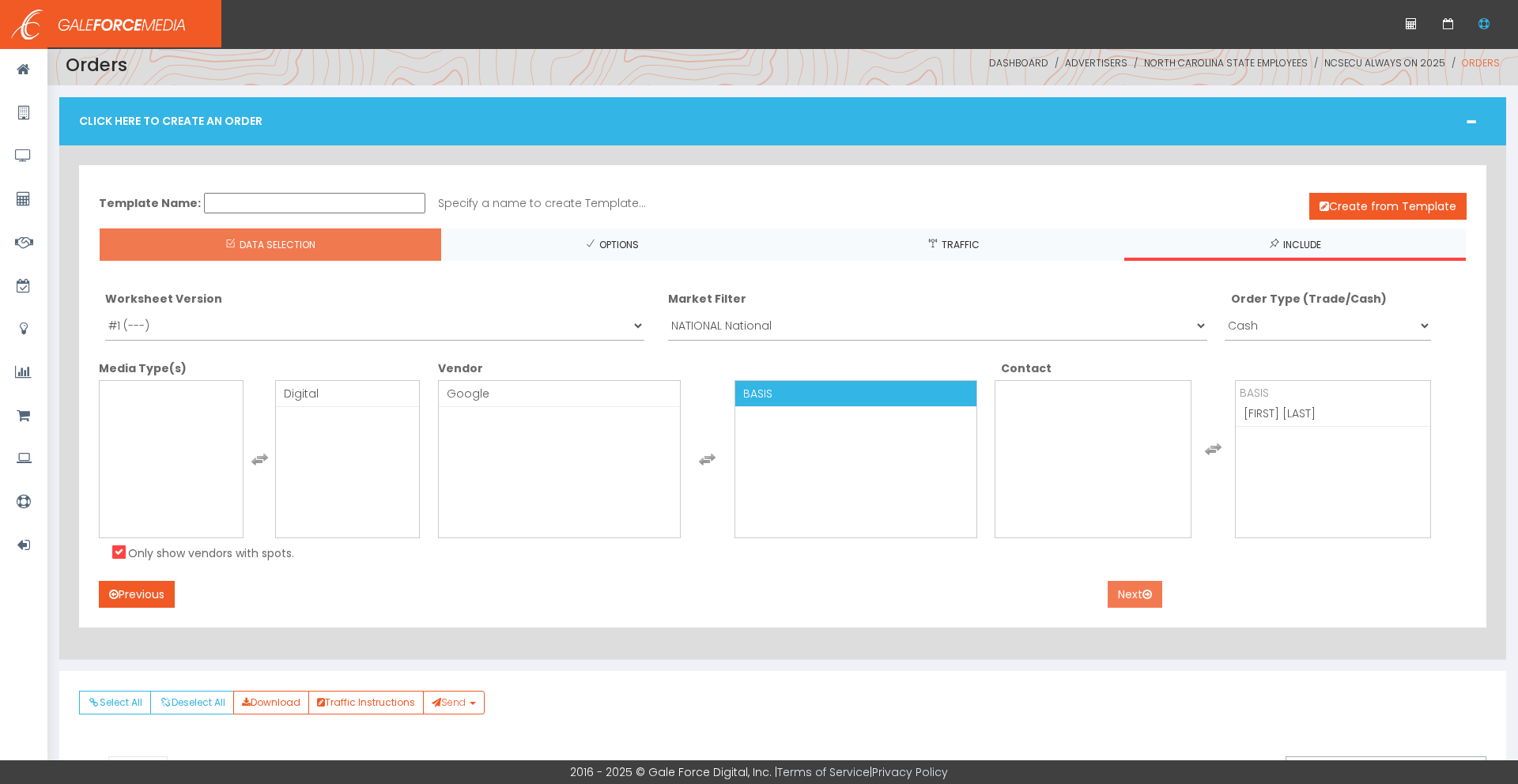 click on "Next" at bounding box center (1135, 594) 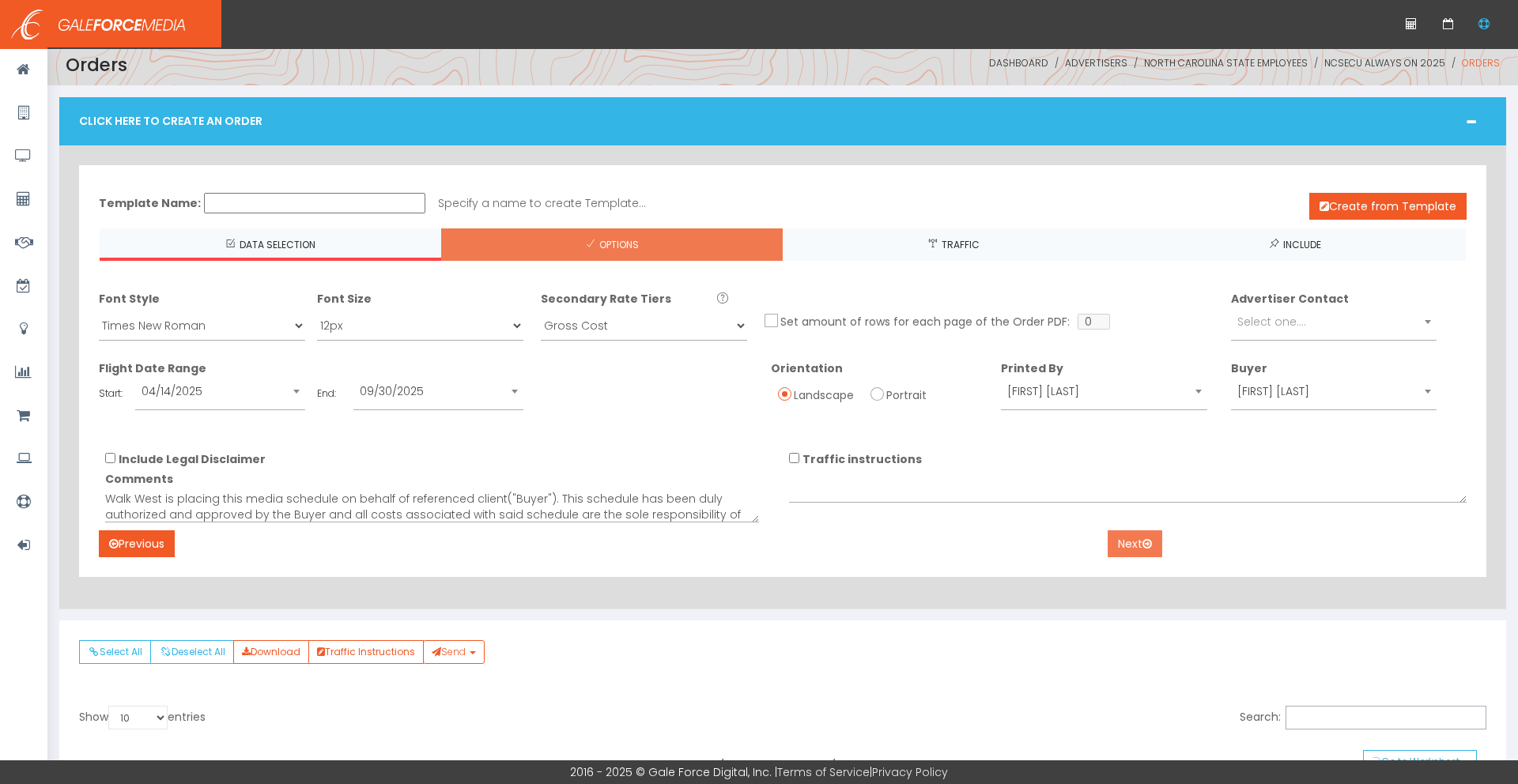 click on "Next" at bounding box center [1135, 544] 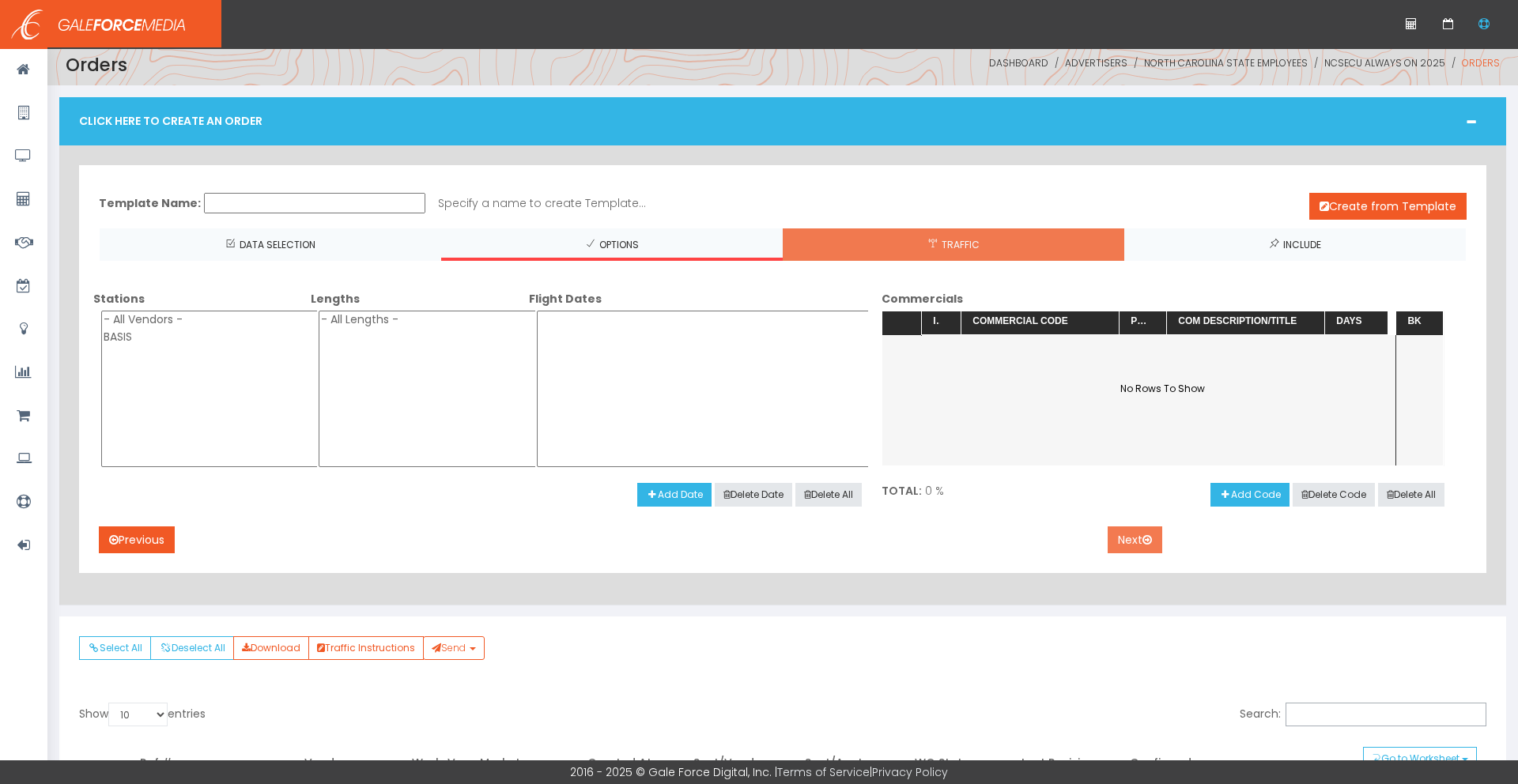click on "Next" at bounding box center [1135, 540] 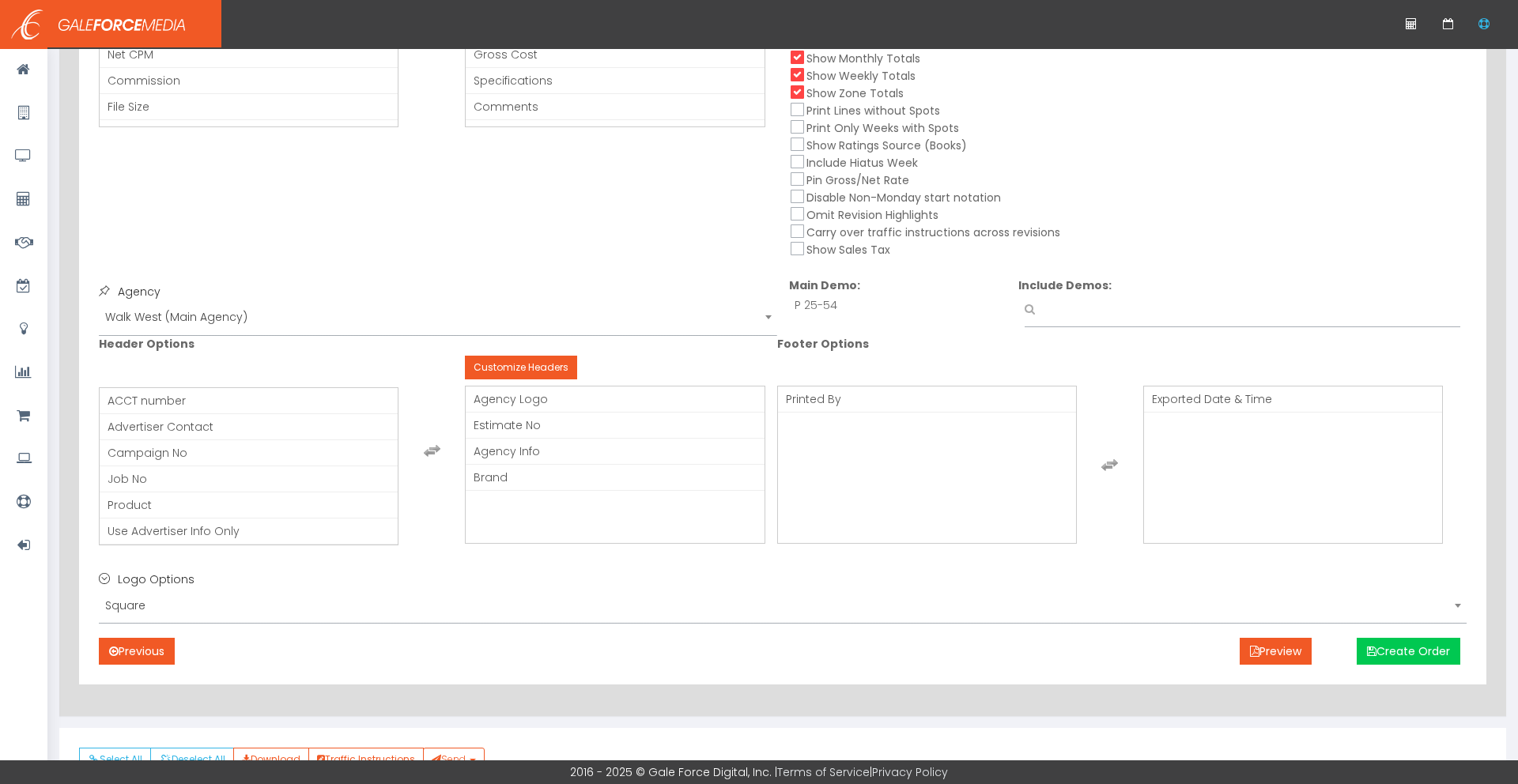 scroll, scrollTop: 383, scrollLeft: 0, axis: vertical 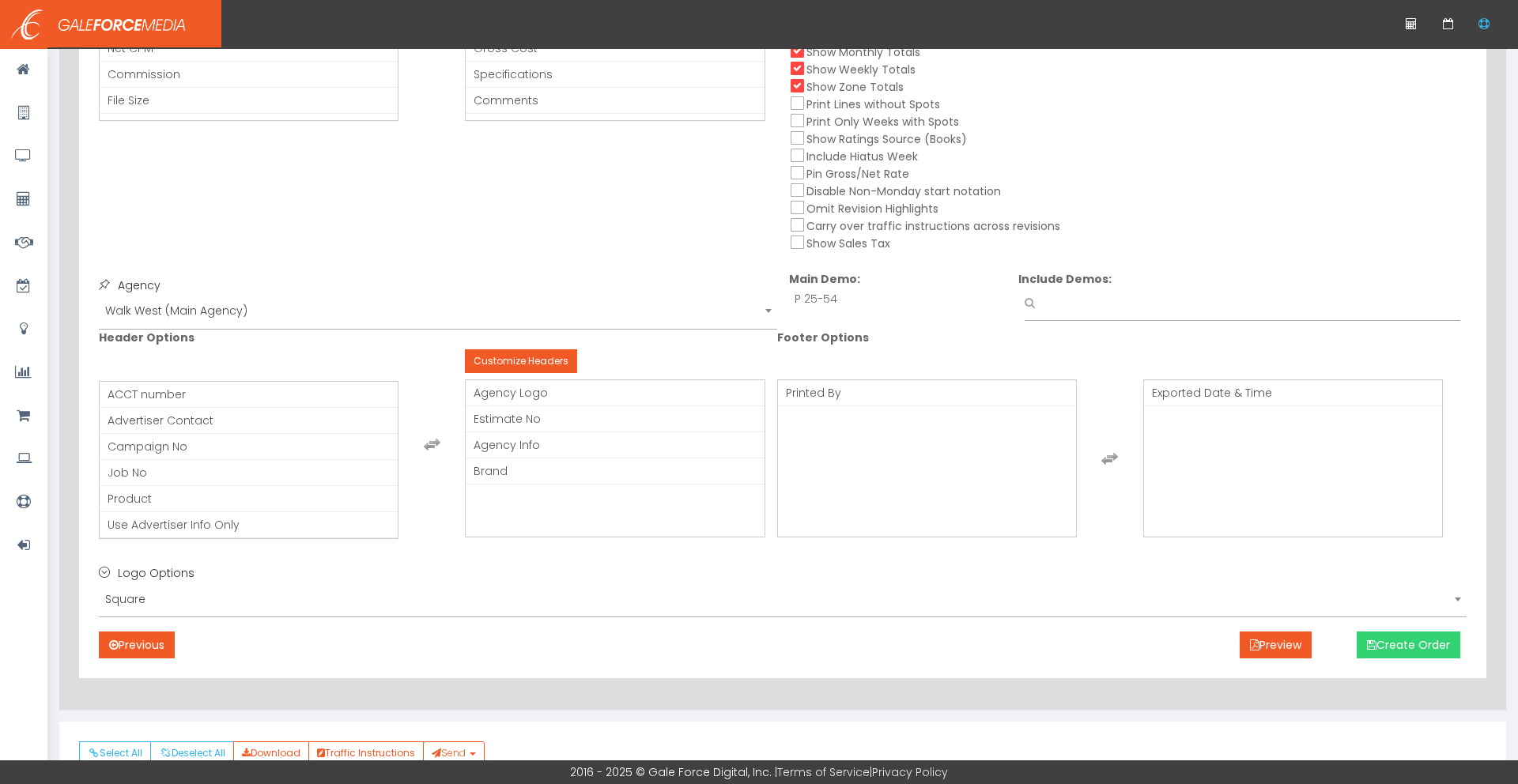 click on "Create Order" at bounding box center (1408, 645) 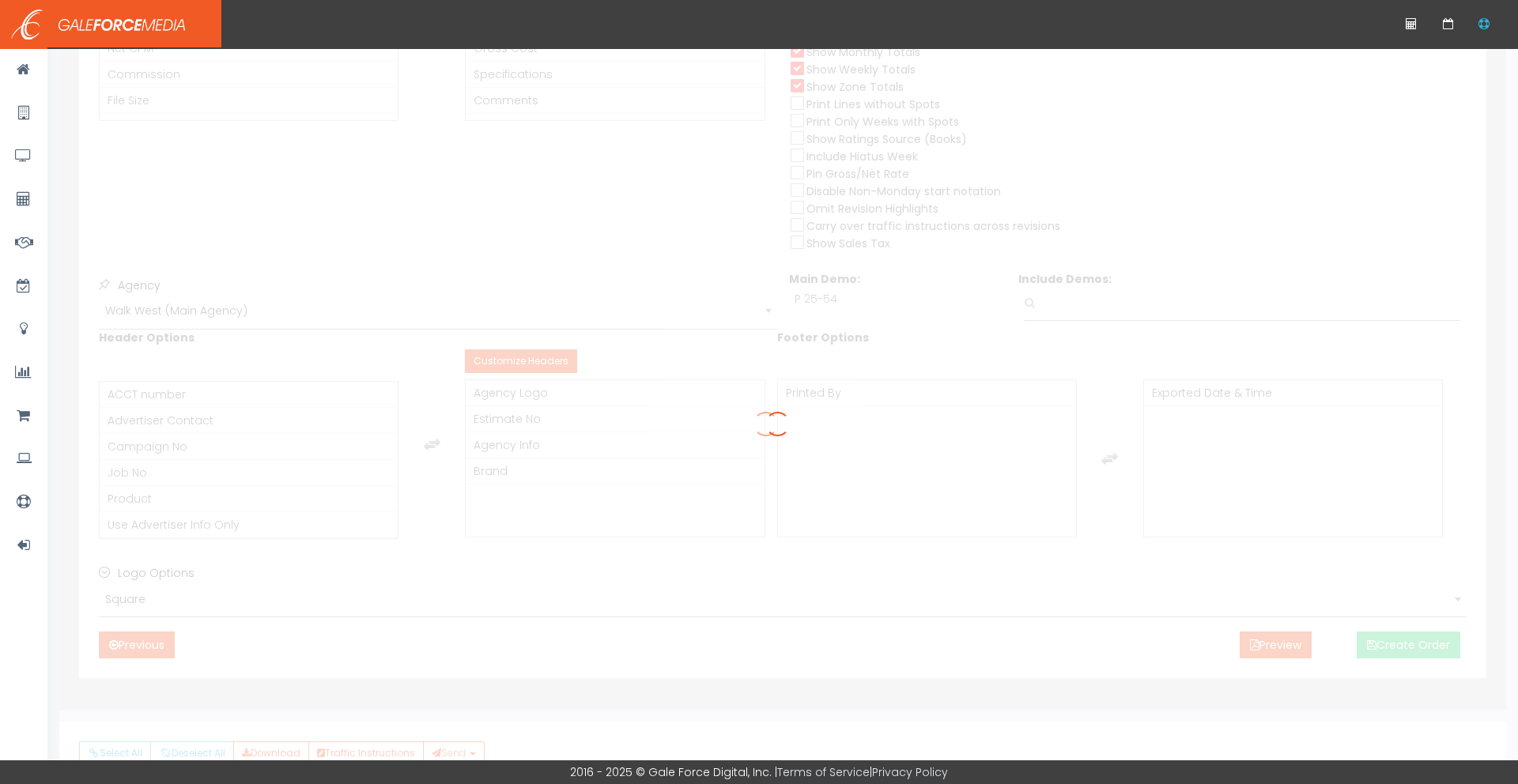scroll, scrollTop: 0, scrollLeft: 0, axis: both 